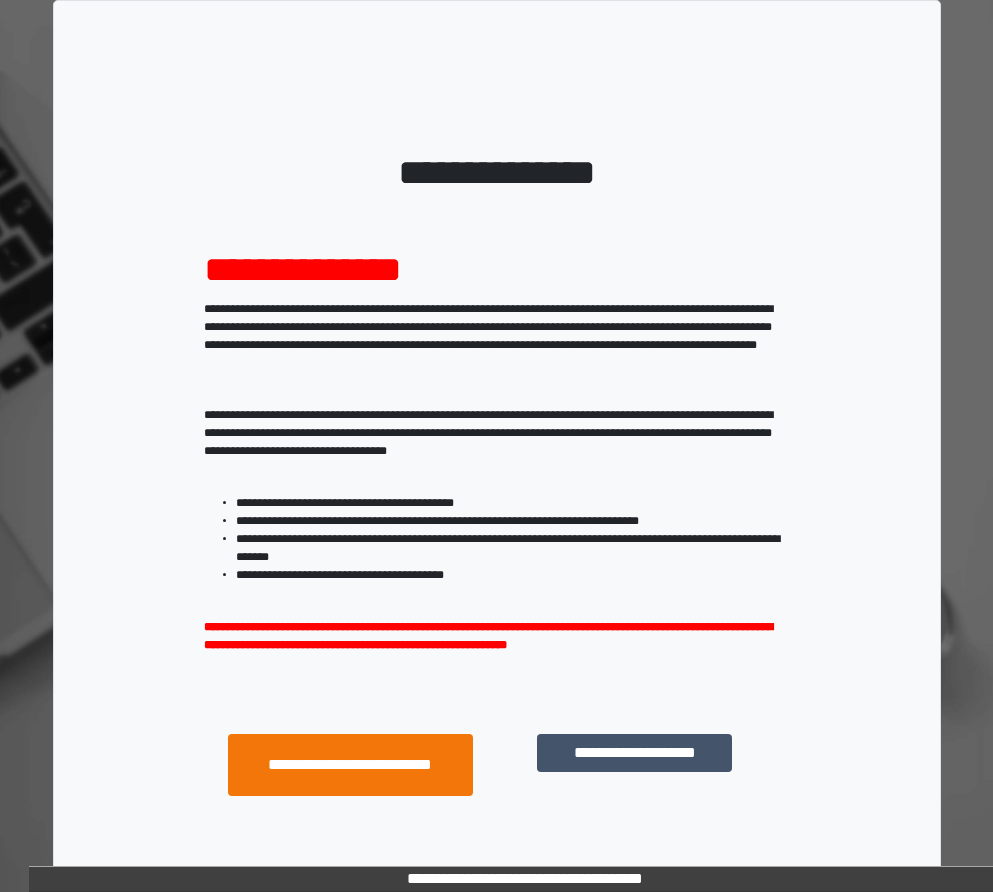 scroll, scrollTop: 0, scrollLeft: 0, axis: both 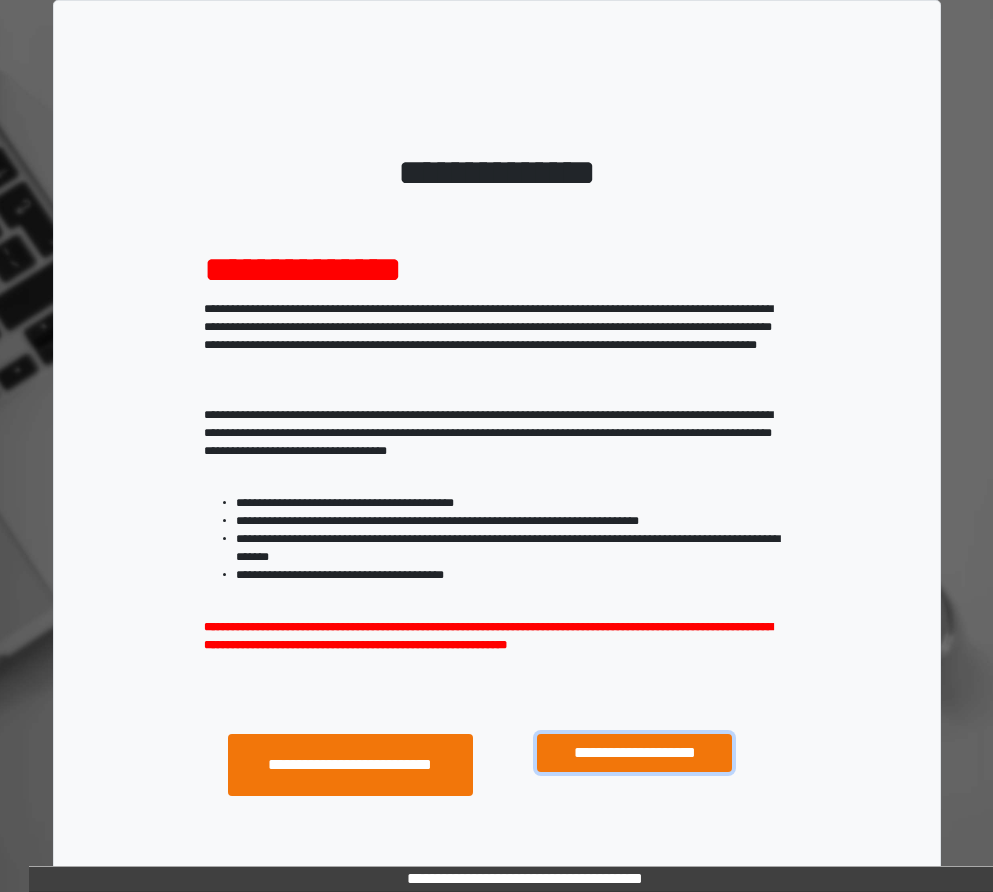 click on "**********" at bounding box center (634, 753) 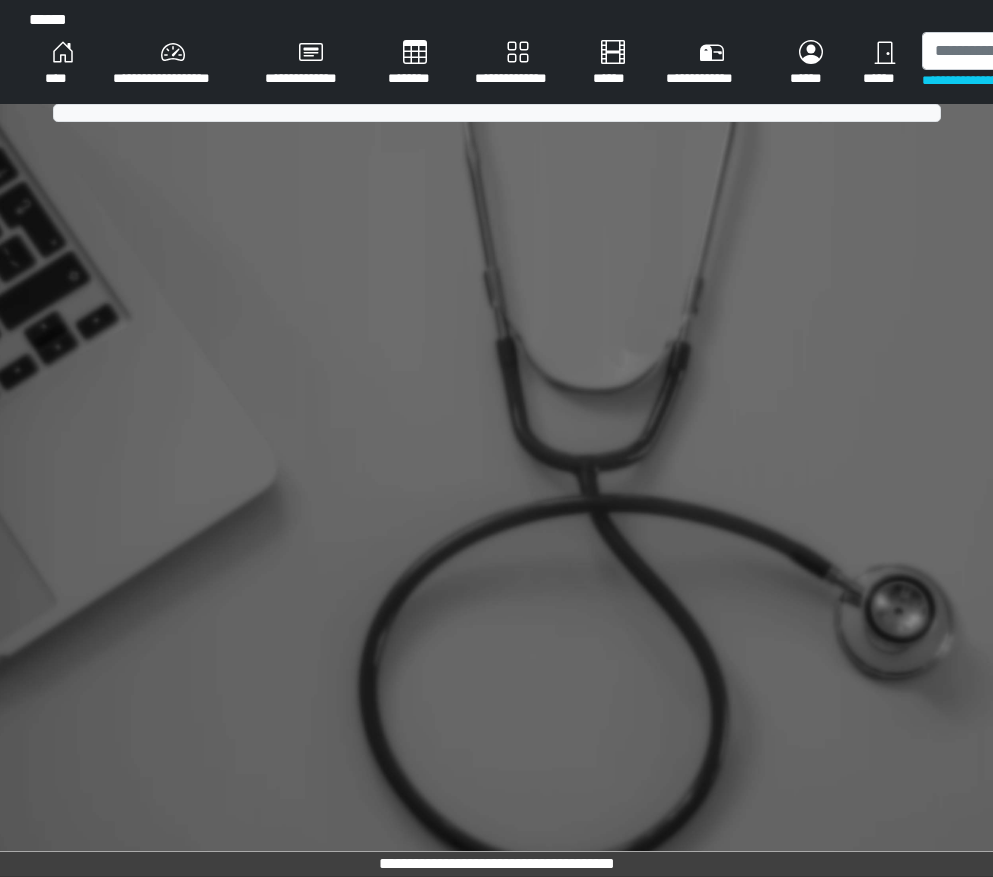 scroll, scrollTop: 0, scrollLeft: 0, axis: both 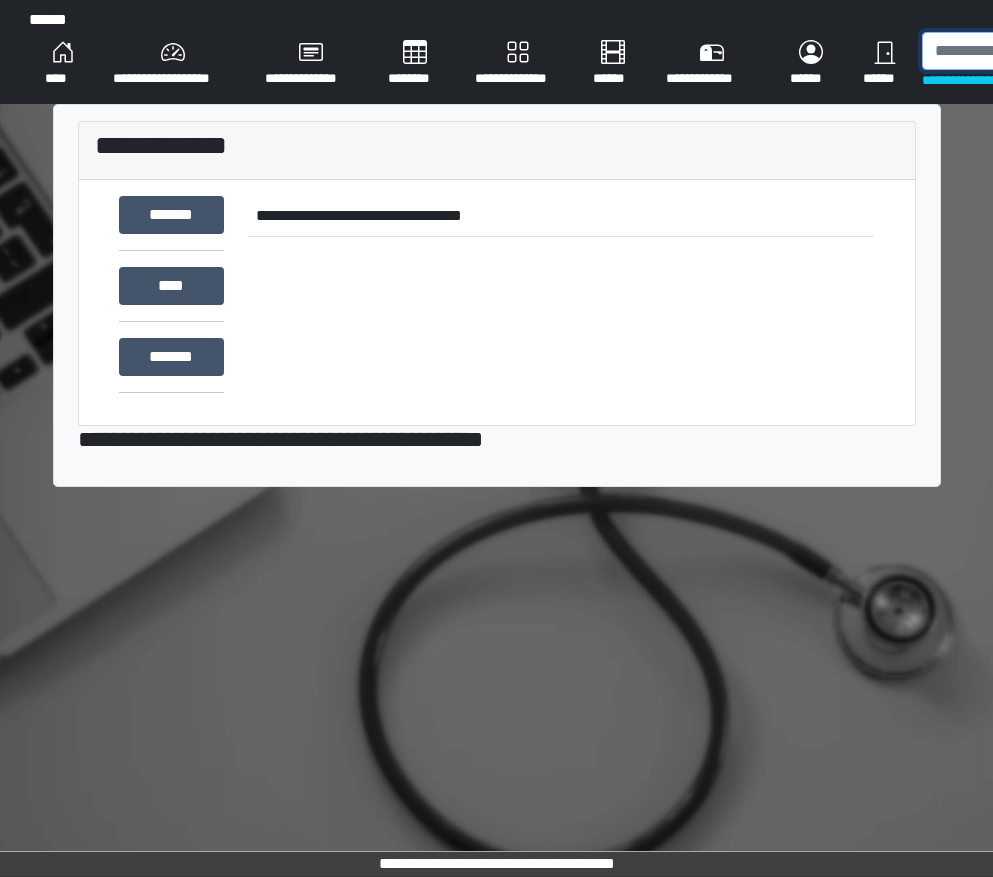 click at bounding box center (1025, 51) 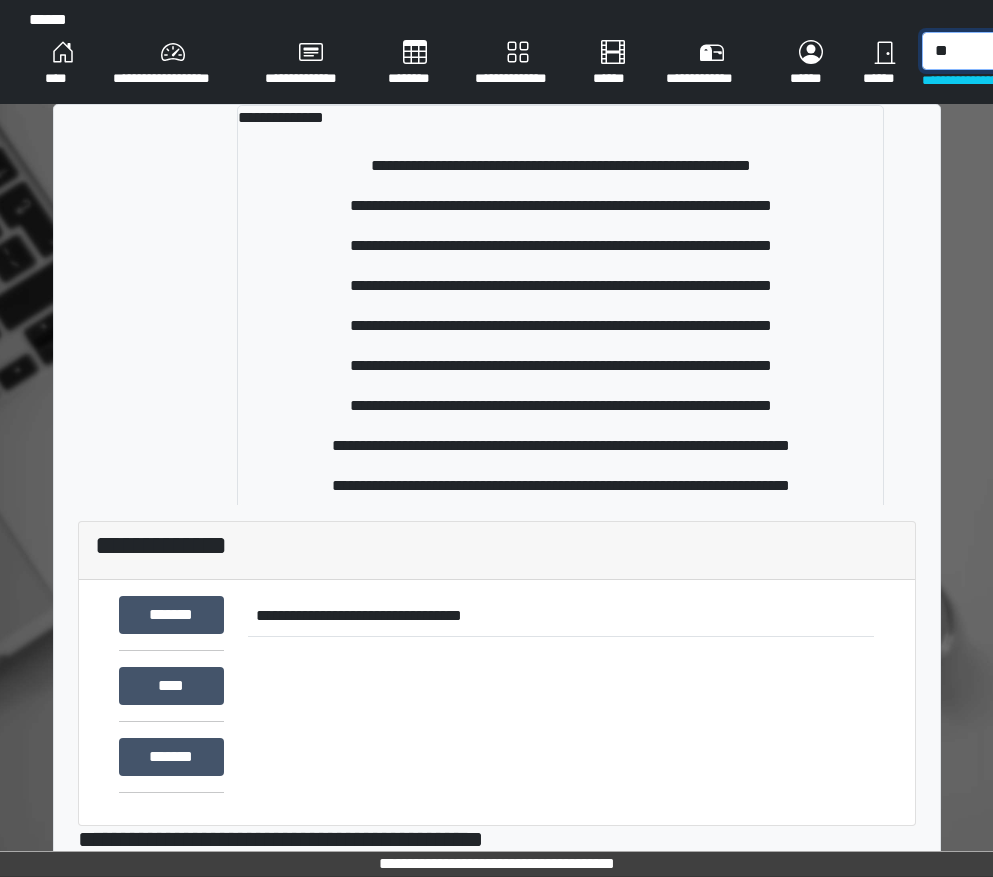 type on "*" 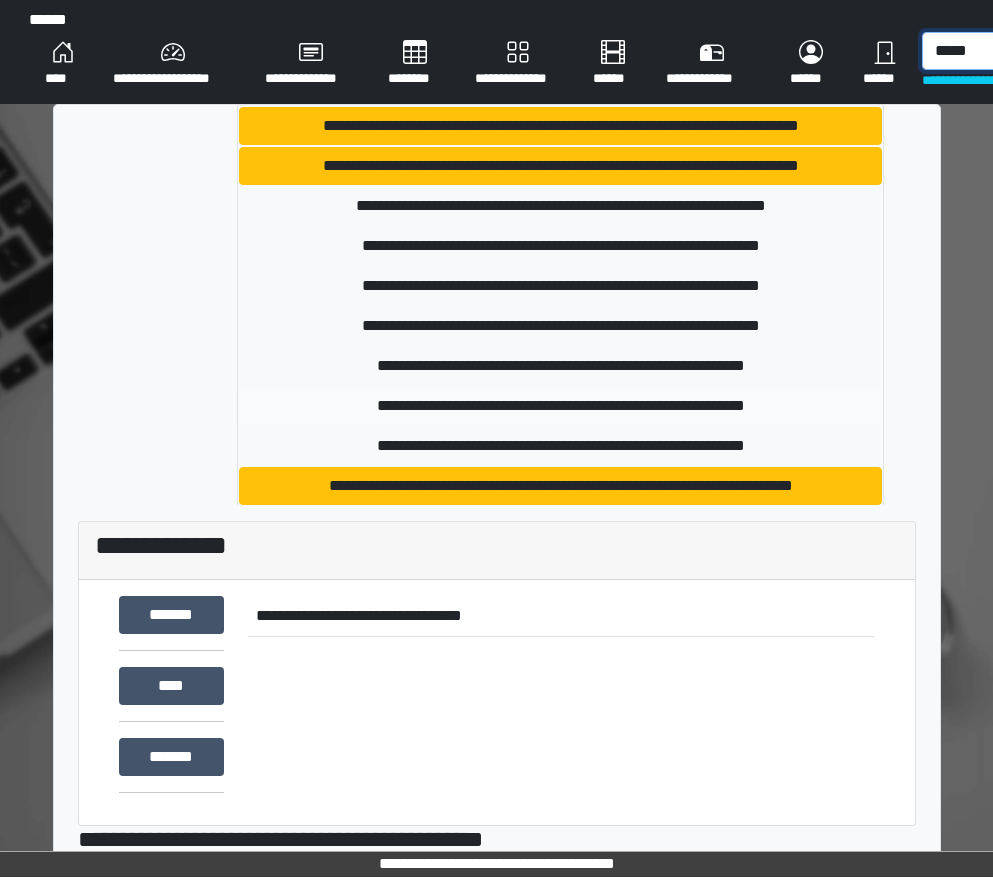 scroll, scrollTop: 300, scrollLeft: 0, axis: vertical 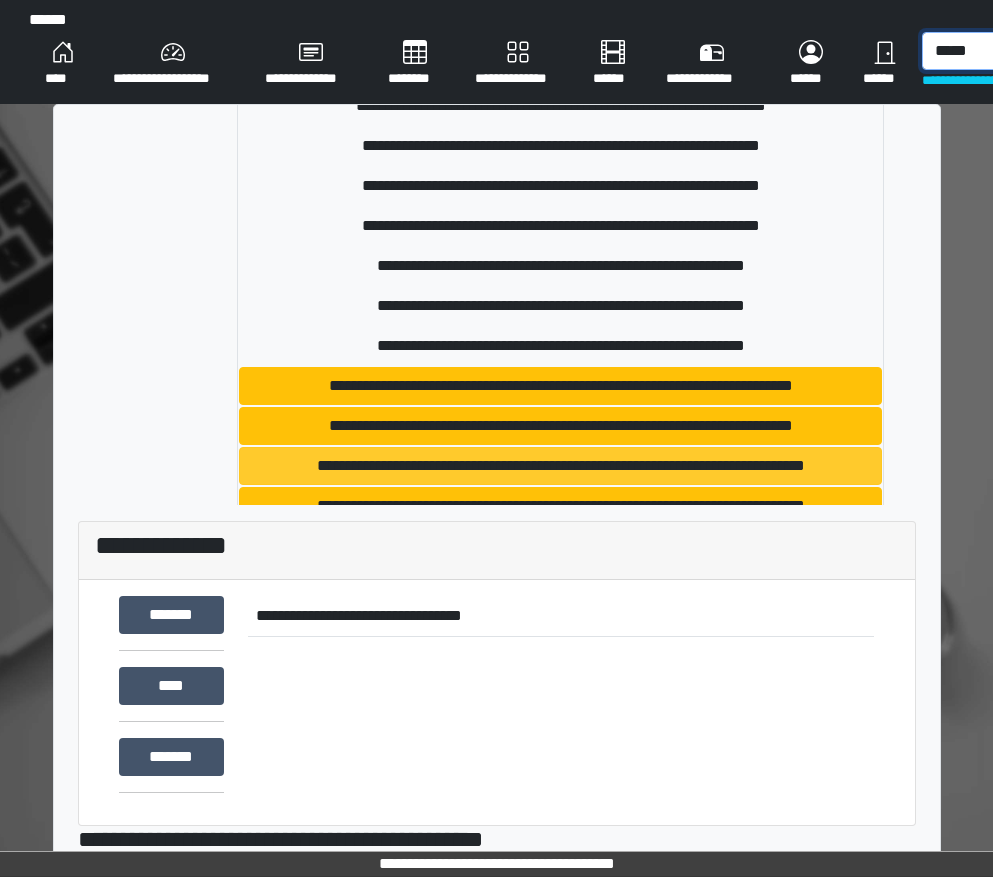 type on "*****" 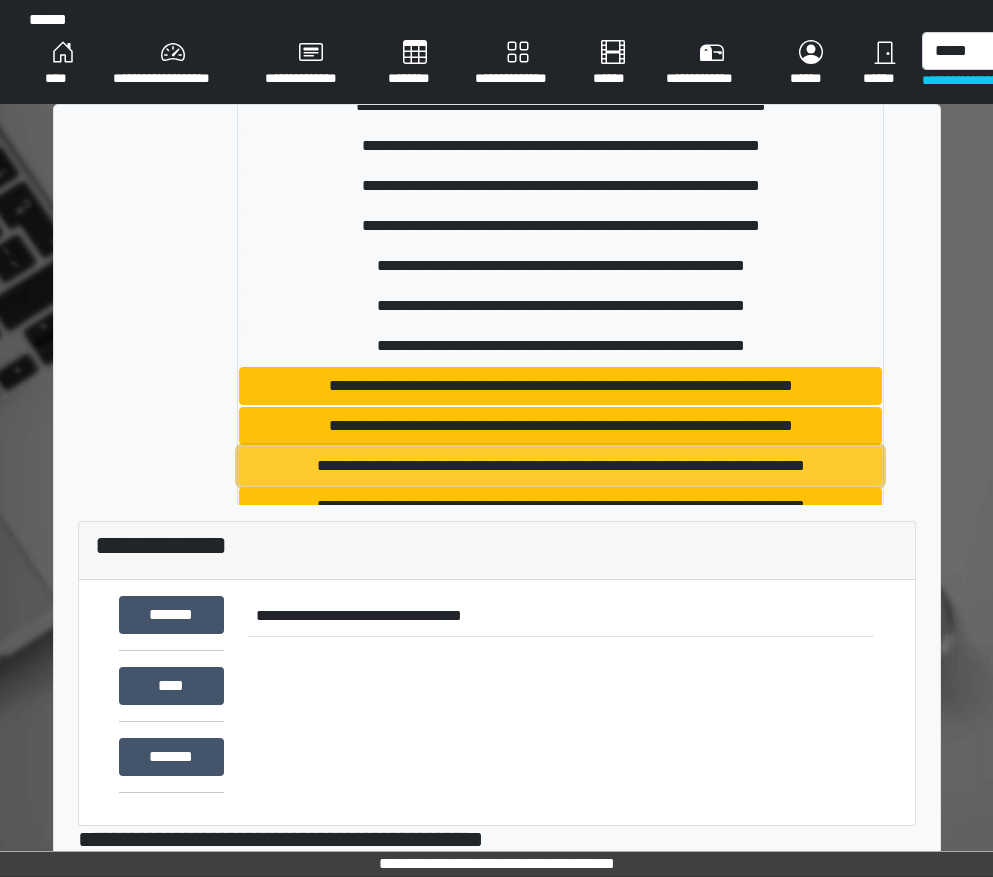 click on "**********" at bounding box center (560, 466) 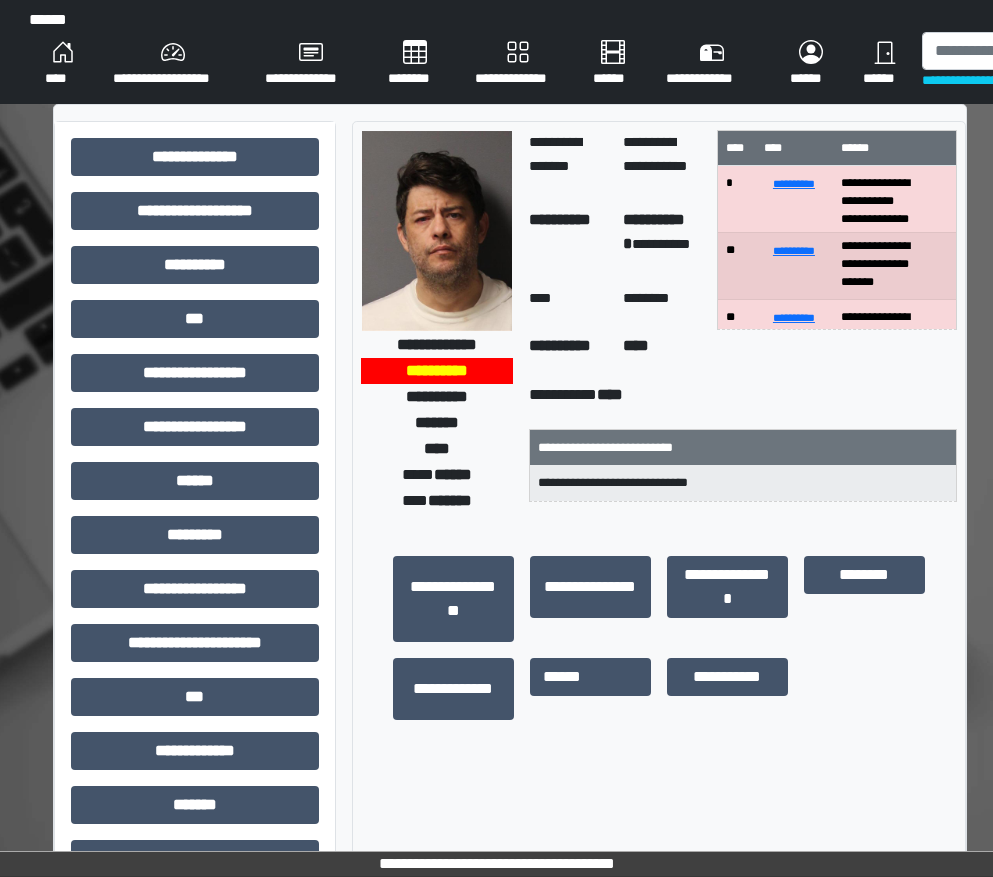 scroll, scrollTop: 0, scrollLeft: 0, axis: both 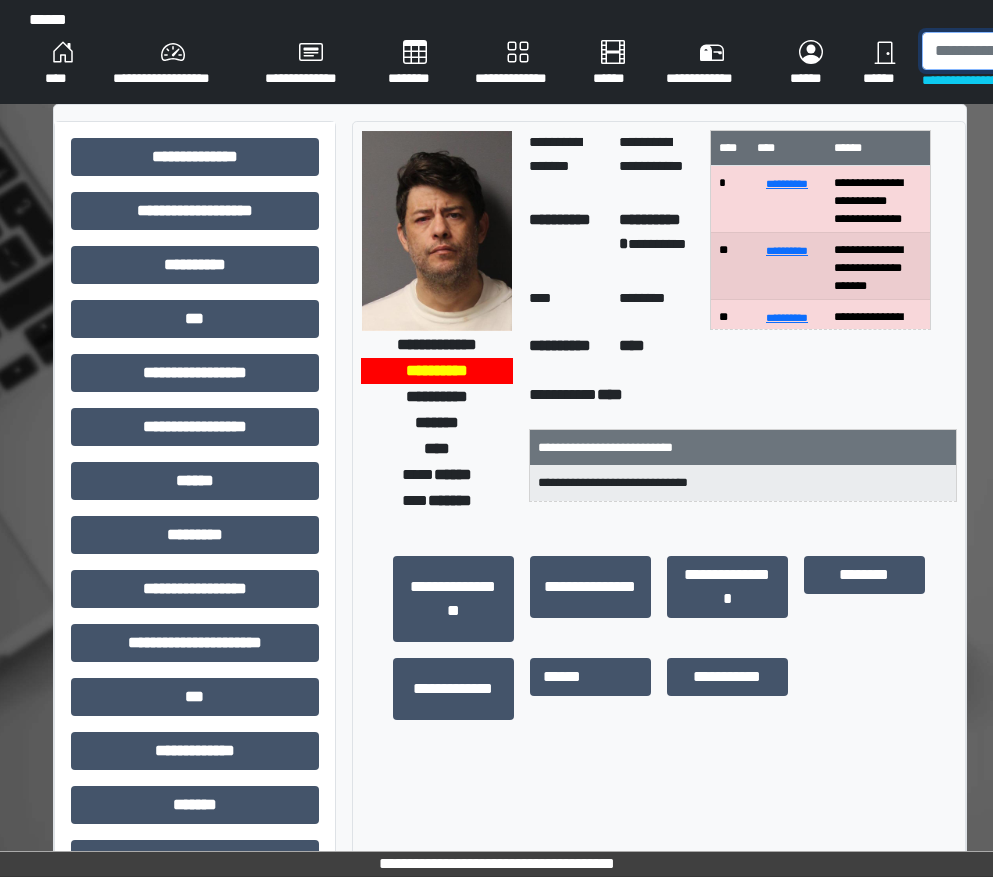 click at bounding box center [1025, 51] 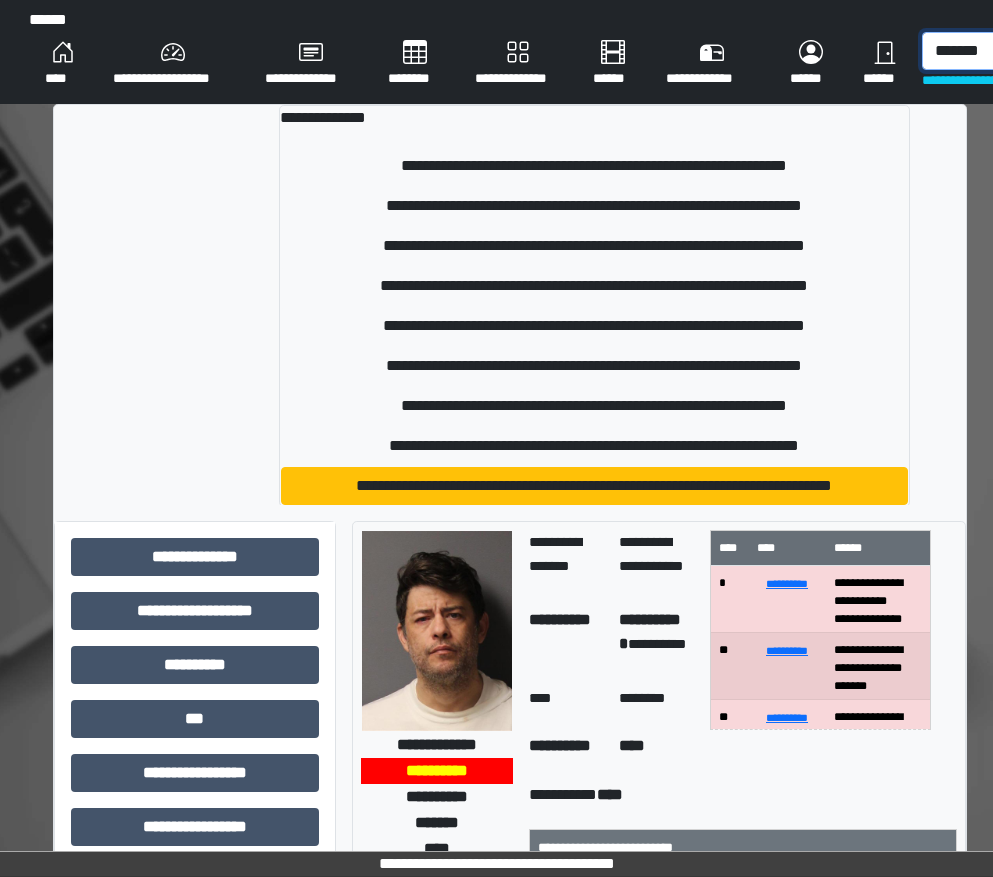 scroll, scrollTop: 0, scrollLeft: 4, axis: horizontal 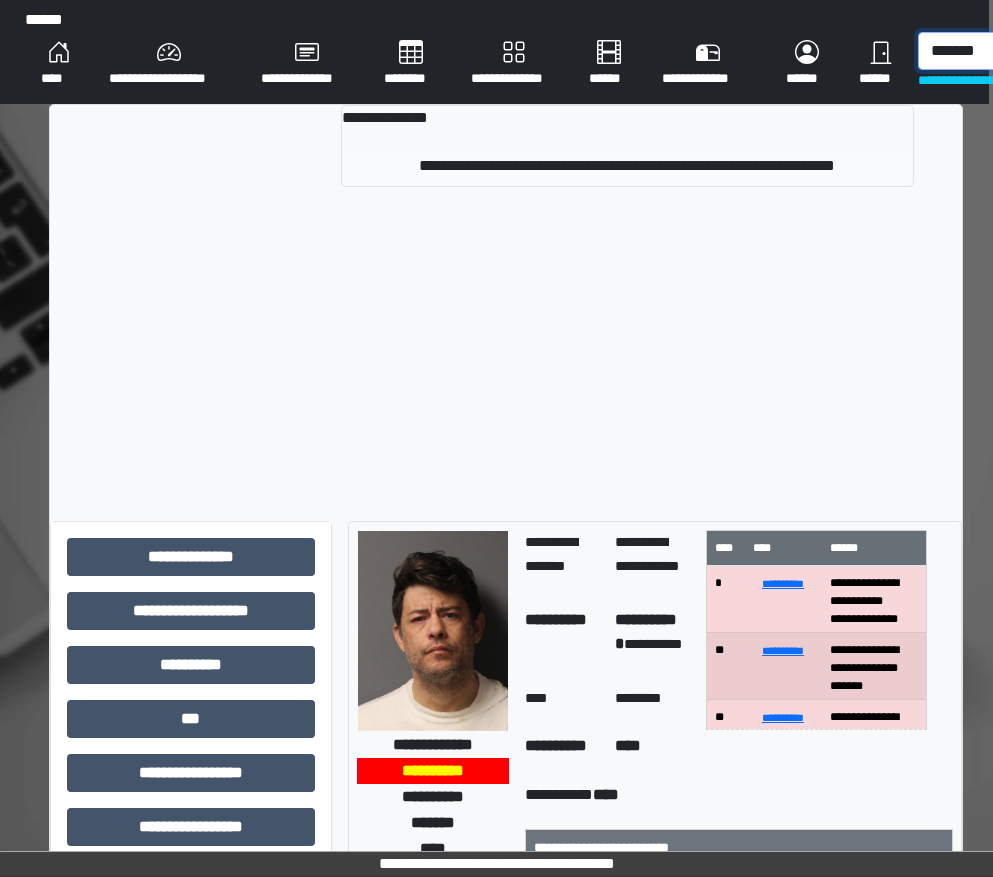 type on "*******" 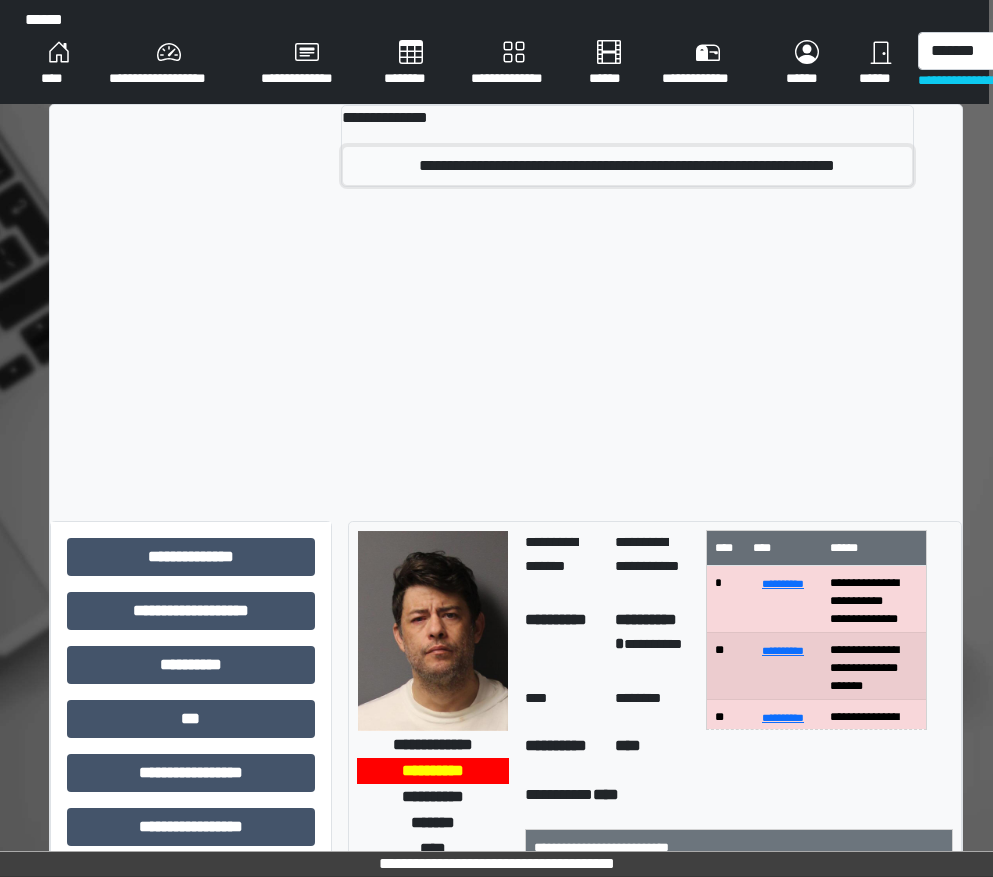 click on "**********" at bounding box center (627, 166) 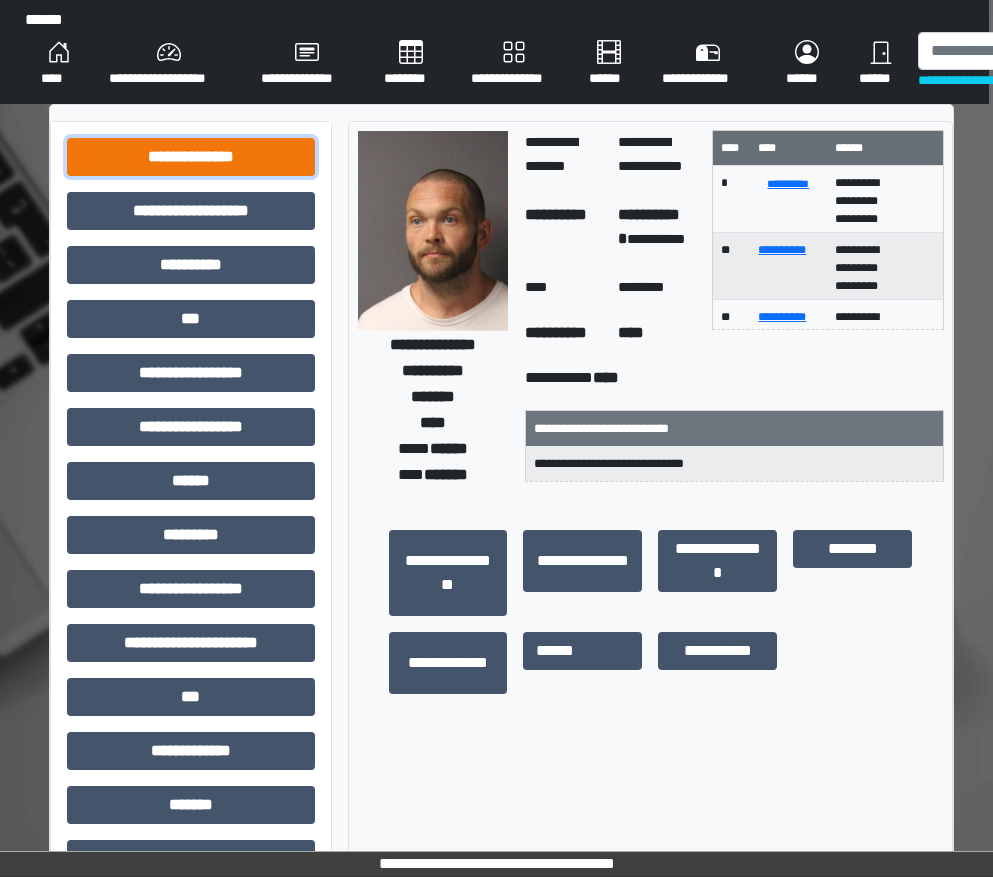 click on "**********" at bounding box center (191, 157) 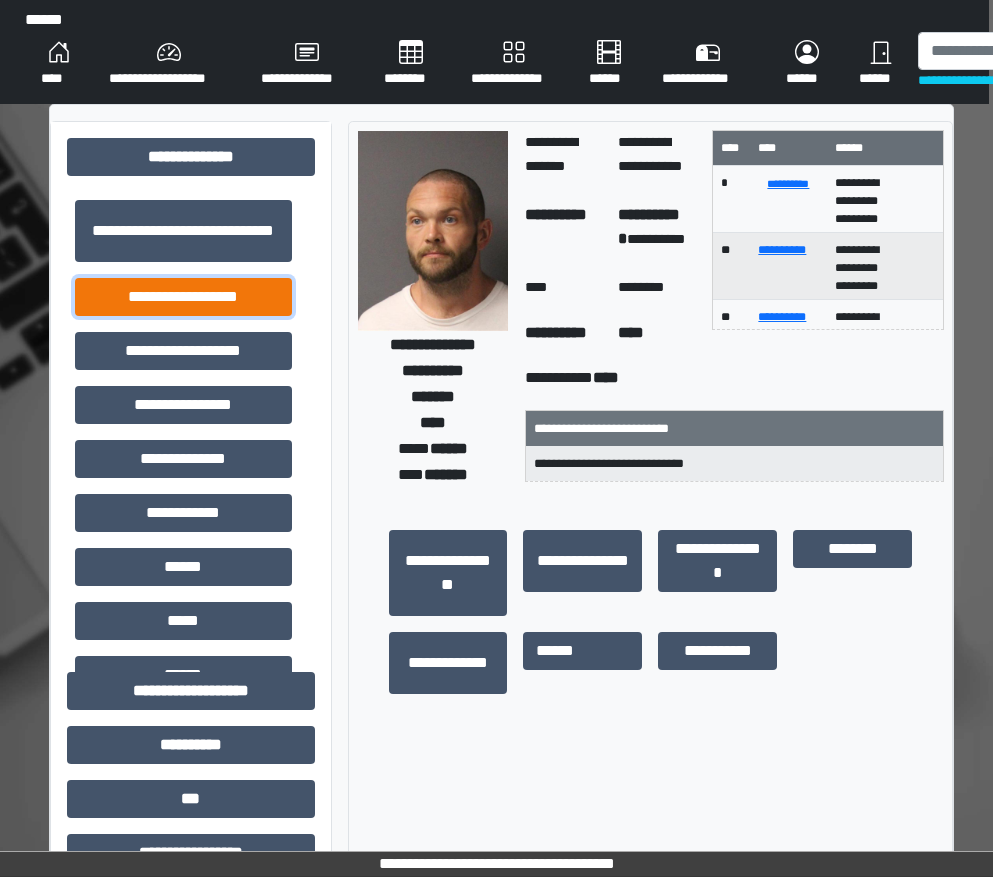 click on "**********" at bounding box center (183, 297) 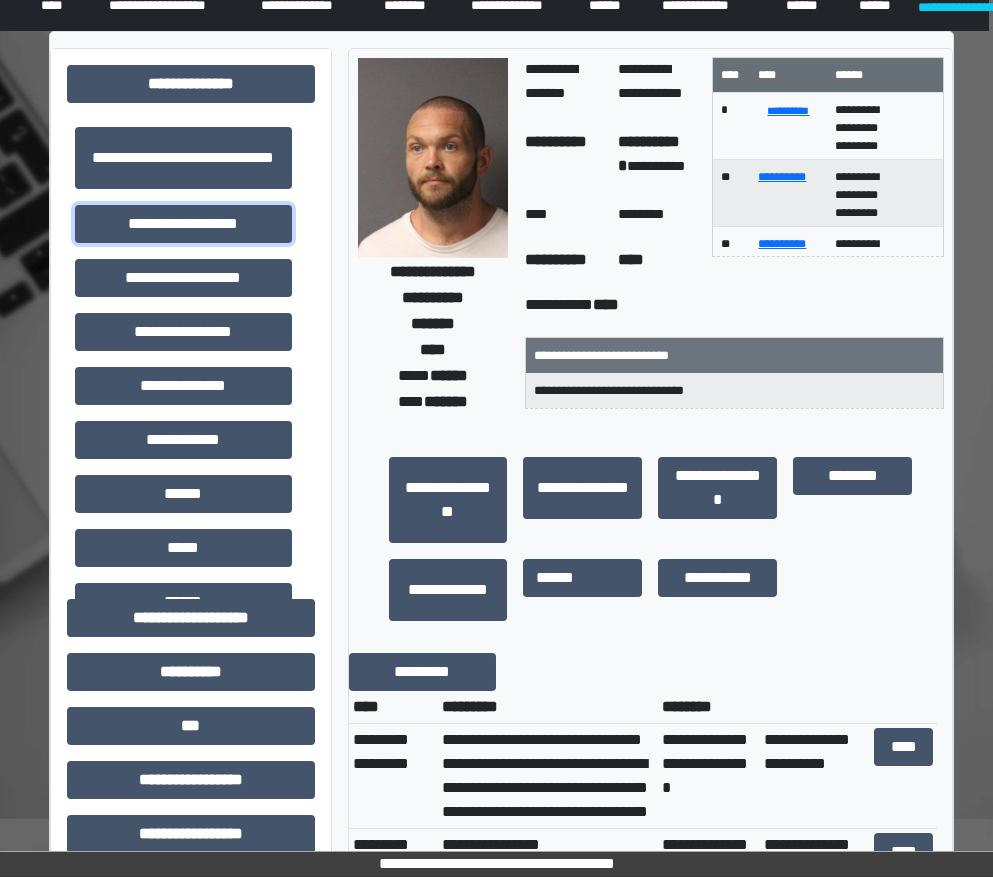 scroll, scrollTop: 0, scrollLeft: 4, axis: horizontal 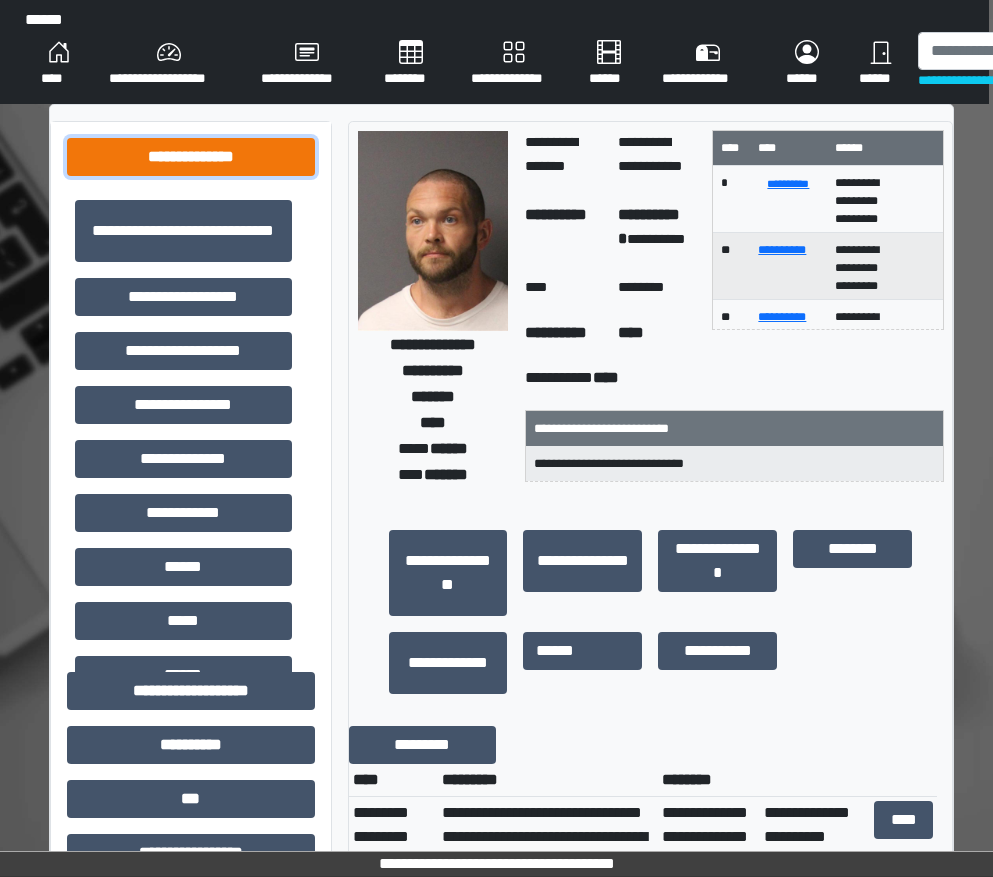 click on "**********" at bounding box center [191, 157] 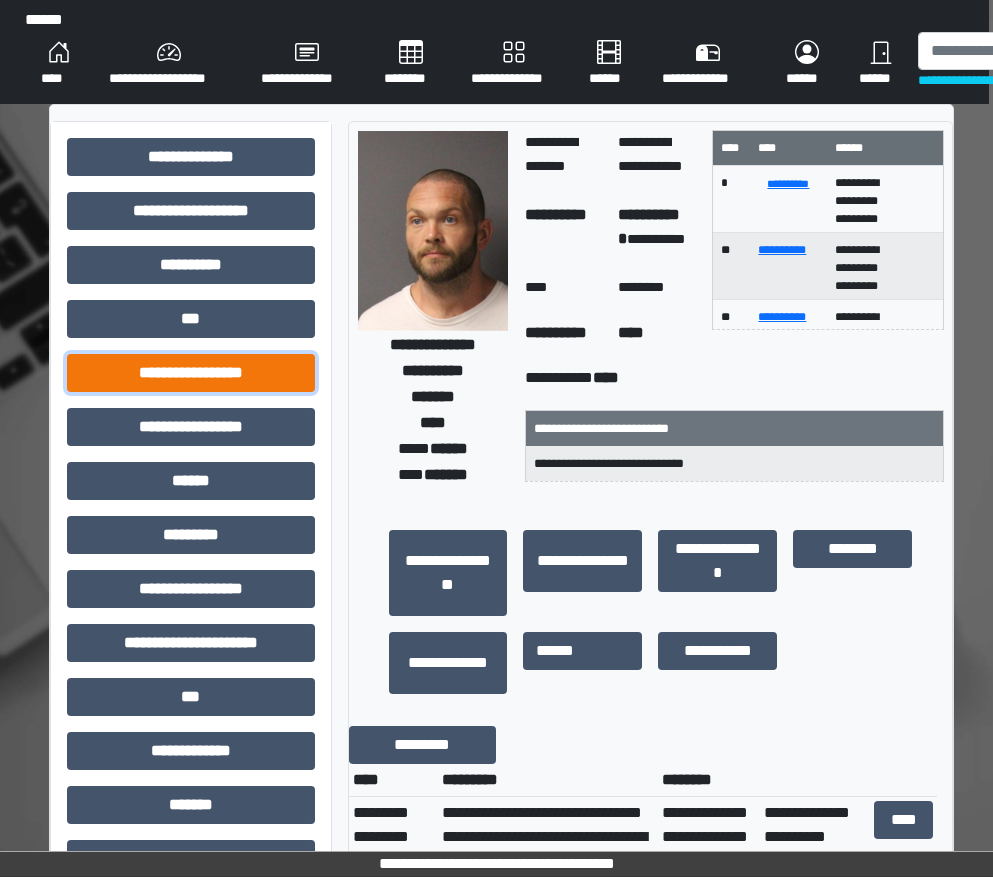 click on "**********" at bounding box center [191, 373] 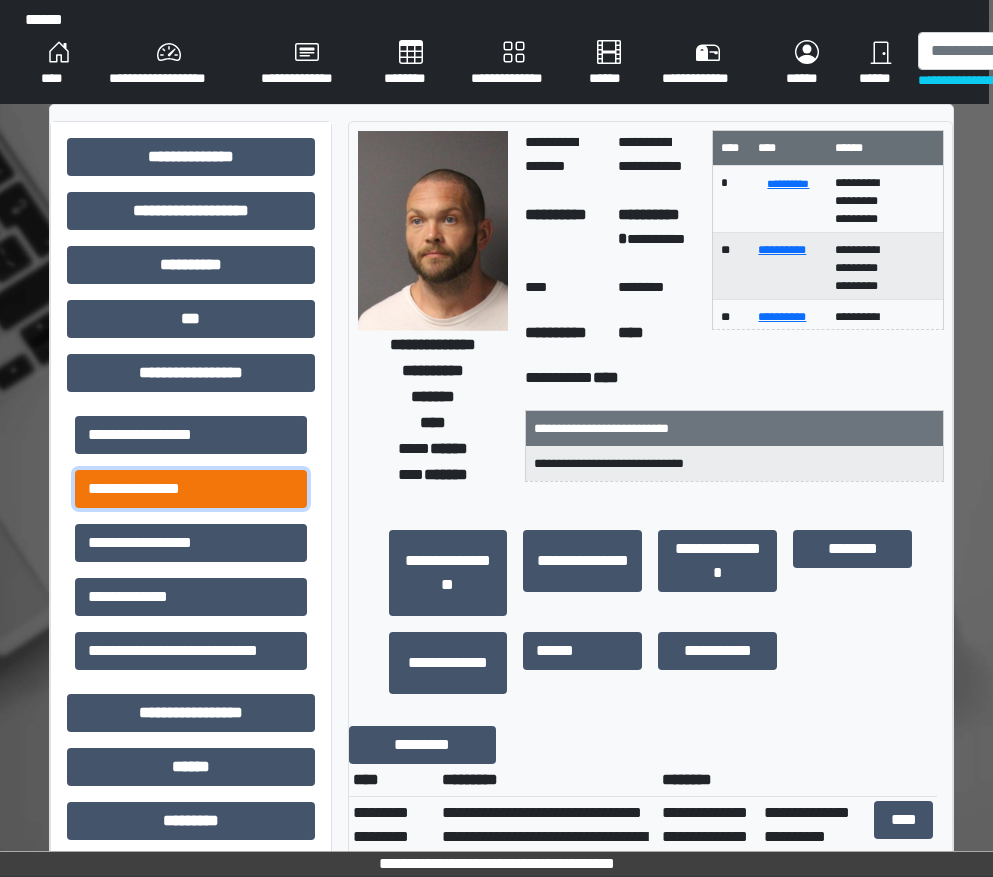 click on "**********" at bounding box center [191, 489] 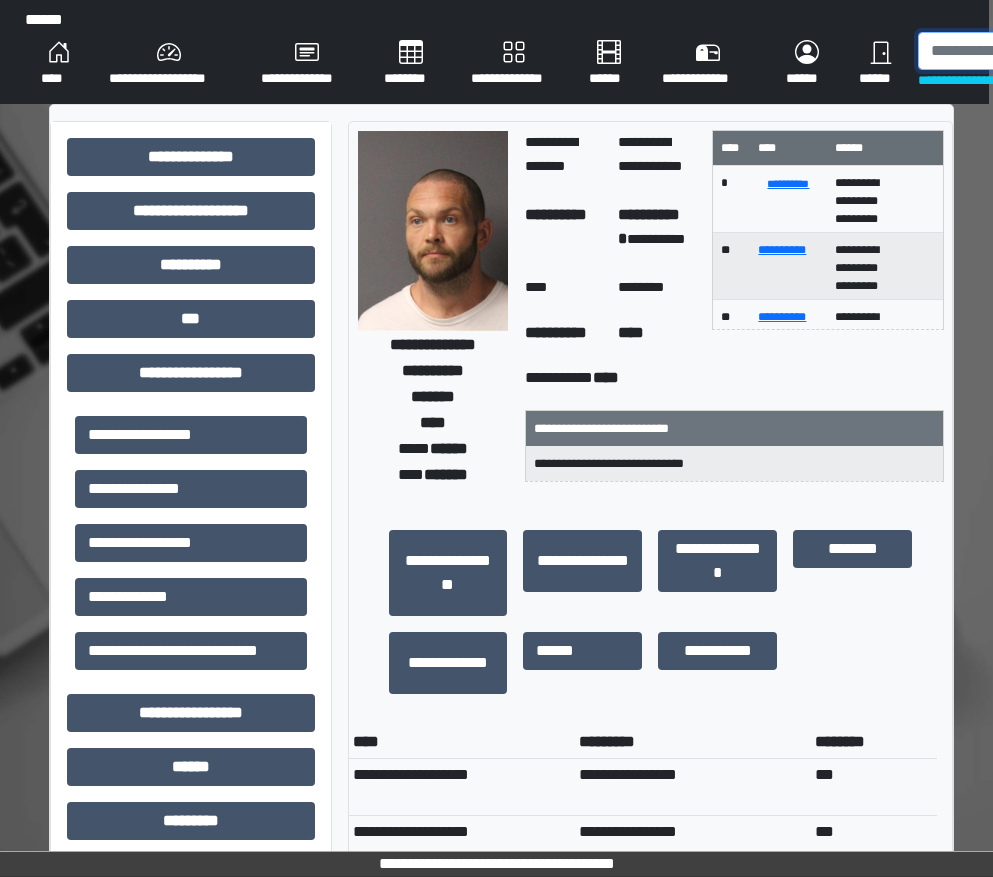 click at bounding box center (1021, 51) 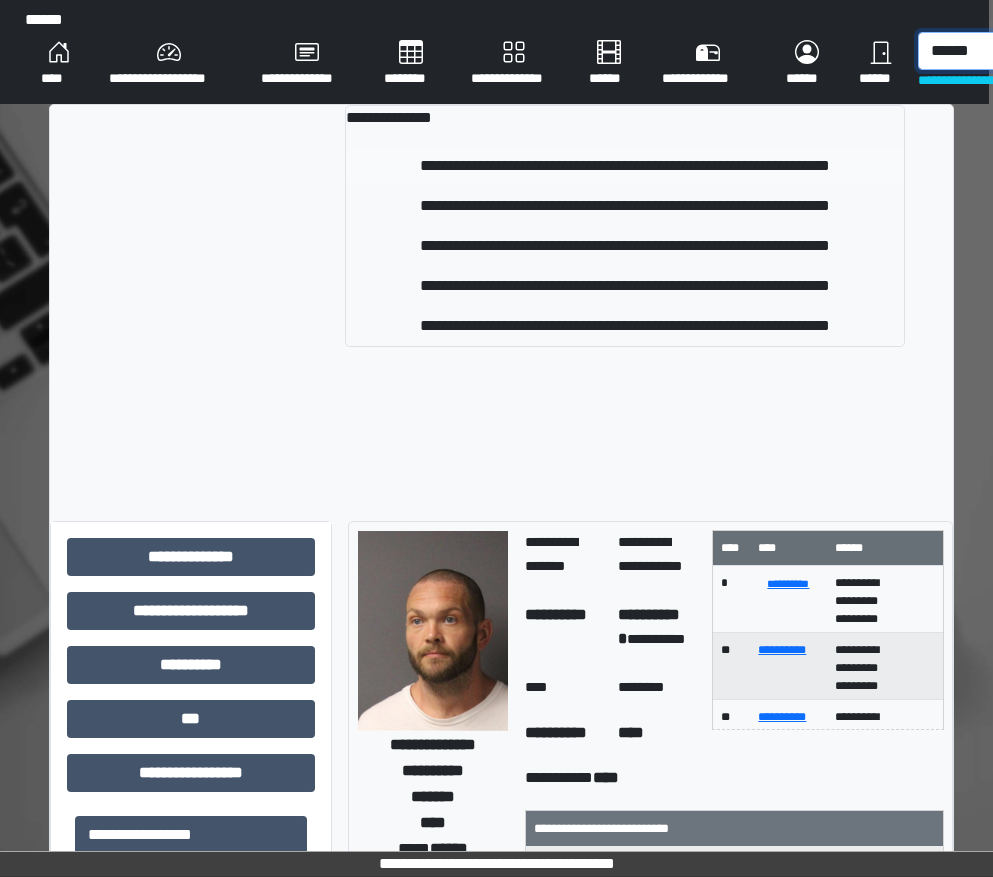 type on "******" 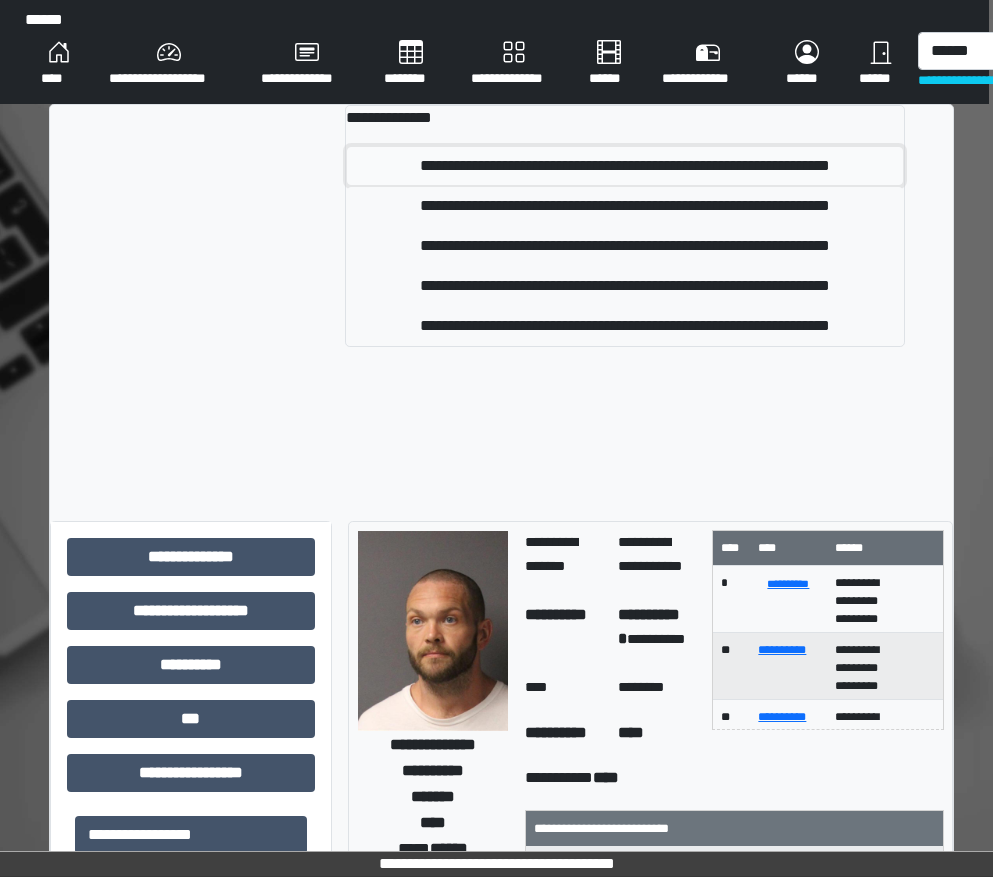 click on "**********" at bounding box center (625, 166) 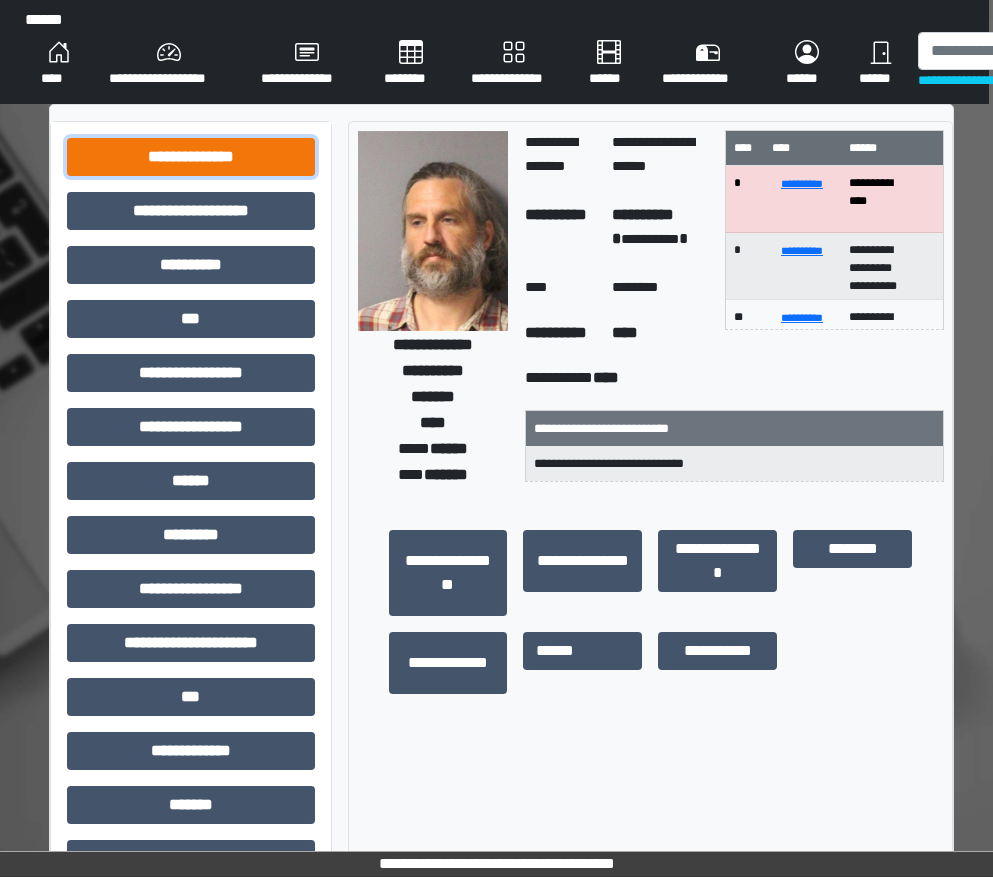 click on "**********" at bounding box center [191, 157] 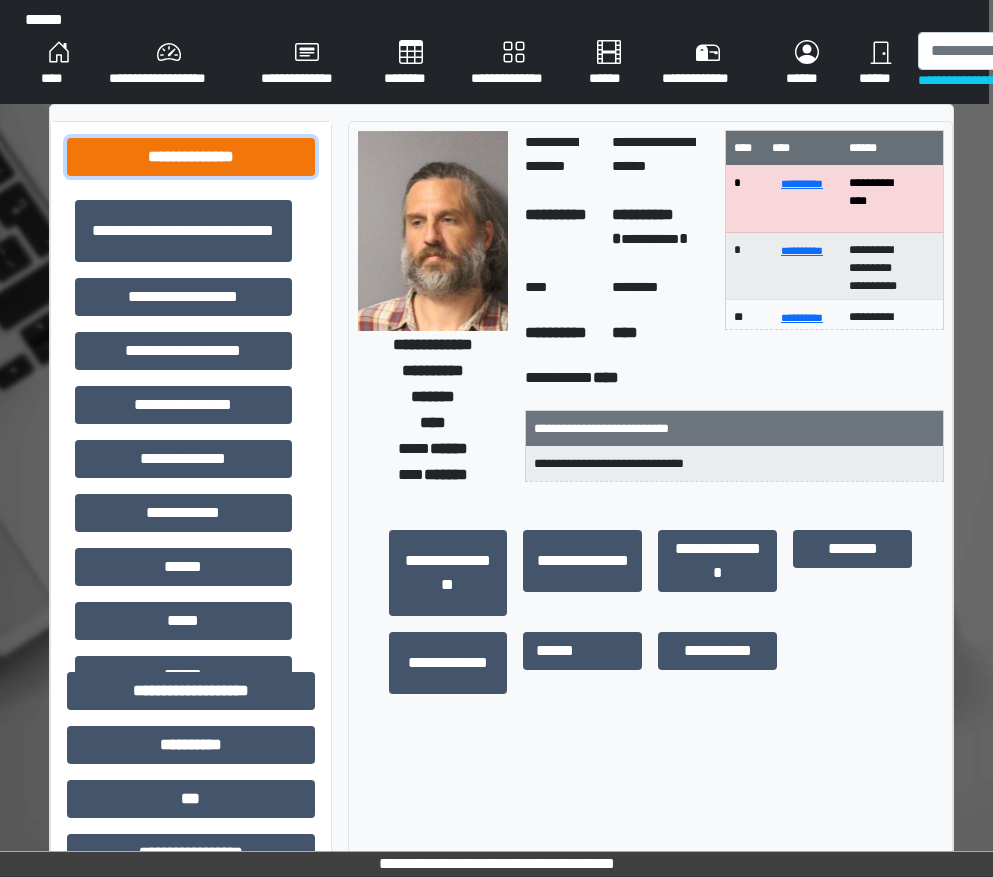 click on "**********" at bounding box center [191, 157] 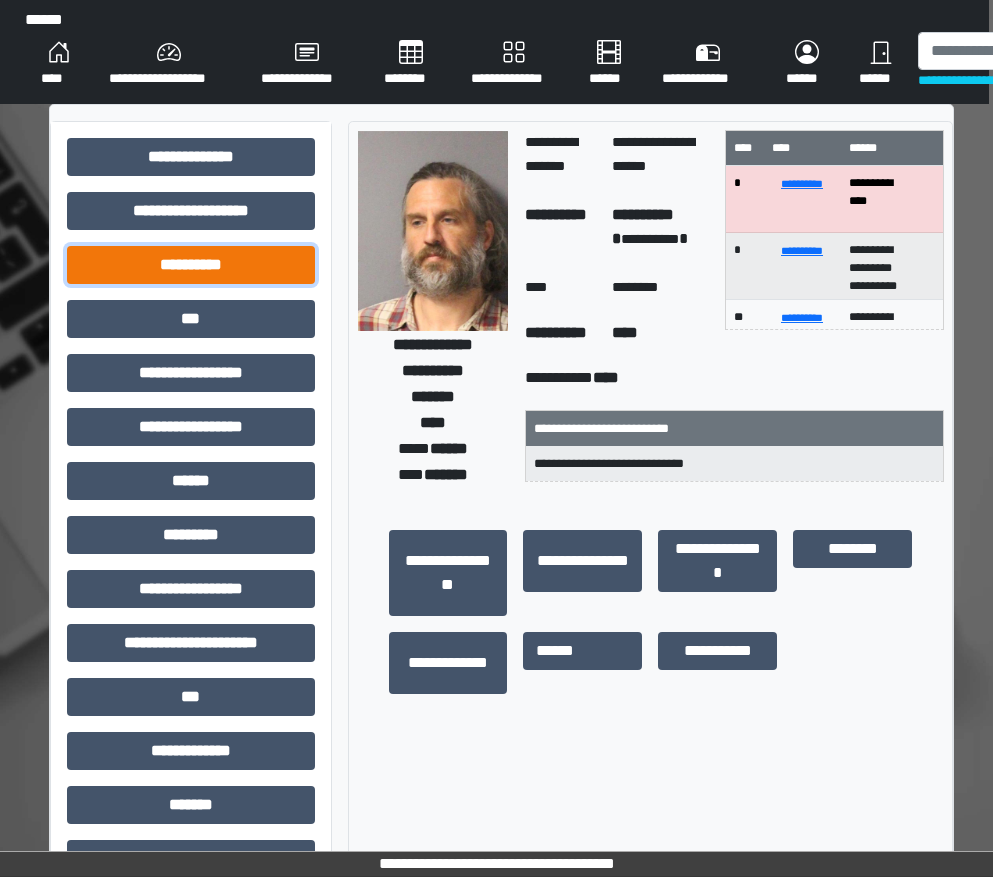 click on "**********" at bounding box center (191, 265) 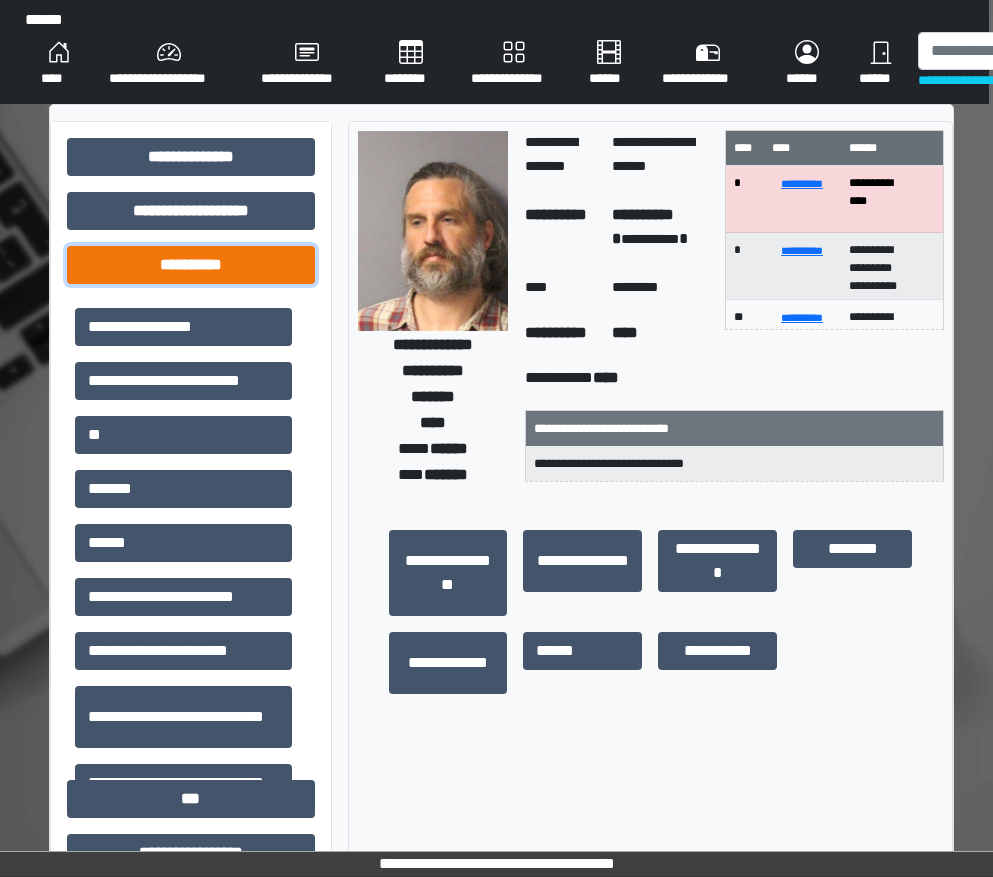 click on "**********" at bounding box center (191, 265) 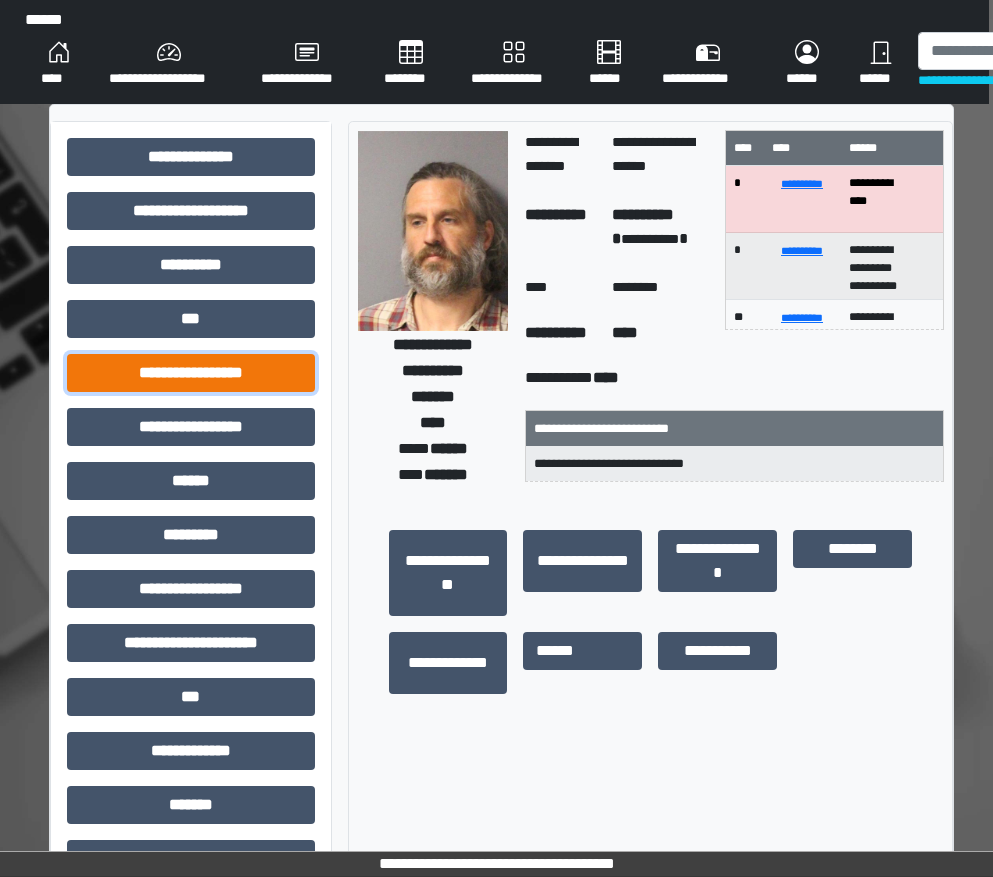 click on "**********" at bounding box center [191, 373] 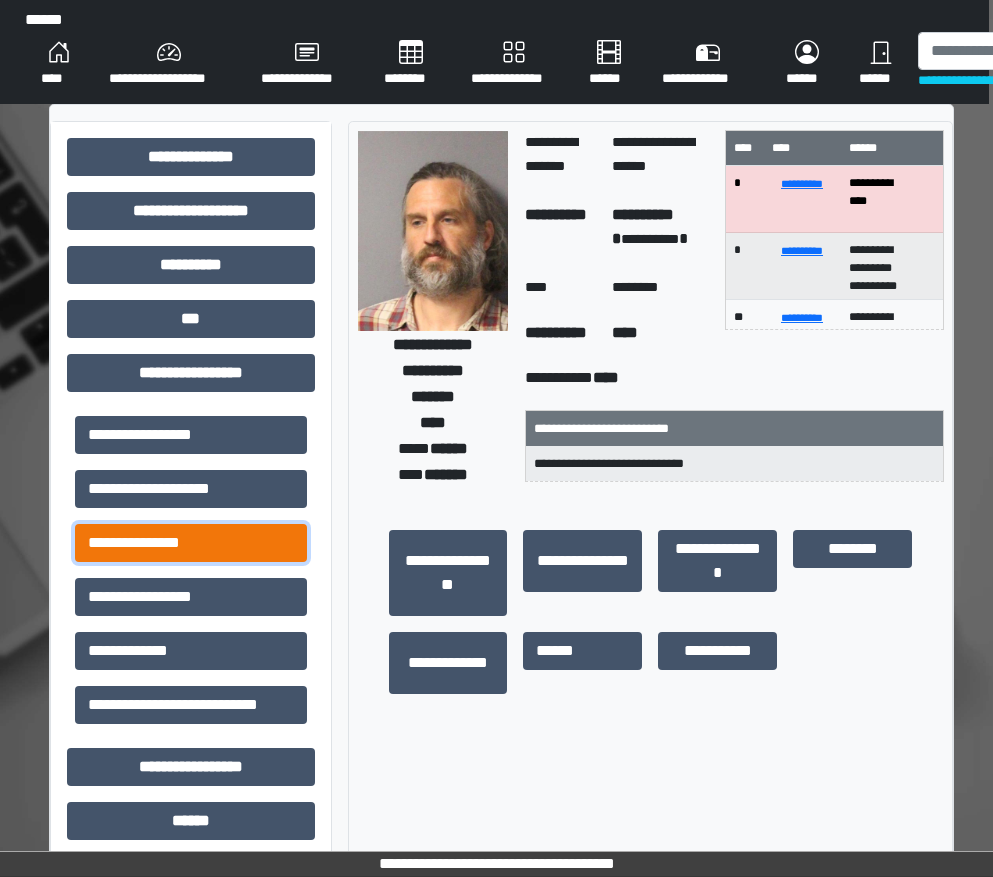 click on "**********" at bounding box center [191, 543] 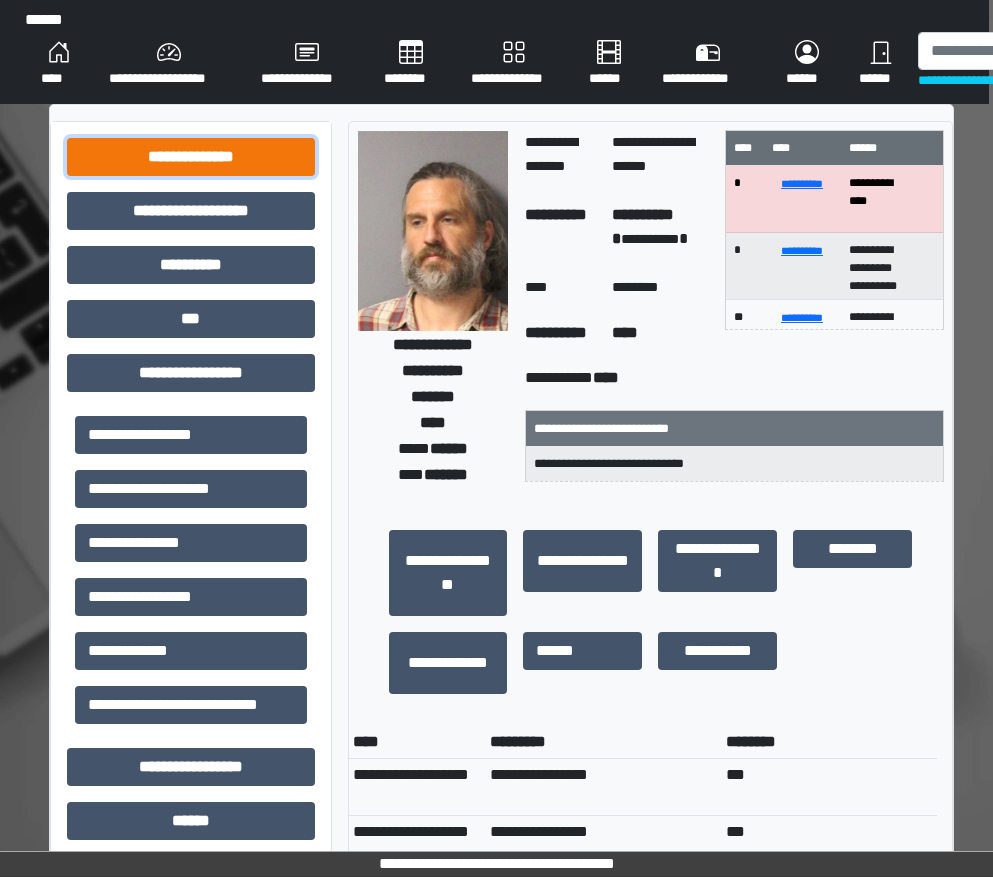 click on "**********" at bounding box center (191, 157) 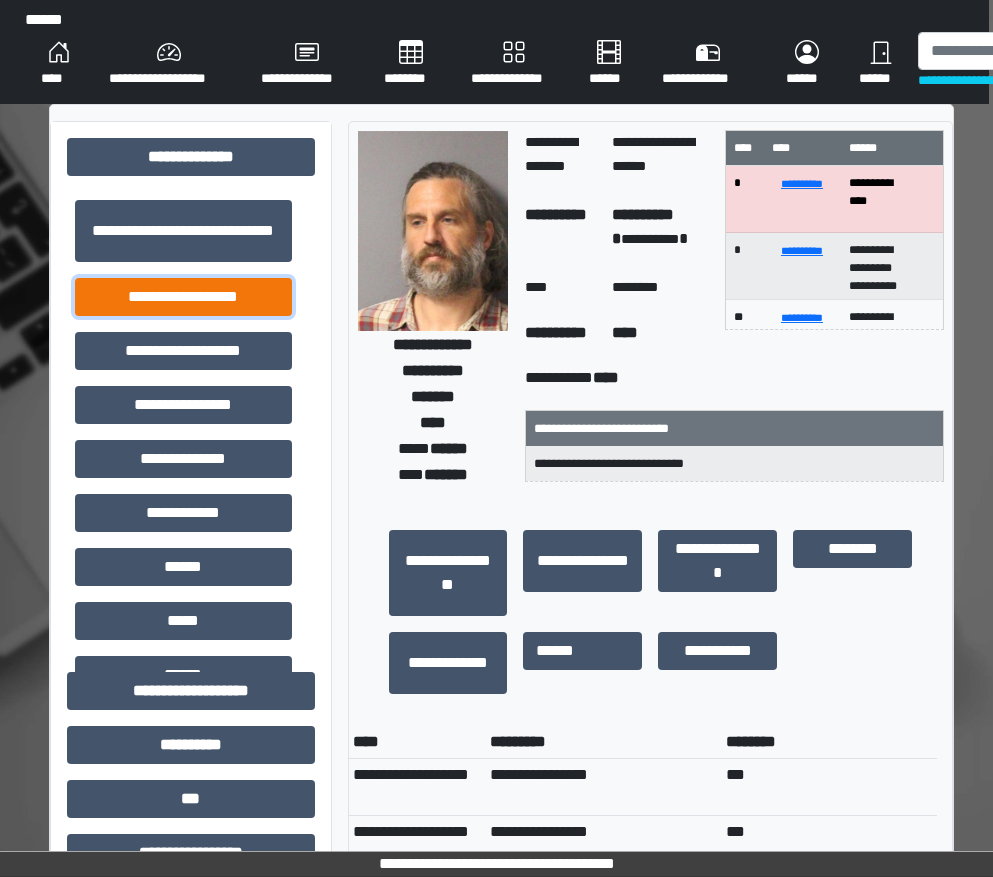 click on "**********" at bounding box center [183, 297] 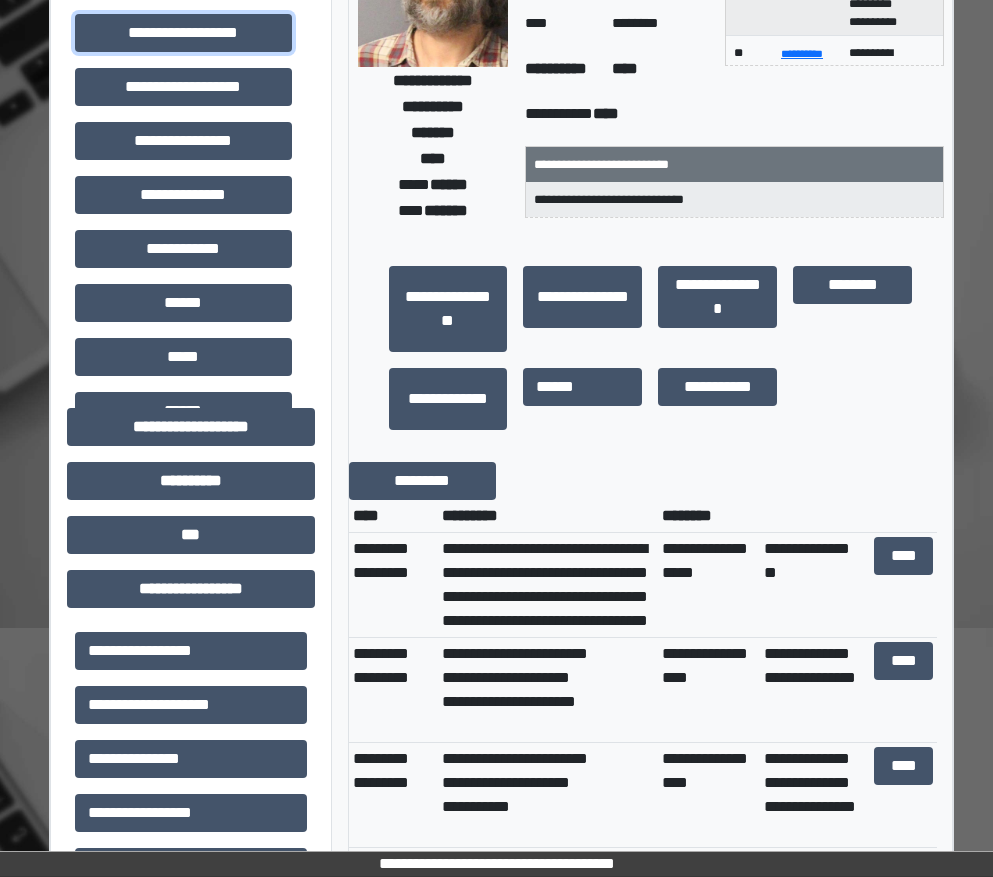 scroll, scrollTop: 300, scrollLeft: 4, axis: both 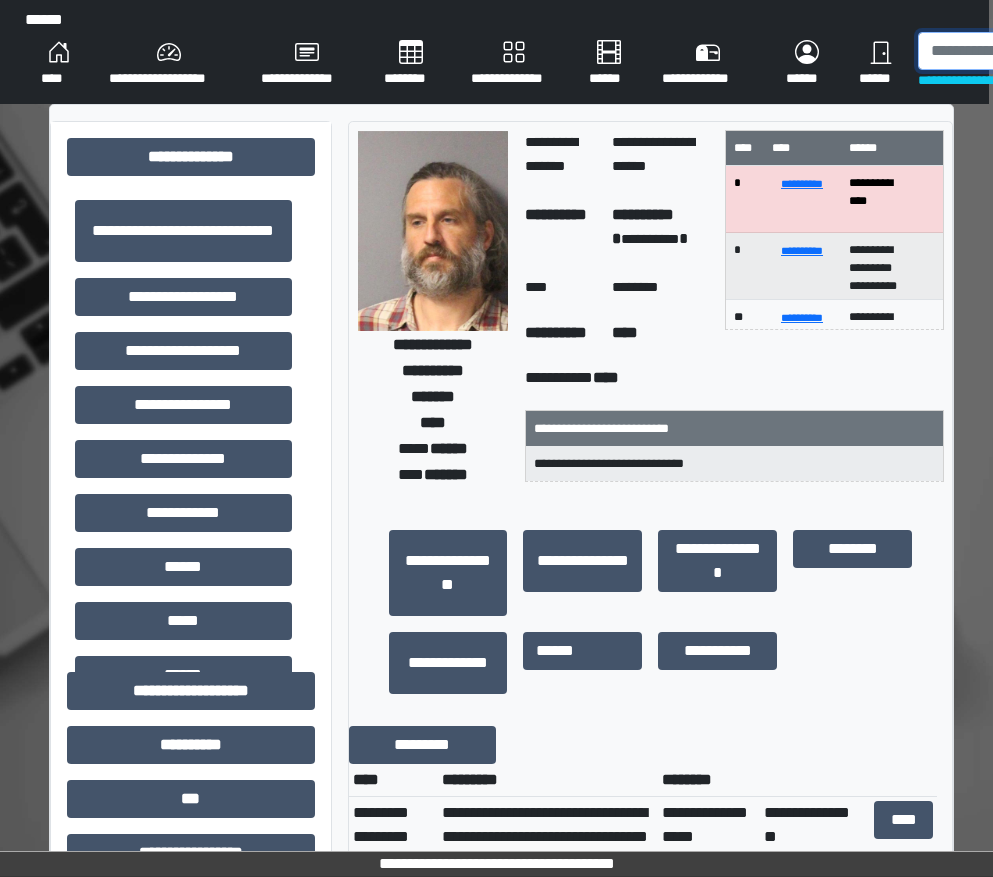 click at bounding box center [1021, 51] 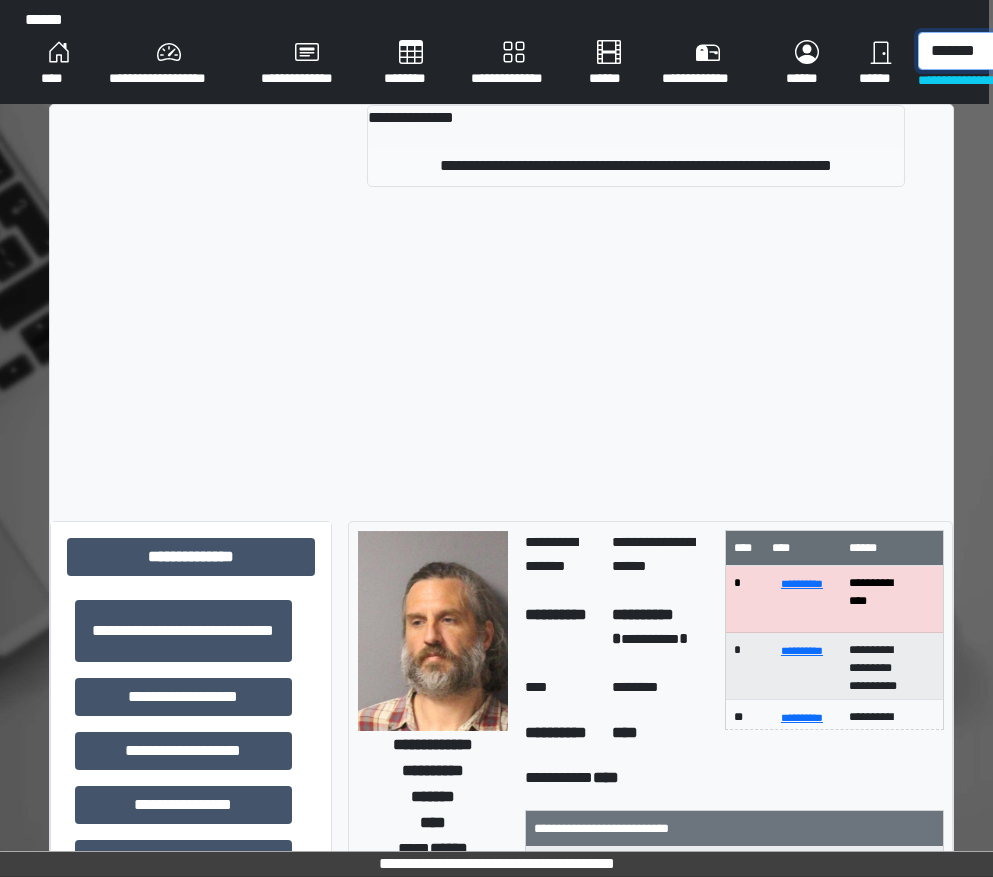 type on "*******" 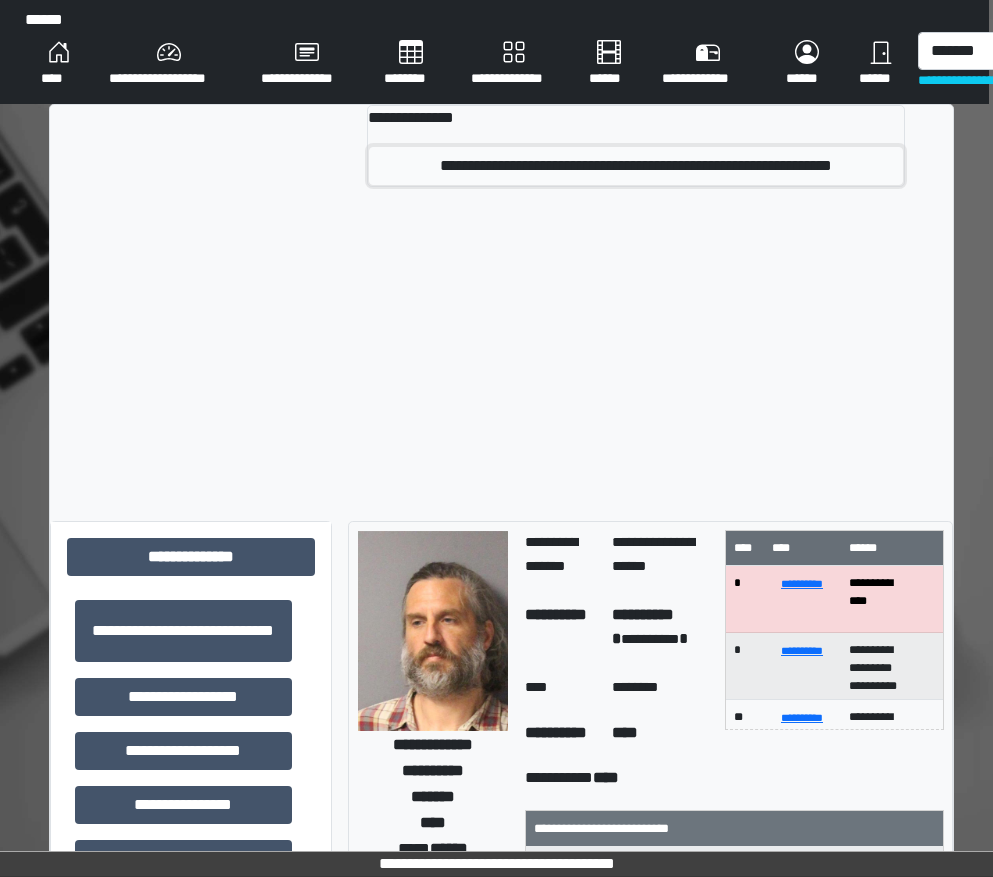 click on "**********" at bounding box center (636, 166) 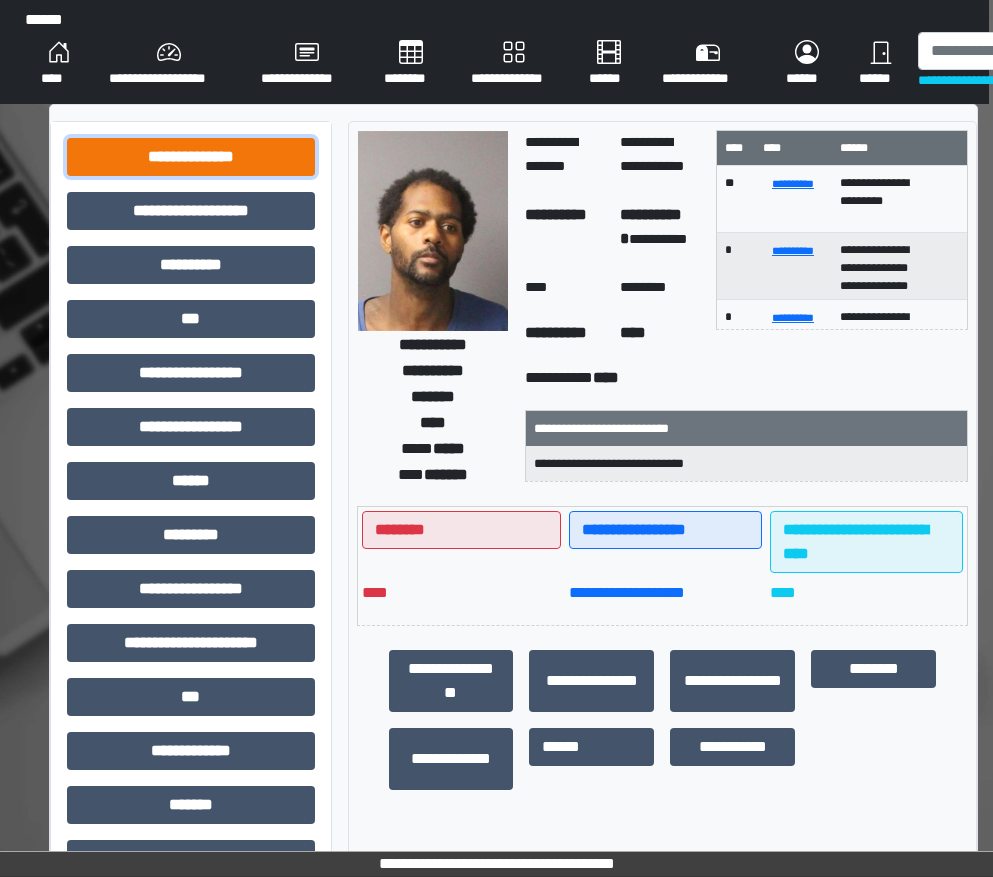 click on "**********" at bounding box center [191, 157] 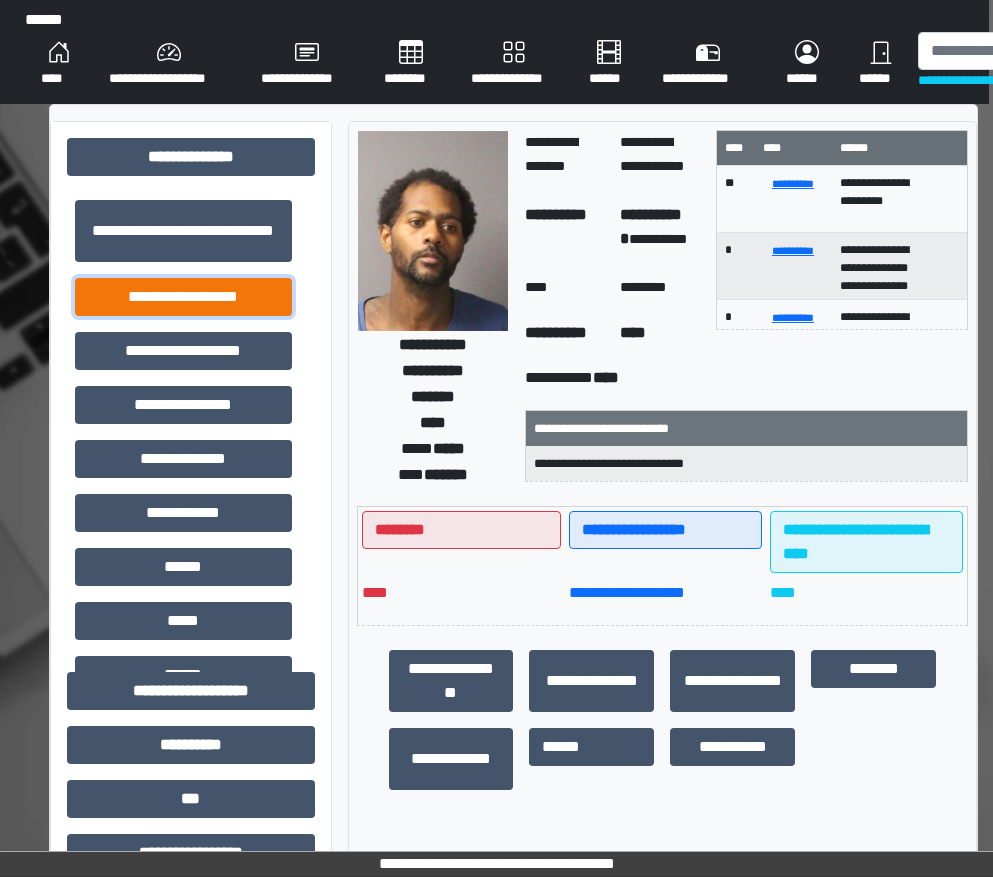 click on "**********" at bounding box center (183, 297) 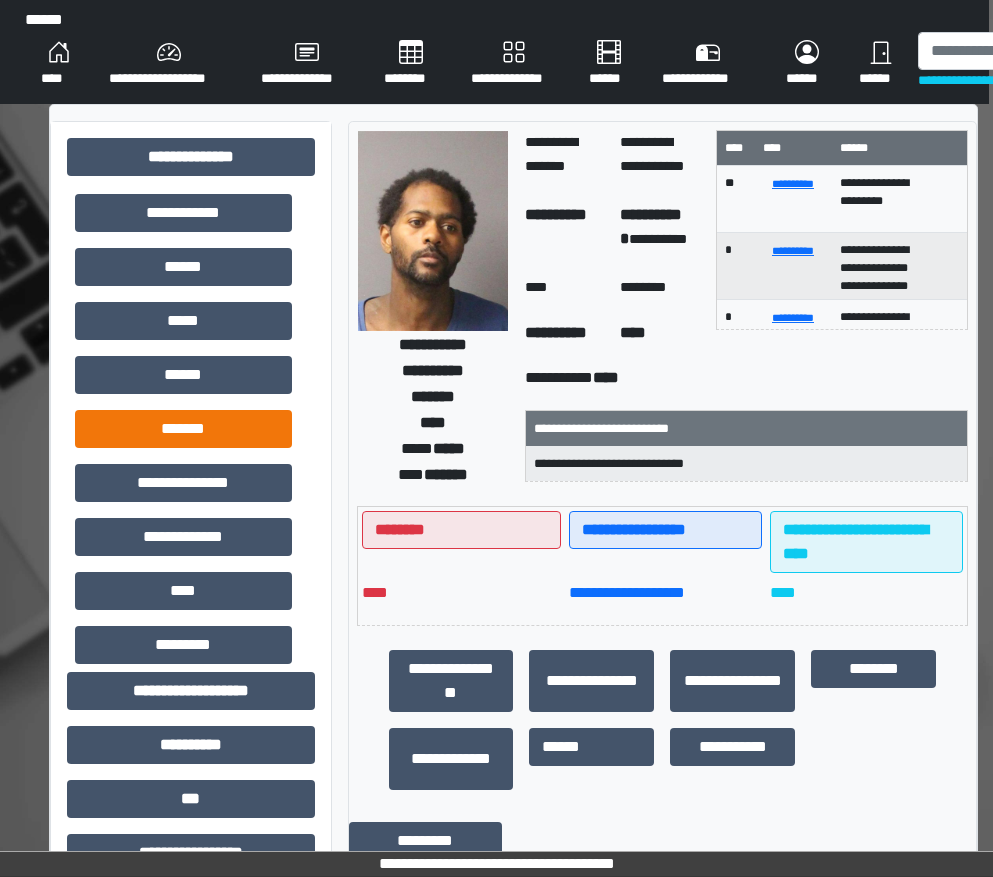 scroll, scrollTop: 0, scrollLeft: 0, axis: both 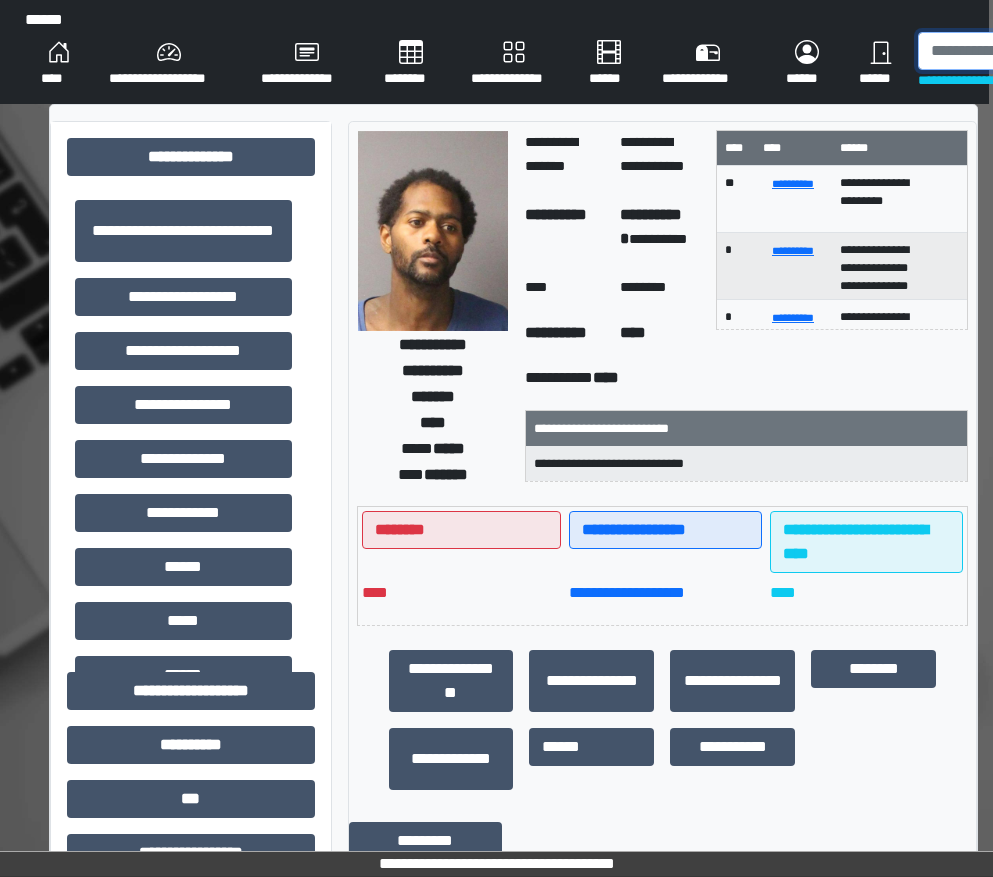 click at bounding box center (1021, 51) 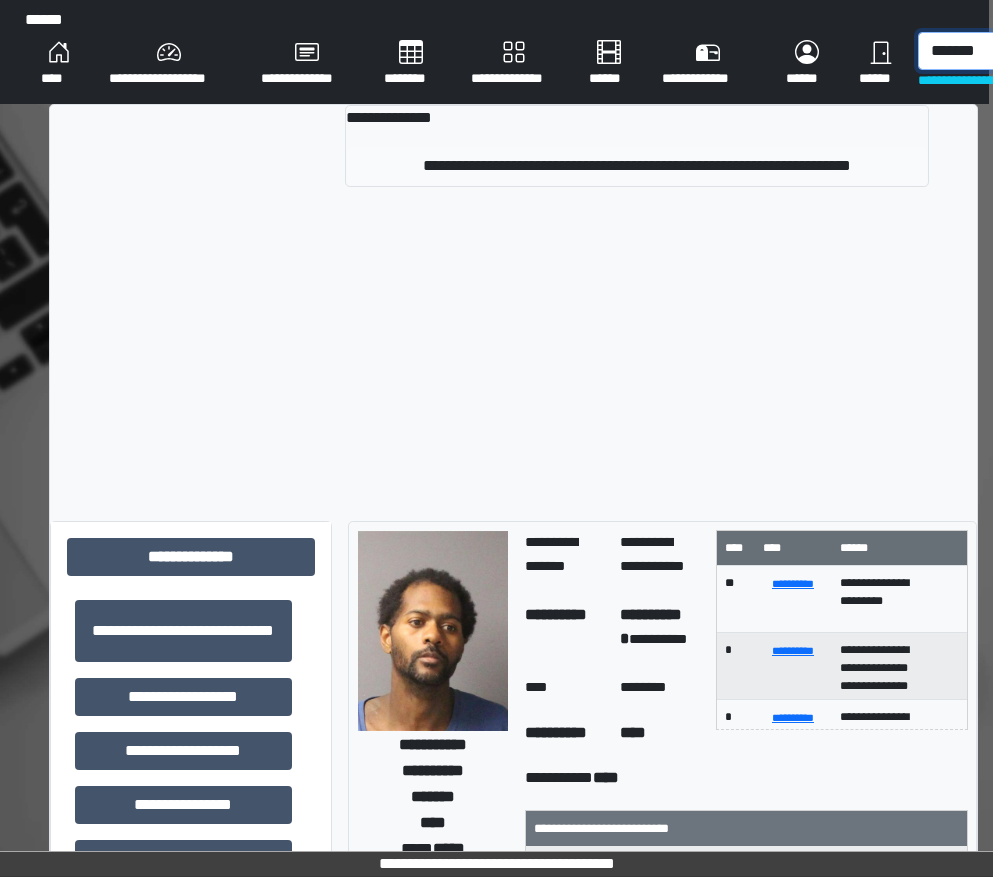 type on "*******" 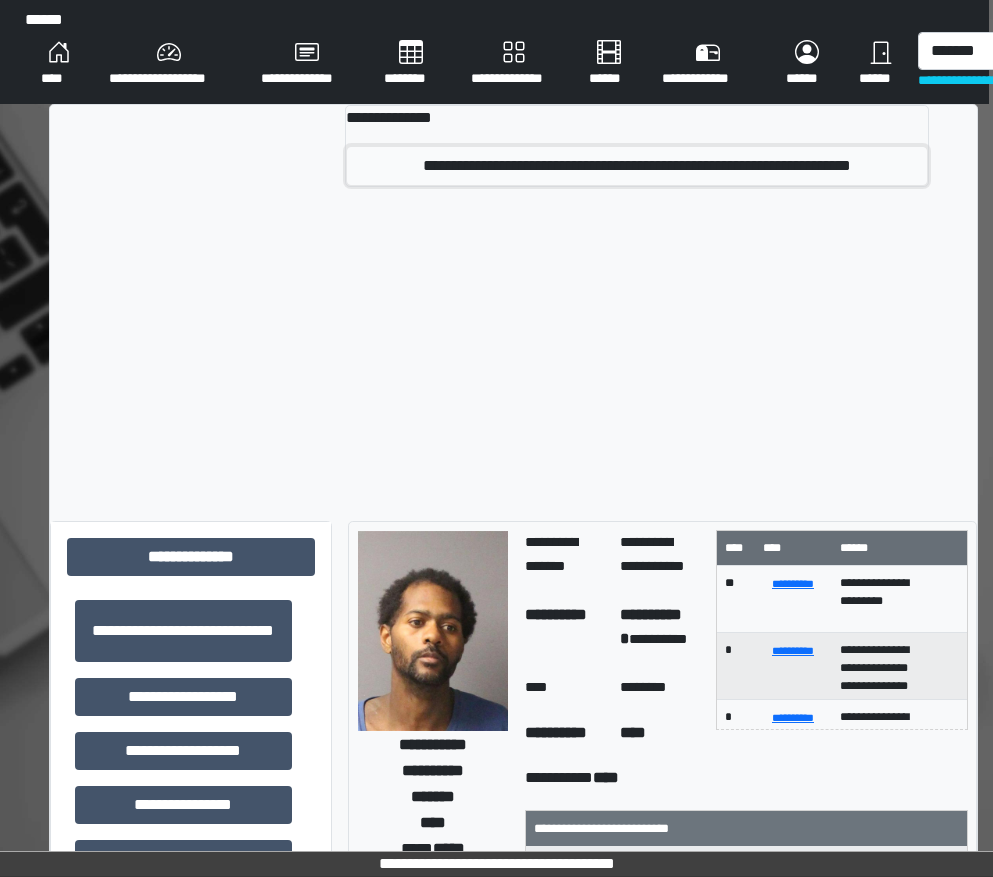 click on "**********" at bounding box center [637, 166] 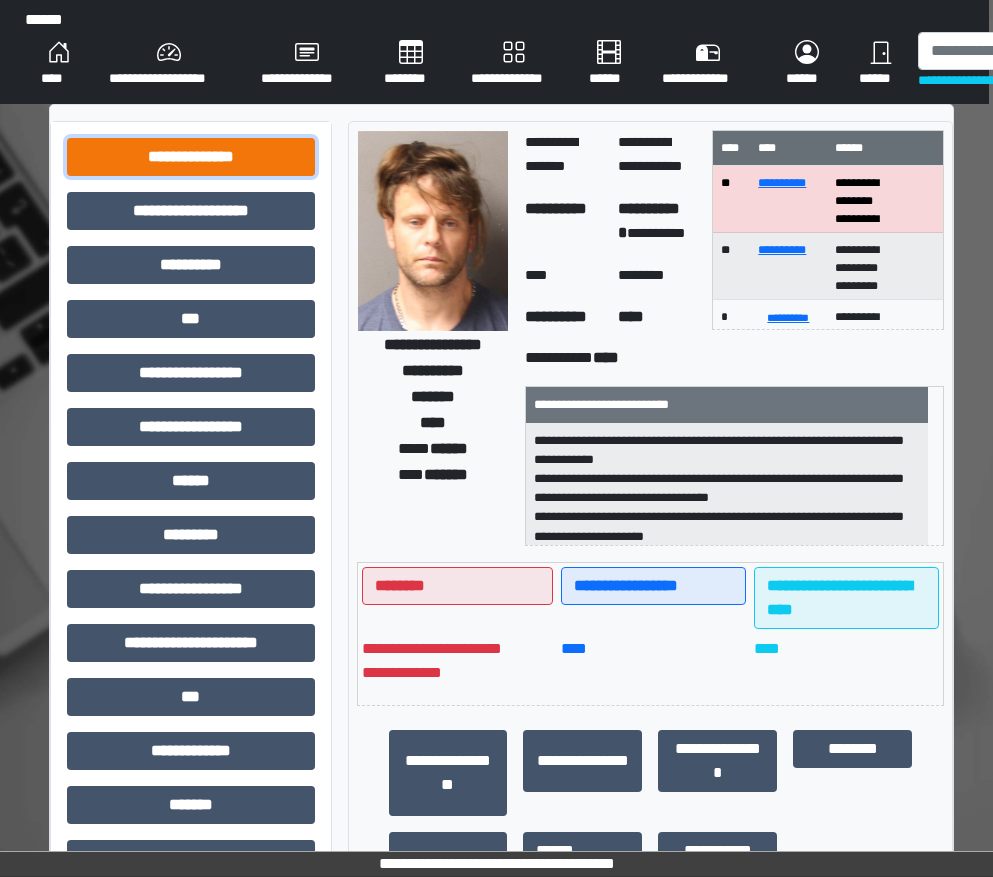 click on "**********" at bounding box center [191, 157] 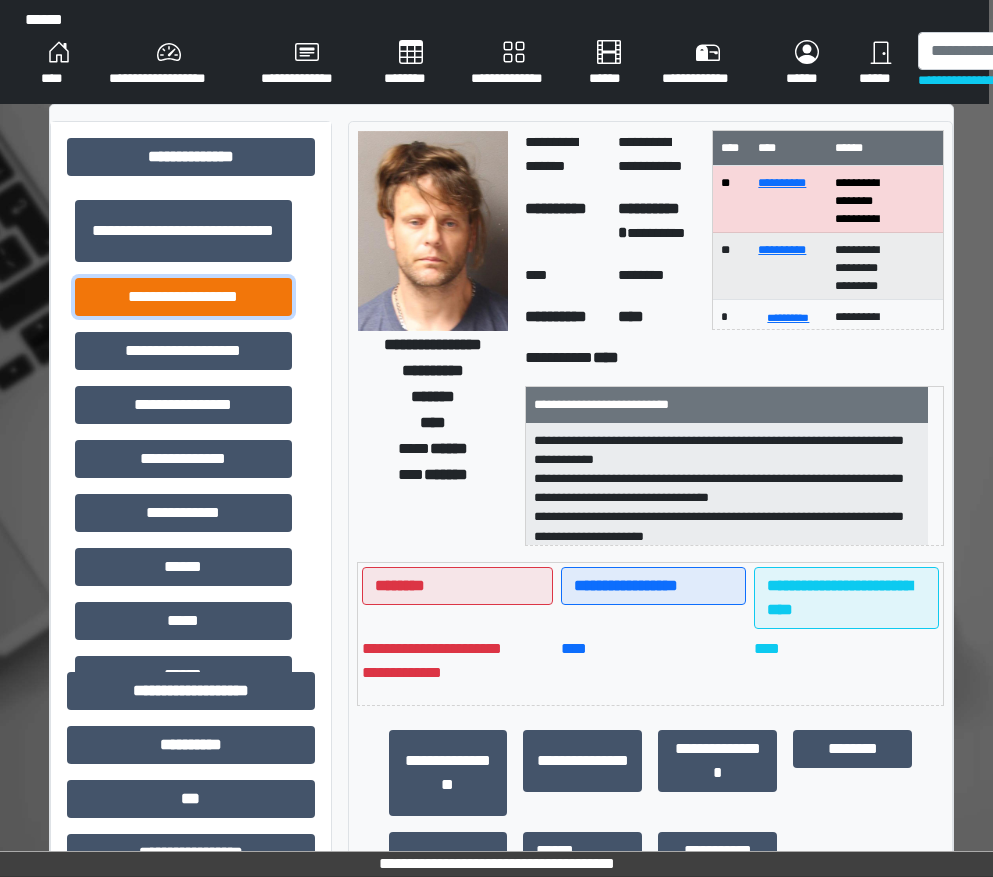 click on "**********" at bounding box center (183, 297) 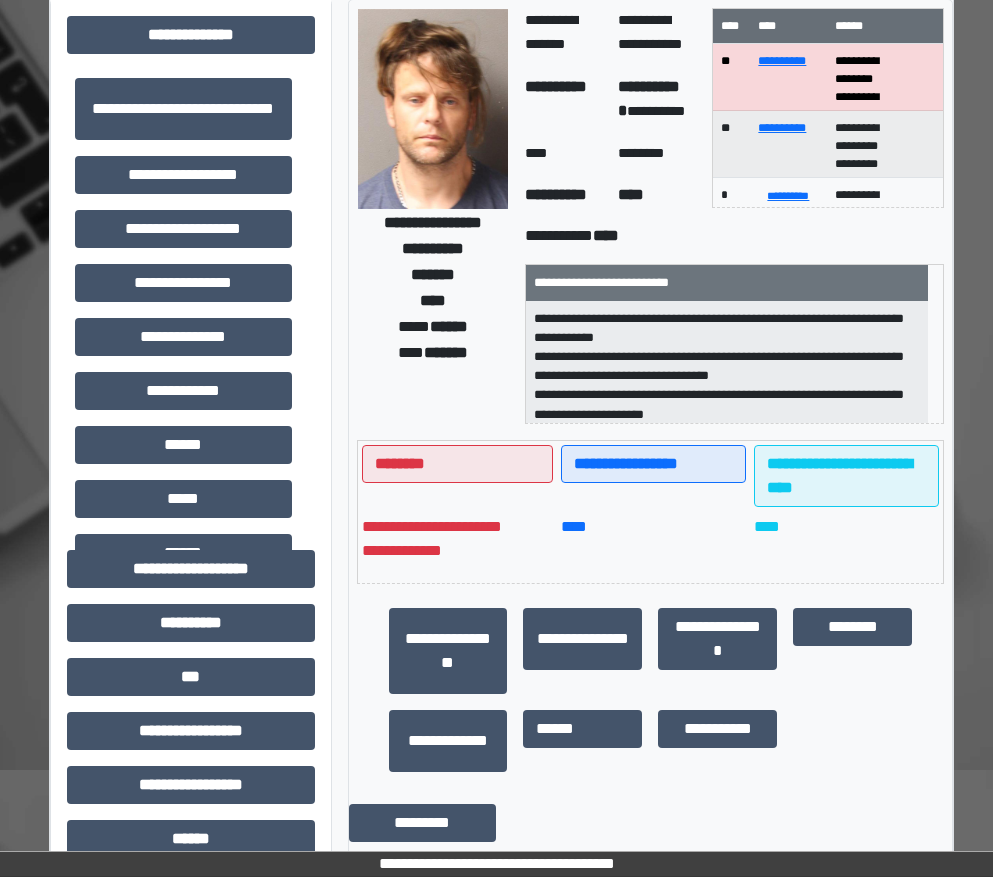 scroll, scrollTop: 0, scrollLeft: 4, axis: horizontal 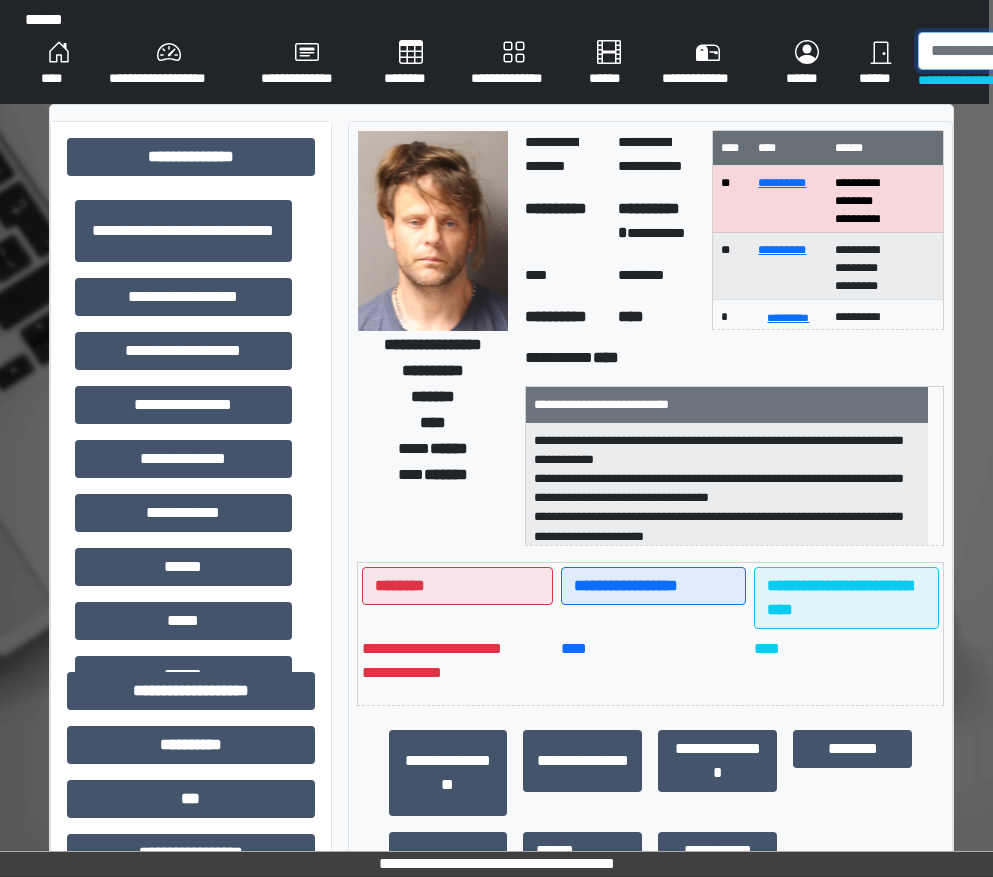 click at bounding box center (1021, 51) 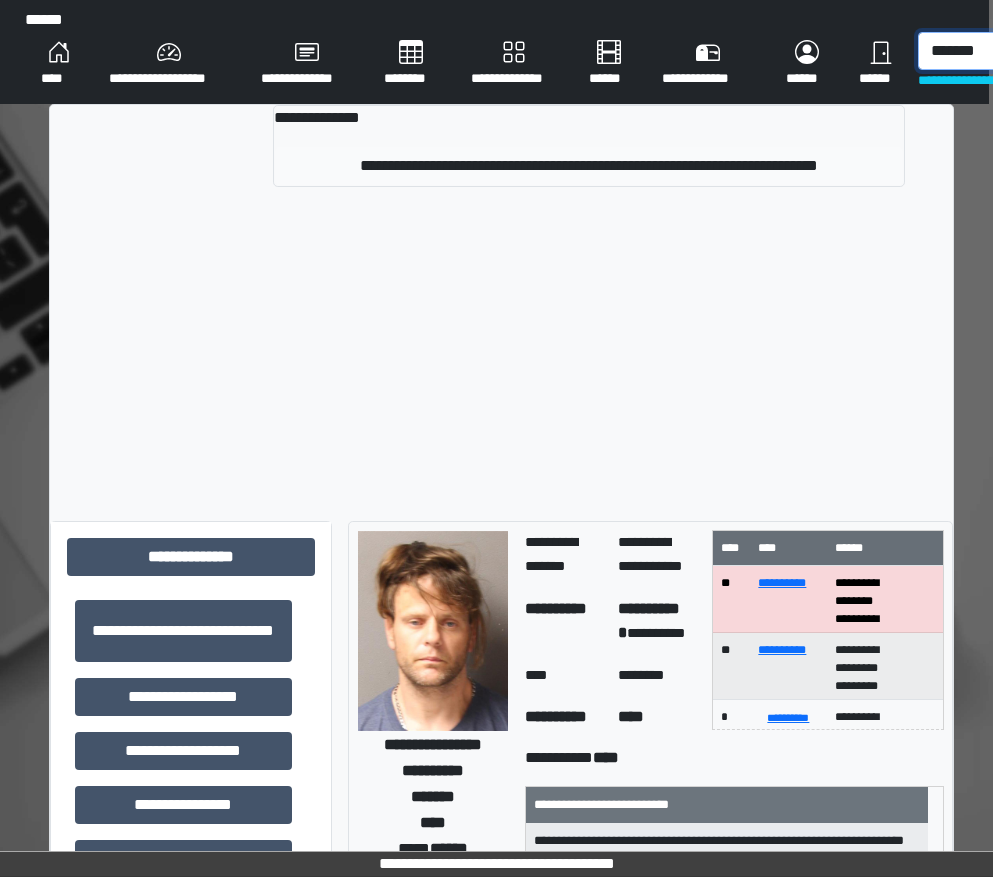 type on "*******" 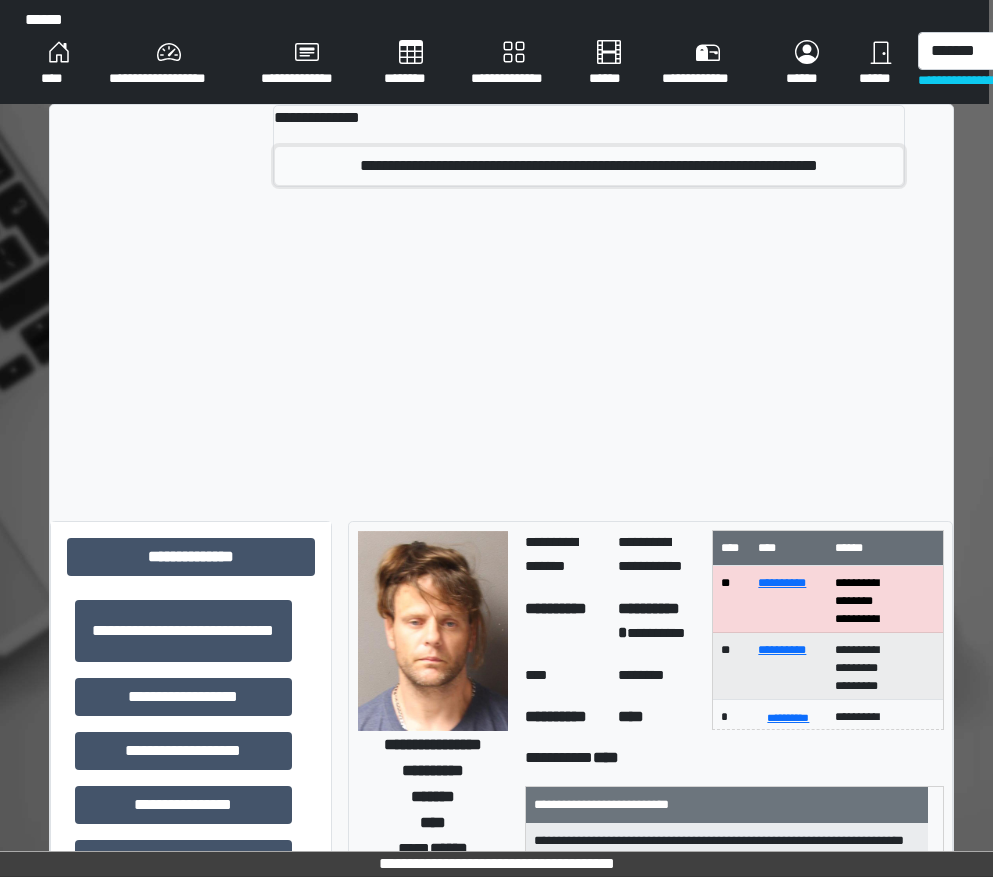 click on "**********" at bounding box center [589, 166] 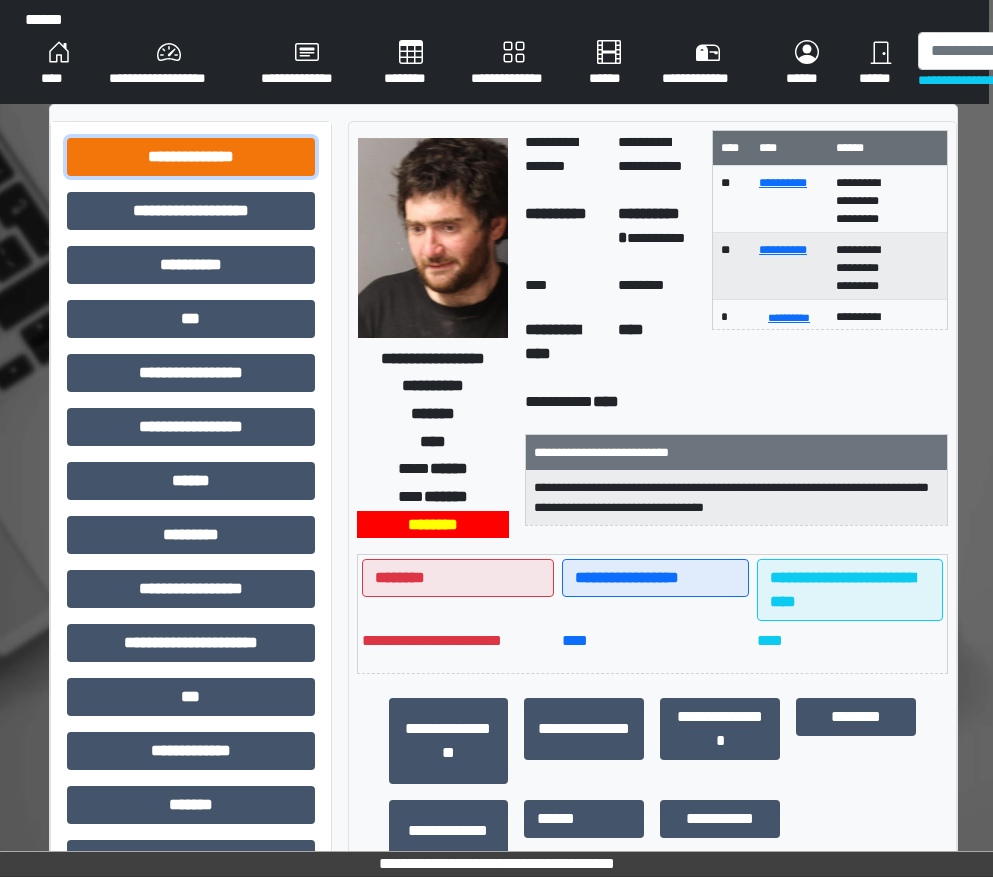click on "**********" at bounding box center (191, 157) 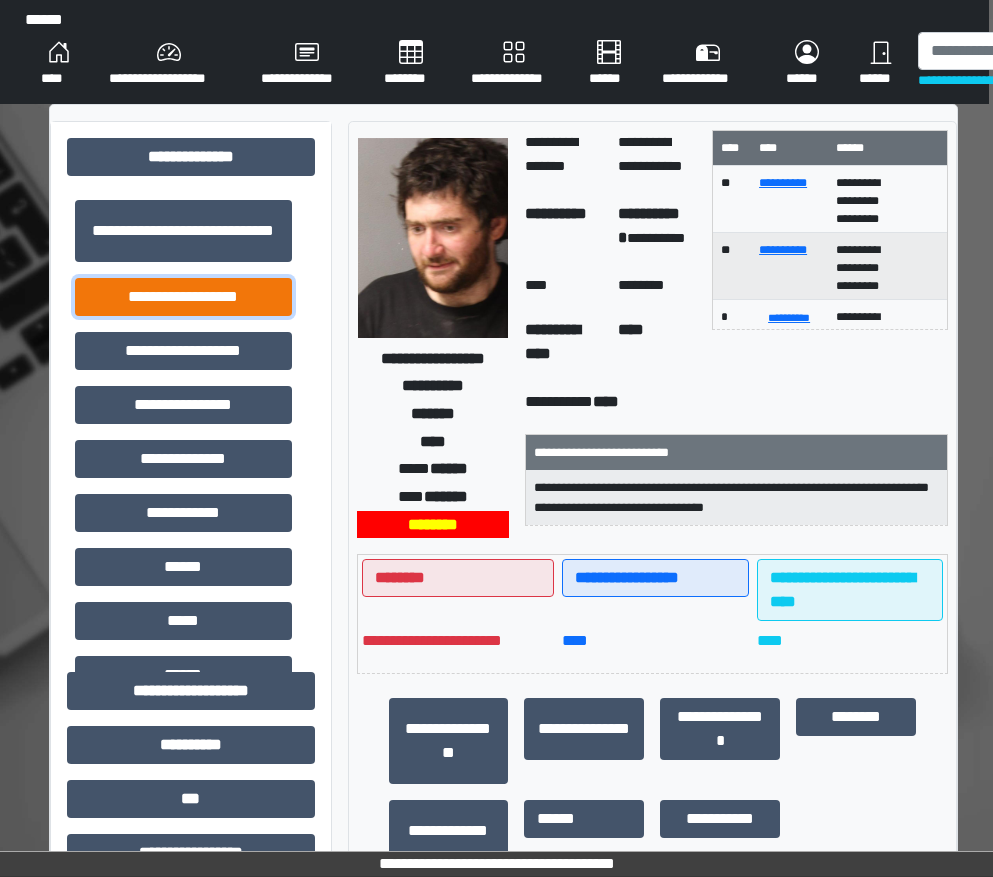 click on "**********" at bounding box center [183, 297] 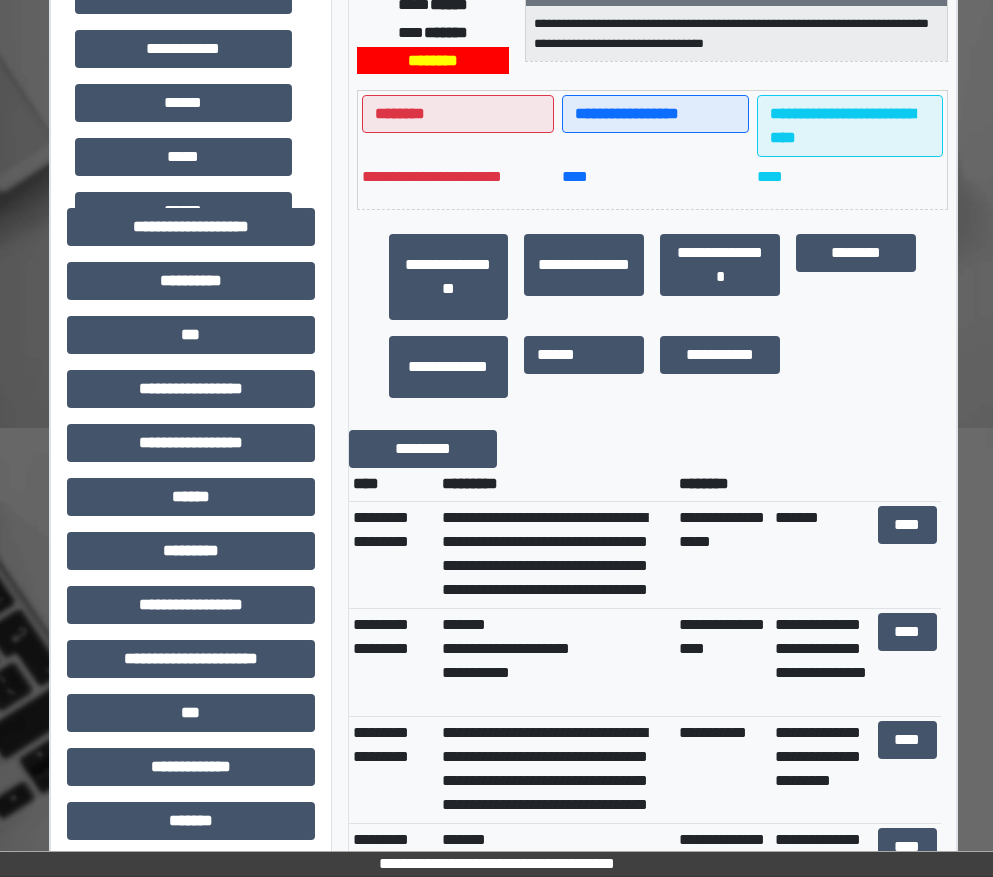 scroll, scrollTop: 500, scrollLeft: 4, axis: both 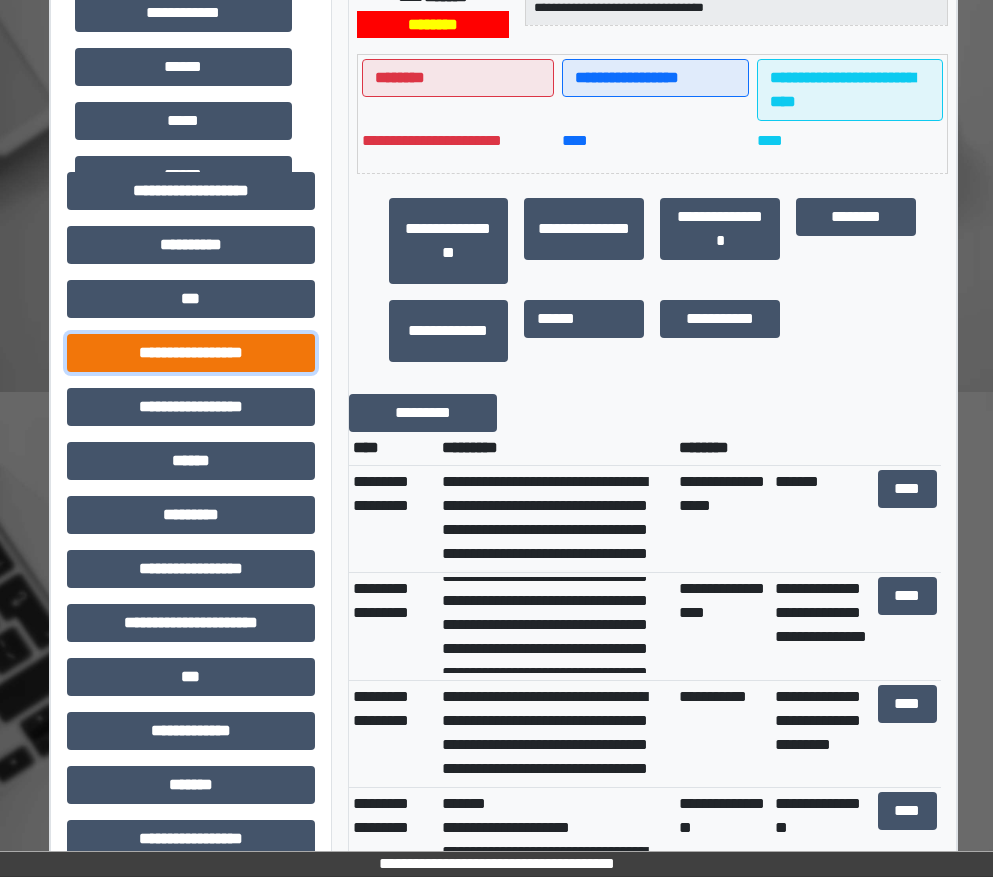 click on "**********" at bounding box center (191, 353) 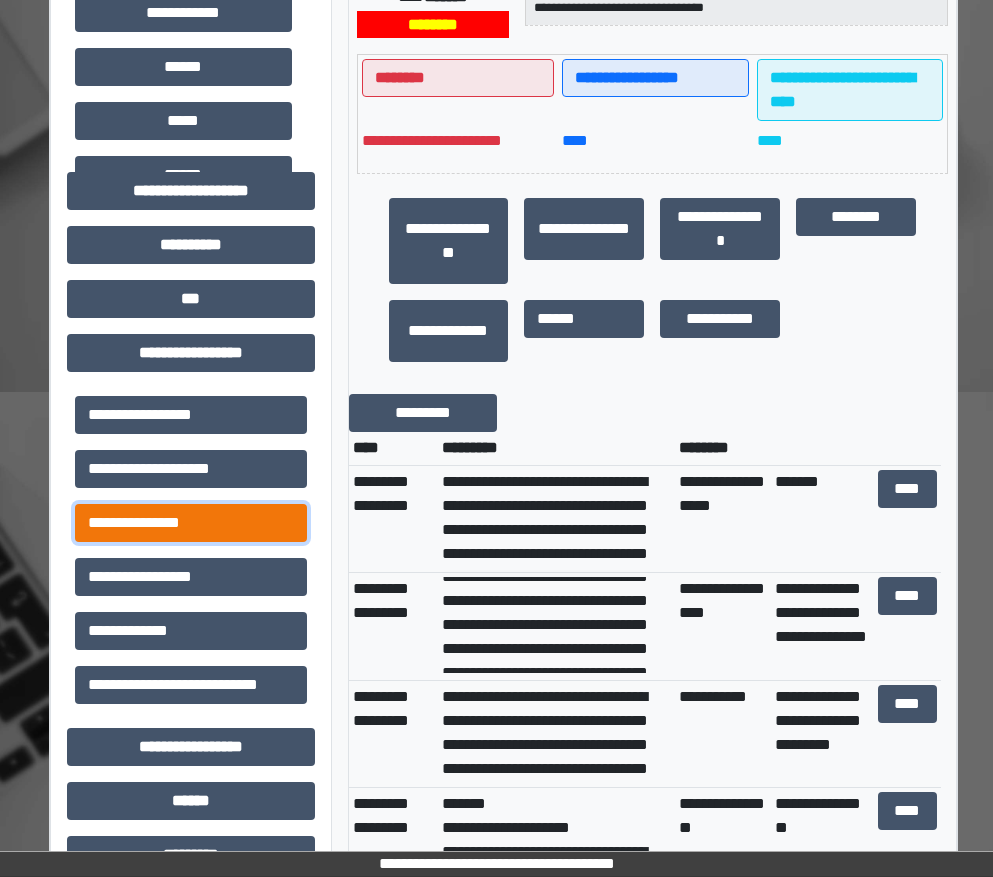 click on "**********" at bounding box center (191, 523) 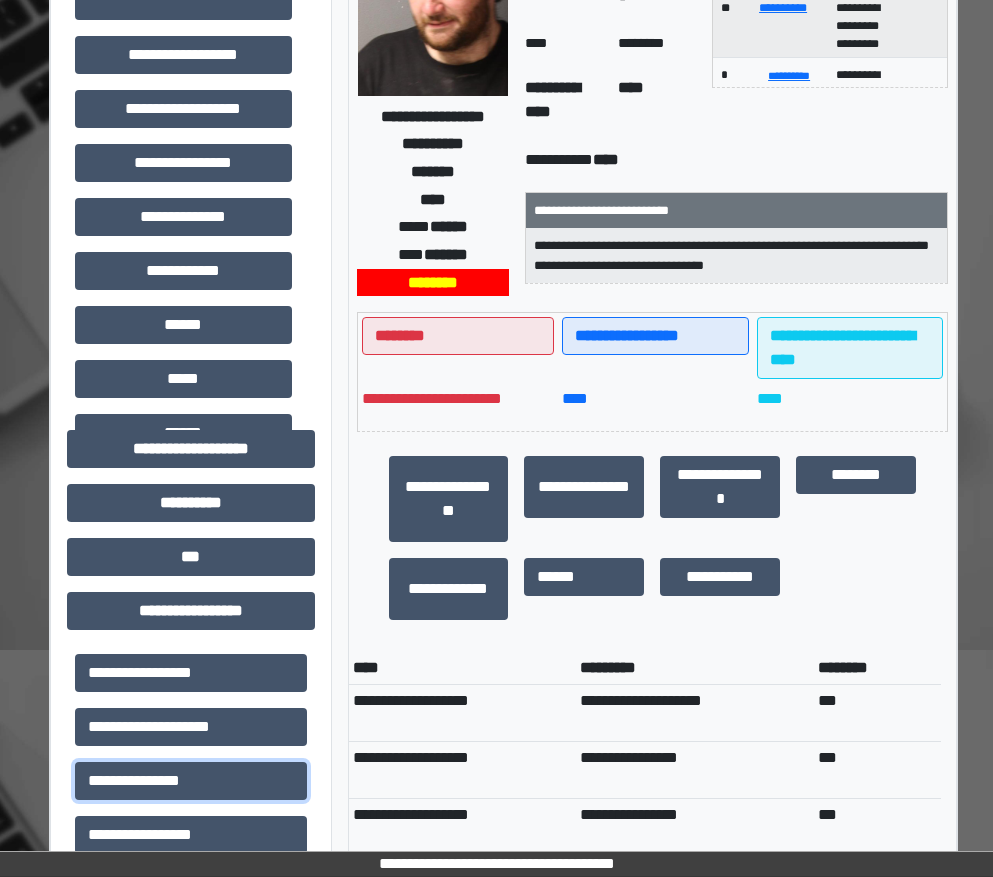 scroll, scrollTop: 0, scrollLeft: 4, axis: horizontal 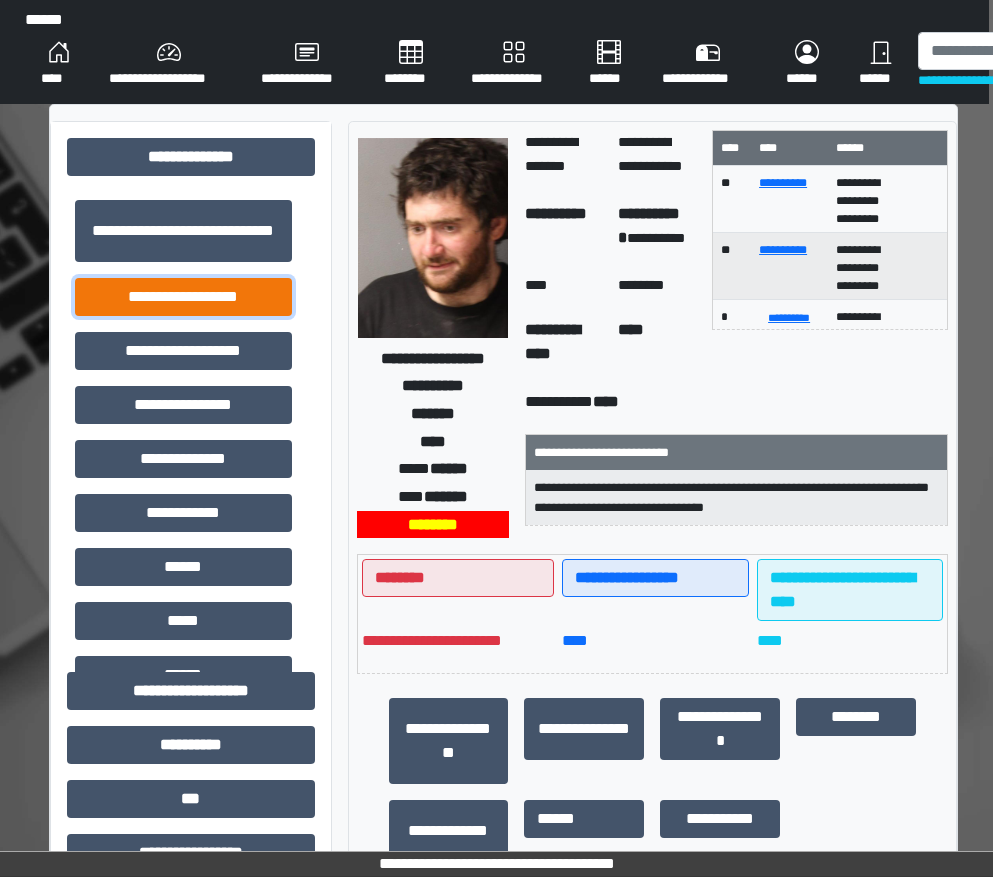 click on "**********" at bounding box center [183, 297] 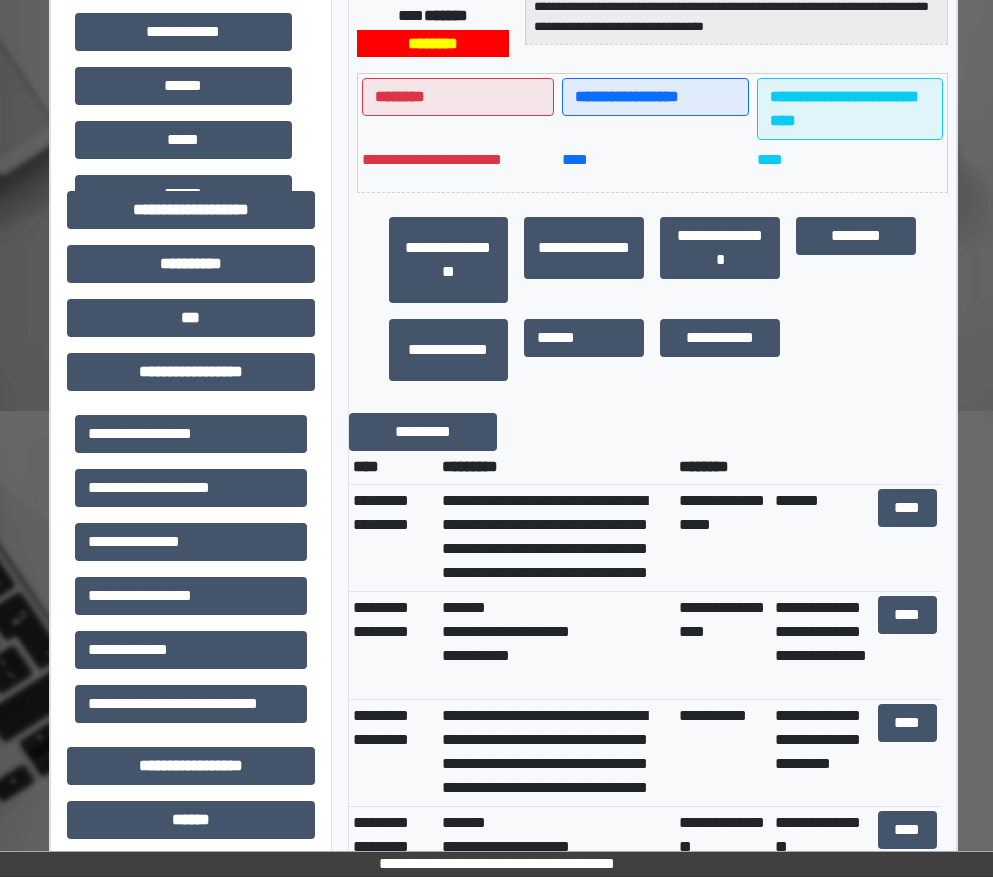 scroll, scrollTop: 500, scrollLeft: 4, axis: both 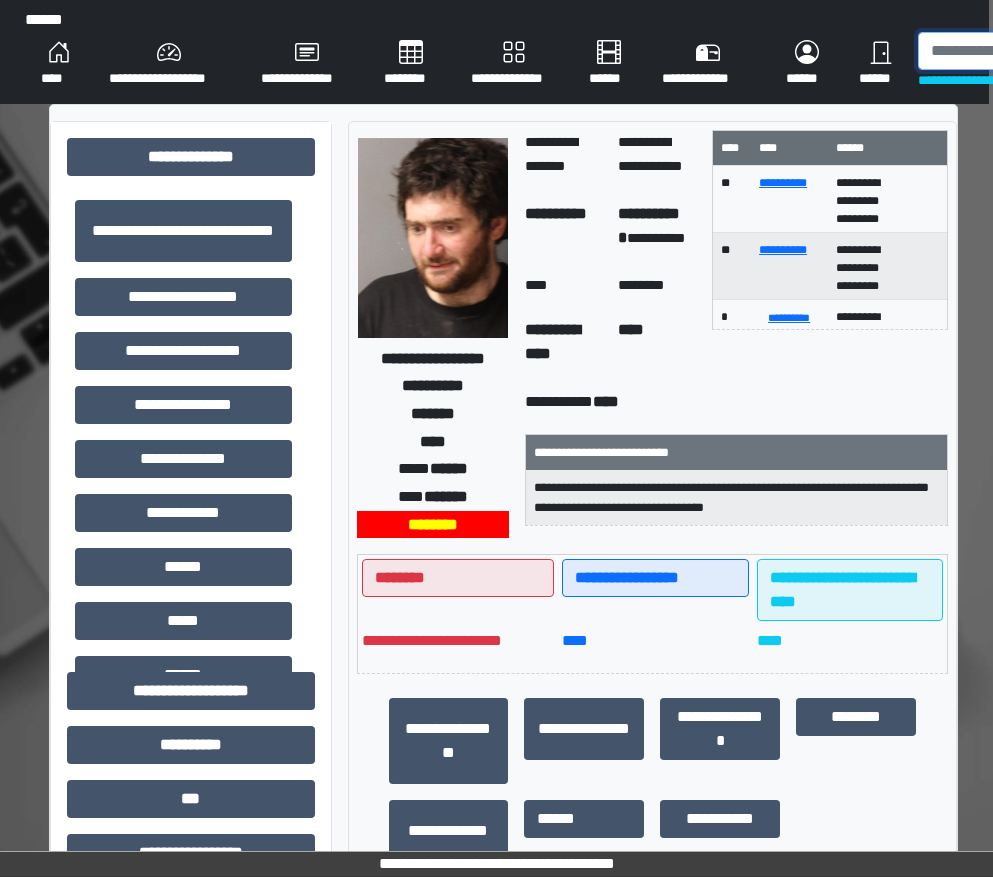 click at bounding box center [1021, 51] 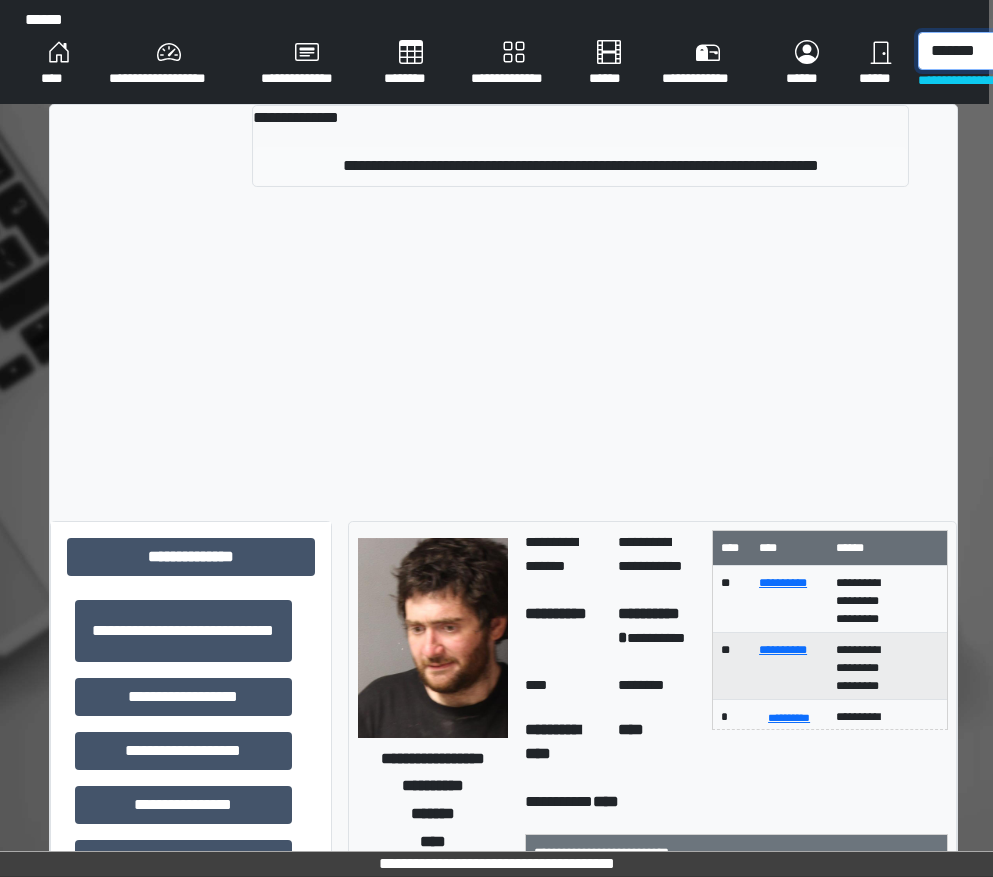 type on "*******" 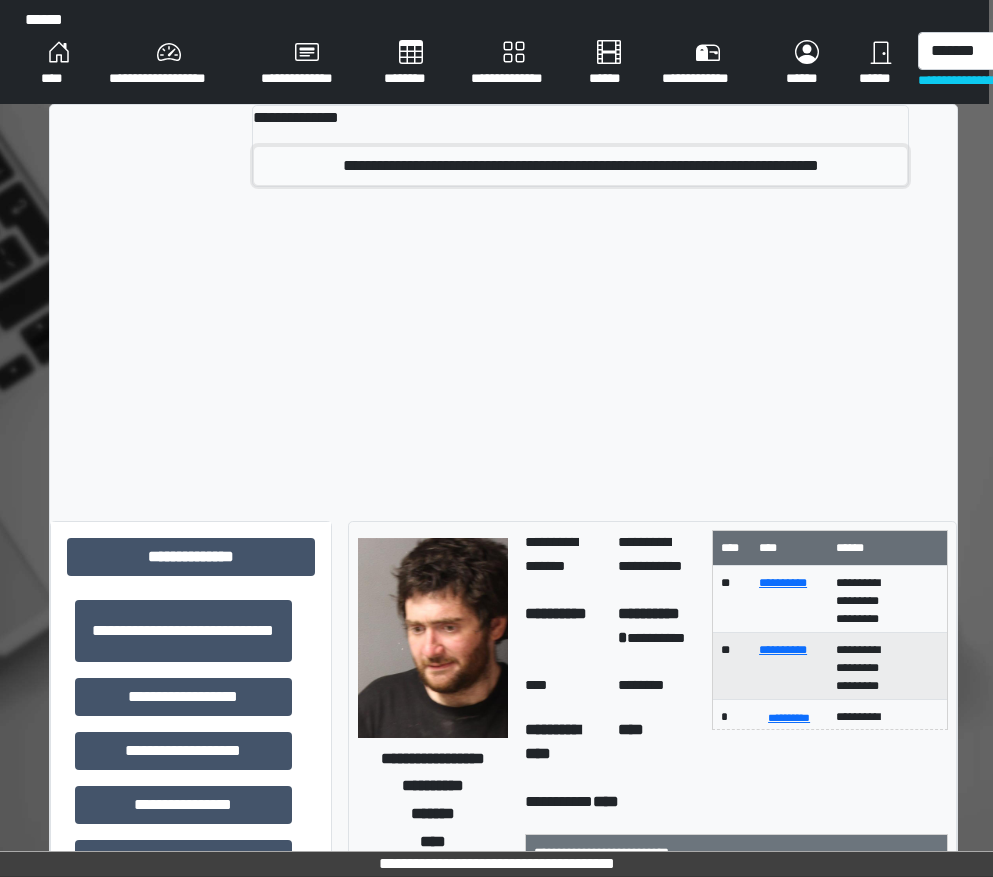 click on "**********" at bounding box center [580, 166] 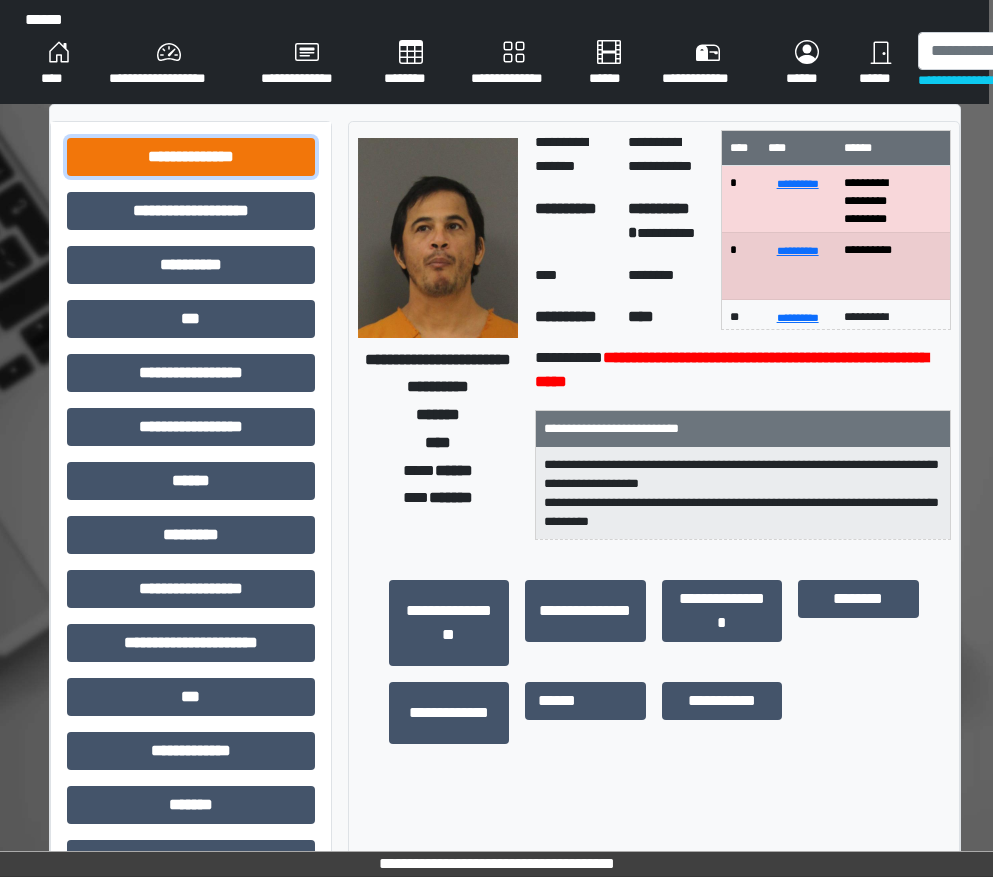 click on "**********" at bounding box center [191, 157] 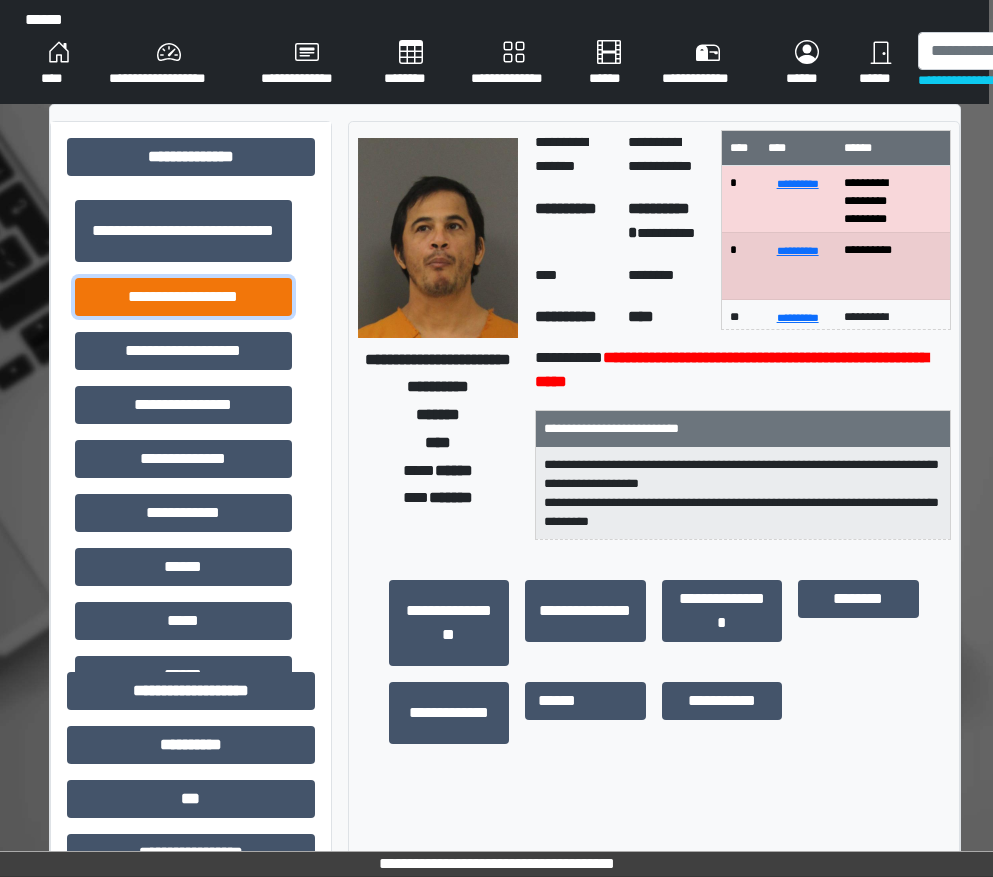 click on "**********" at bounding box center (183, 297) 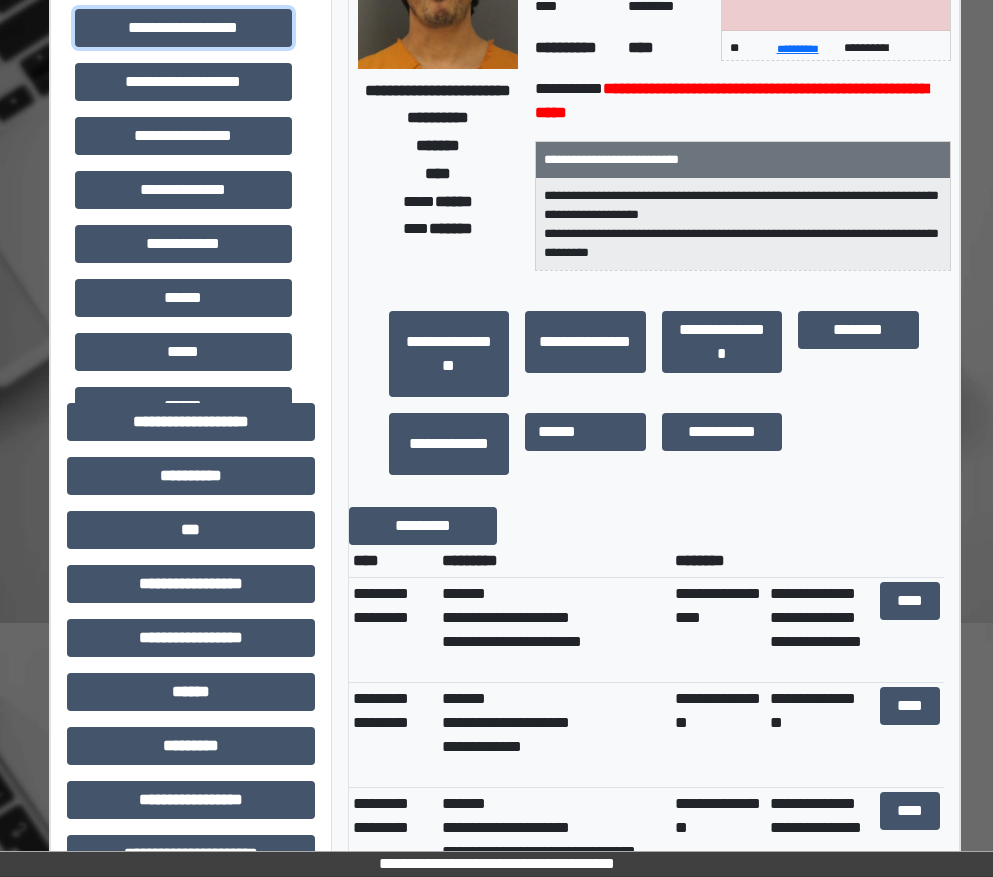 scroll, scrollTop: 300, scrollLeft: 4, axis: both 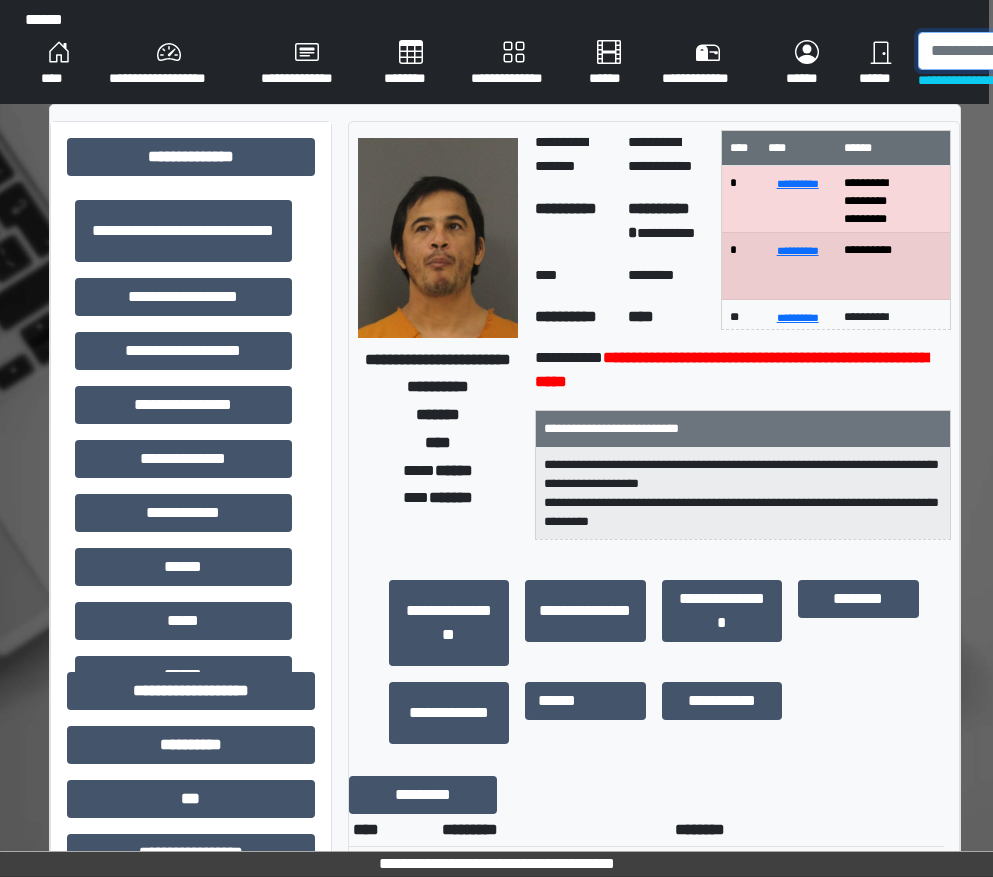 click at bounding box center (1021, 51) 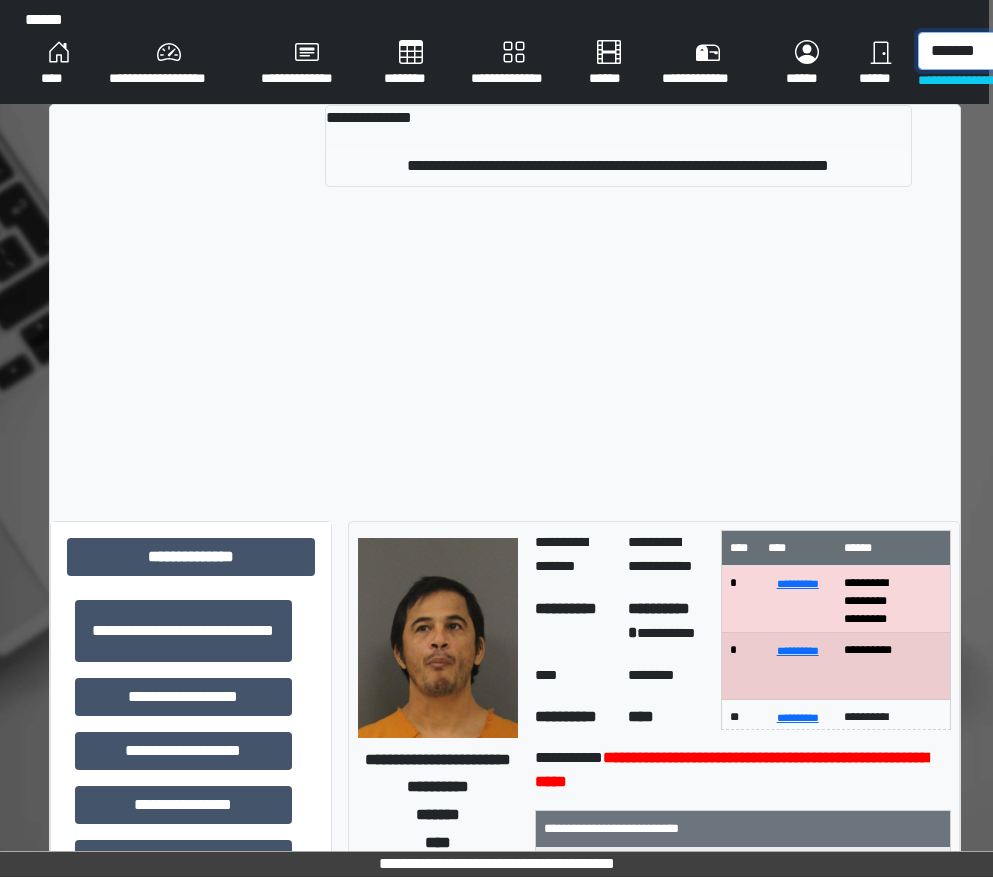 type on "*******" 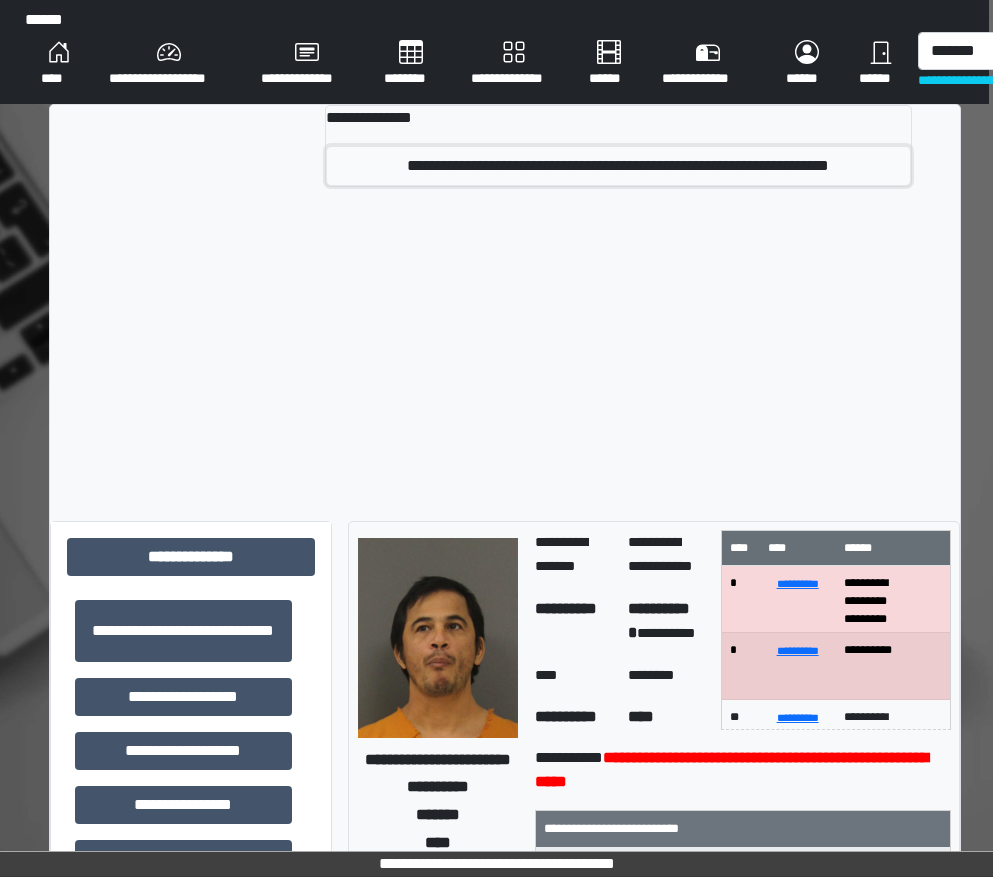 click on "**********" at bounding box center [618, 166] 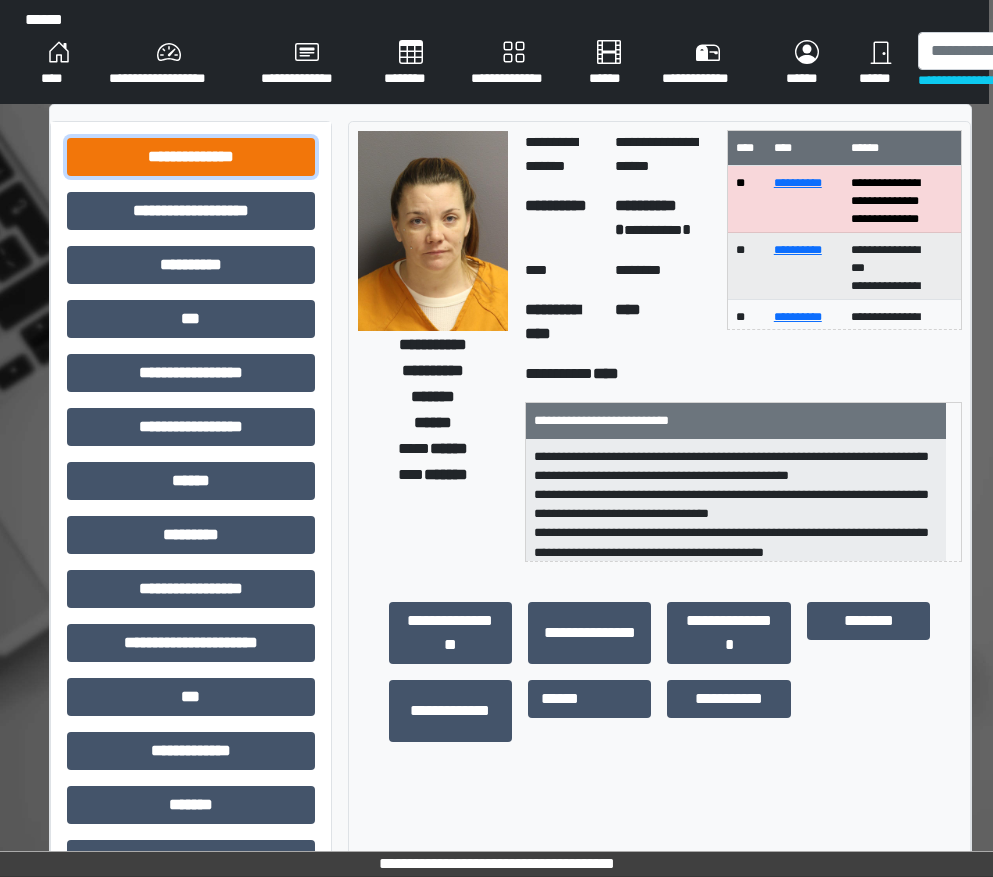 click on "**********" at bounding box center (191, 157) 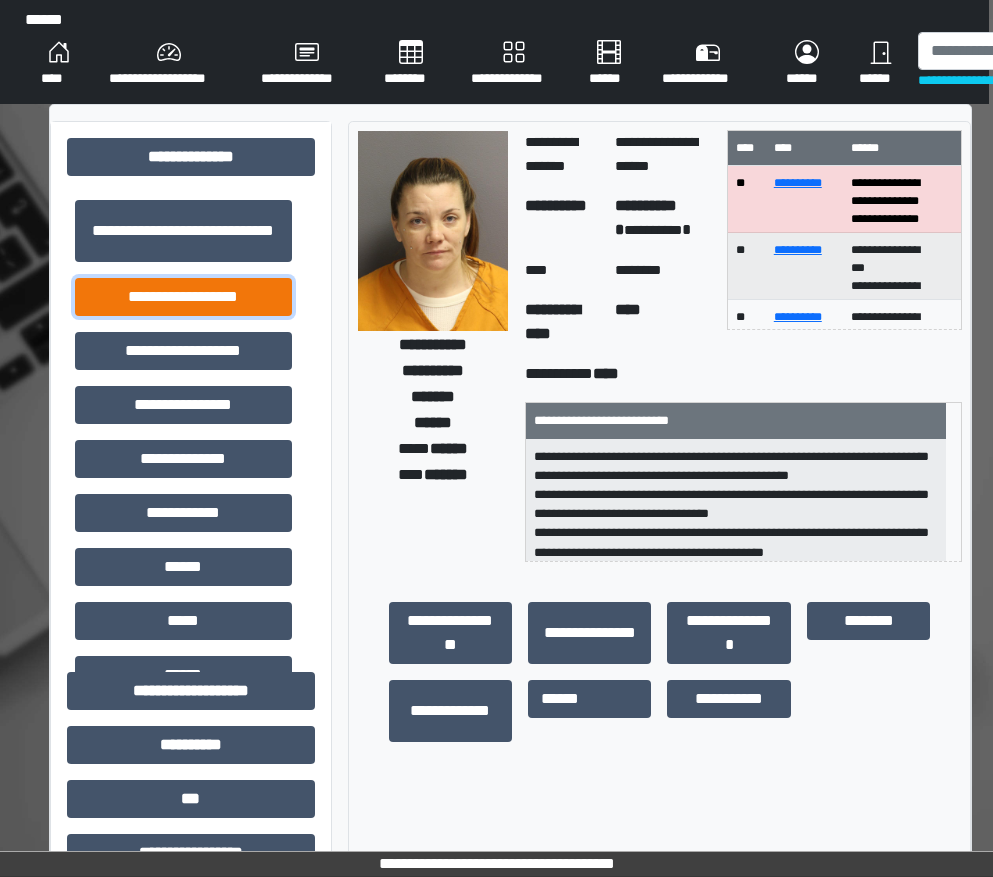 click on "**********" at bounding box center (183, 297) 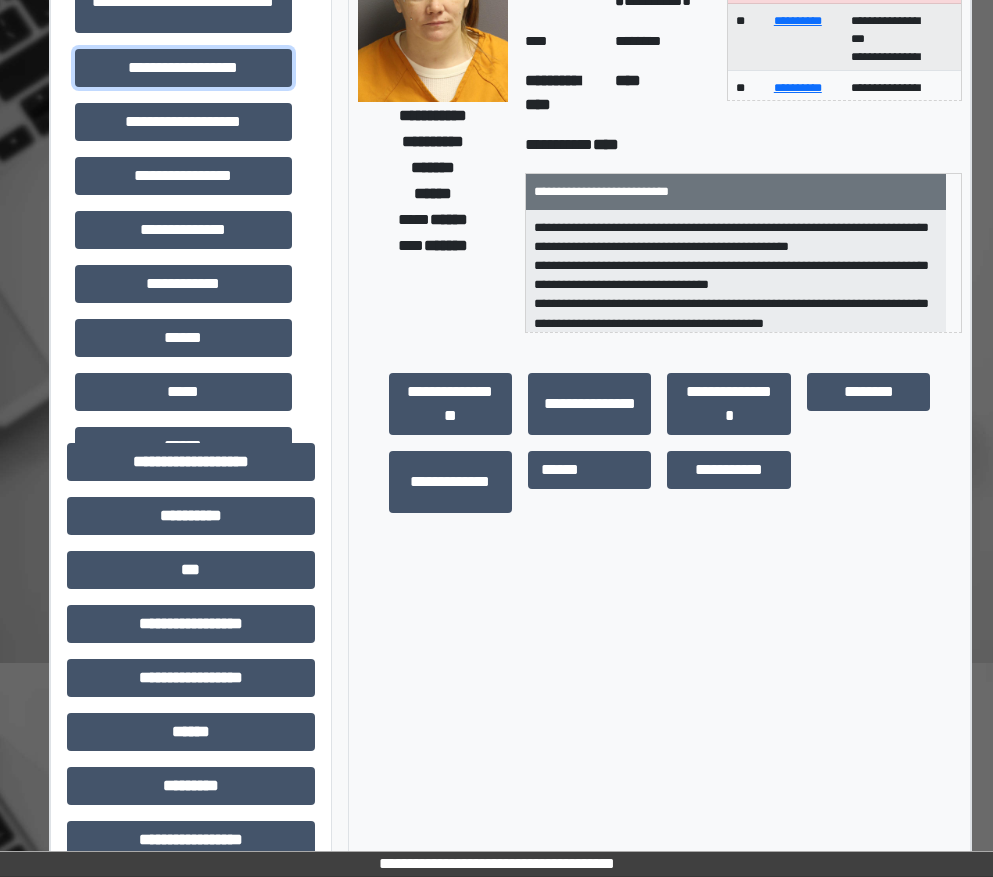 scroll, scrollTop: 300, scrollLeft: 4, axis: both 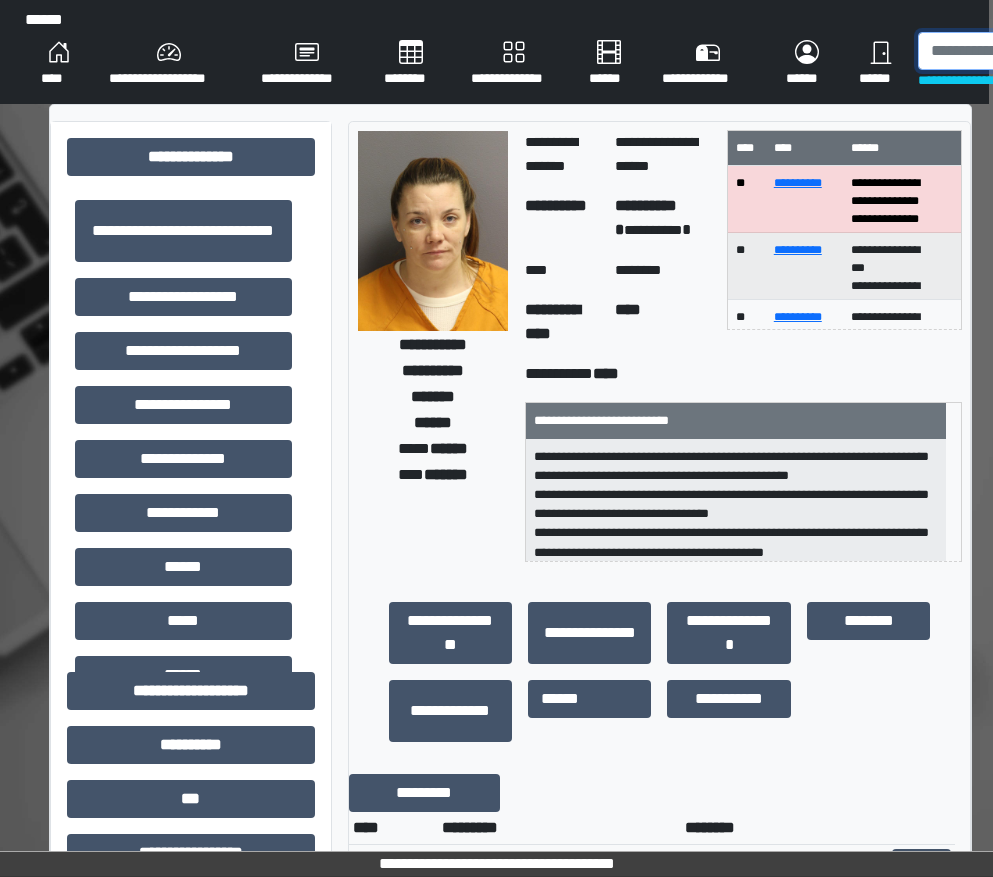 click at bounding box center [1021, 51] 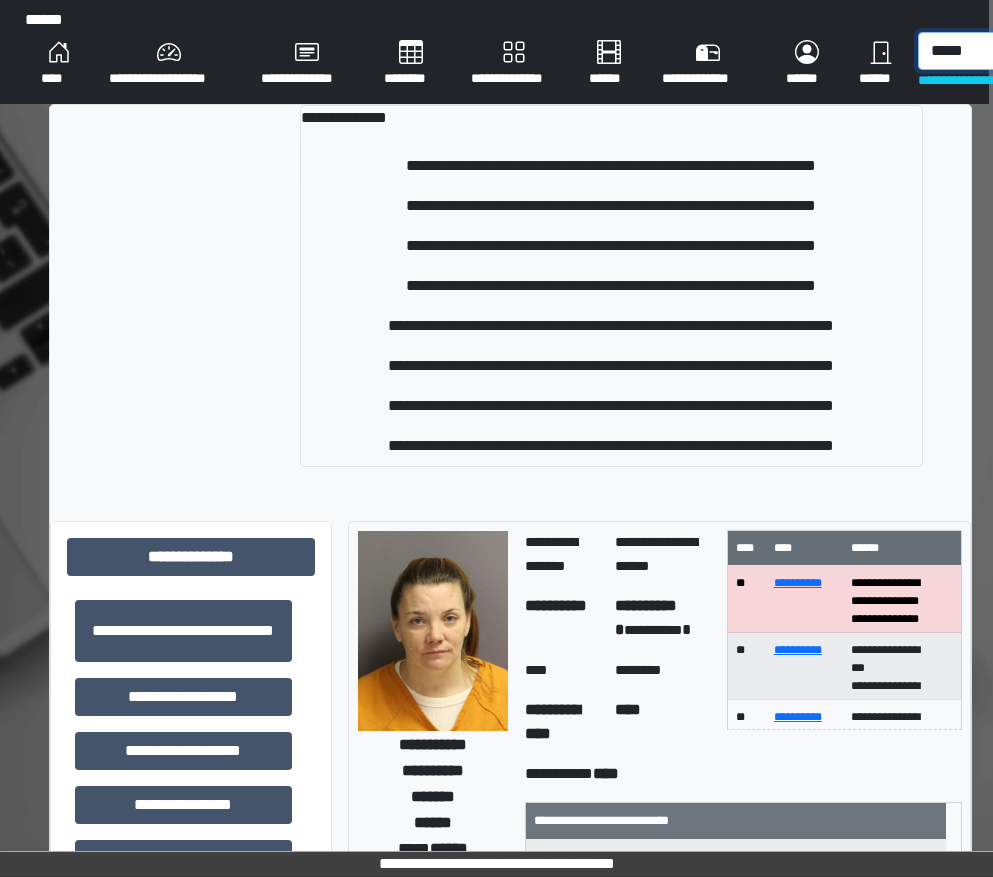 type on "*****" 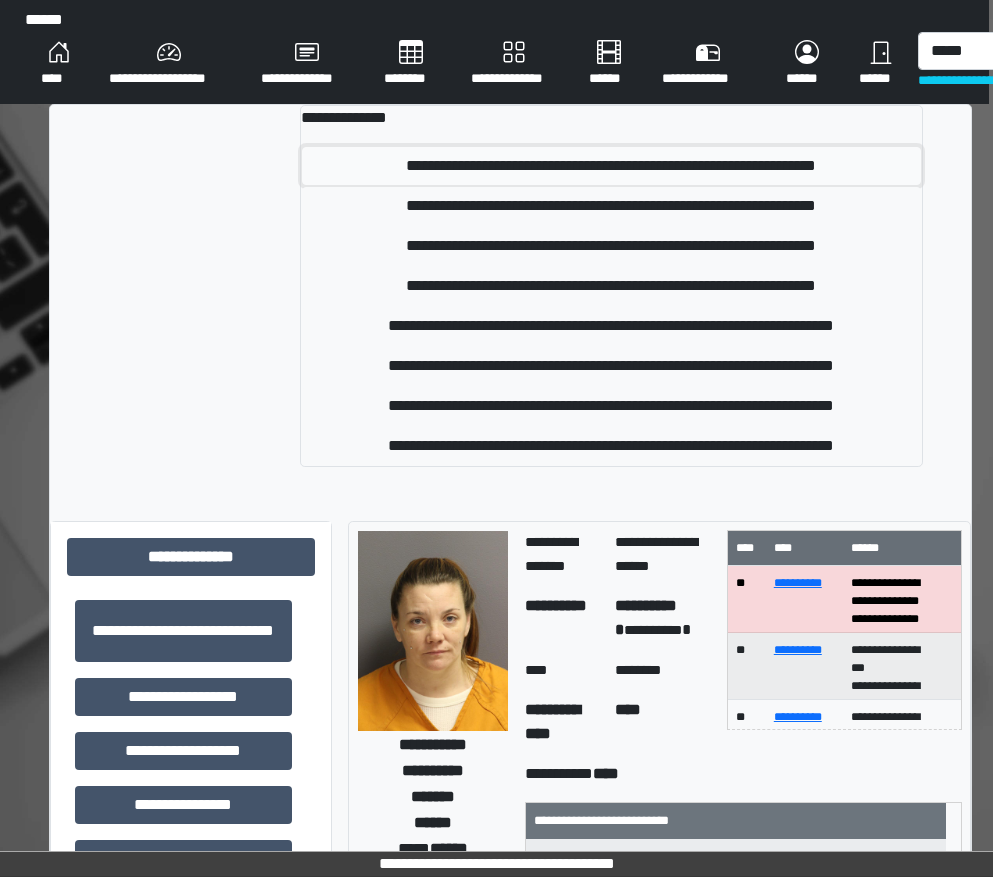 click on "**********" at bounding box center (612, 166) 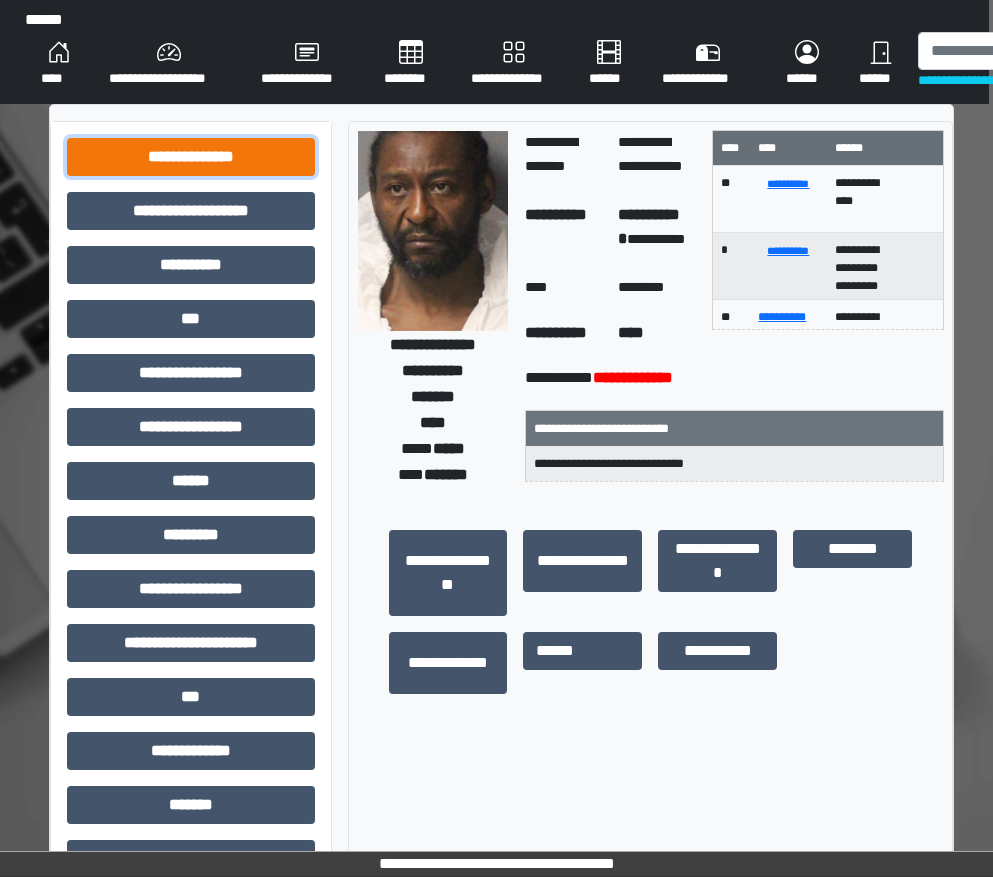 click on "**********" at bounding box center [191, 157] 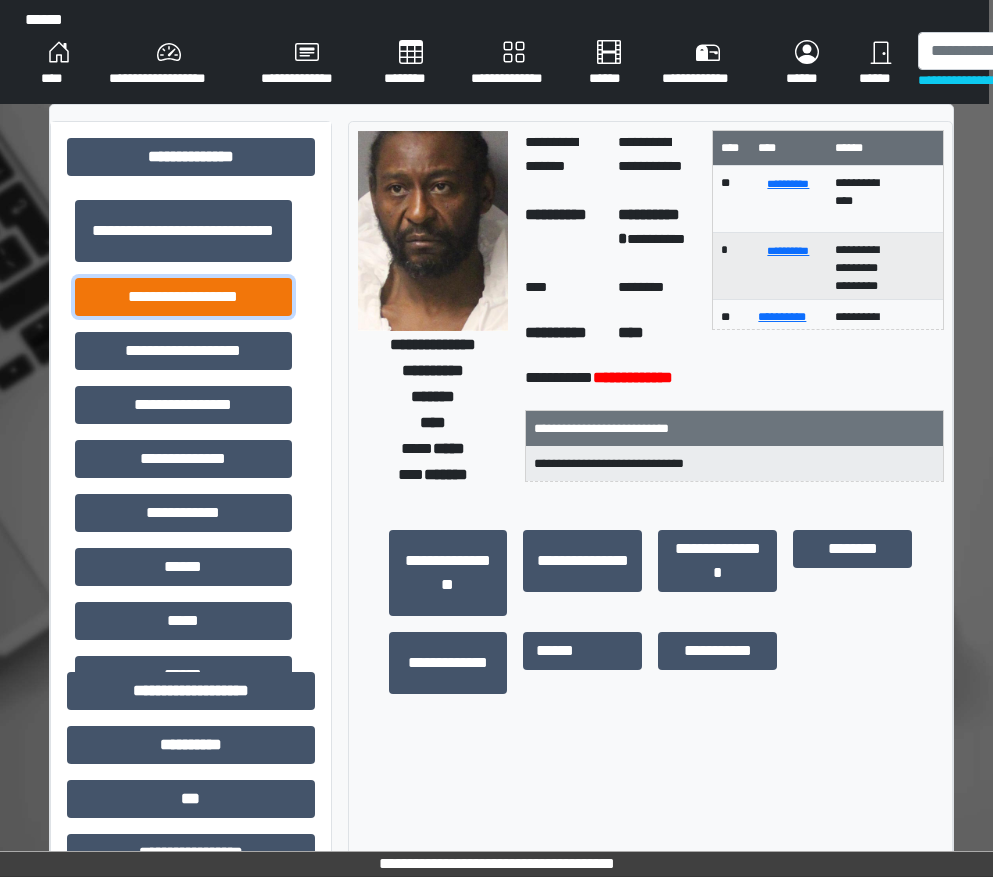 click on "**********" at bounding box center (183, 297) 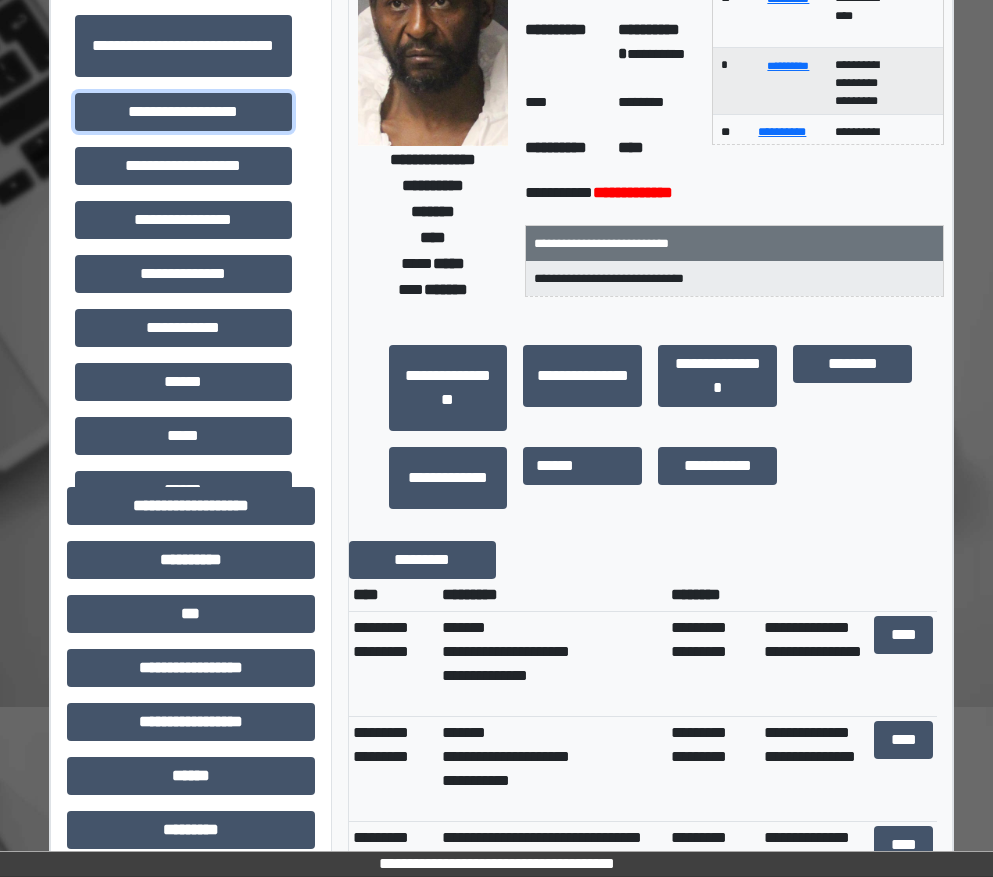scroll, scrollTop: 200, scrollLeft: 4, axis: both 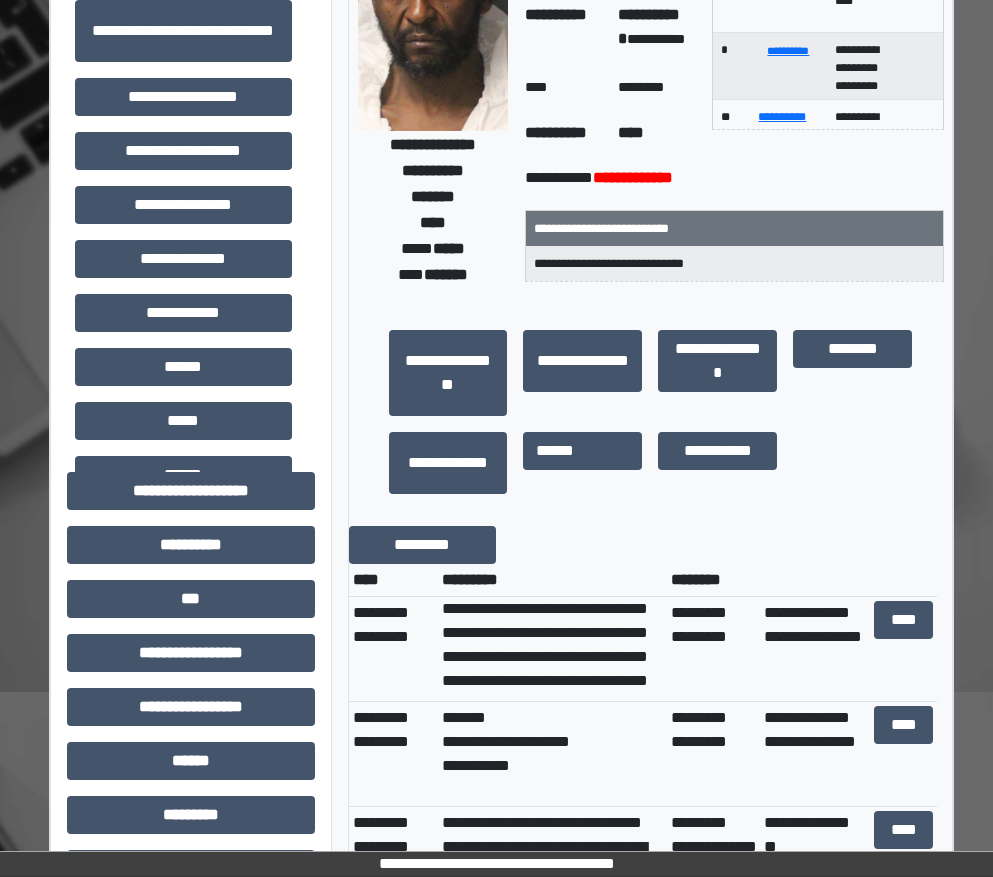 click on "**********" at bounding box center [552, 754] 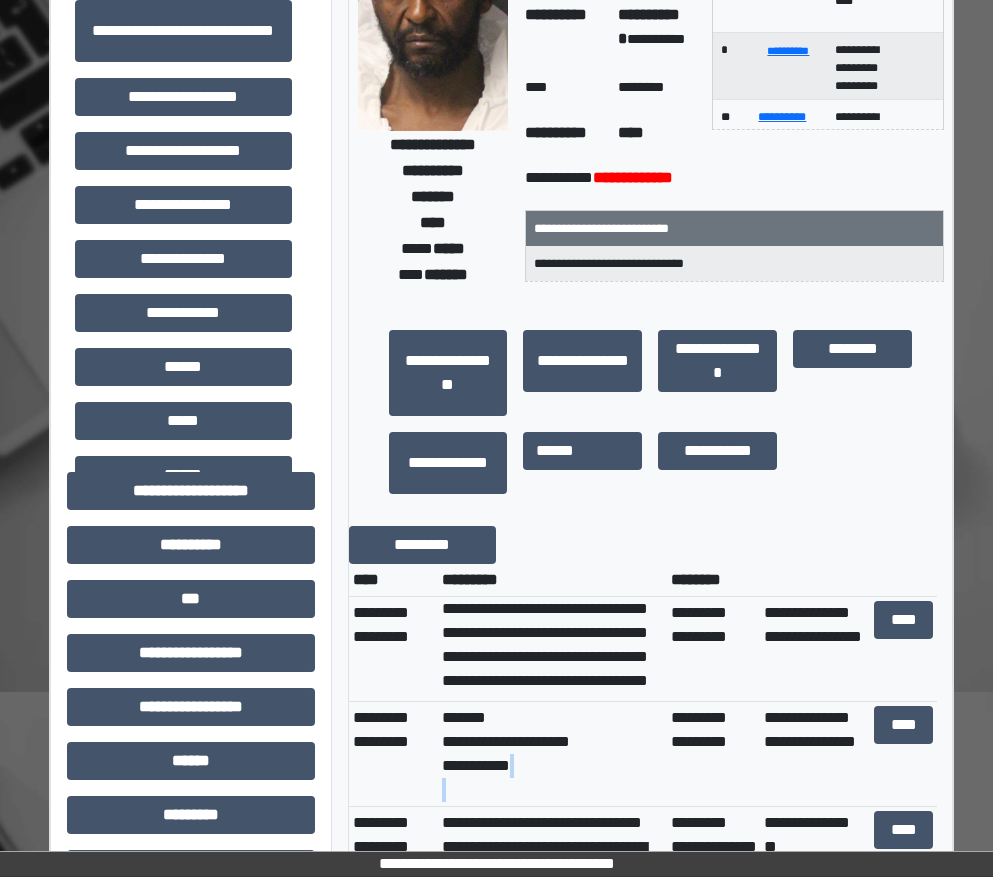 click on "**********" at bounding box center (552, 754) 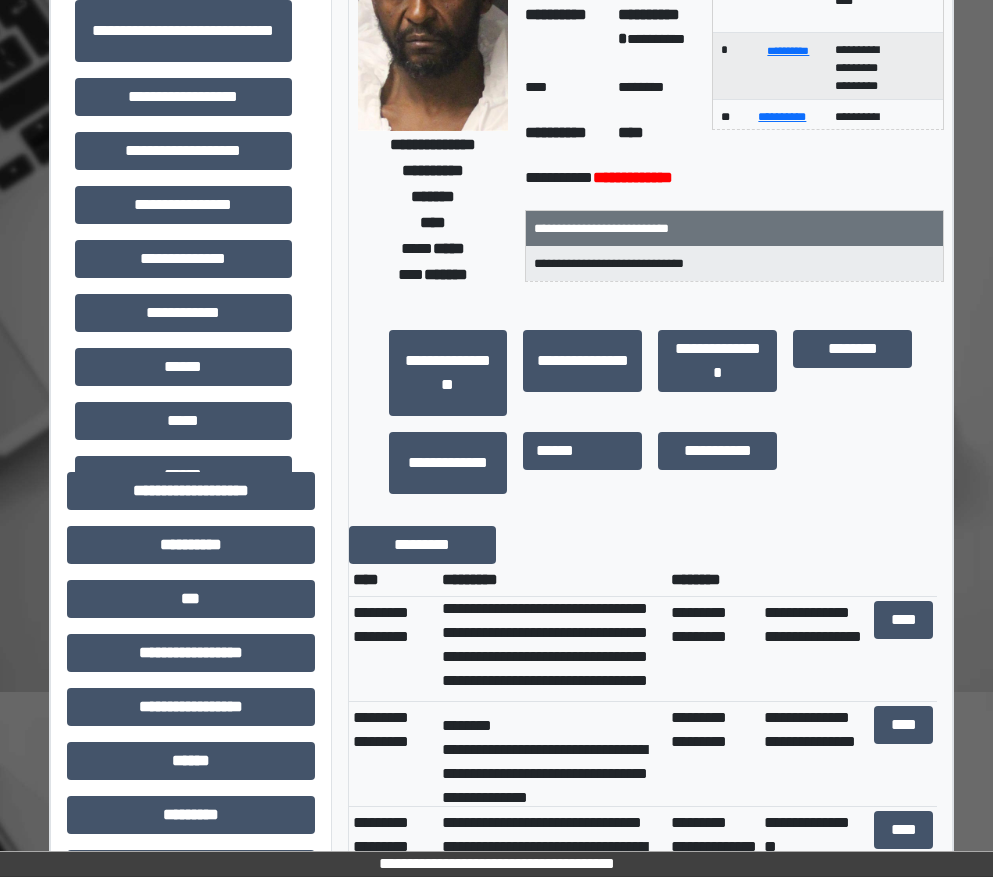 scroll, scrollTop: 168, scrollLeft: 0, axis: vertical 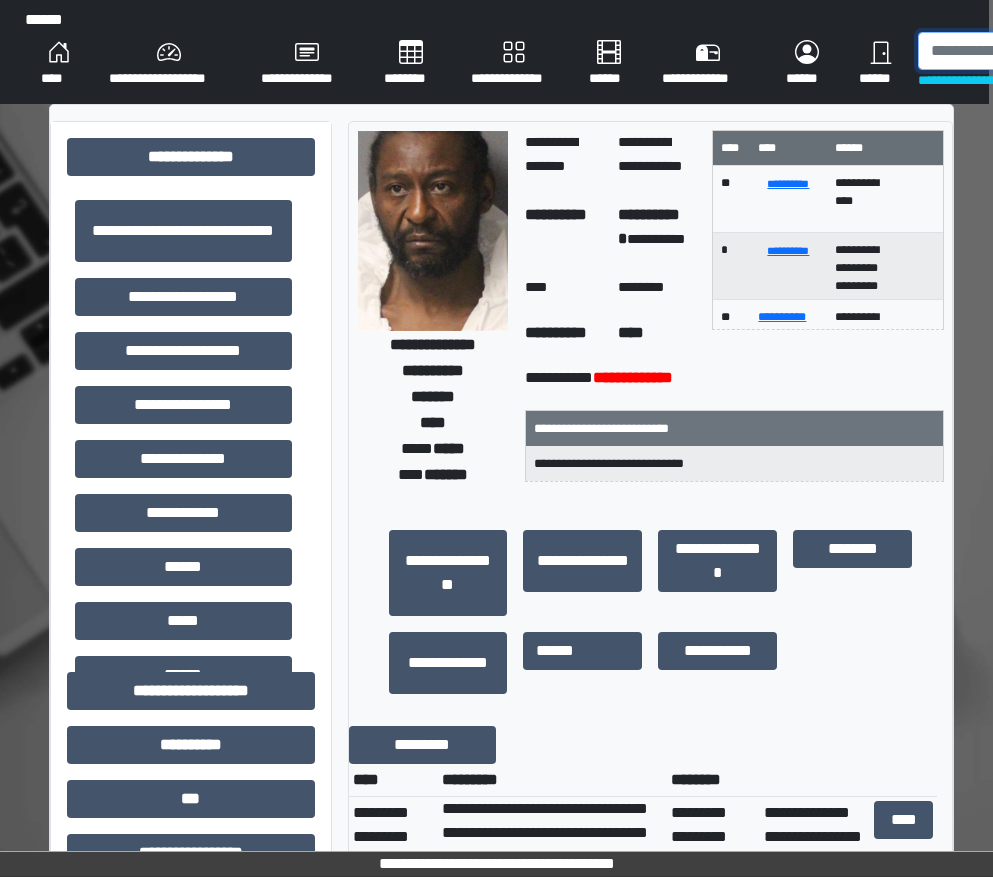 click at bounding box center (1021, 51) 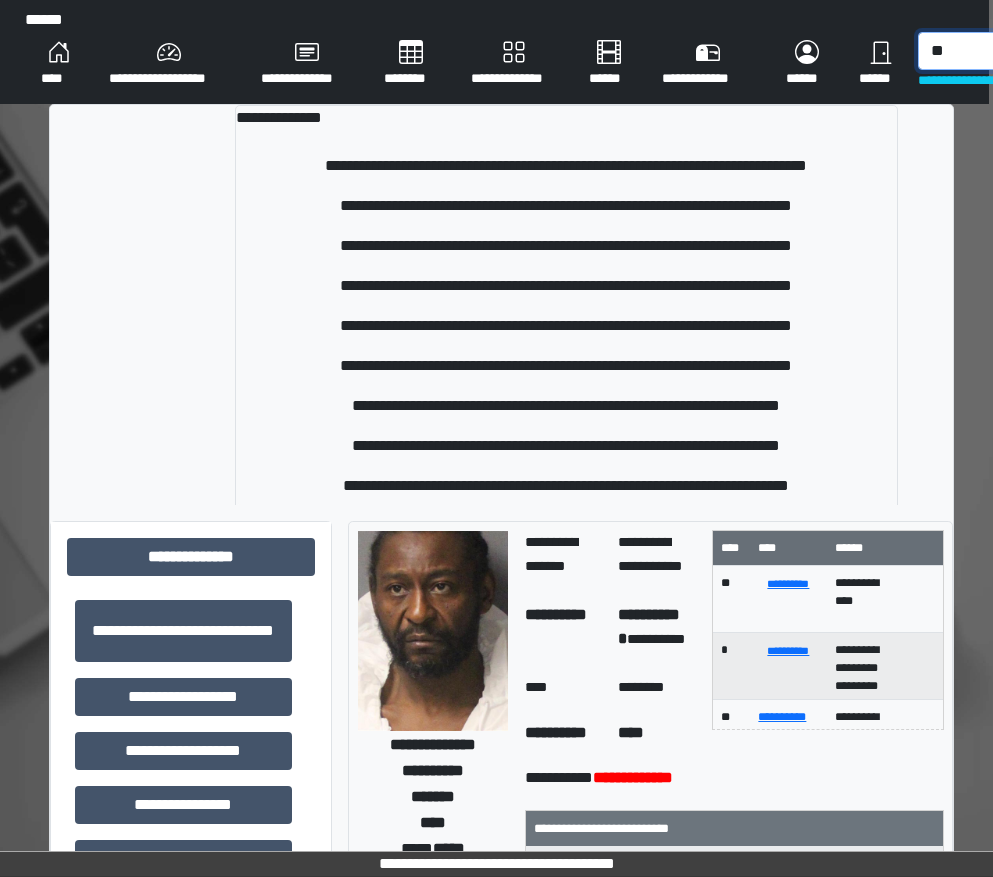 type on "*" 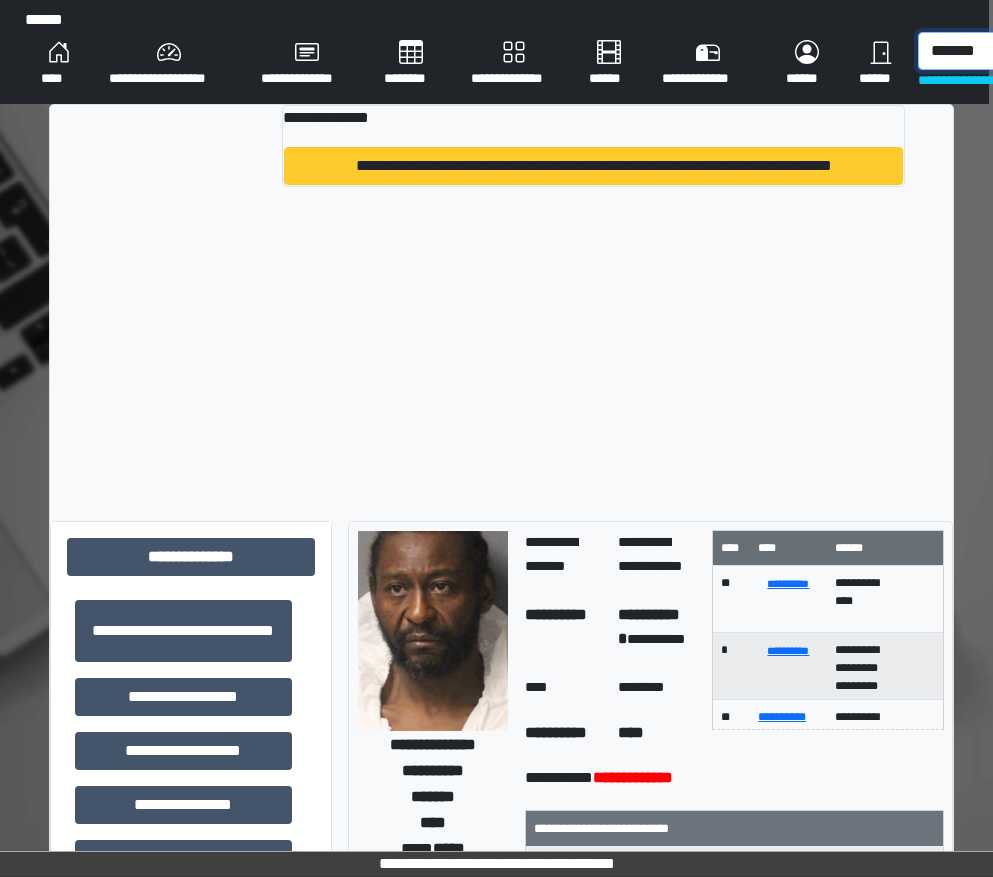 type on "*******" 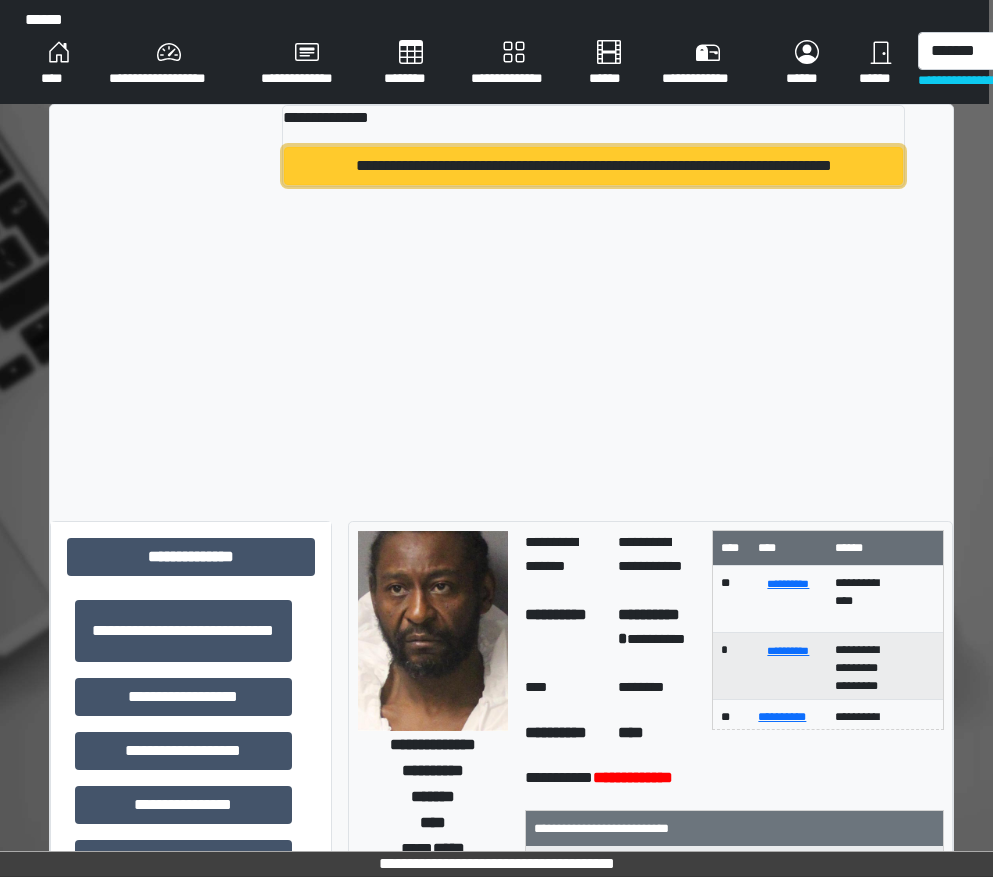 click on "**********" at bounding box center [593, 166] 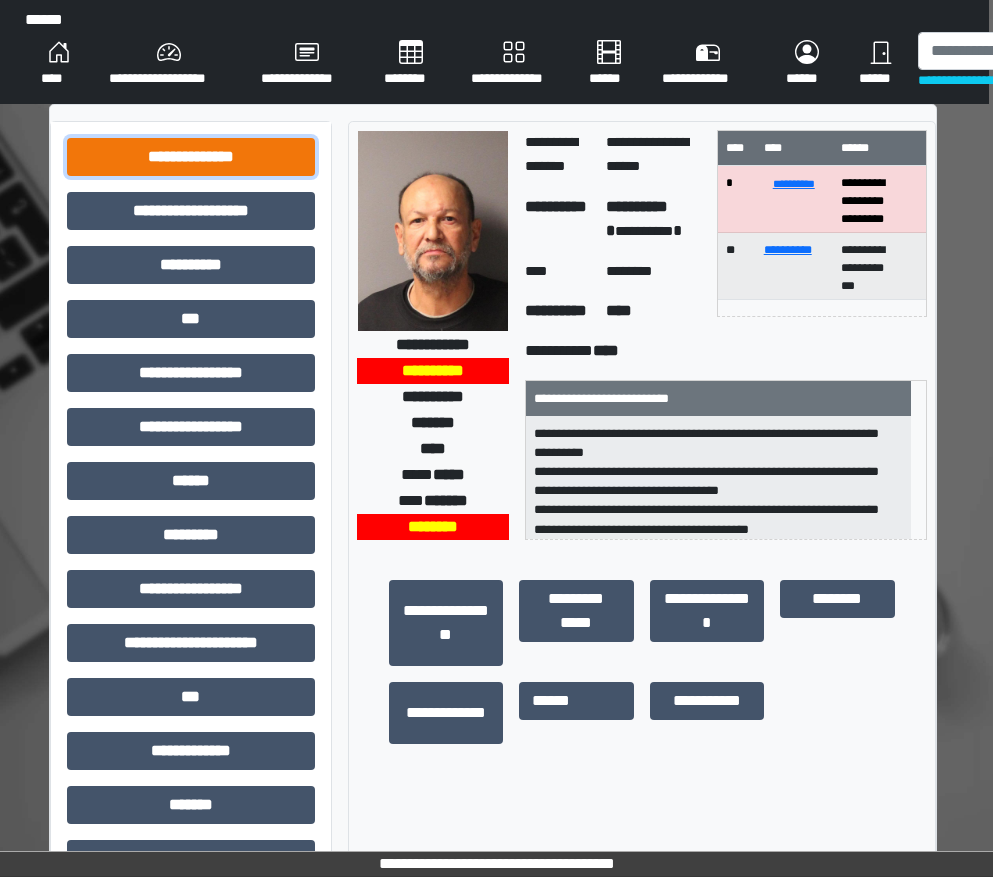click on "**********" at bounding box center [191, 157] 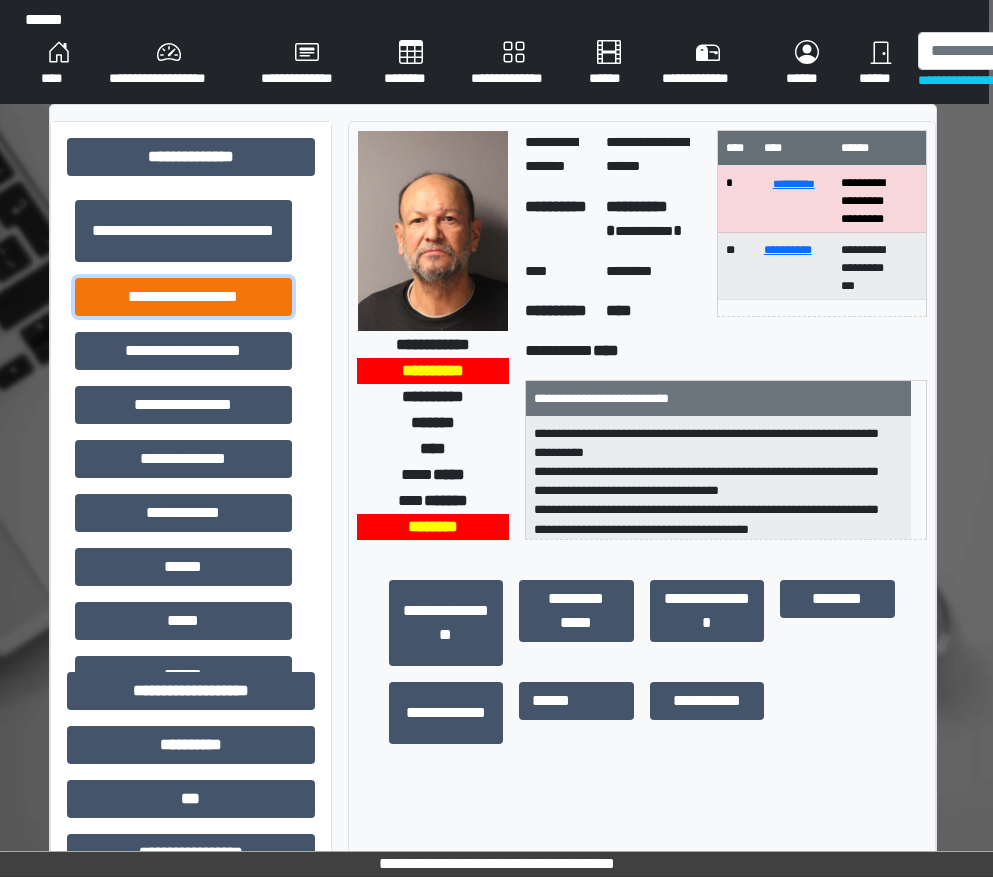 click on "**********" at bounding box center (183, 297) 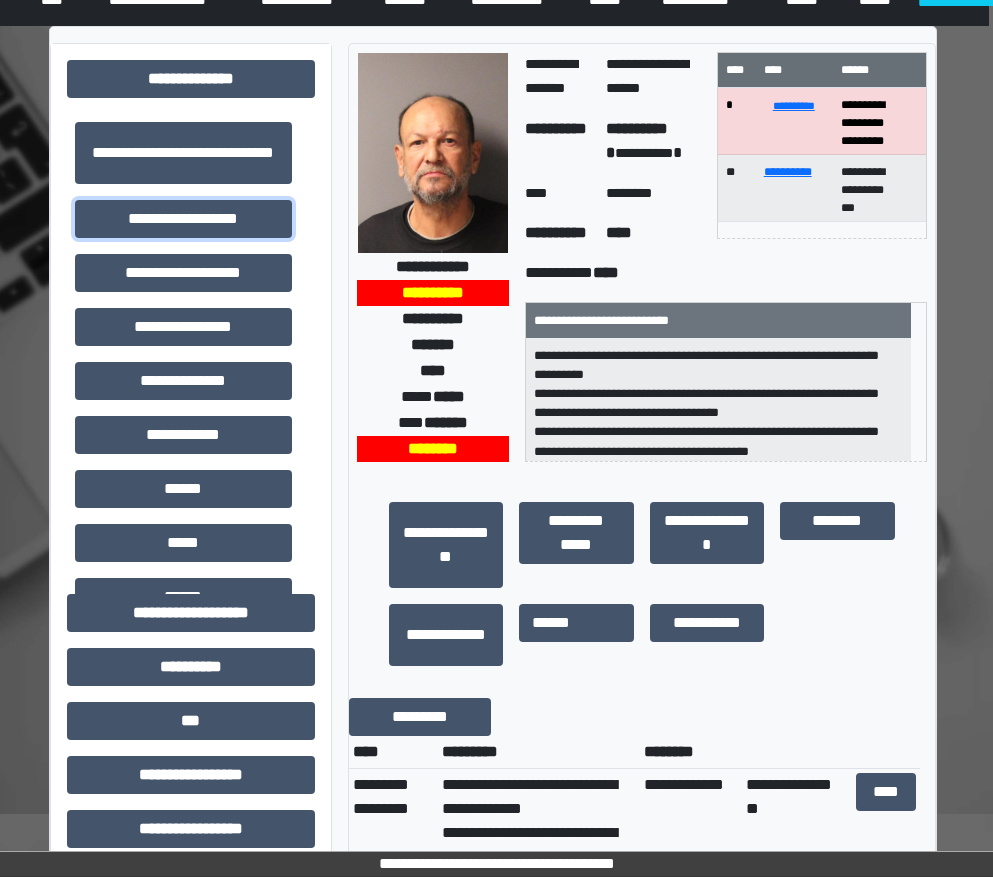 scroll, scrollTop: 200, scrollLeft: 4, axis: both 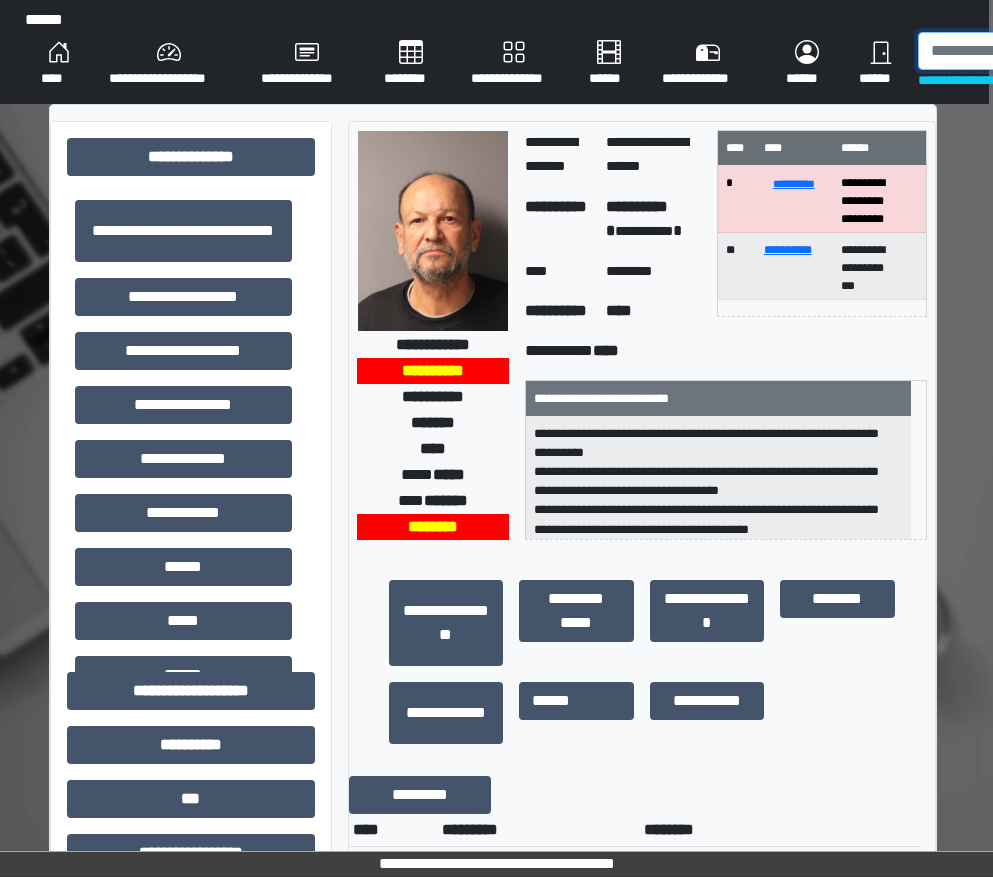 click at bounding box center (1021, 51) 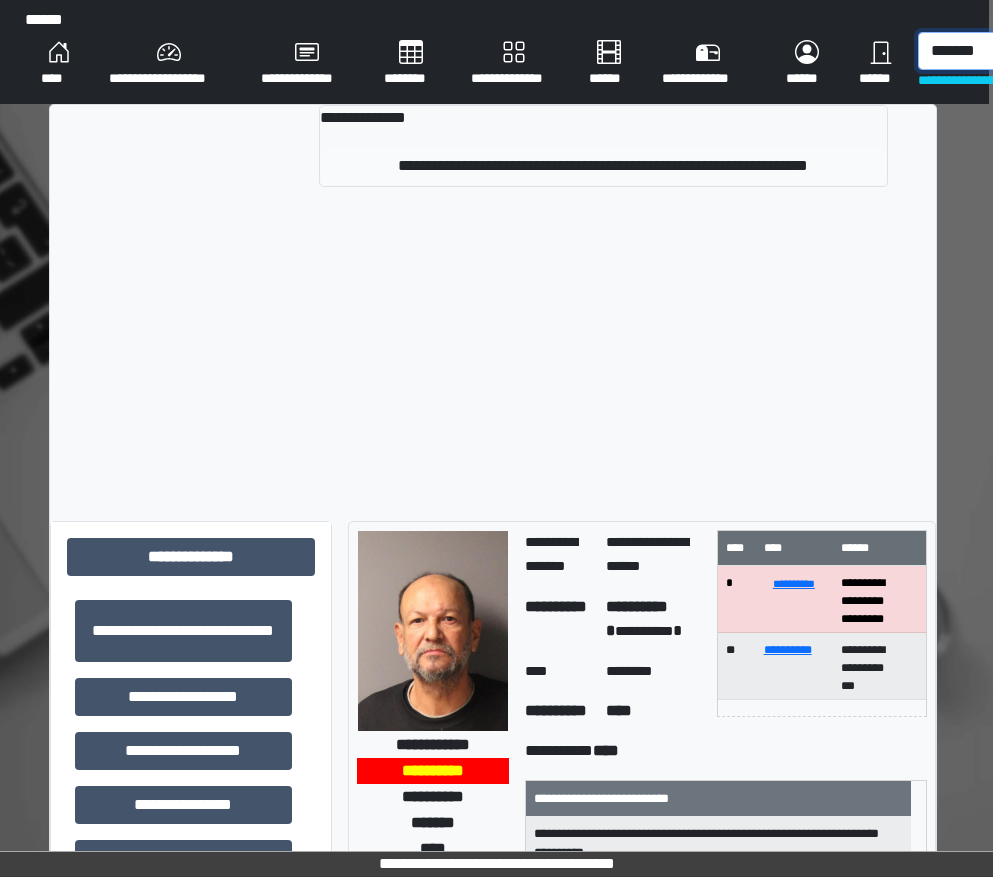 type on "*******" 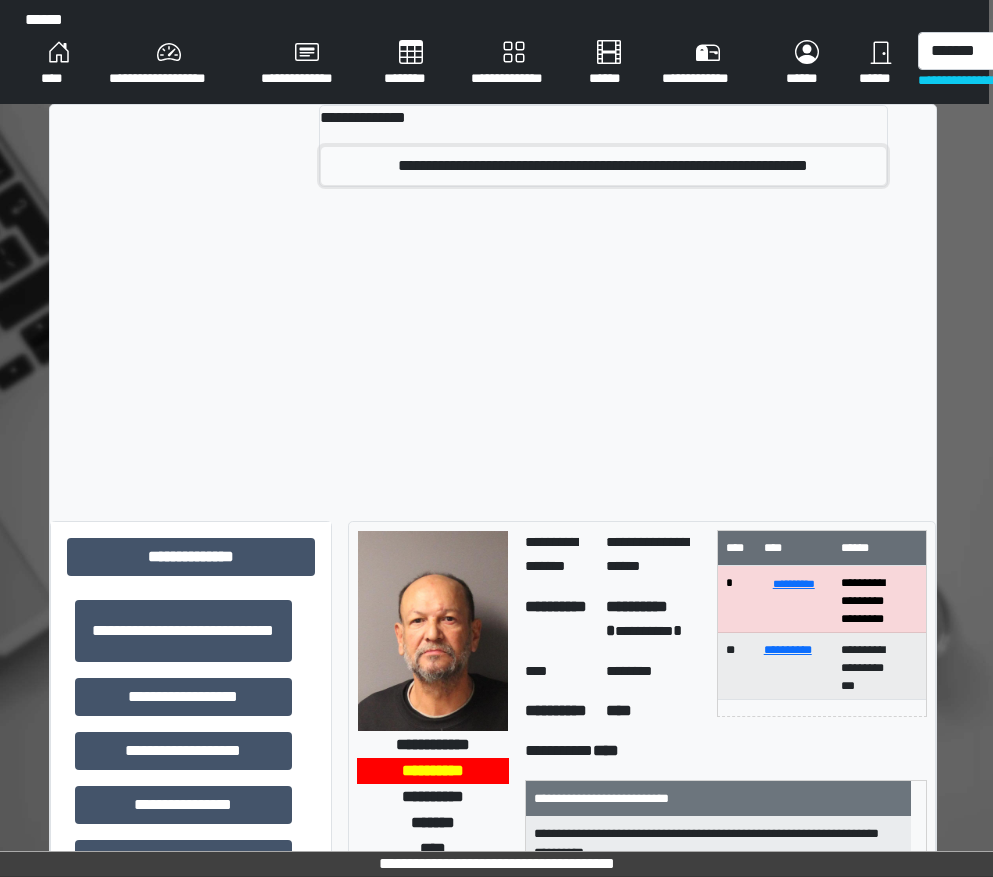 click on "**********" at bounding box center [603, 166] 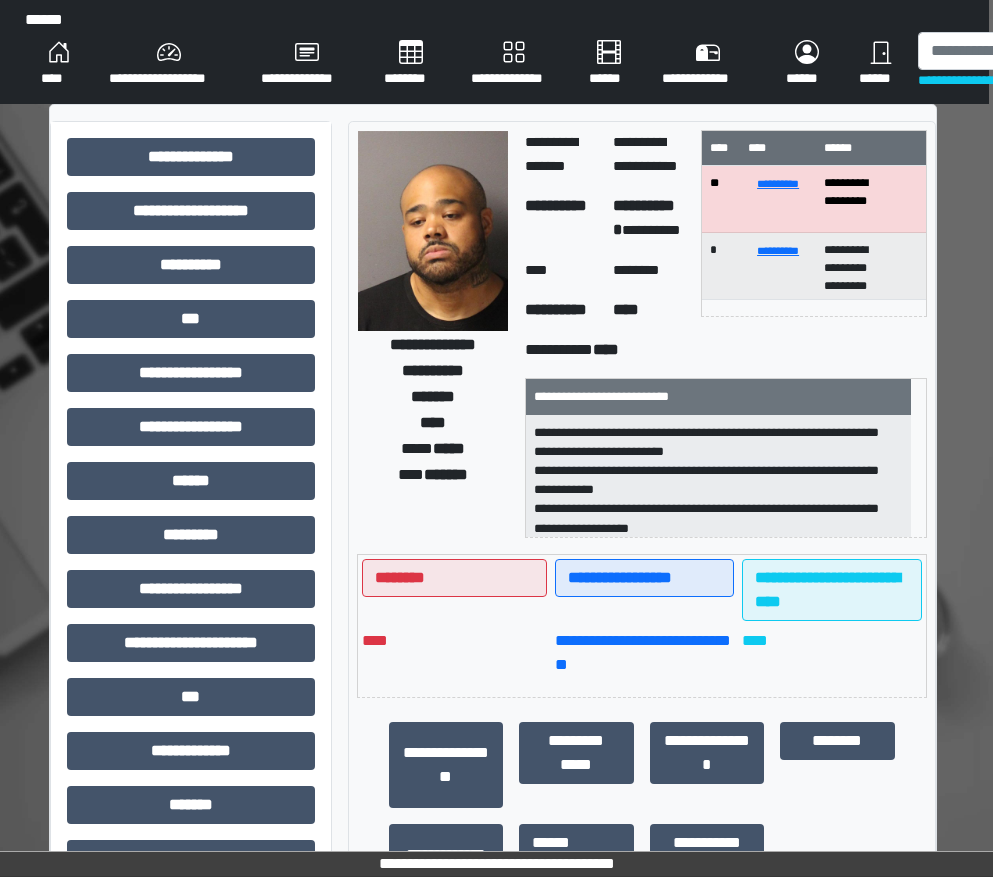 click on "**********" at bounding box center (191, 651) 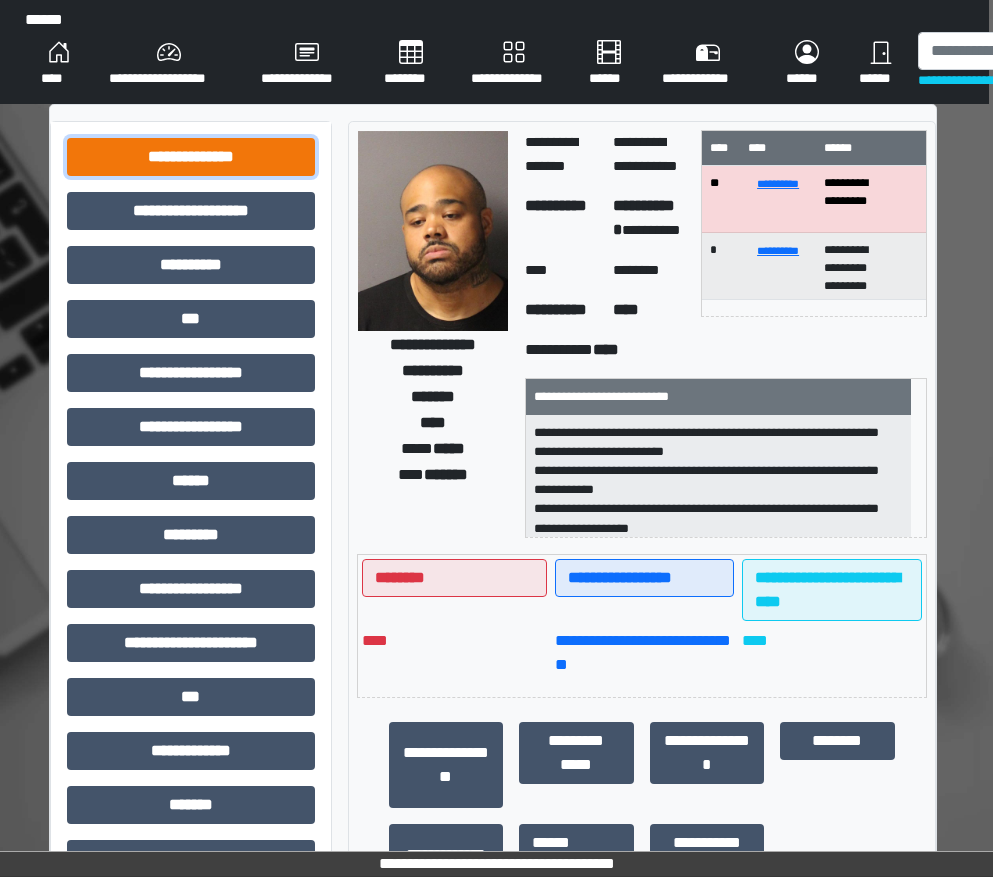 click on "**********" at bounding box center [191, 157] 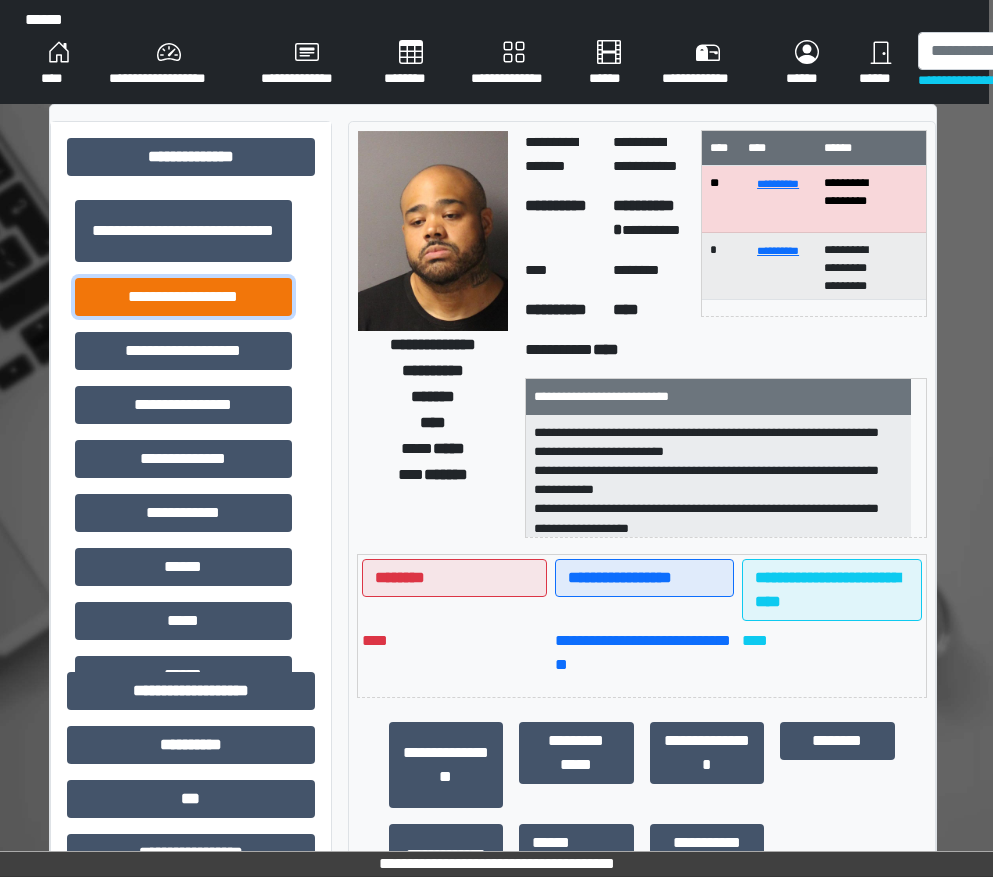 click on "**********" at bounding box center (183, 297) 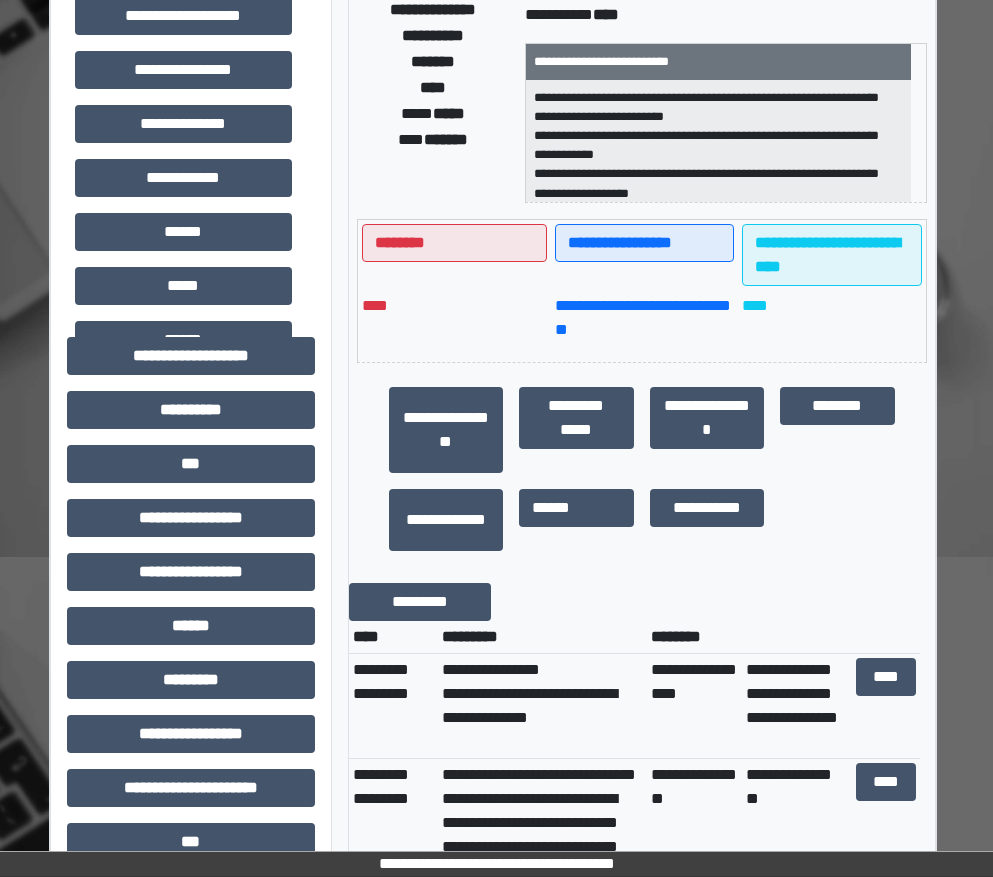 scroll, scrollTop: 400, scrollLeft: 4, axis: both 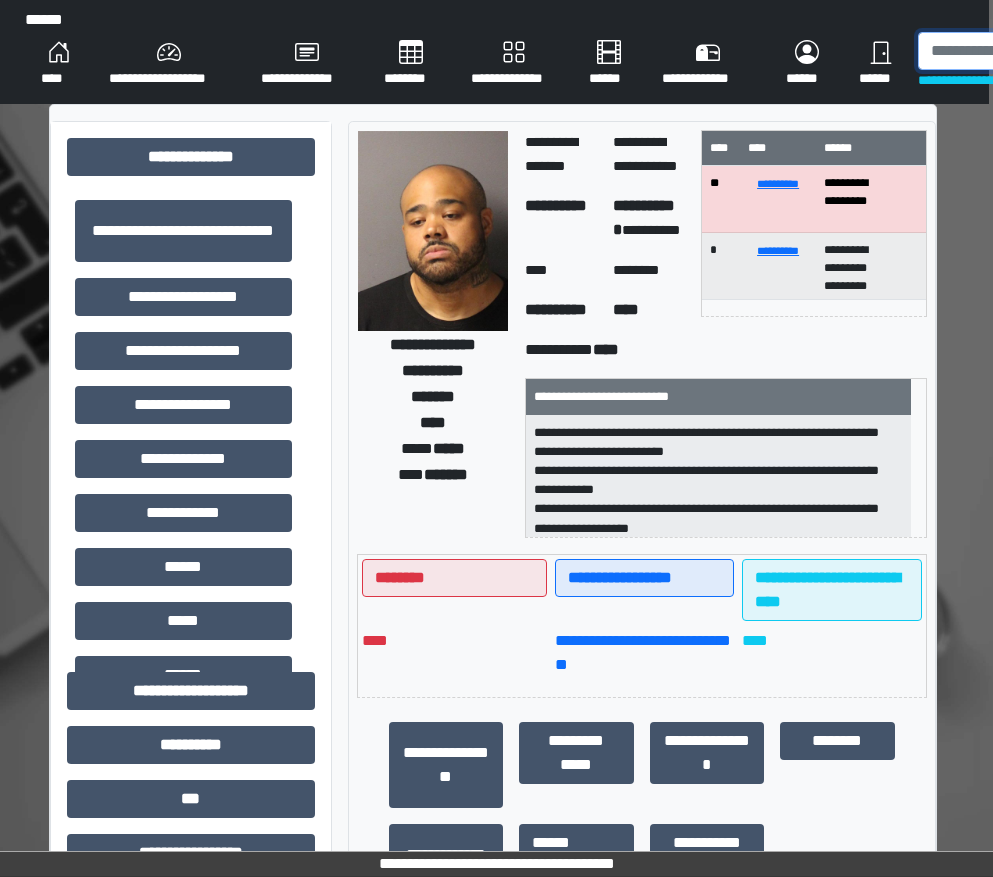 click at bounding box center (1021, 51) 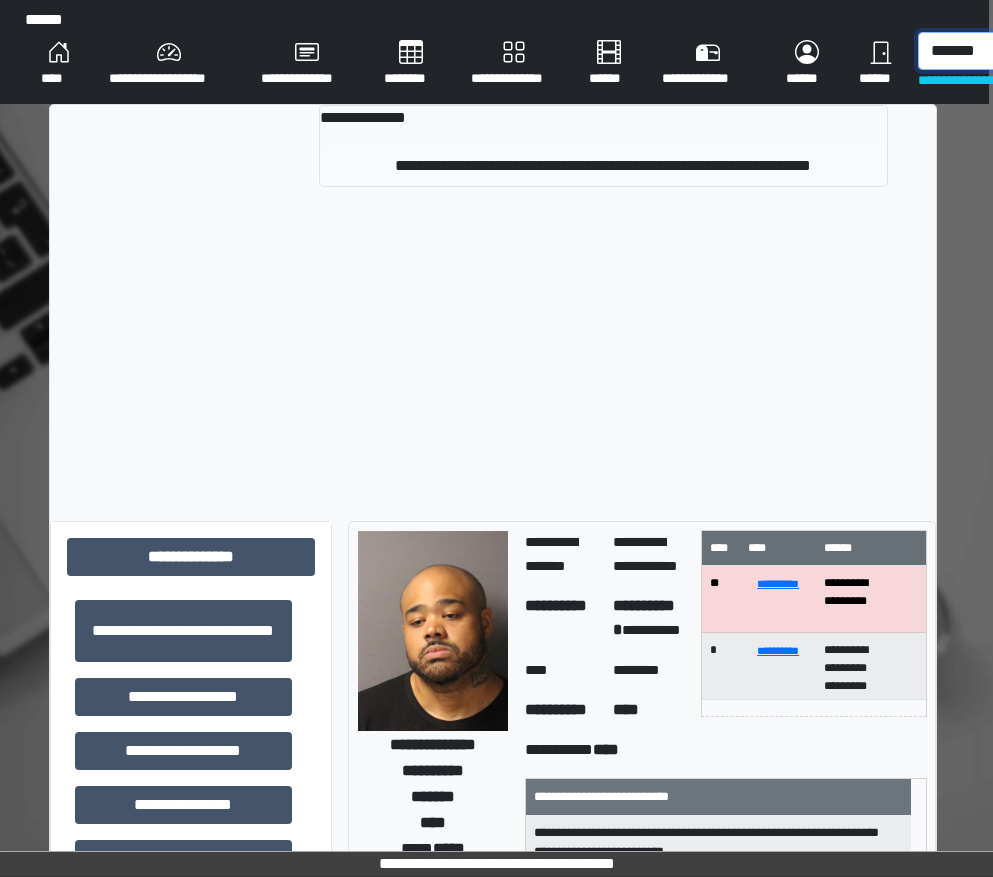 type on "*******" 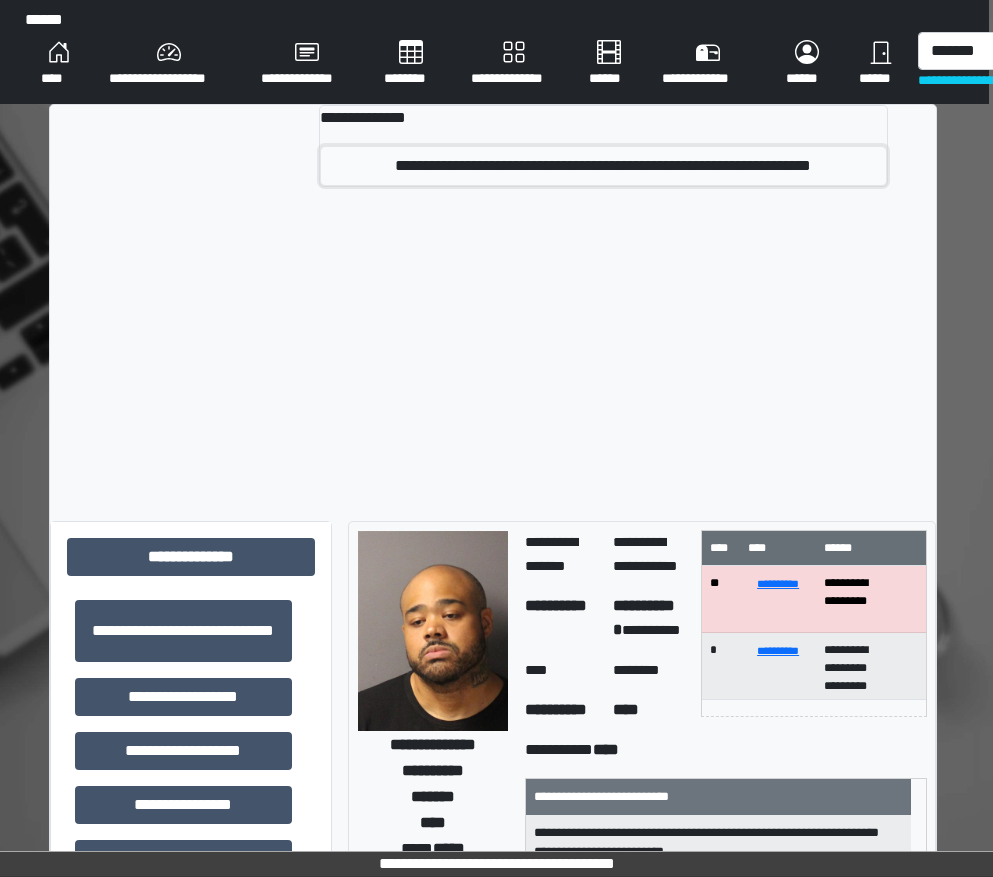 click on "**********" at bounding box center (603, 166) 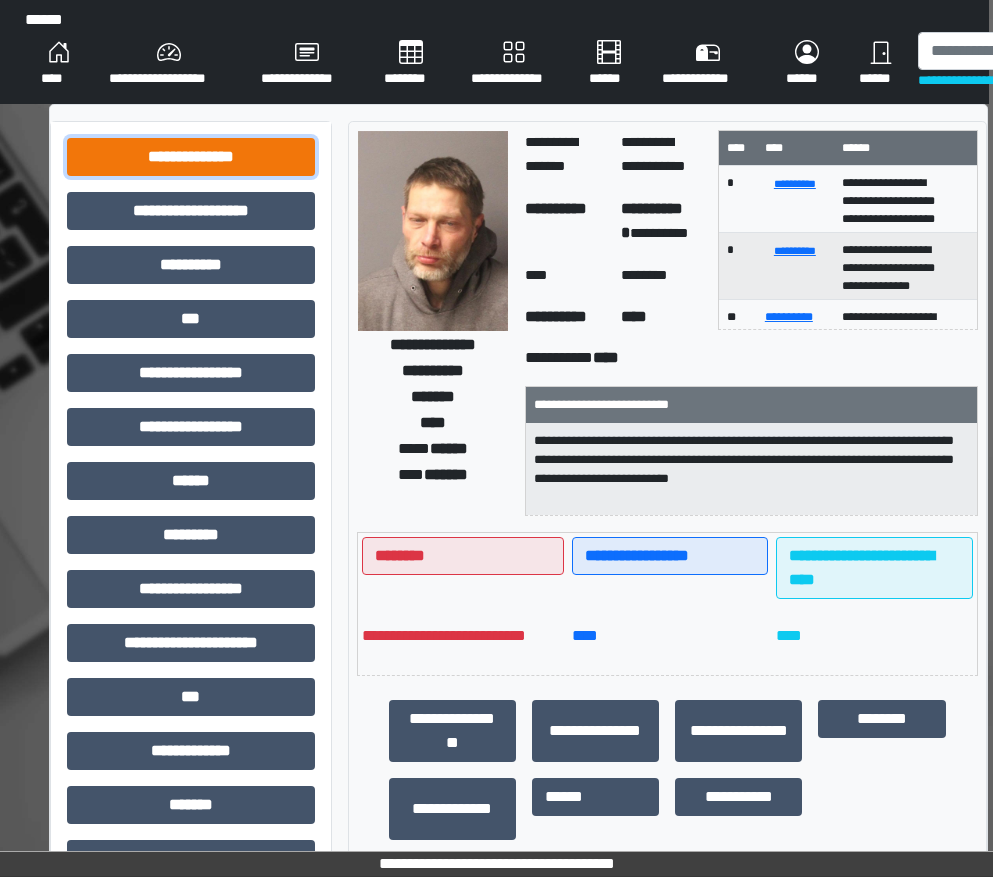 click on "**********" at bounding box center (191, 157) 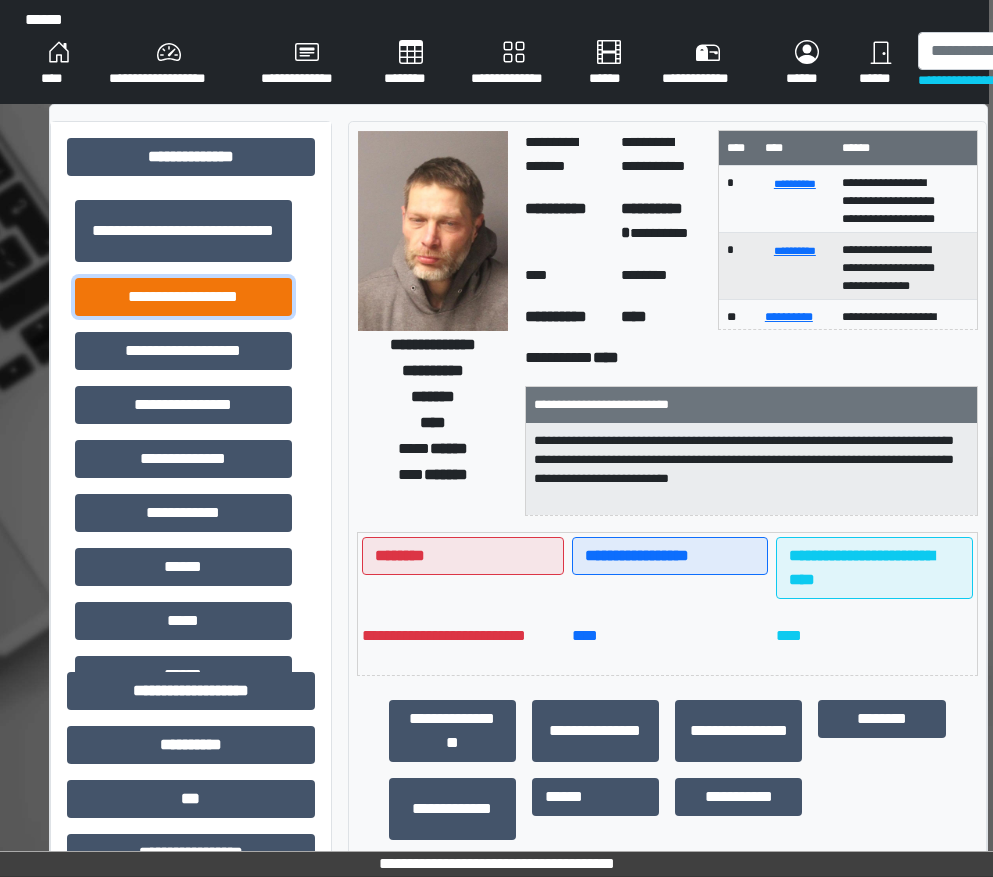 click on "**********" at bounding box center (183, 297) 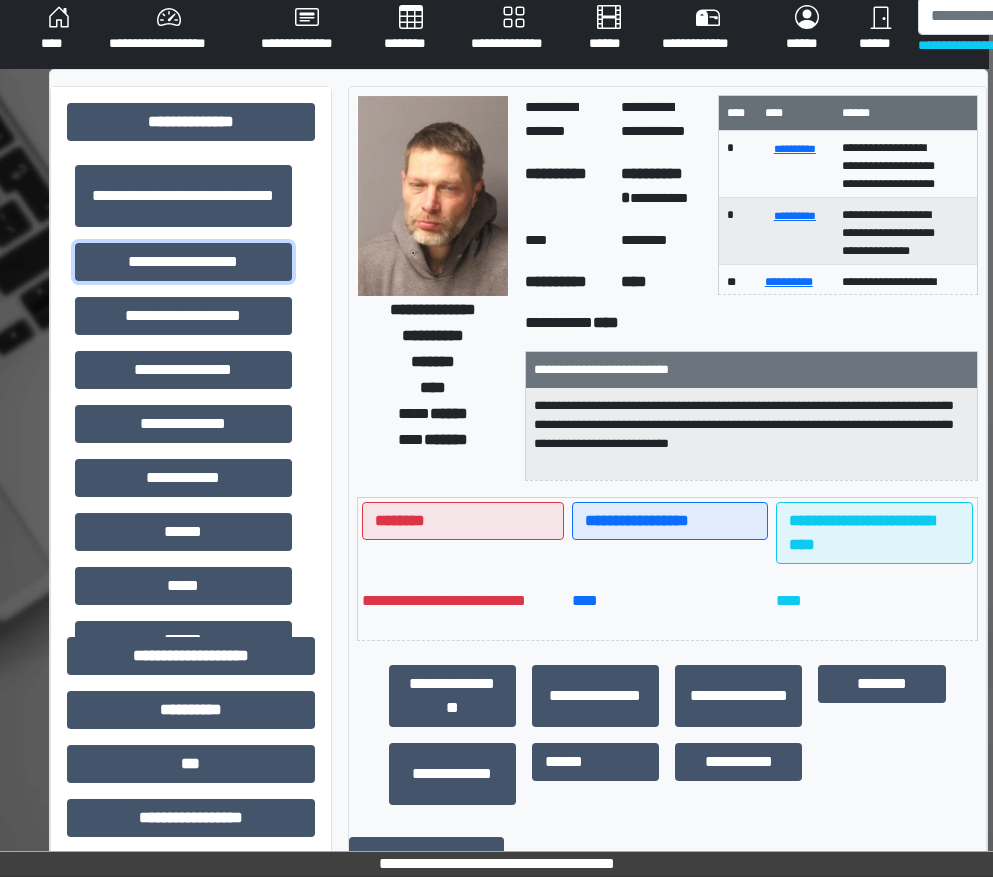 scroll, scrollTop: 0, scrollLeft: 4, axis: horizontal 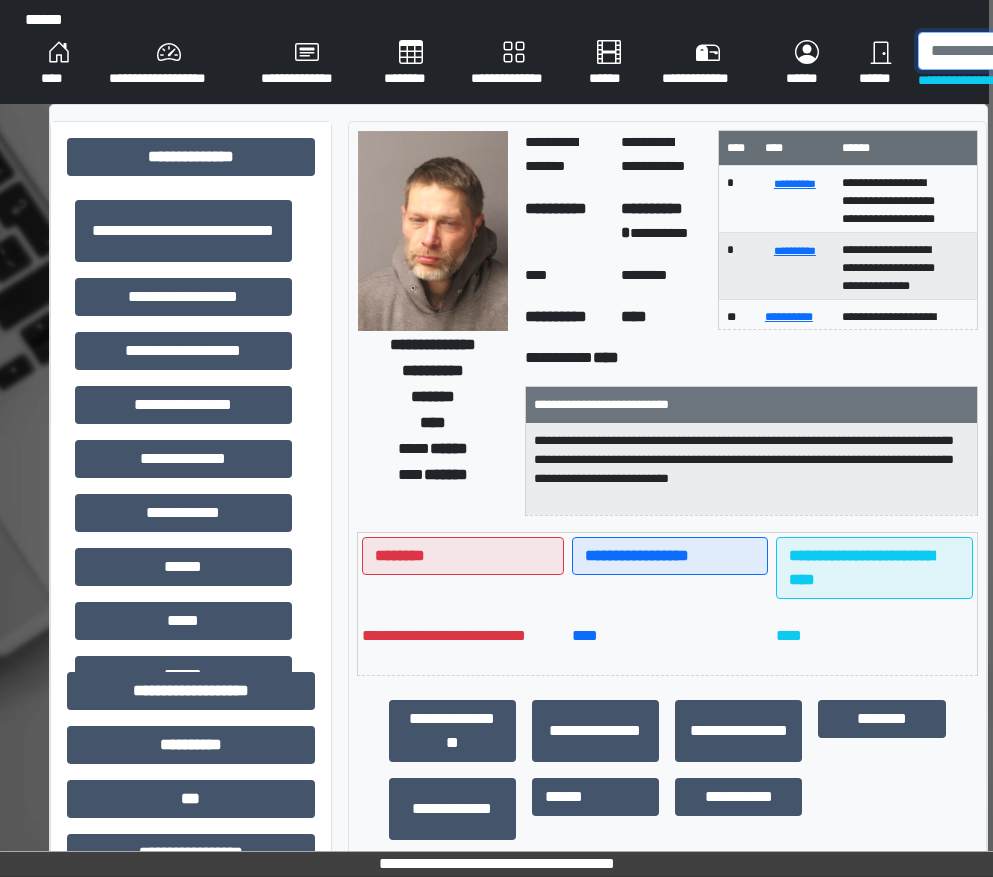 click at bounding box center (1021, 51) 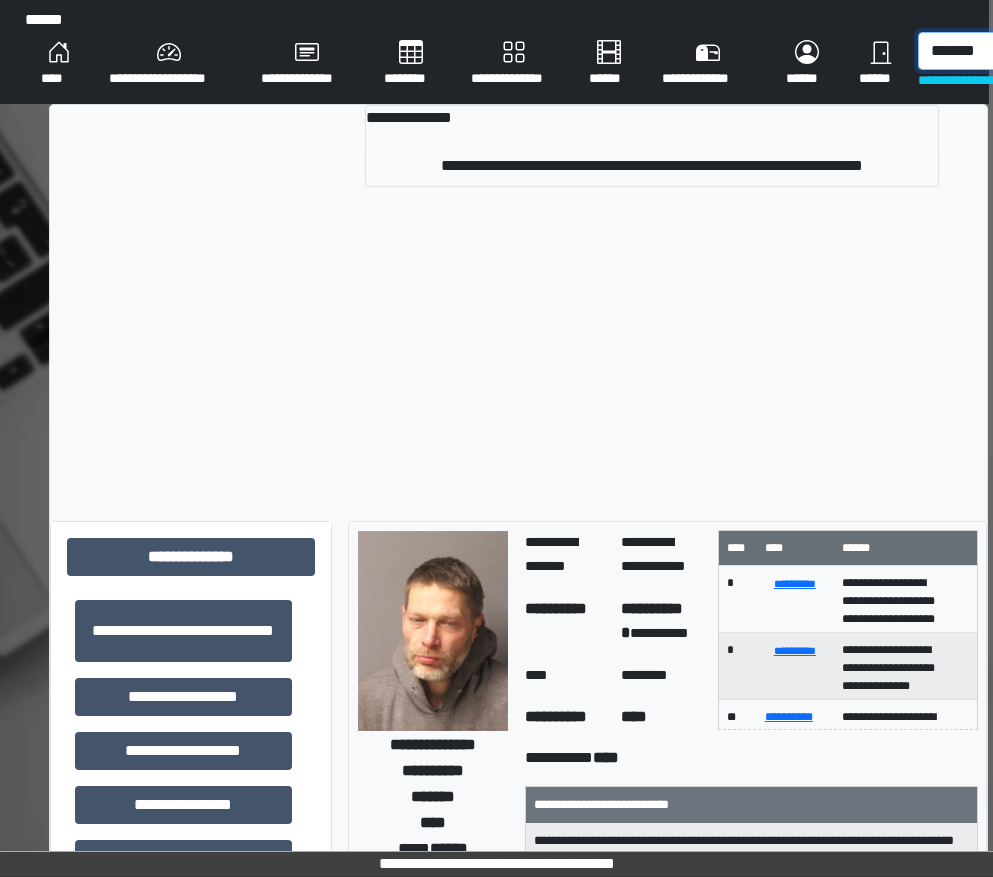 type on "*******" 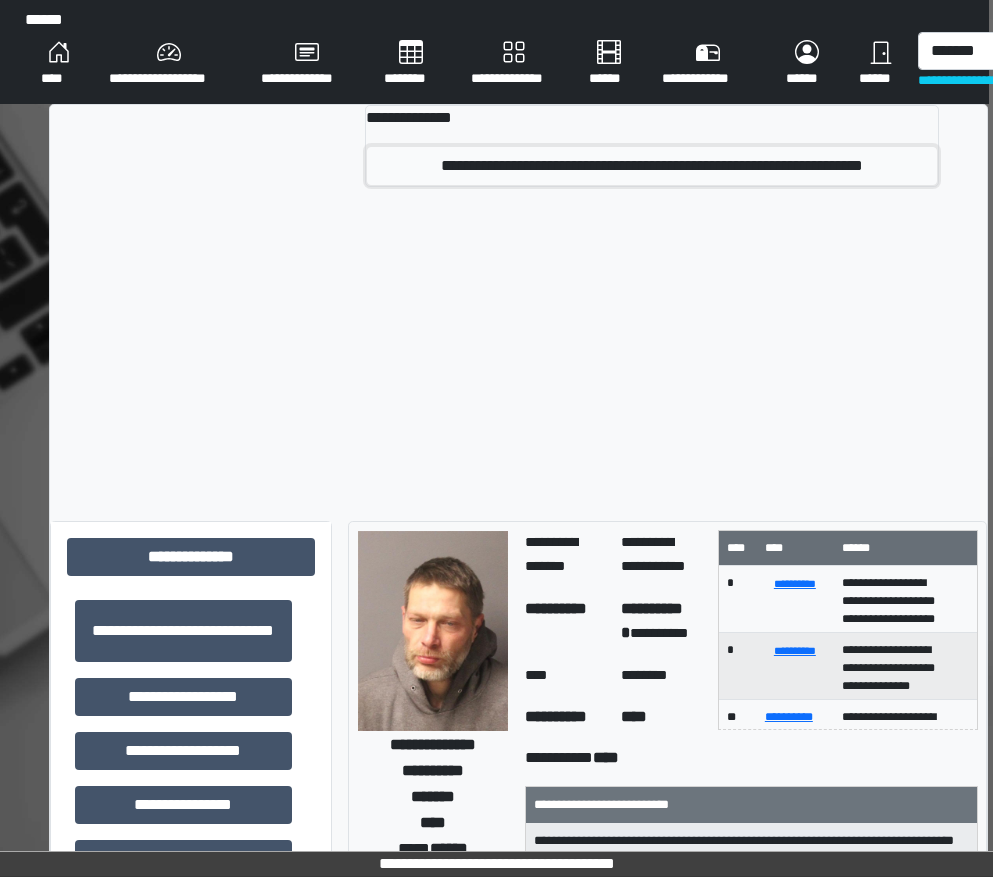 click on "**********" at bounding box center [651, 166] 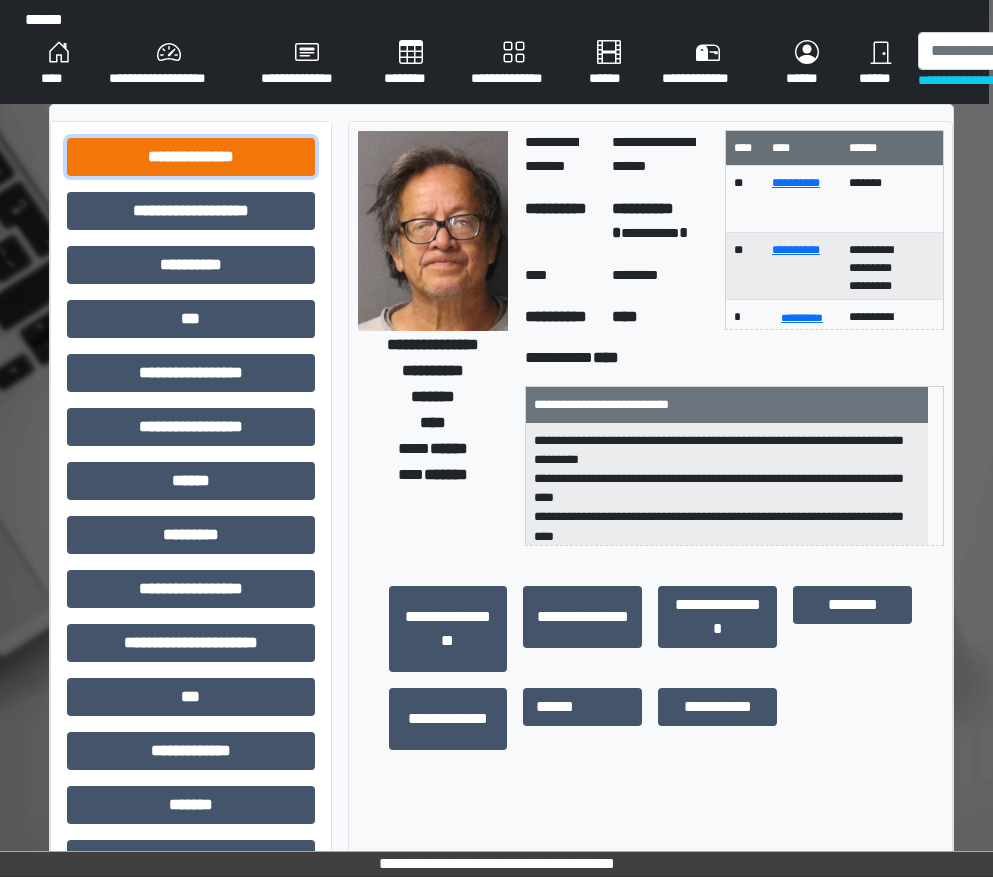 click on "**********" at bounding box center [191, 157] 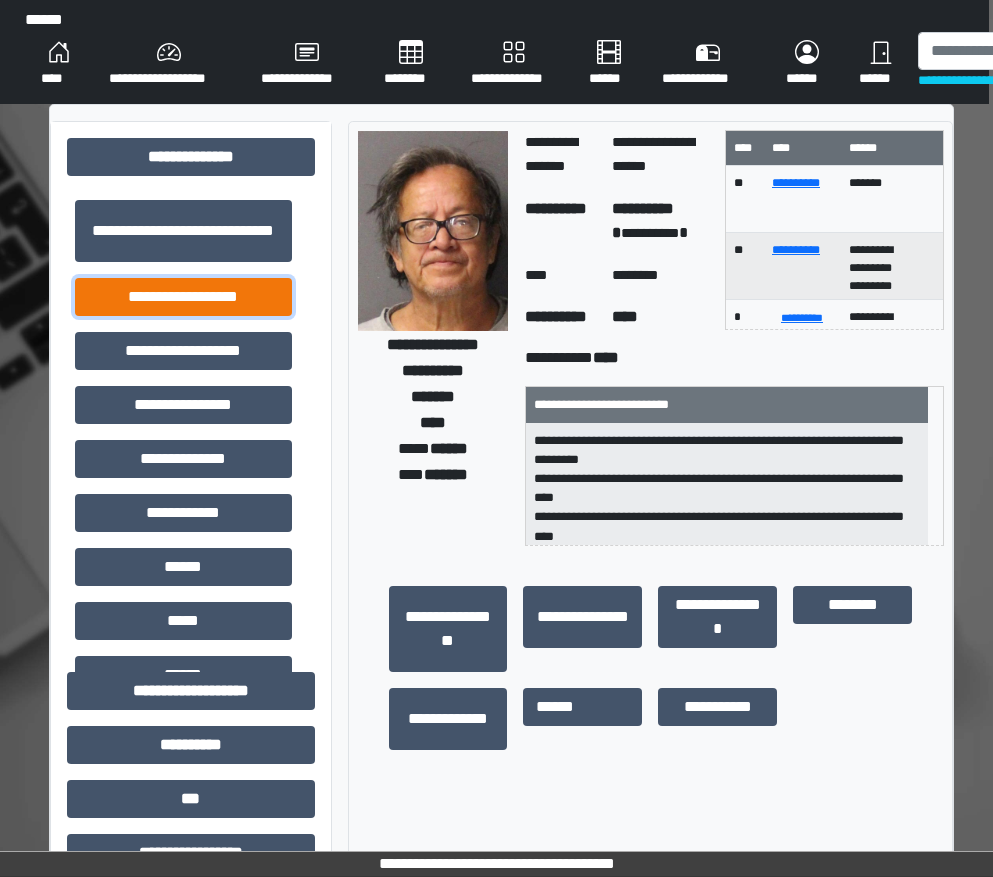 click on "**********" at bounding box center (183, 297) 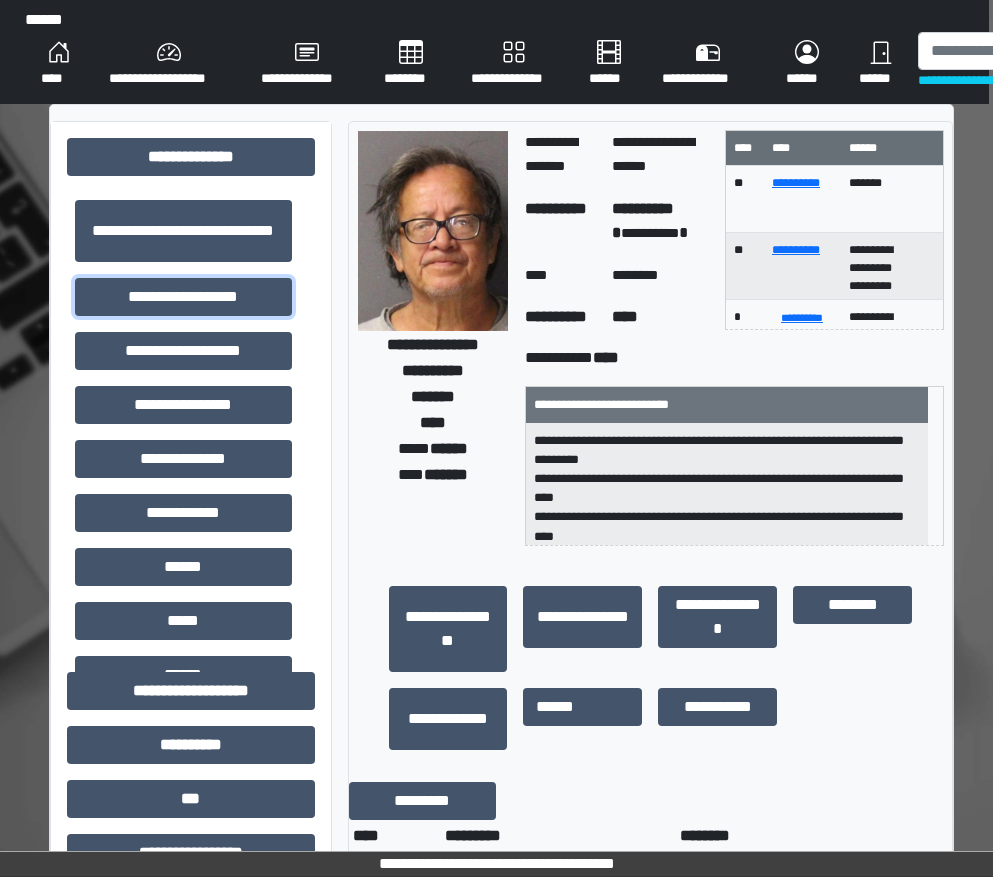scroll, scrollTop: 300, scrollLeft: 4, axis: both 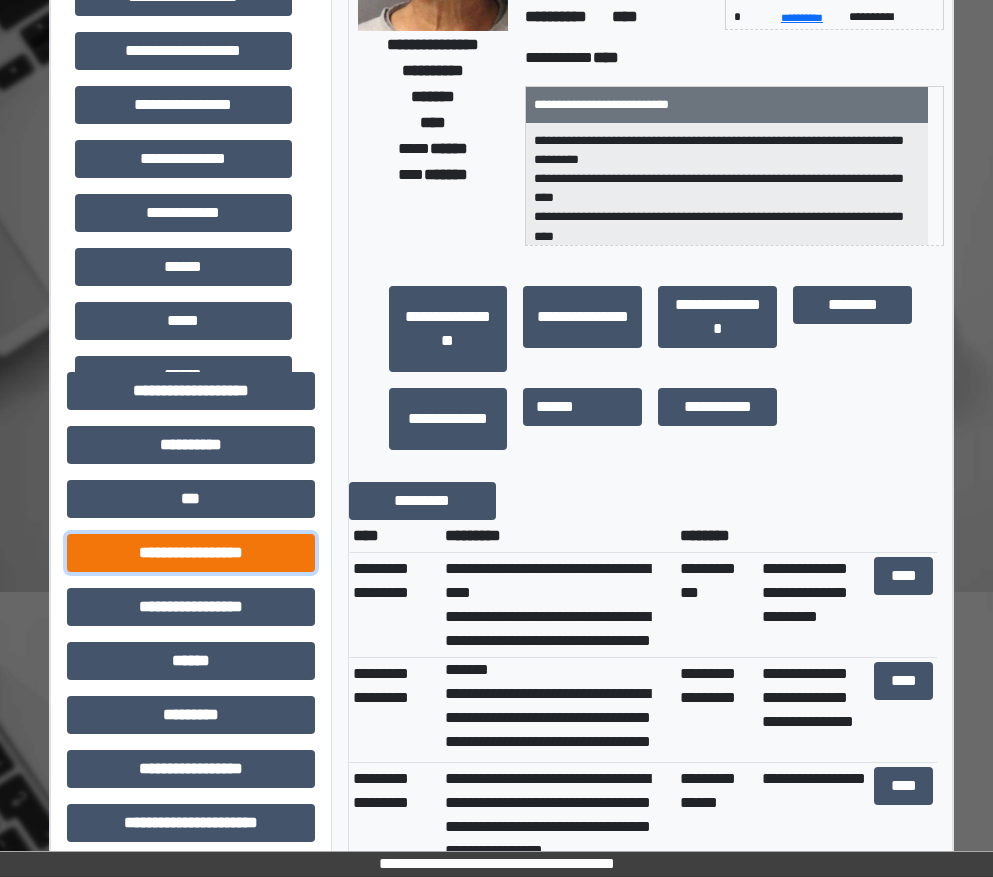 click on "**********" at bounding box center [191, 553] 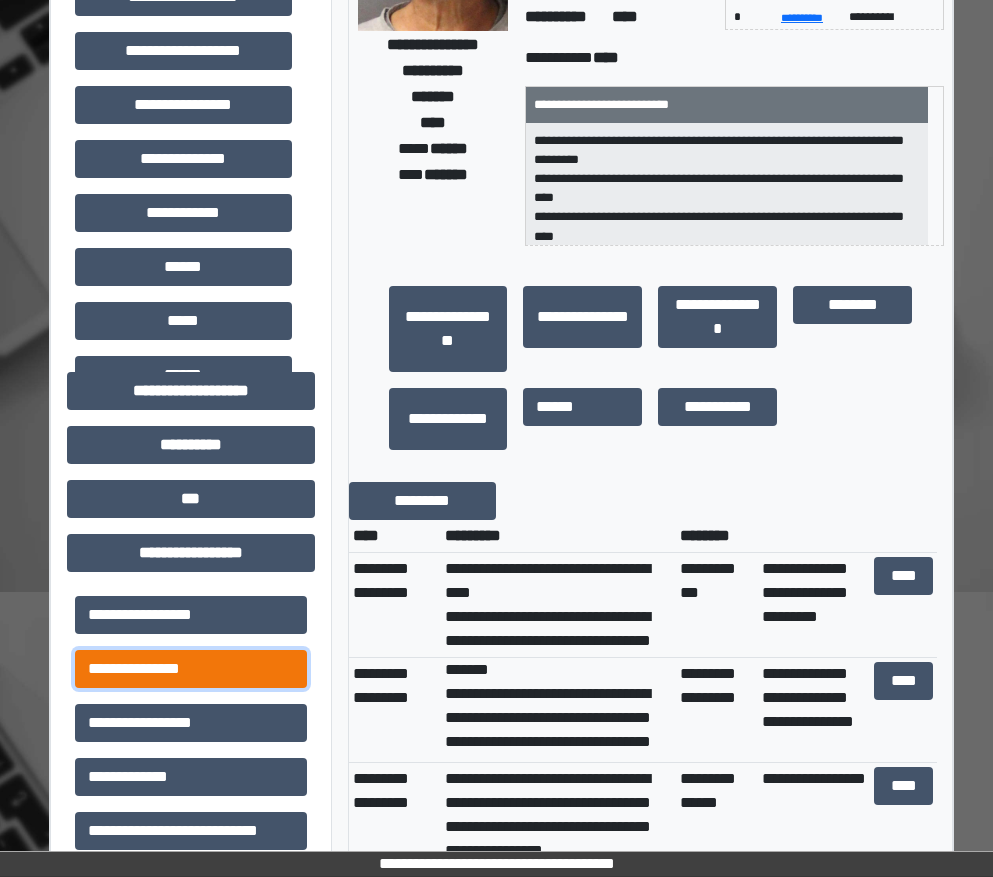 click on "**********" at bounding box center (191, 669) 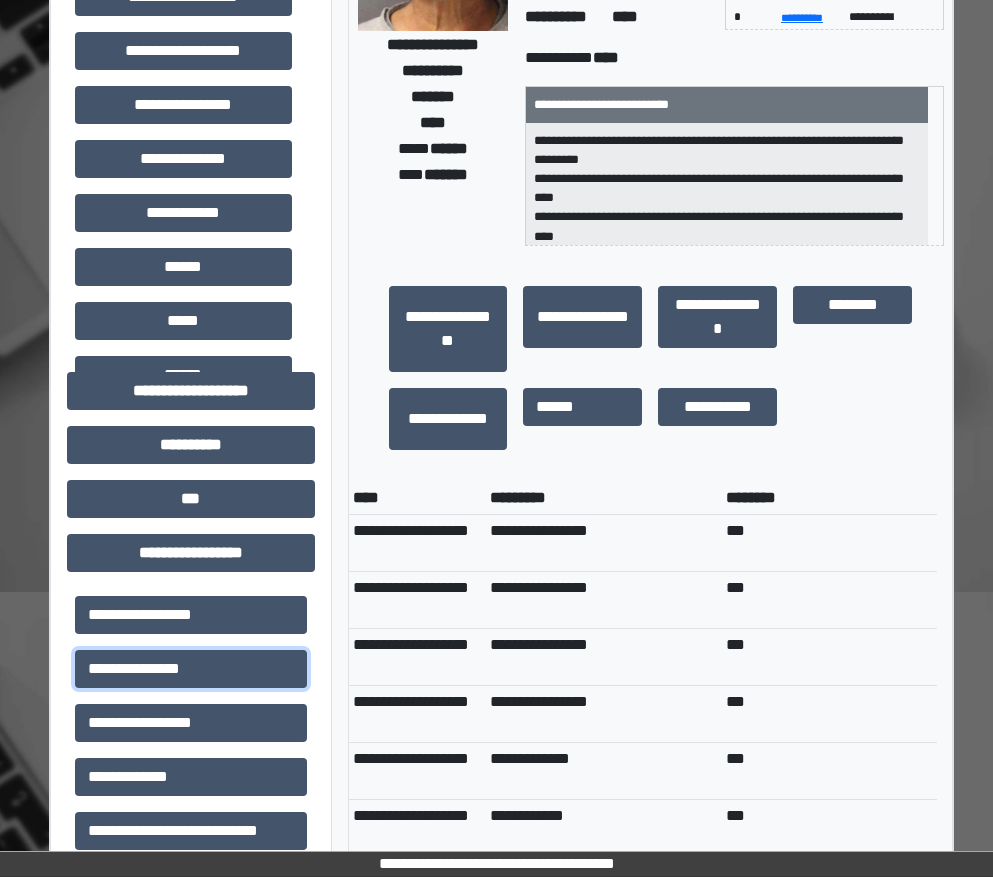 scroll, scrollTop: 0, scrollLeft: 4, axis: horizontal 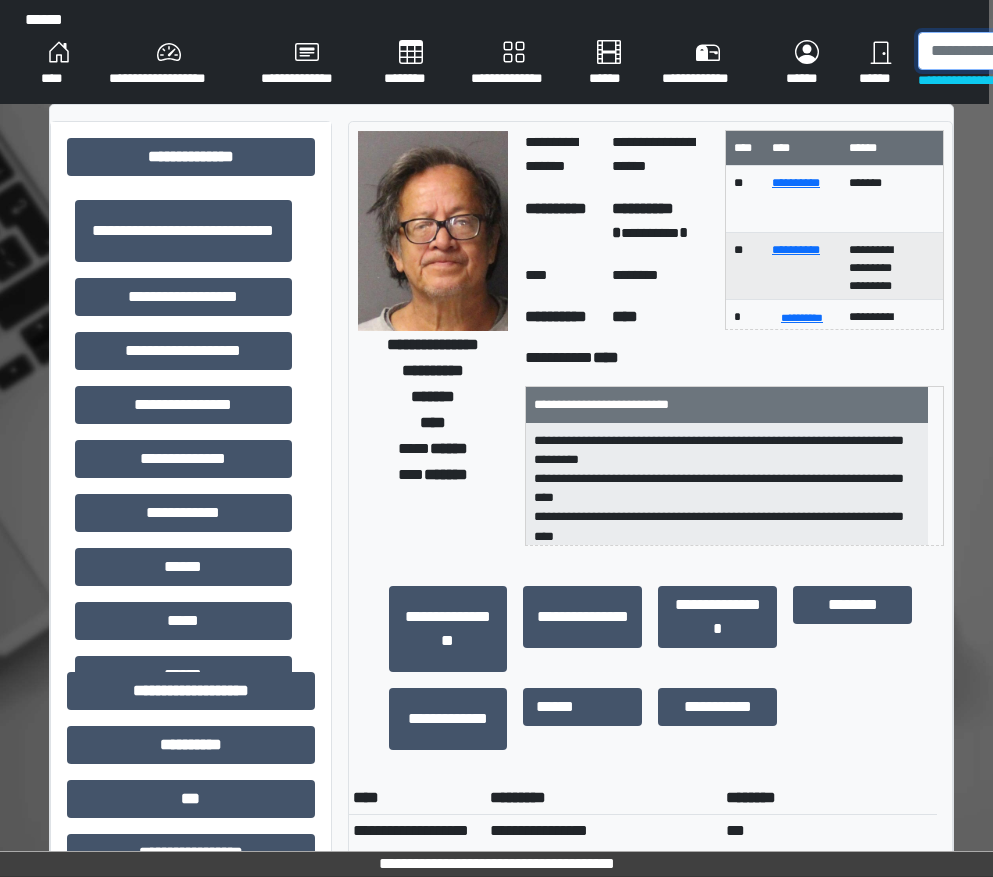 click at bounding box center (1021, 51) 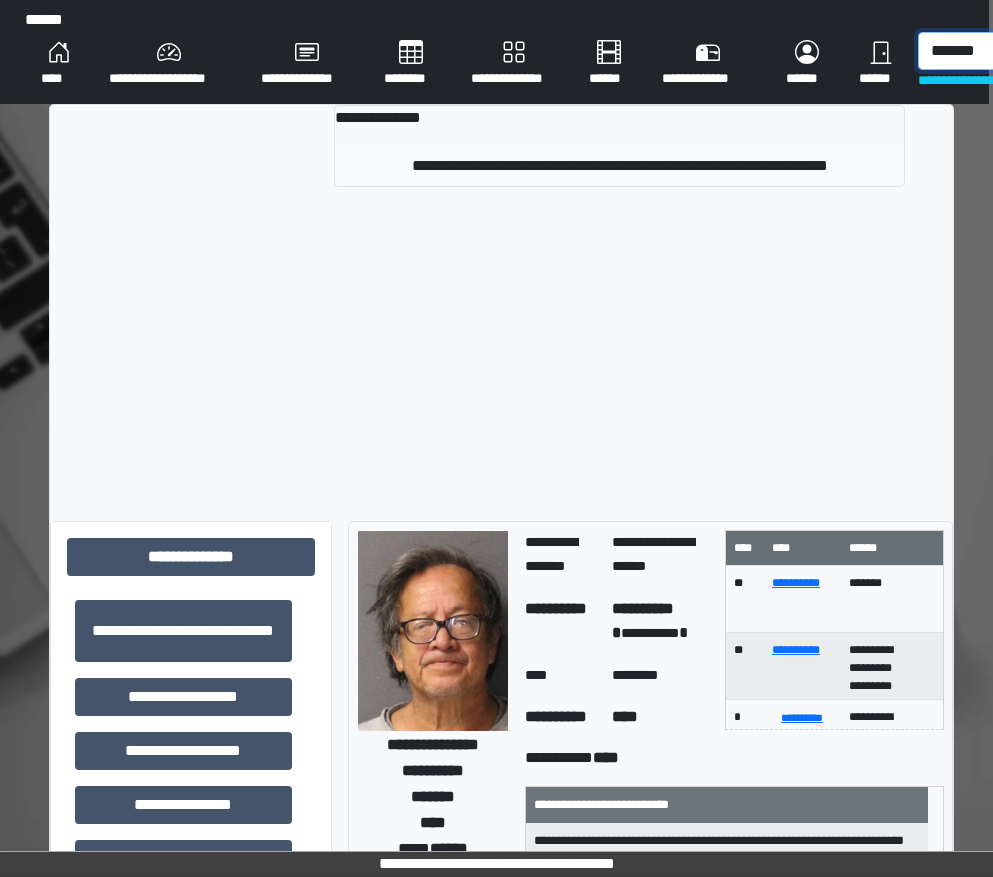 type on "*******" 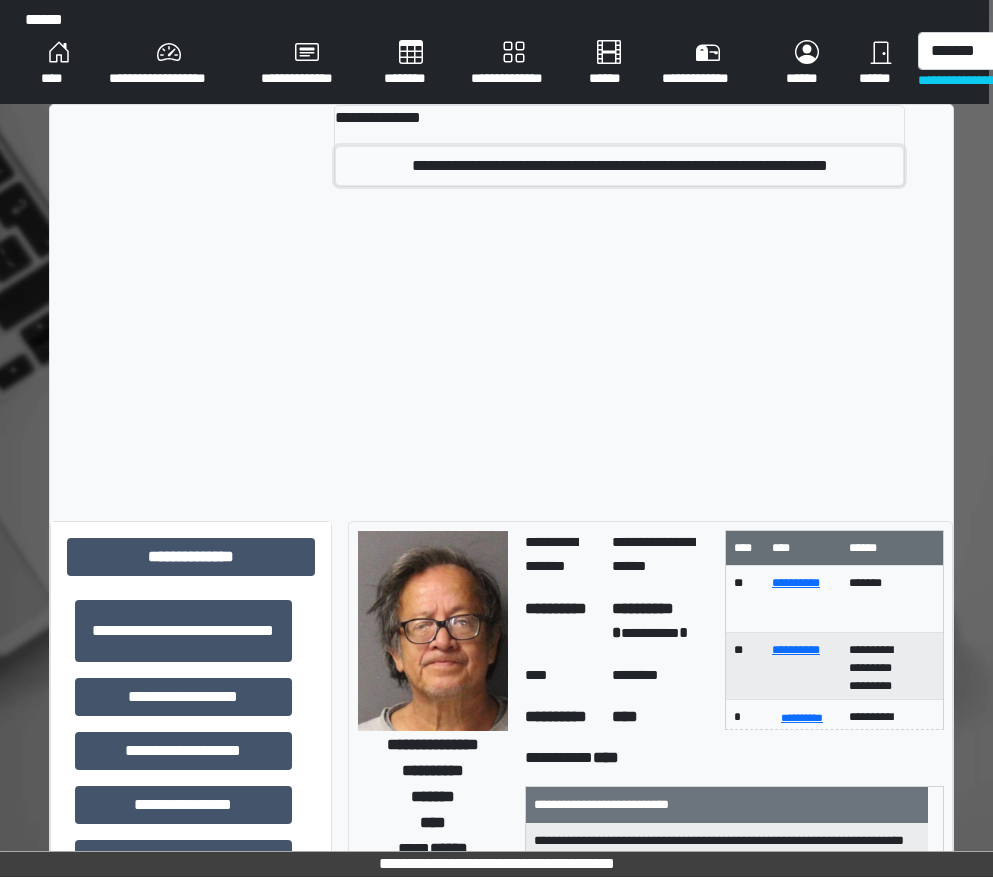 click on "**********" at bounding box center (620, 166) 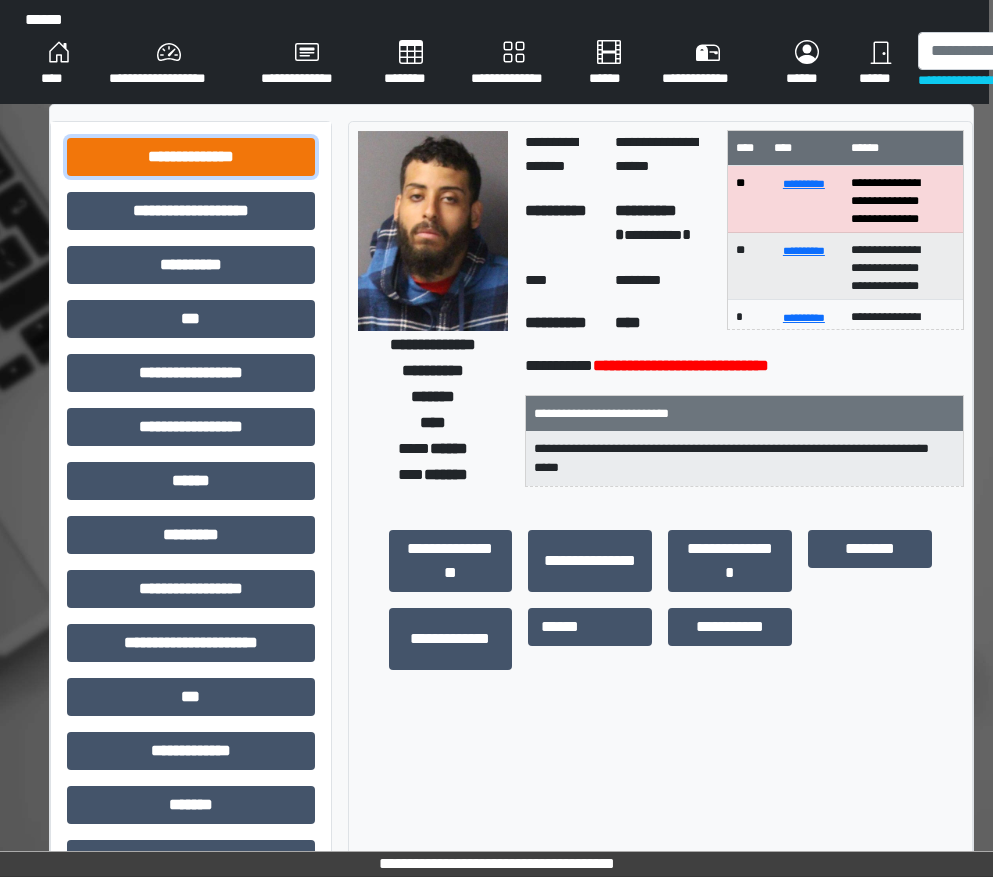 click on "**********" at bounding box center (191, 157) 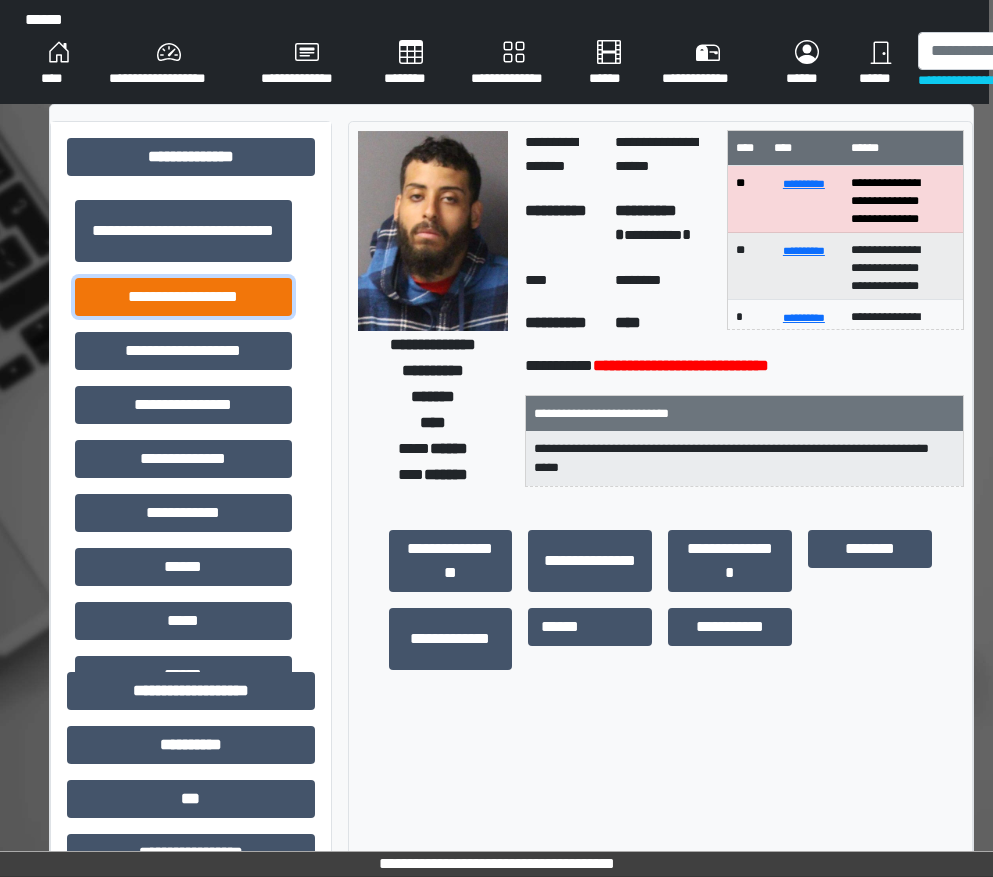 click on "**********" at bounding box center [183, 297] 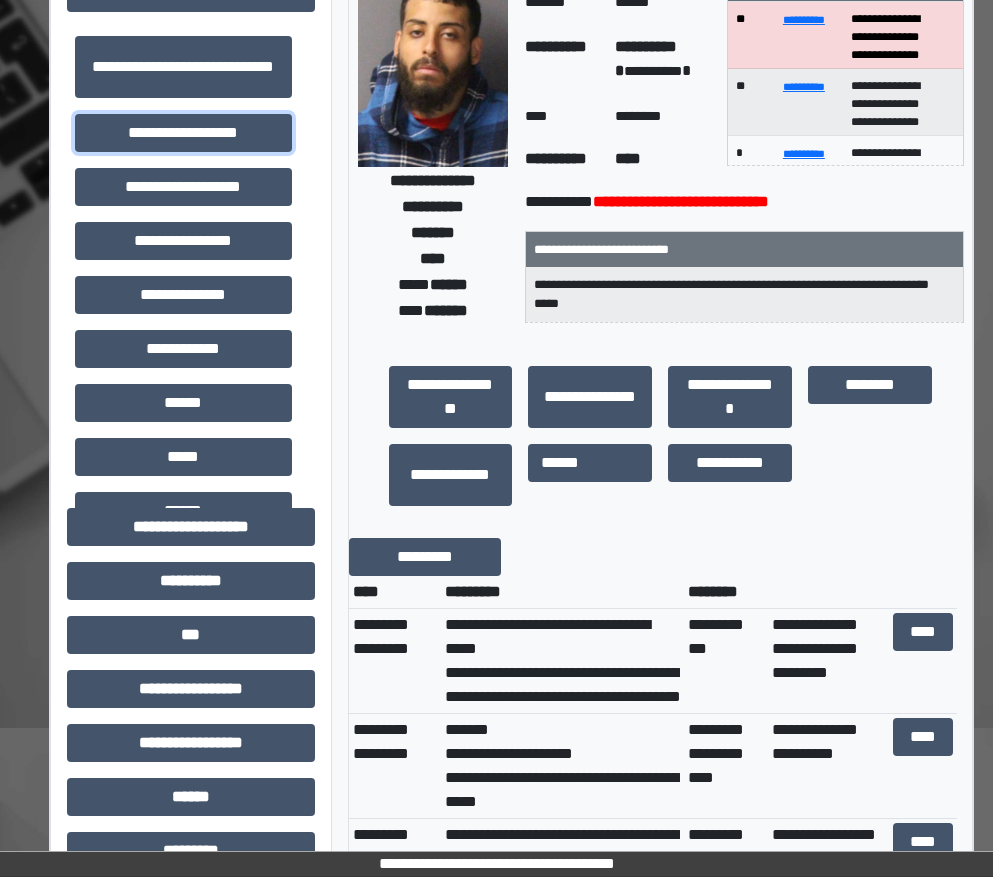 scroll, scrollTop: 200, scrollLeft: 4, axis: both 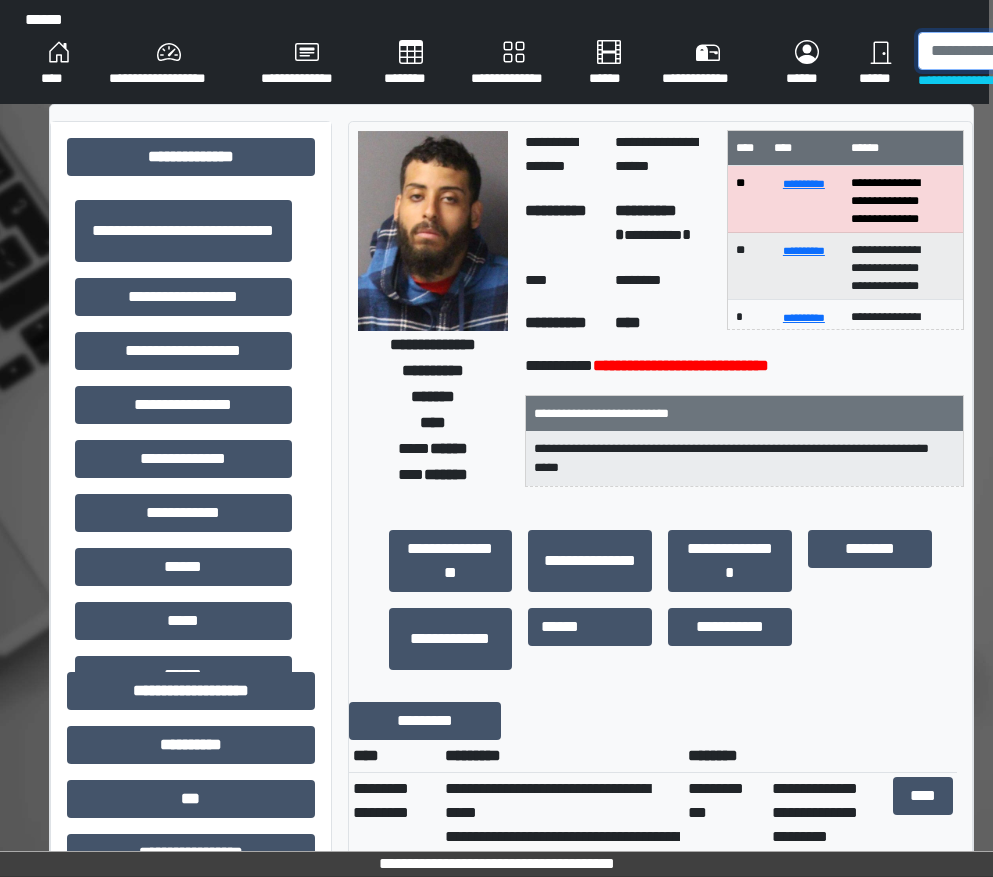 click at bounding box center (1021, 51) 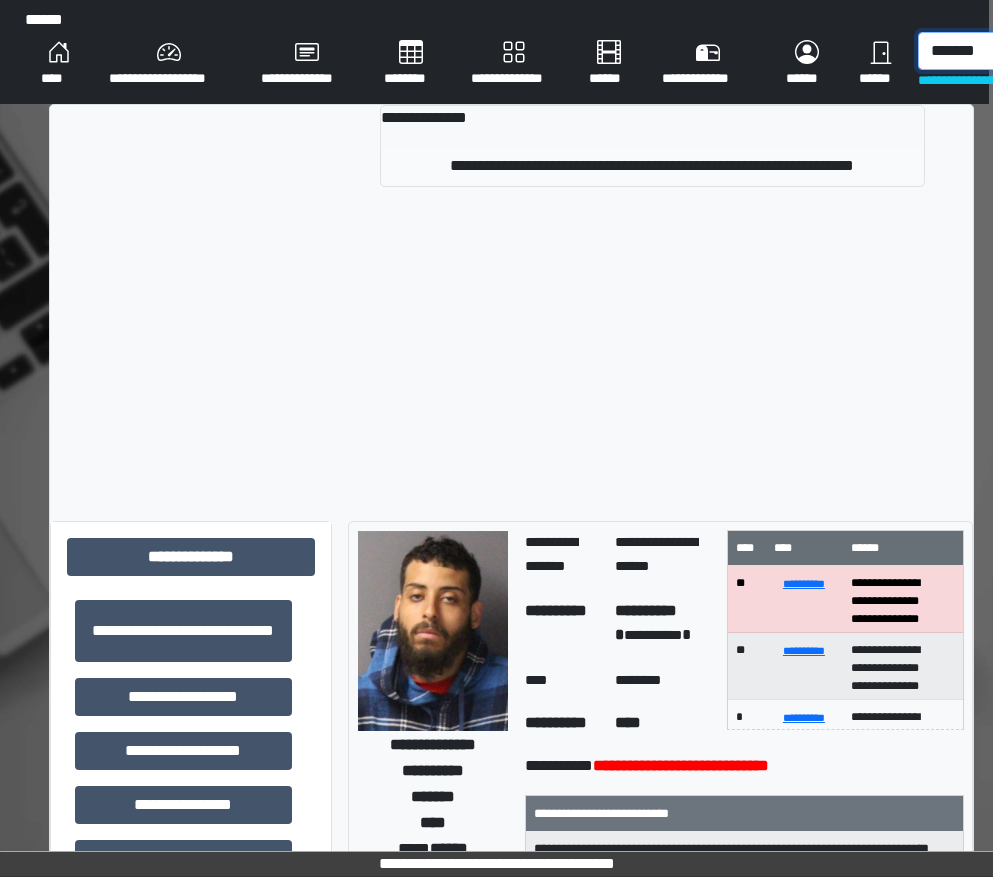 type on "*******" 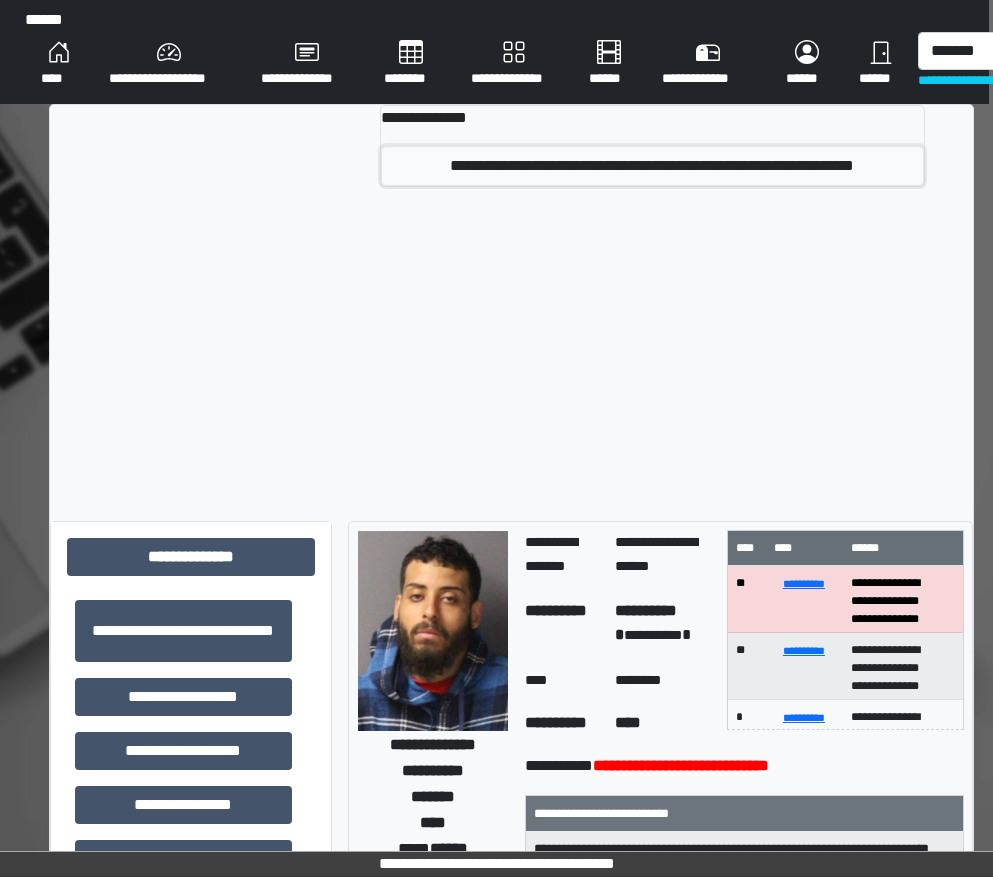 click on "**********" at bounding box center [652, 166] 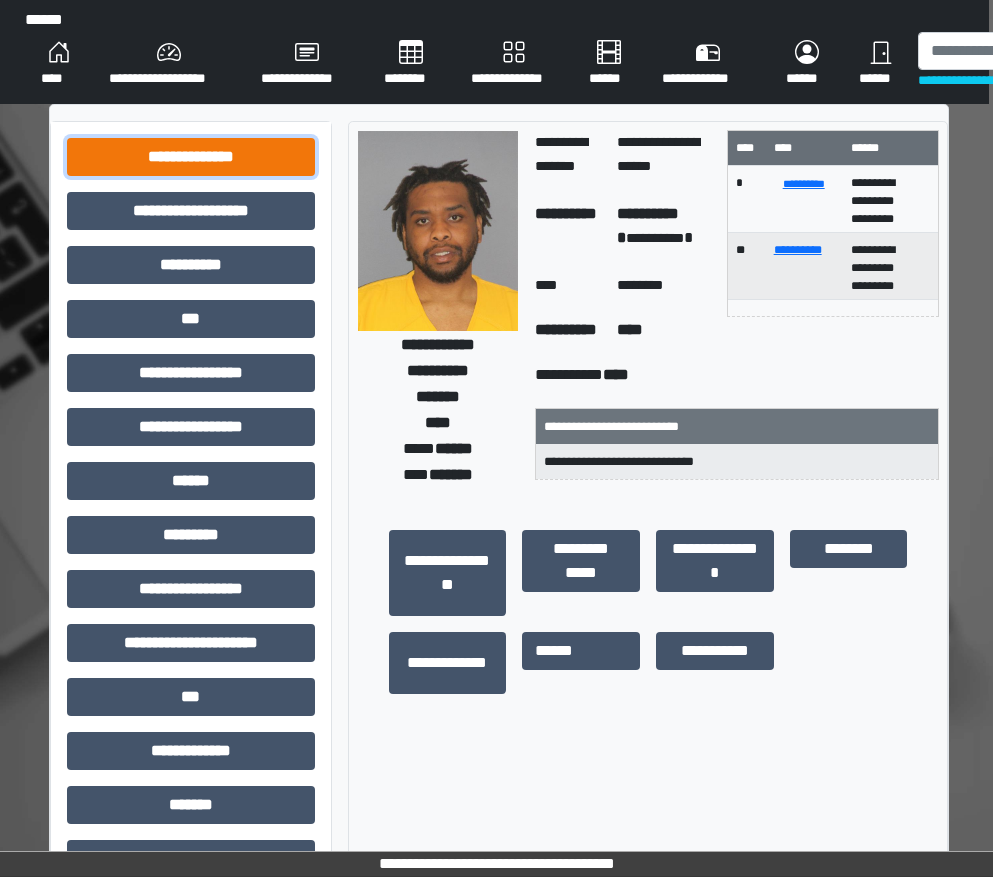 click on "**********" at bounding box center [191, 157] 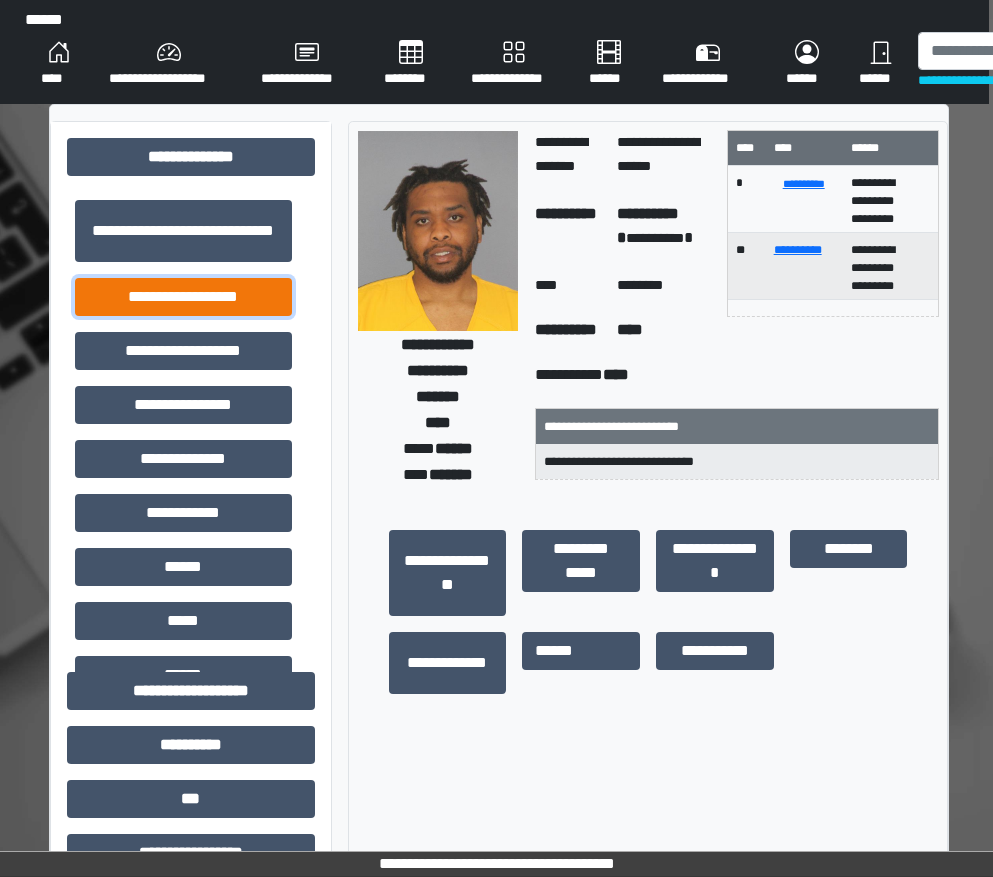 click on "**********" at bounding box center [183, 297] 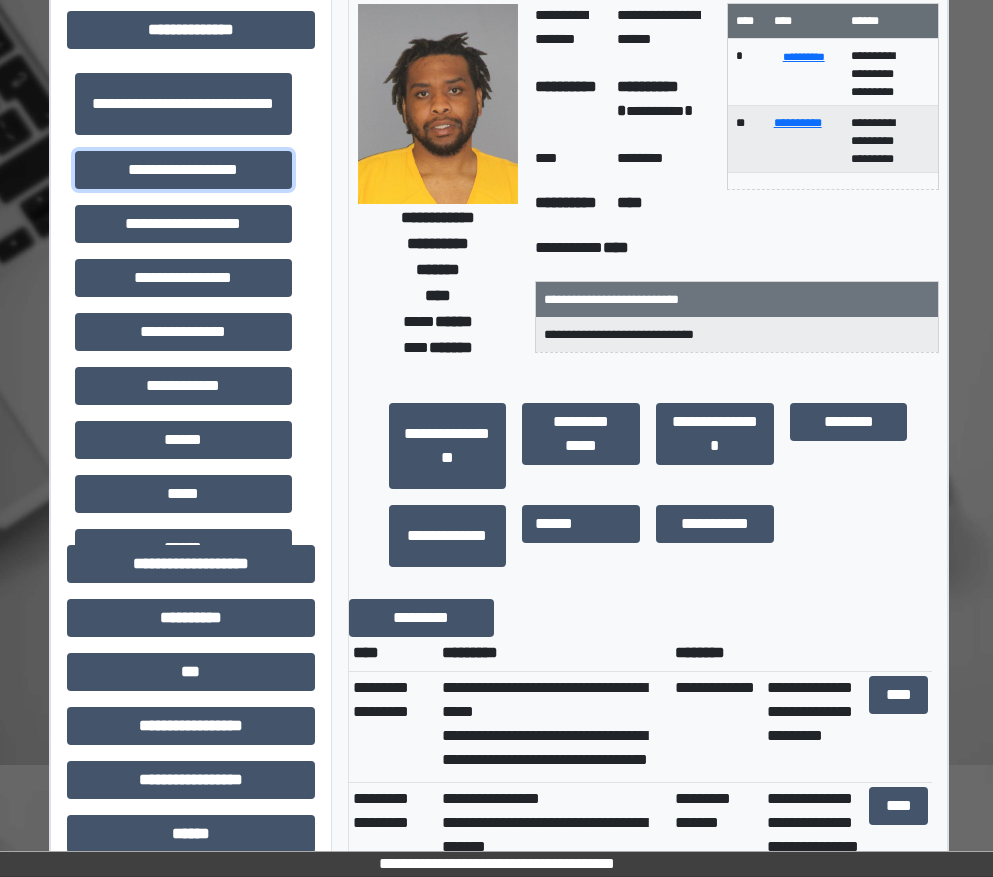 scroll, scrollTop: 200, scrollLeft: 4, axis: both 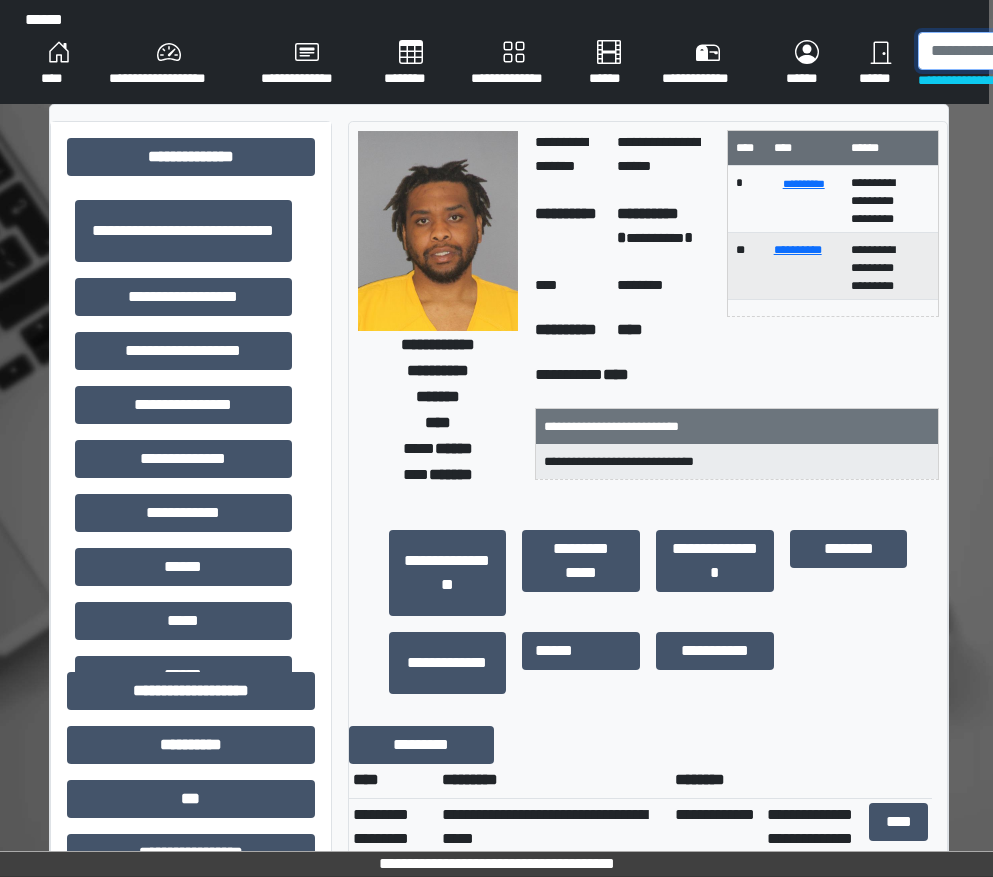 click at bounding box center (1021, 51) 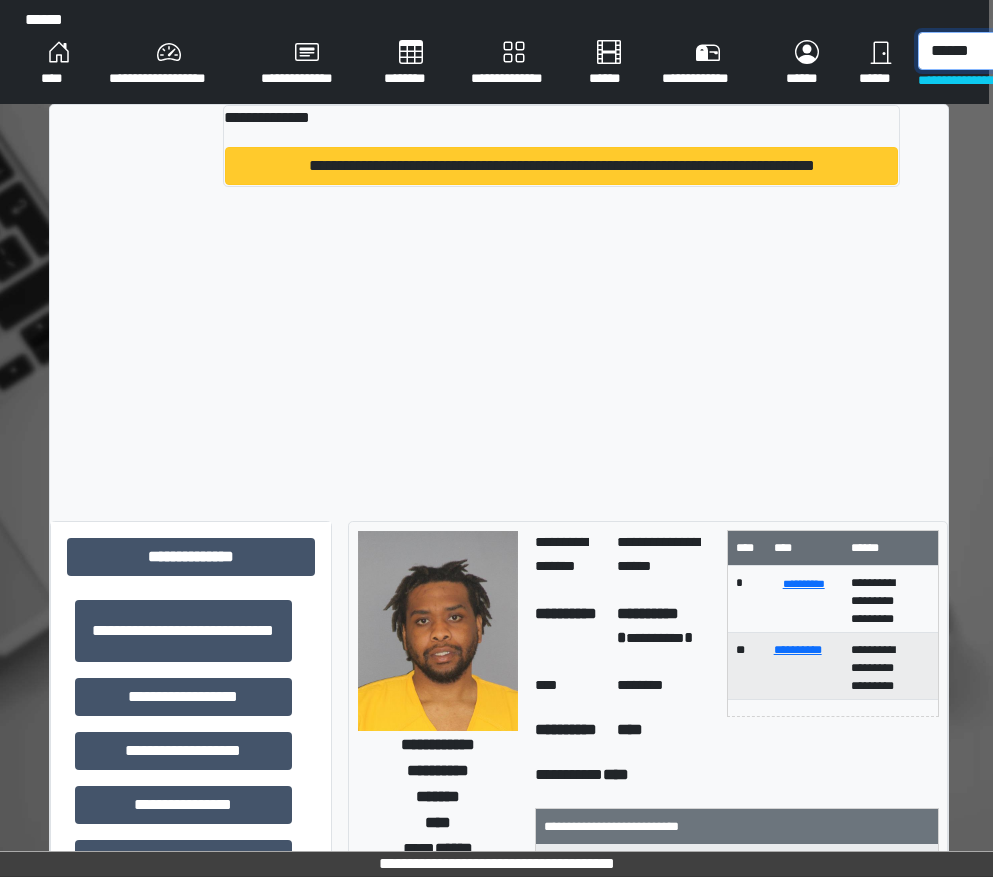 type on "******" 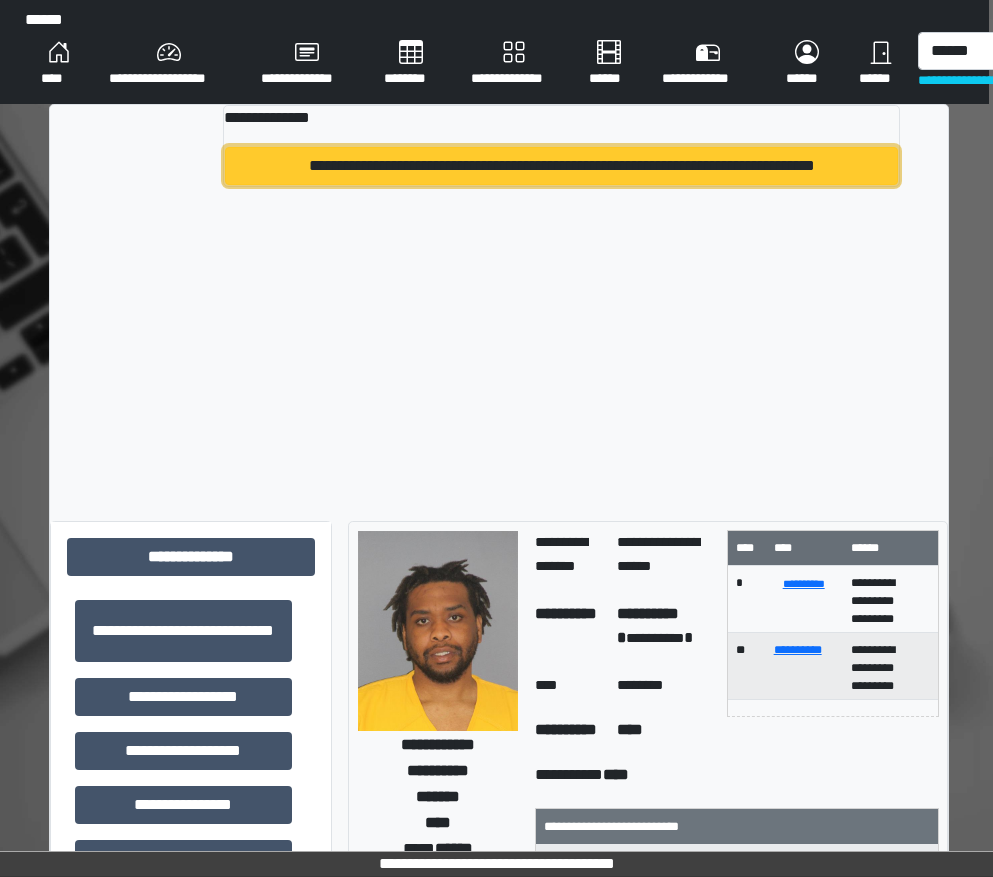click on "**********" at bounding box center (562, 166) 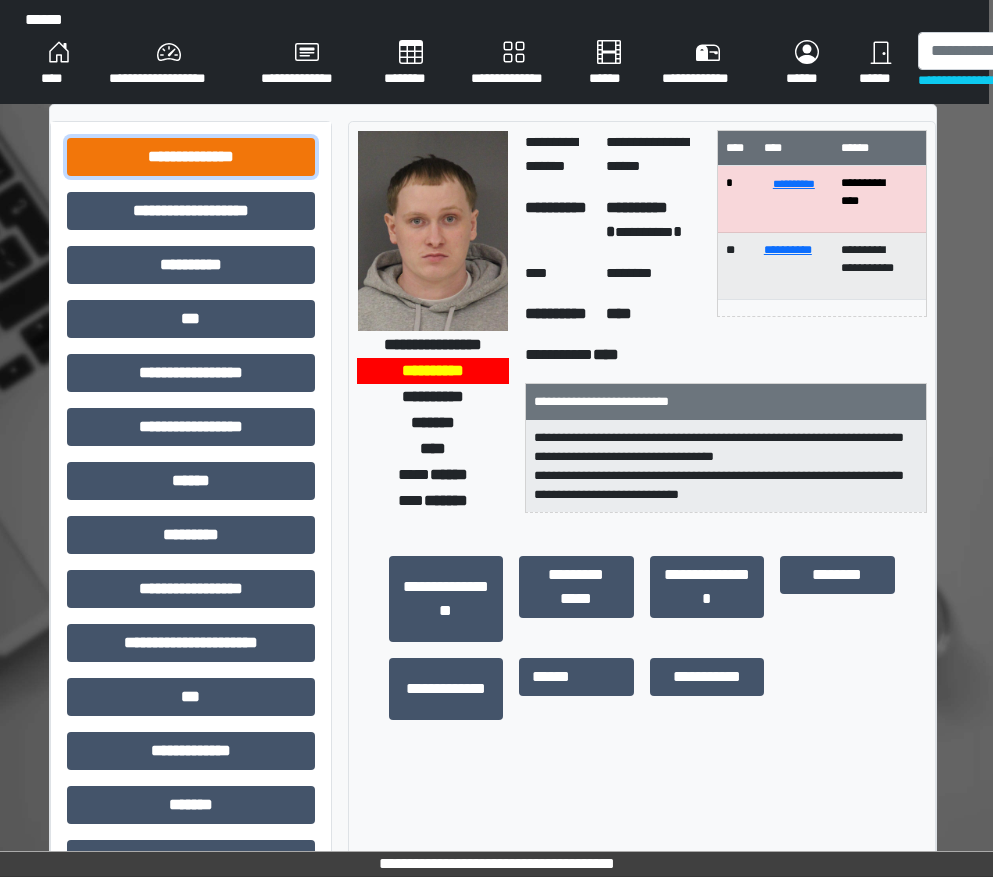 click on "**********" at bounding box center [191, 157] 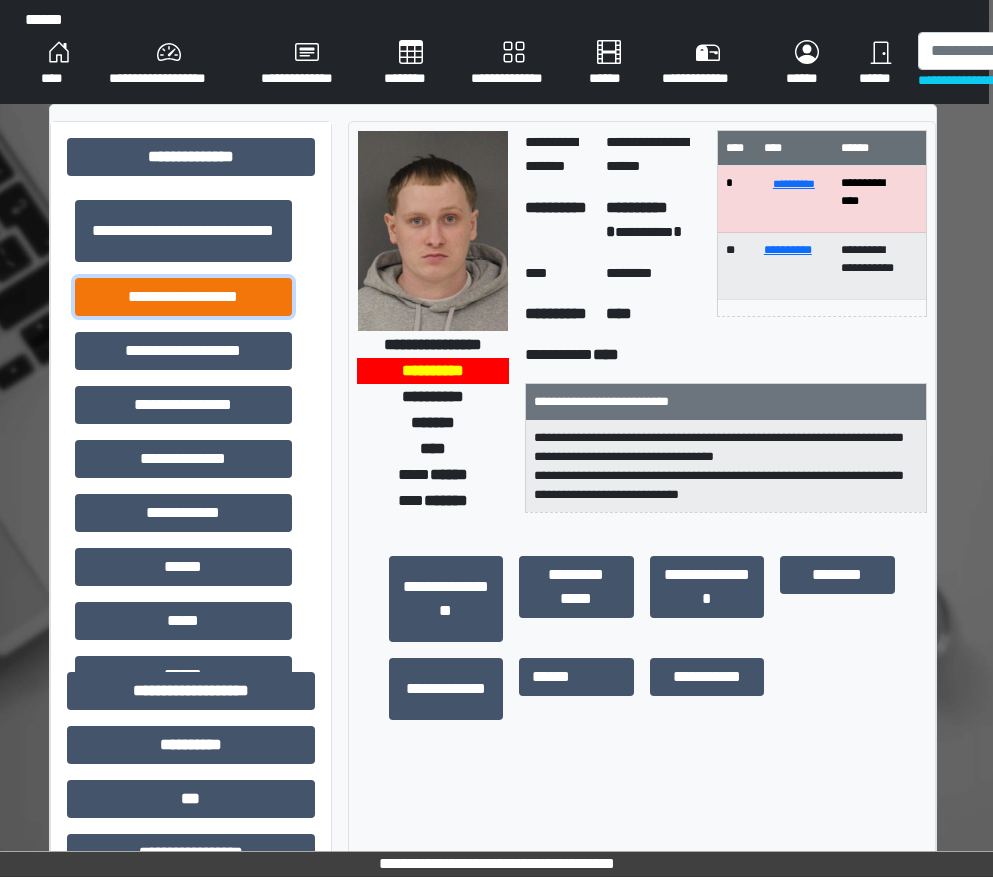 click on "**********" at bounding box center [183, 297] 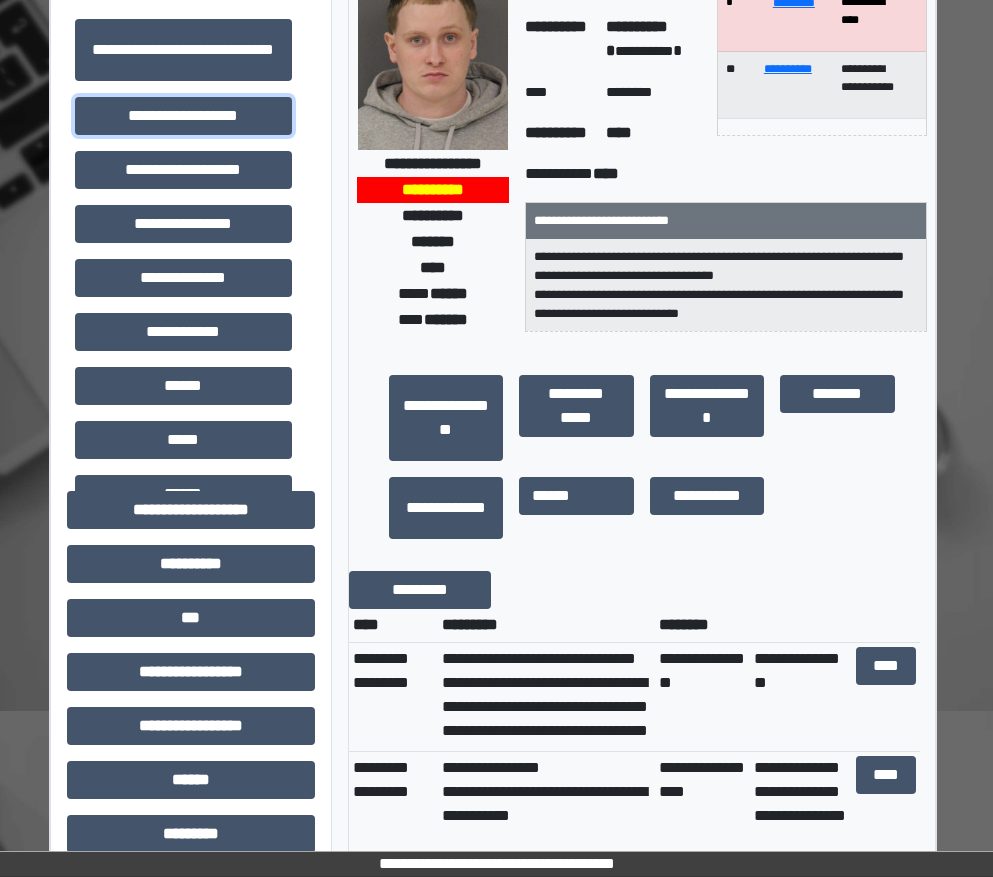 scroll, scrollTop: 0, scrollLeft: 4, axis: horizontal 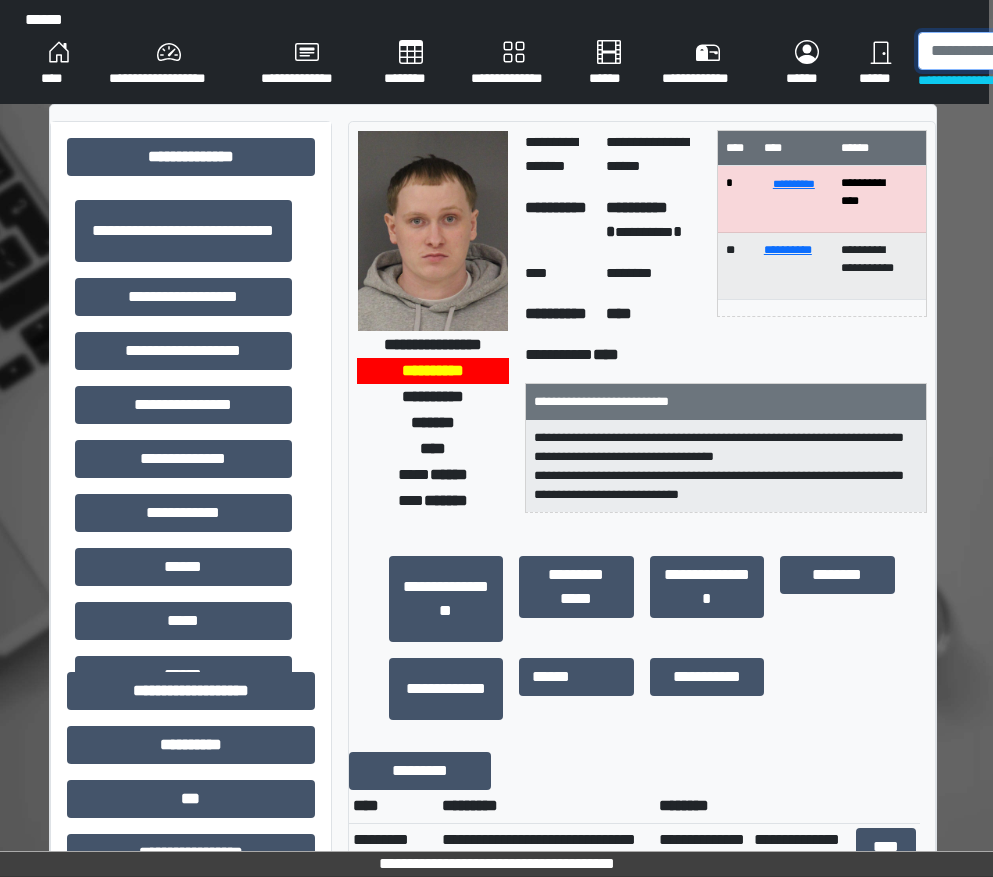click at bounding box center (1021, 51) 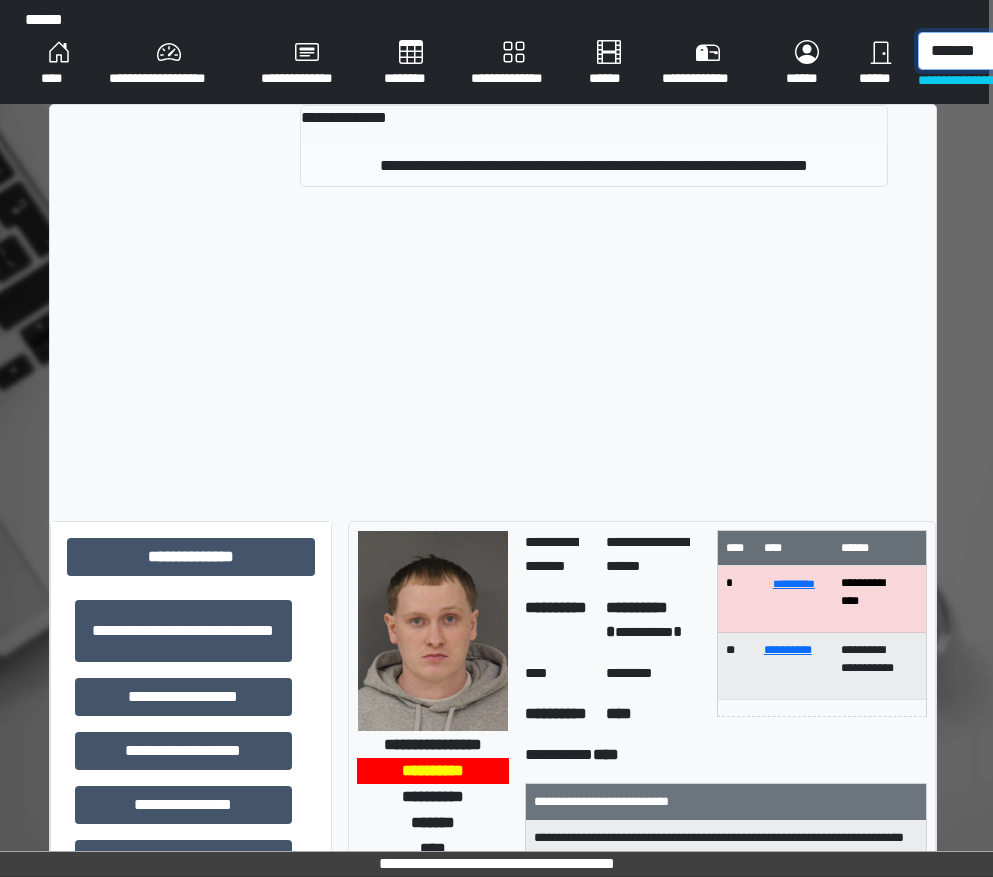 type on "*******" 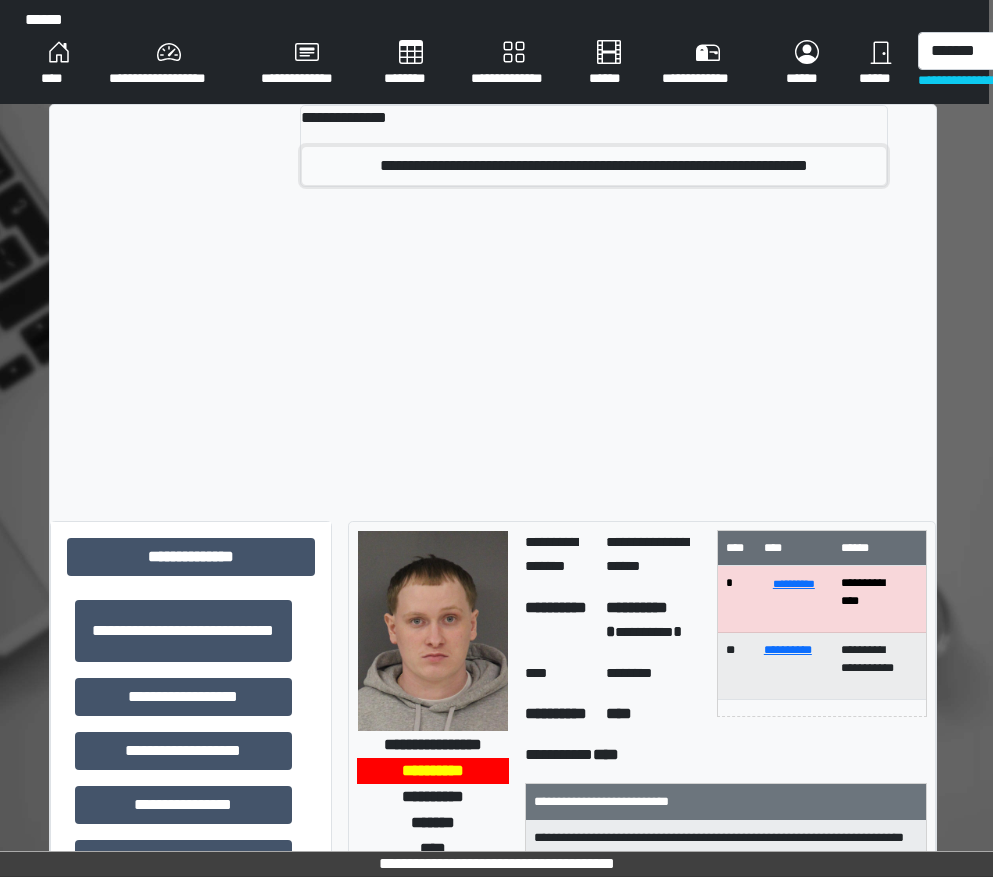 click on "**********" at bounding box center (594, 166) 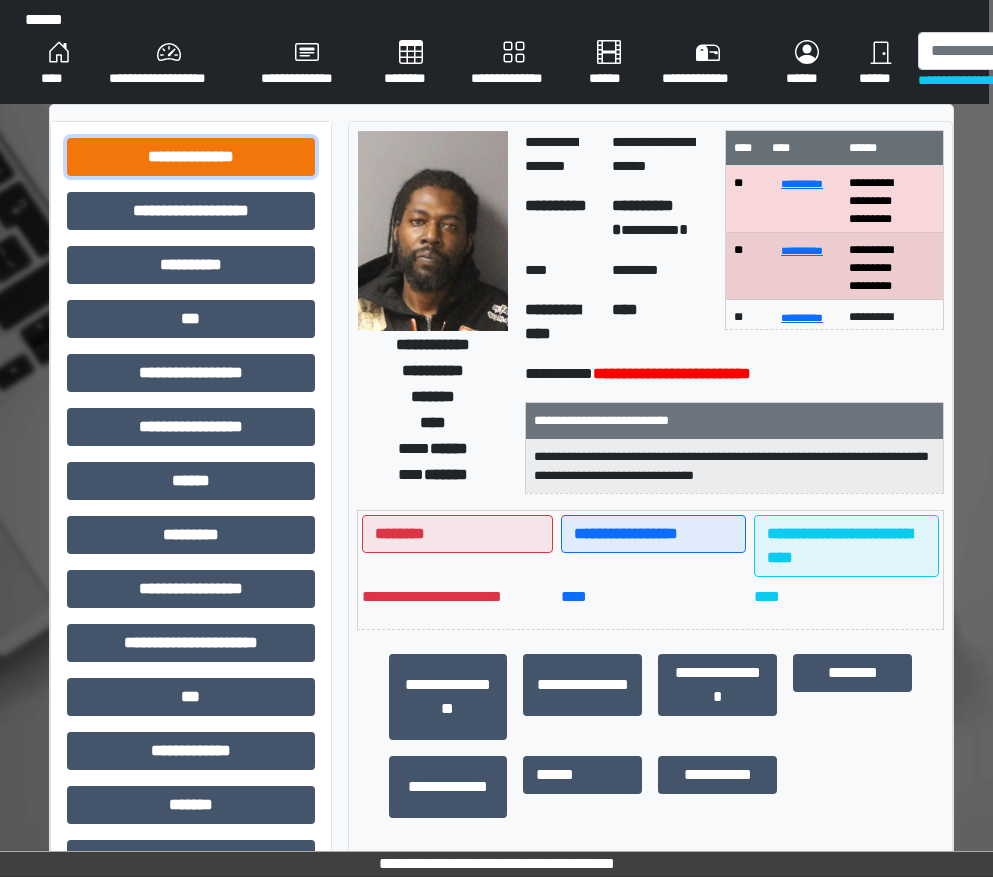 click on "**********" at bounding box center [191, 157] 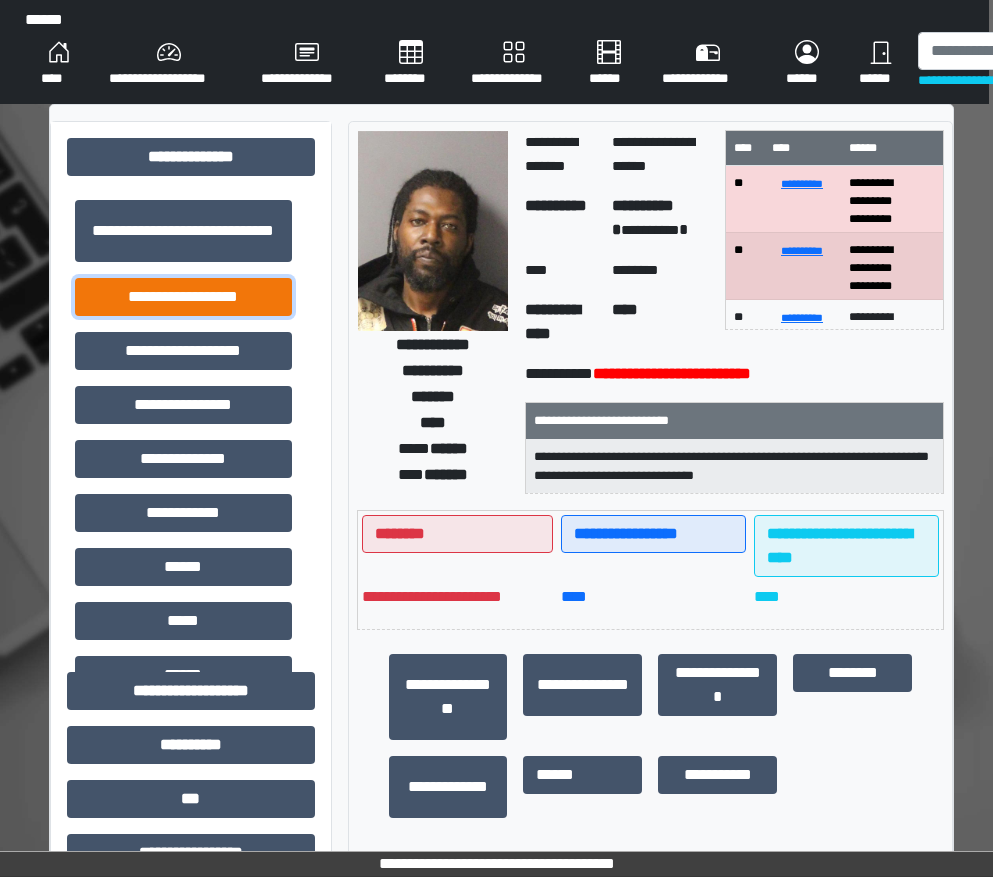 click on "**********" at bounding box center (183, 297) 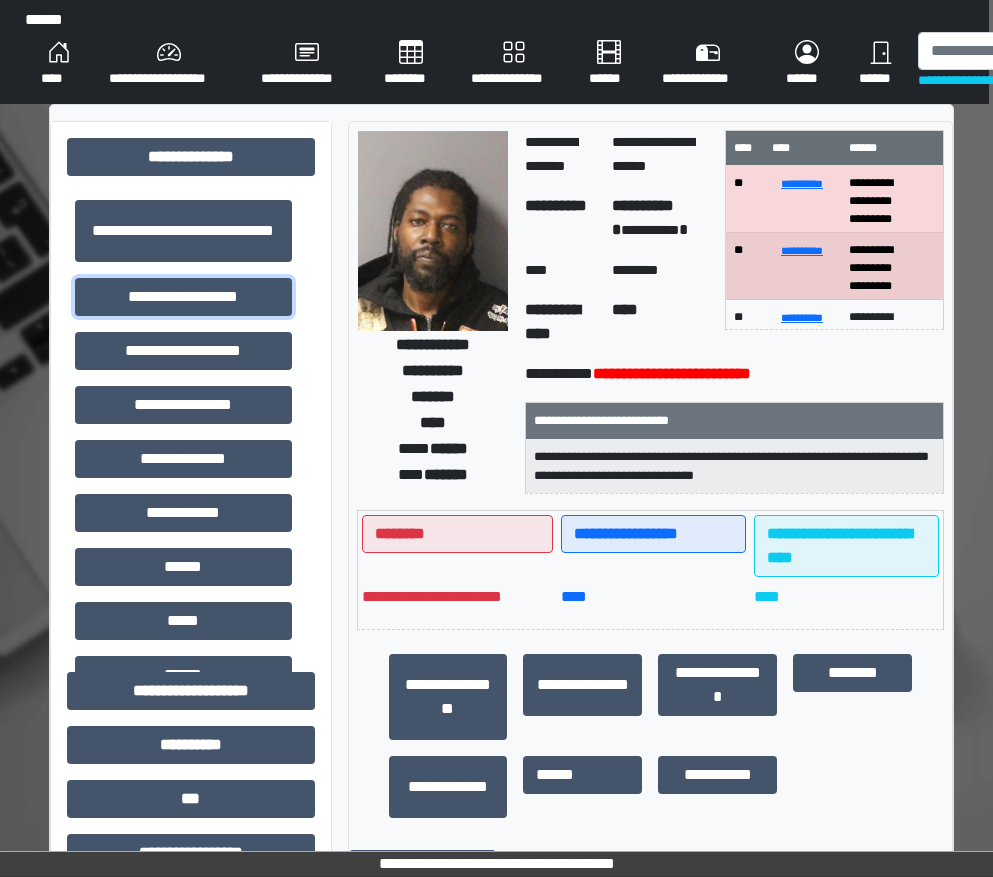 scroll, scrollTop: 100, scrollLeft: 0, axis: vertical 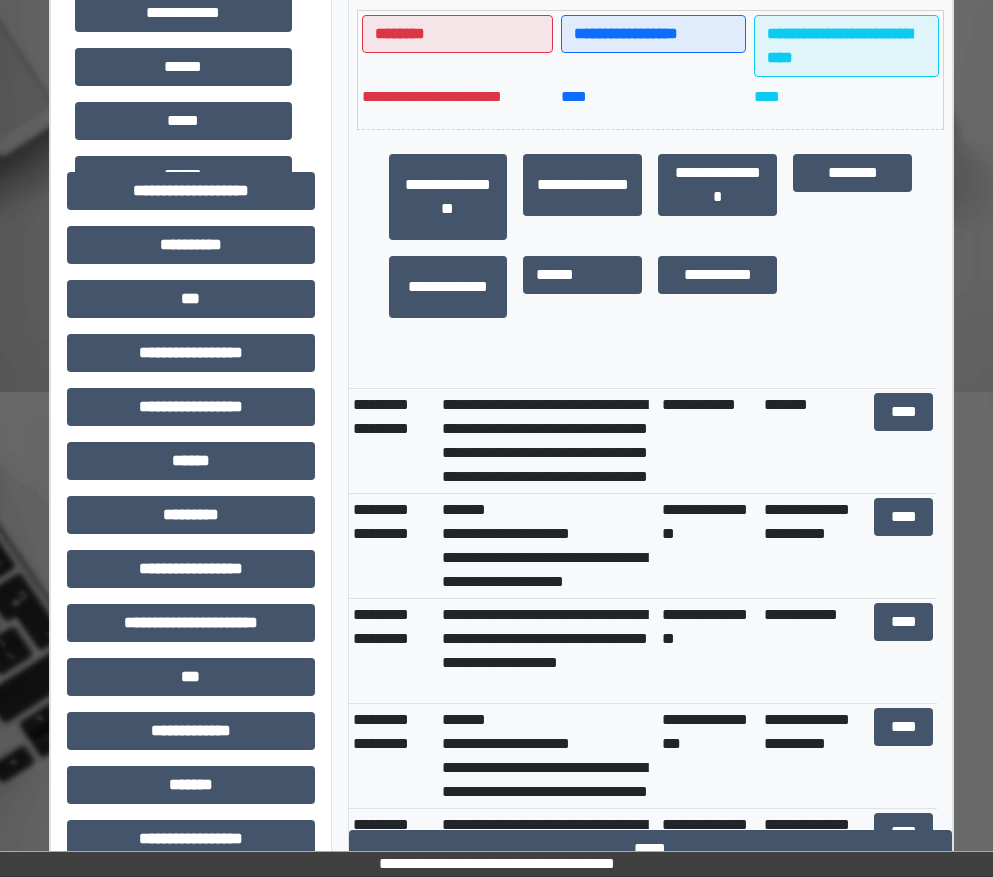 click on "**********" at bounding box center [643, 845] 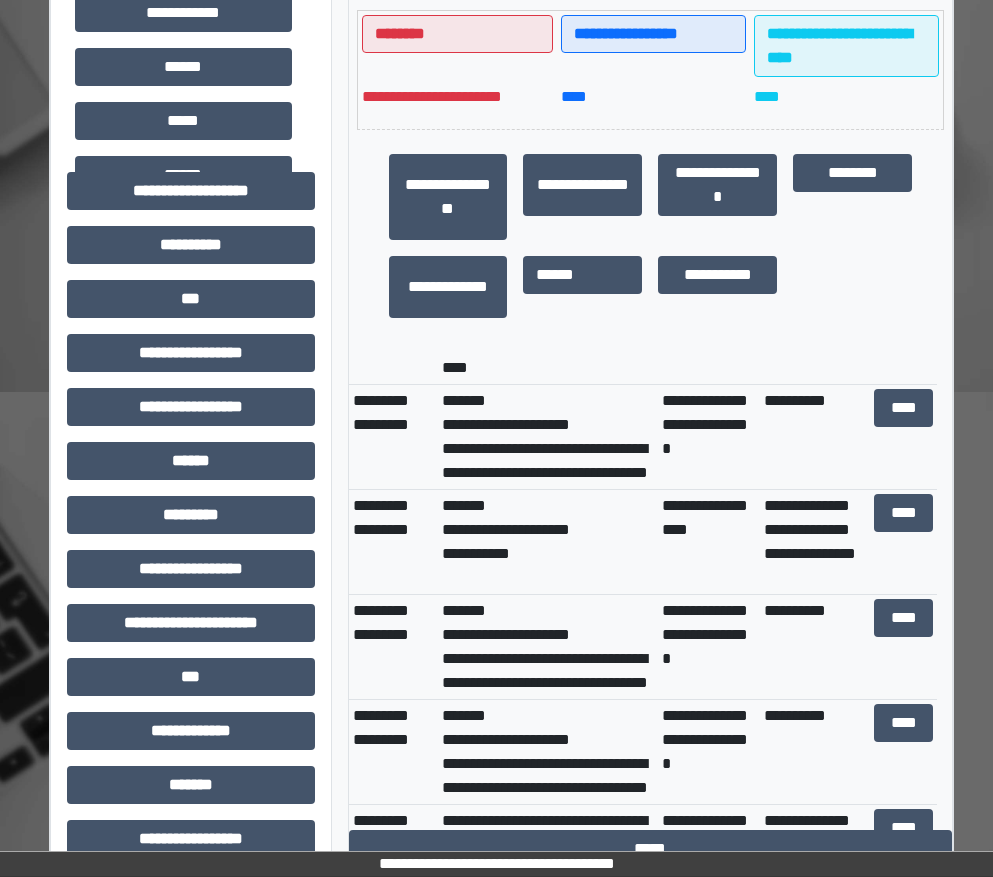 scroll, scrollTop: 0, scrollLeft: 0, axis: both 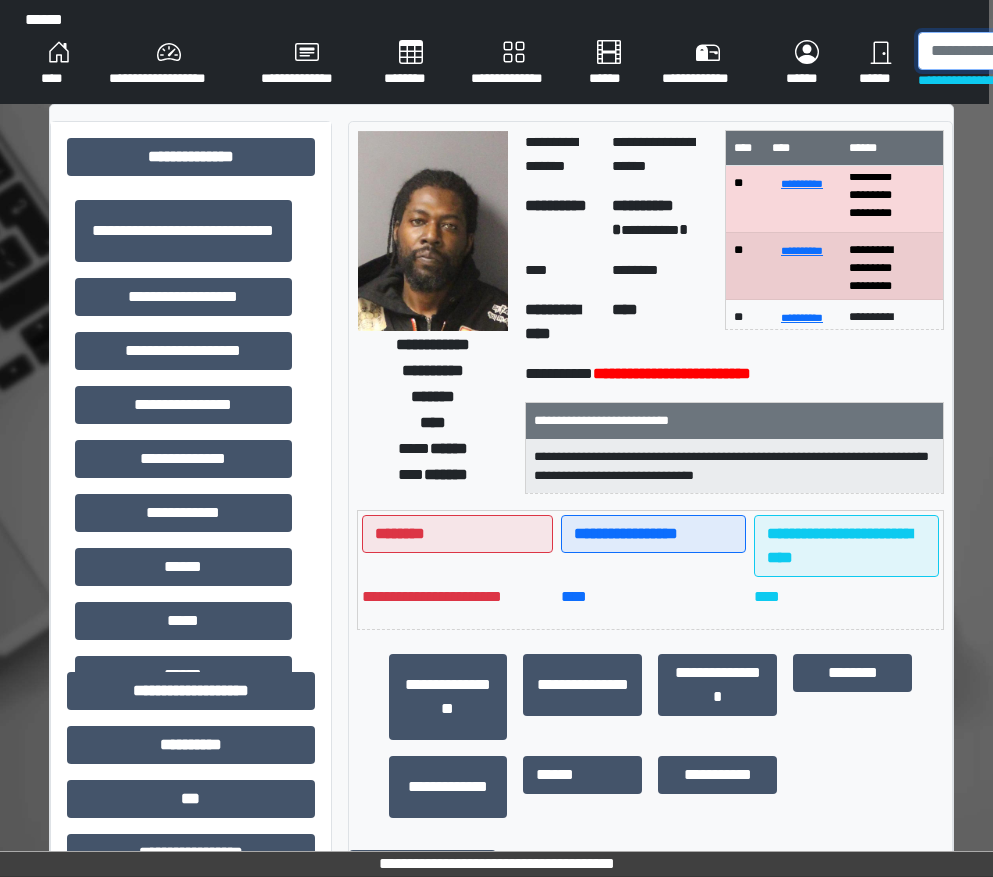 click at bounding box center (1021, 51) 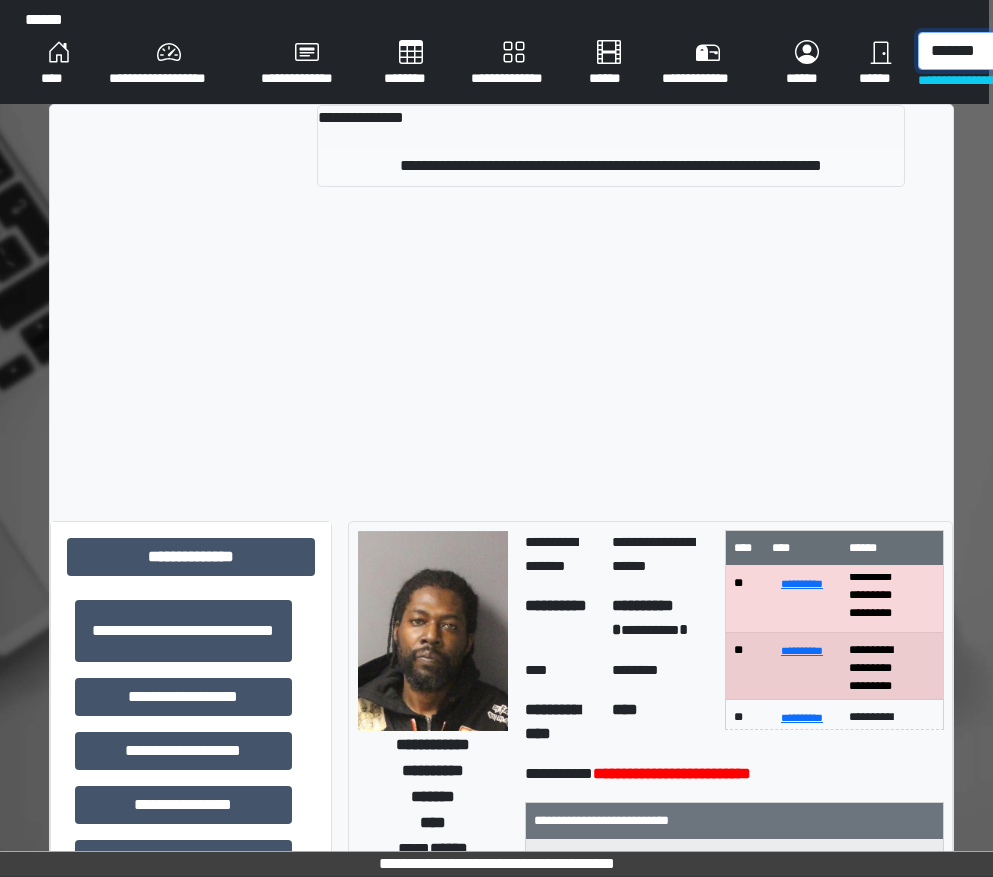 type on "*******" 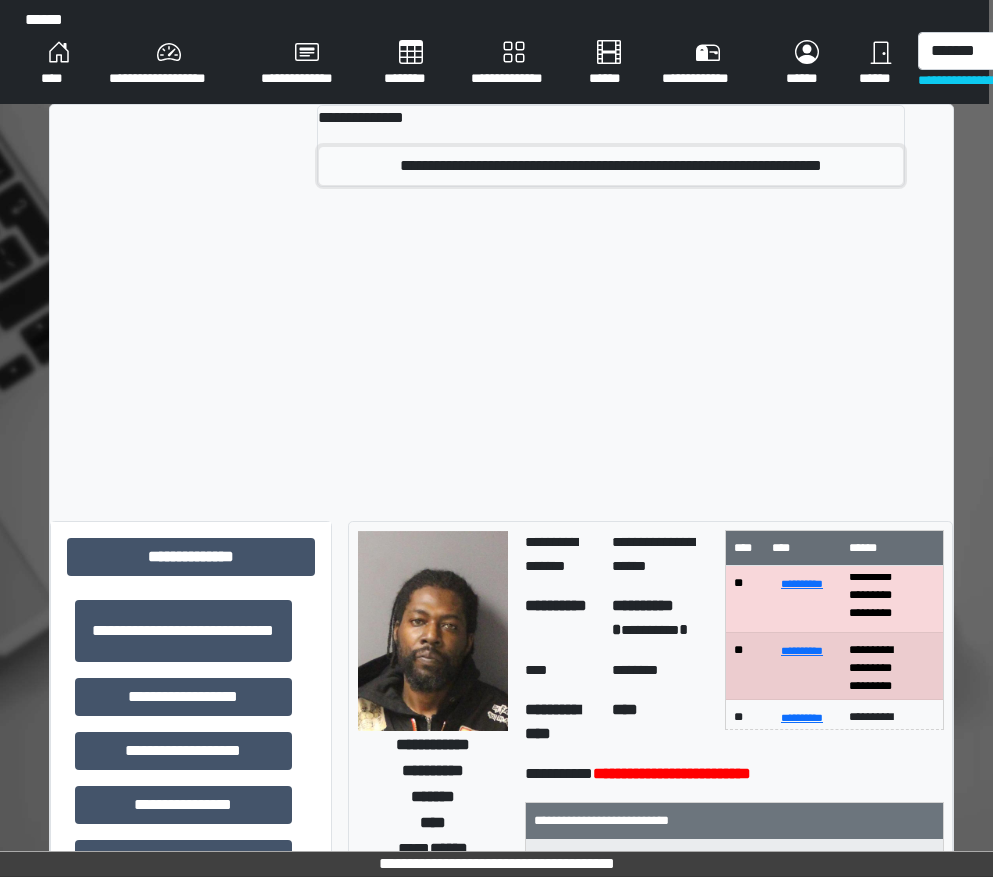 click on "**********" at bounding box center (611, 166) 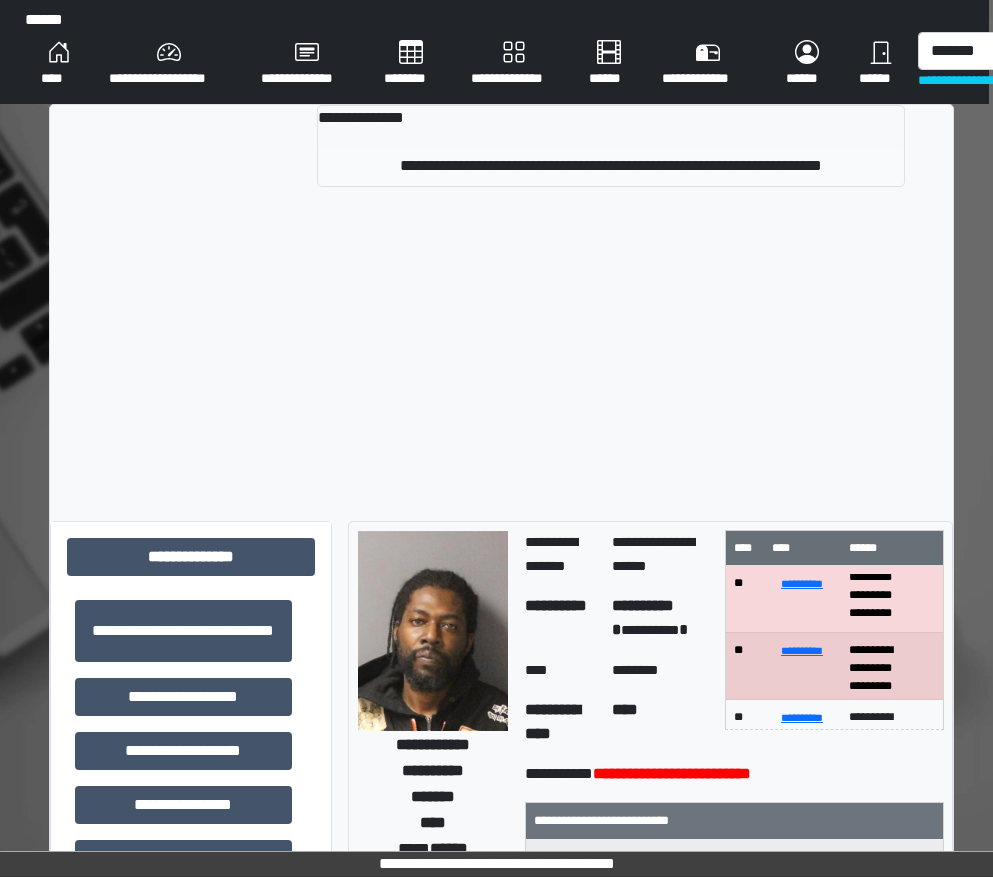 type 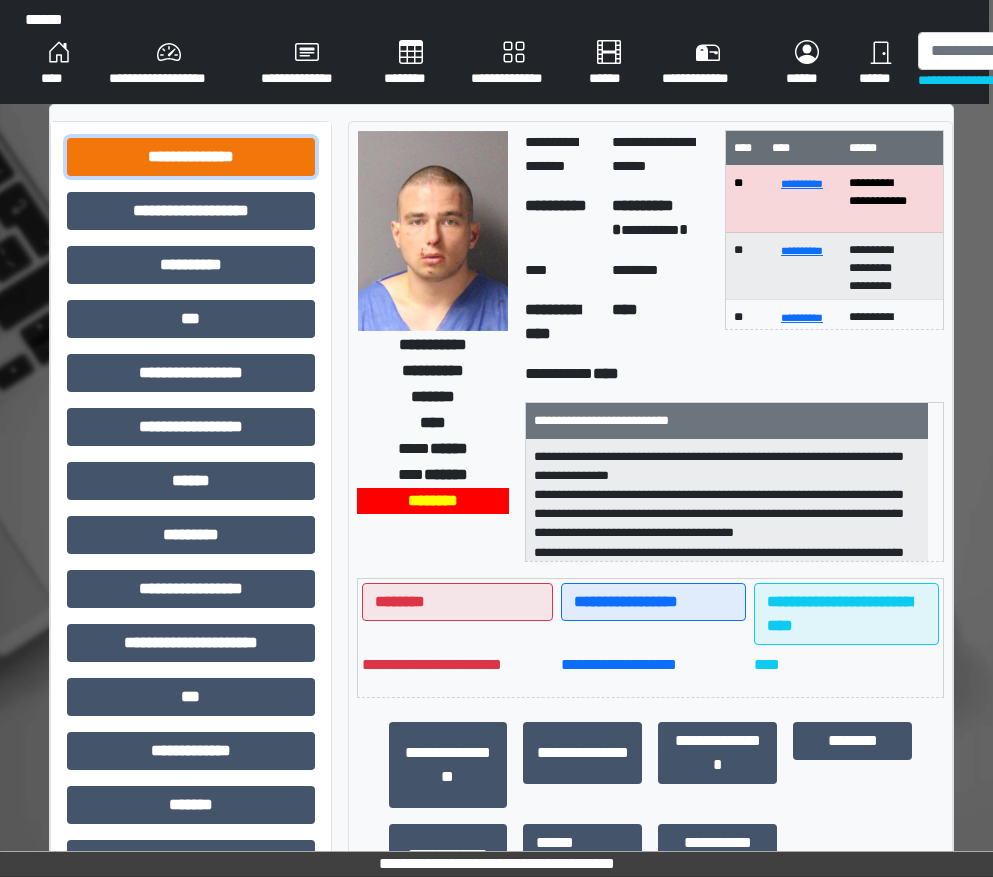 click on "**********" at bounding box center [191, 157] 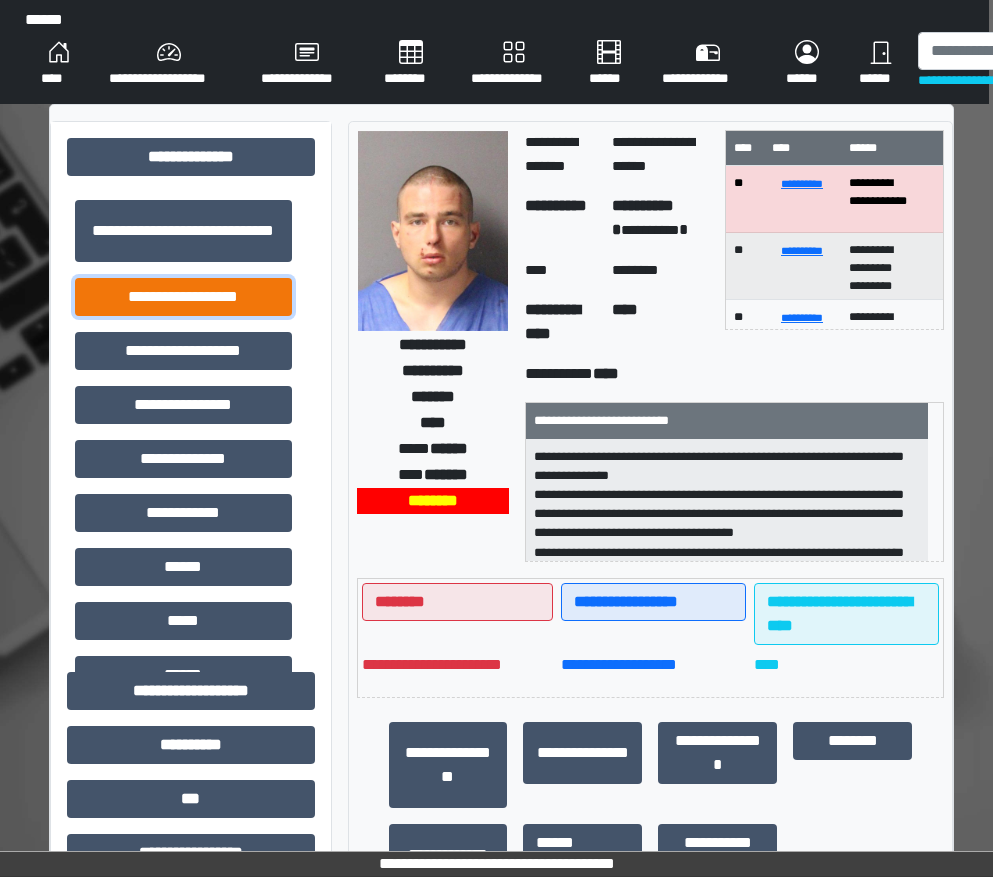 click on "**********" at bounding box center (183, 297) 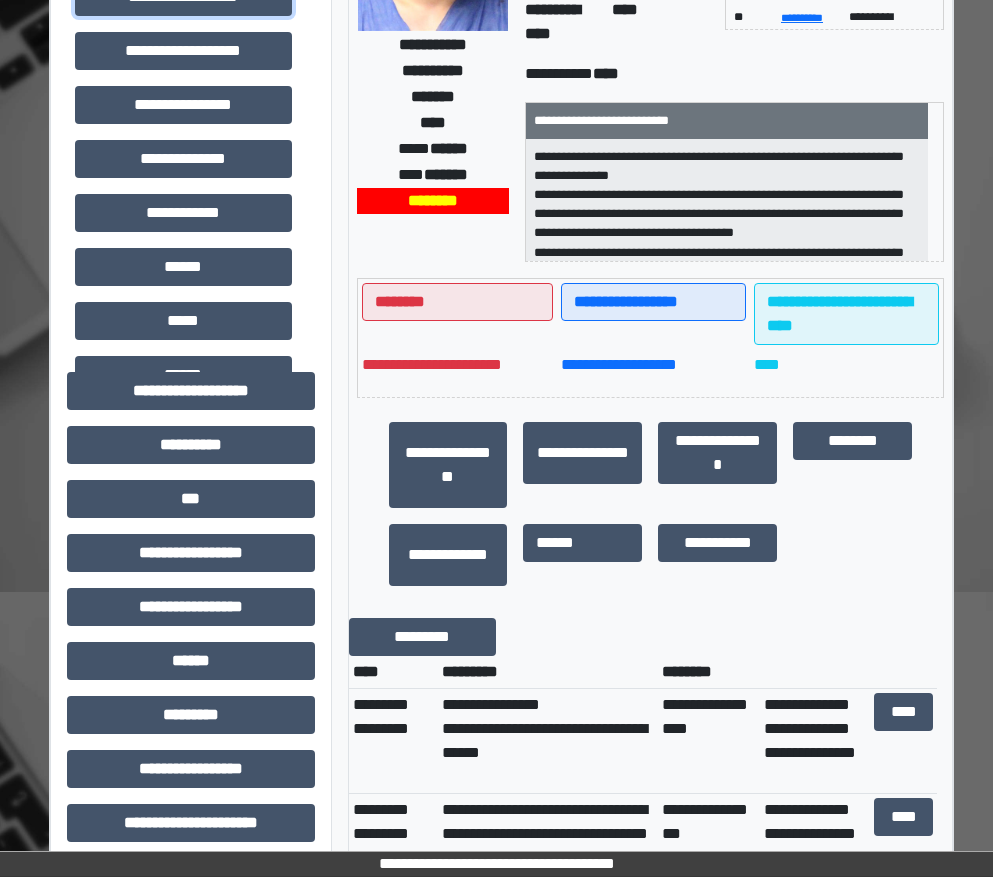 scroll, scrollTop: 500, scrollLeft: 4, axis: both 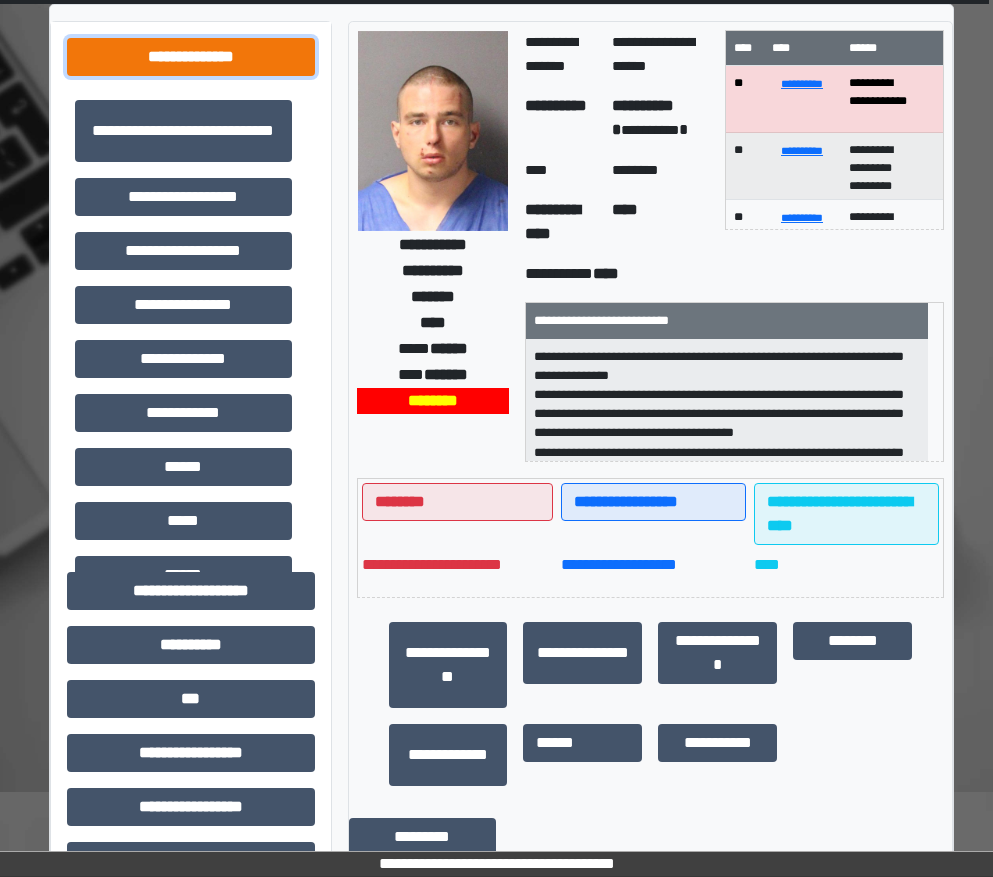 click on "**********" at bounding box center (191, 57) 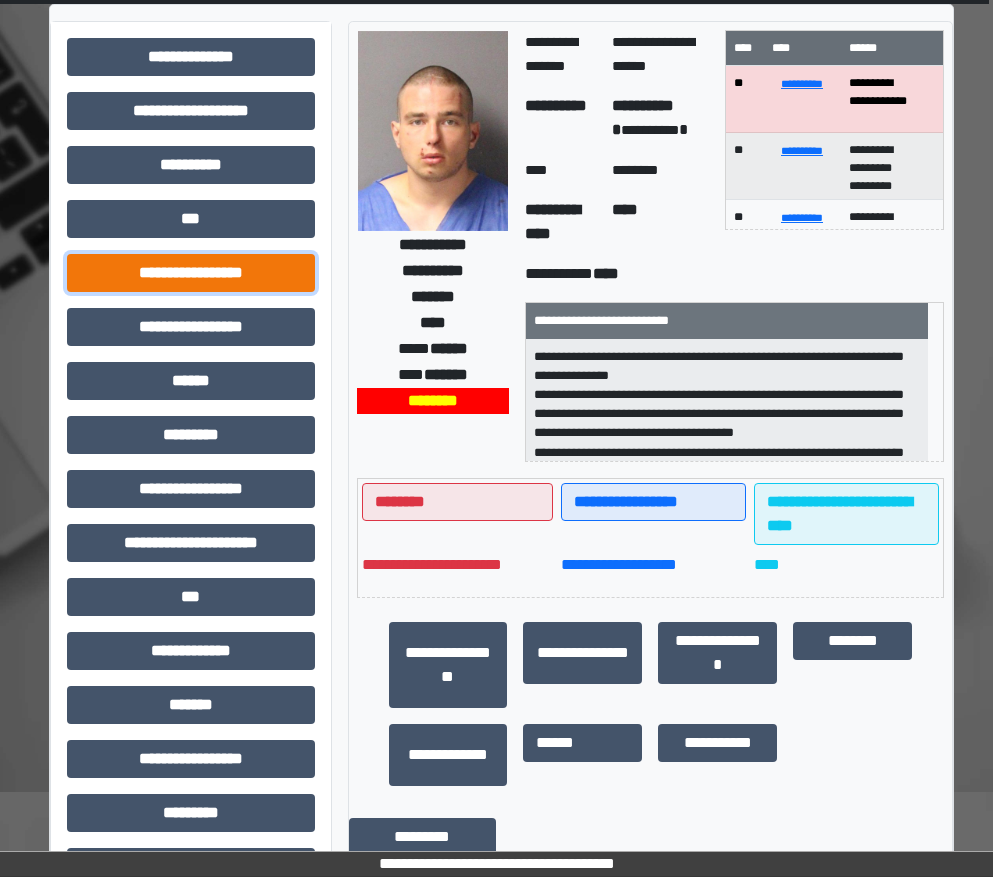 click on "**********" at bounding box center [191, 273] 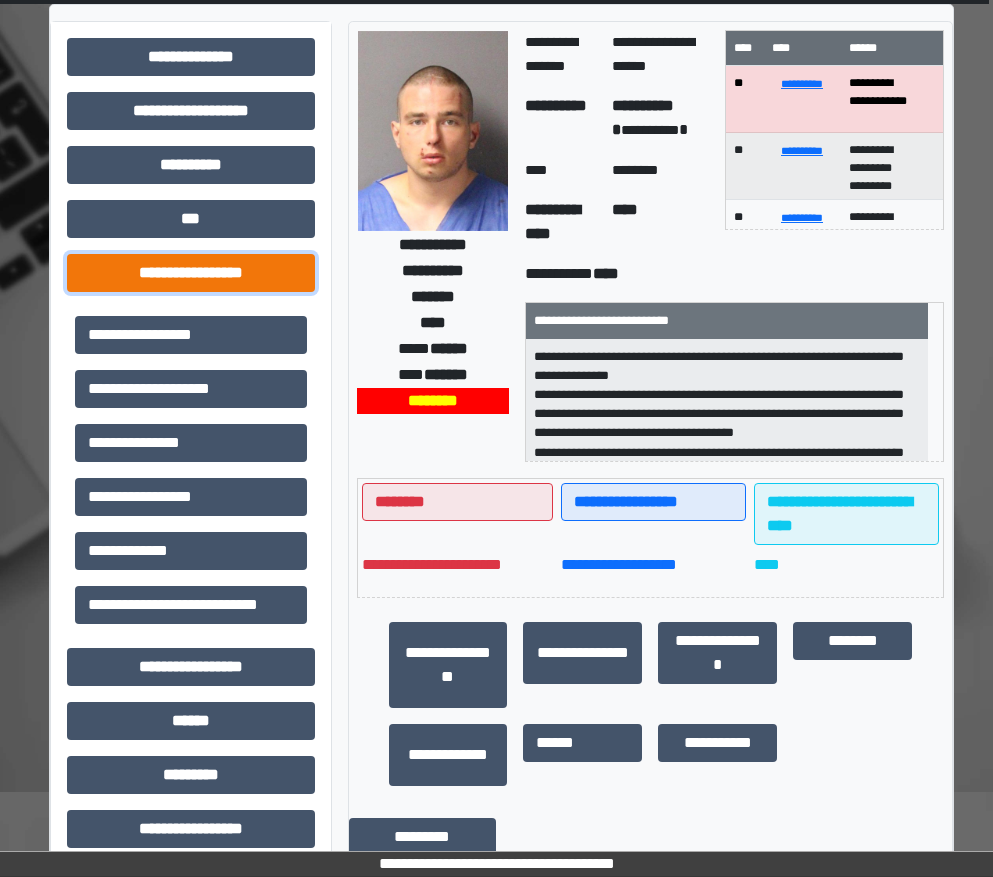 click on "**********" at bounding box center [191, 273] 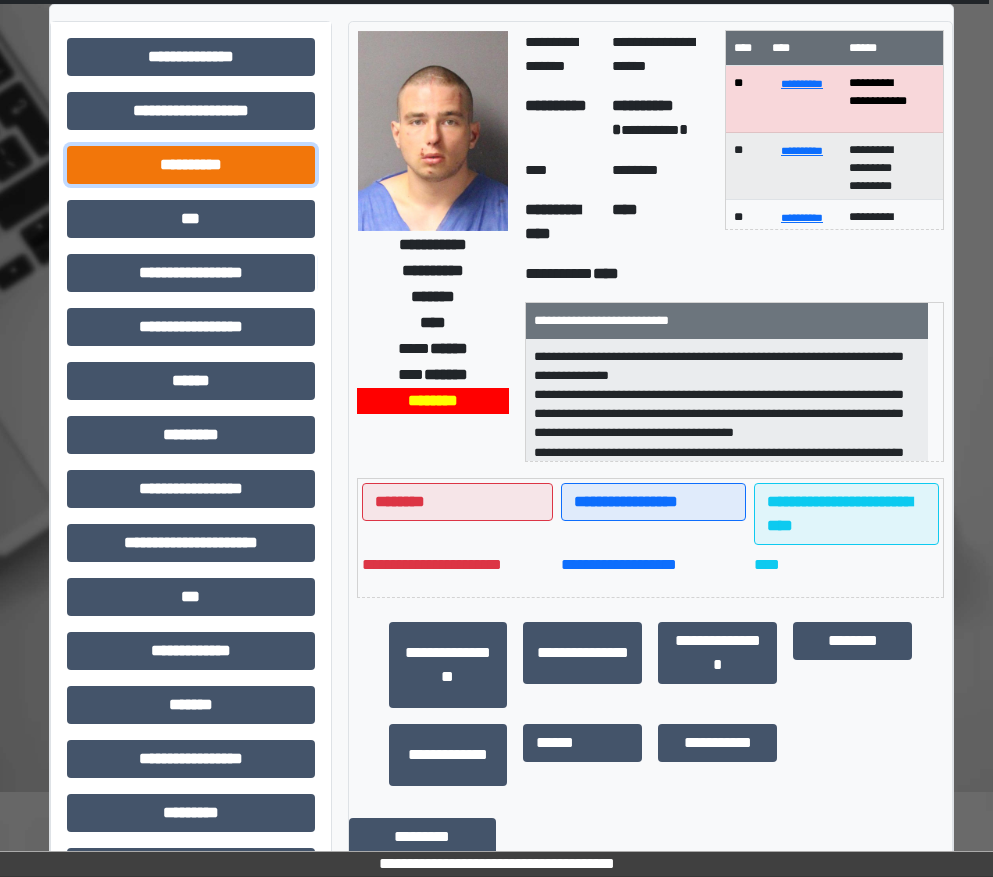 click on "**********" at bounding box center (191, 165) 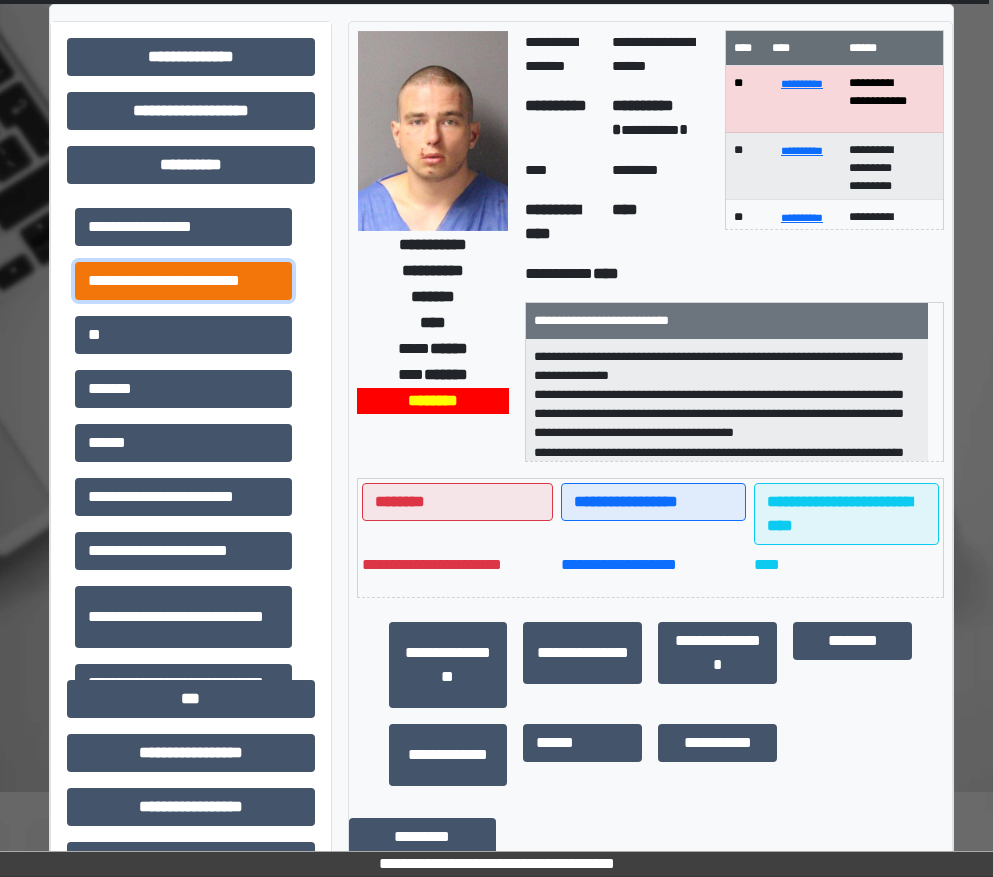 click on "**********" at bounding box center (183, 281) 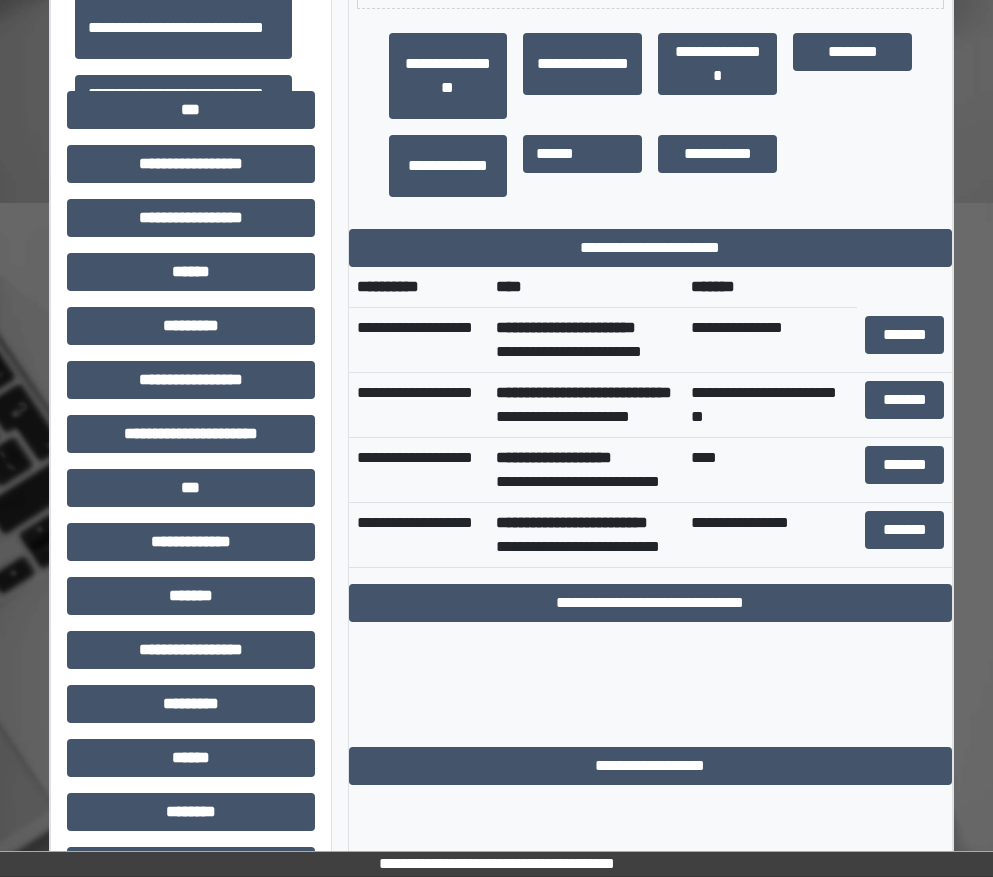 scroll, scrollTop: 600, scrollLeft: 4, axis: both 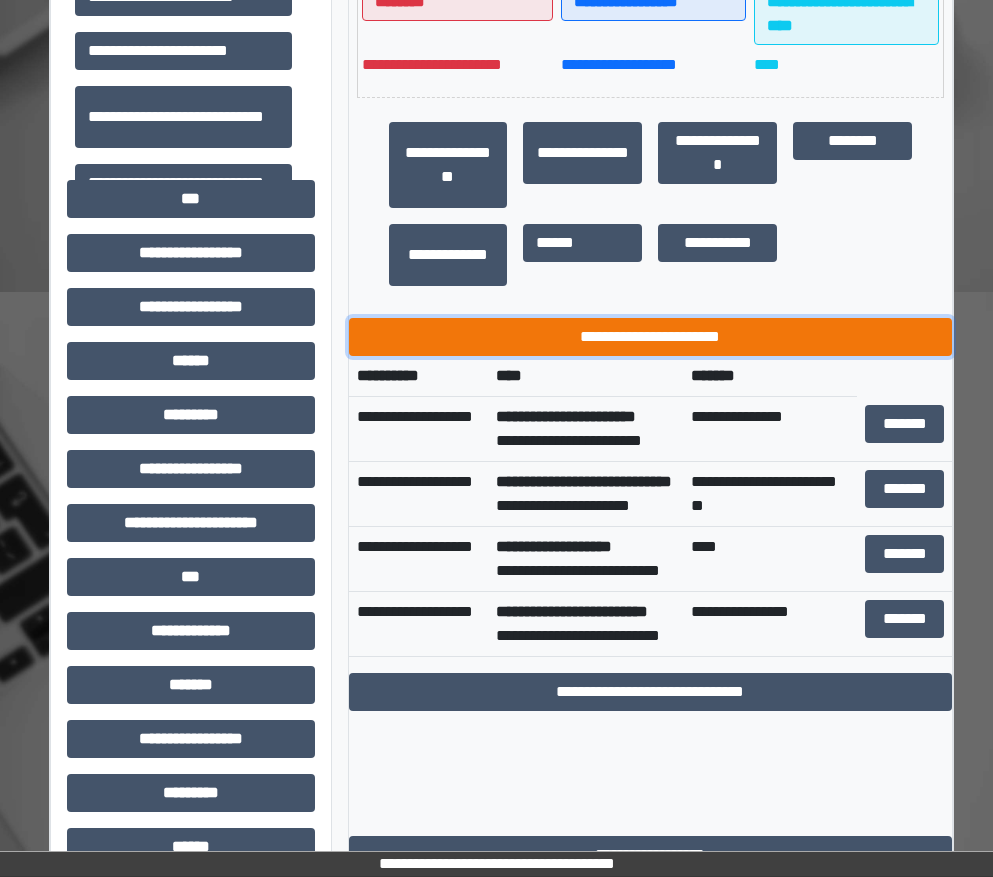 click on "**********" at bounding box center [651, 337] 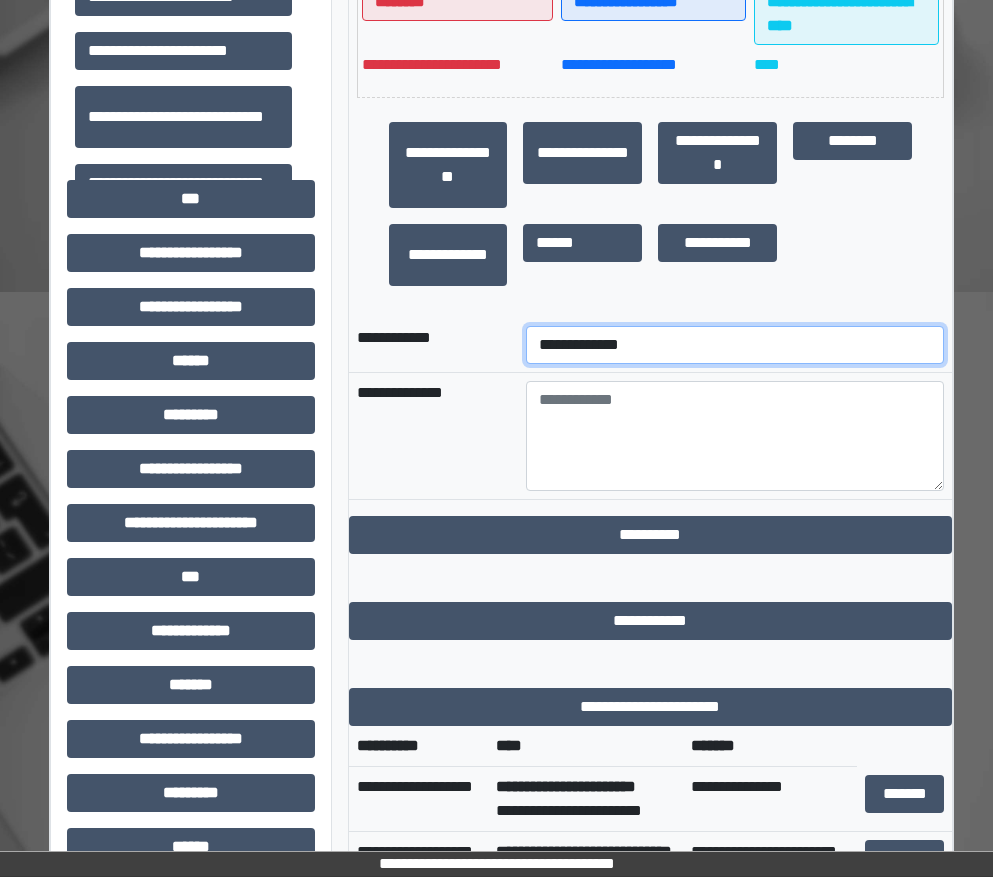 click on "**********" at bounding box center [735, 345] 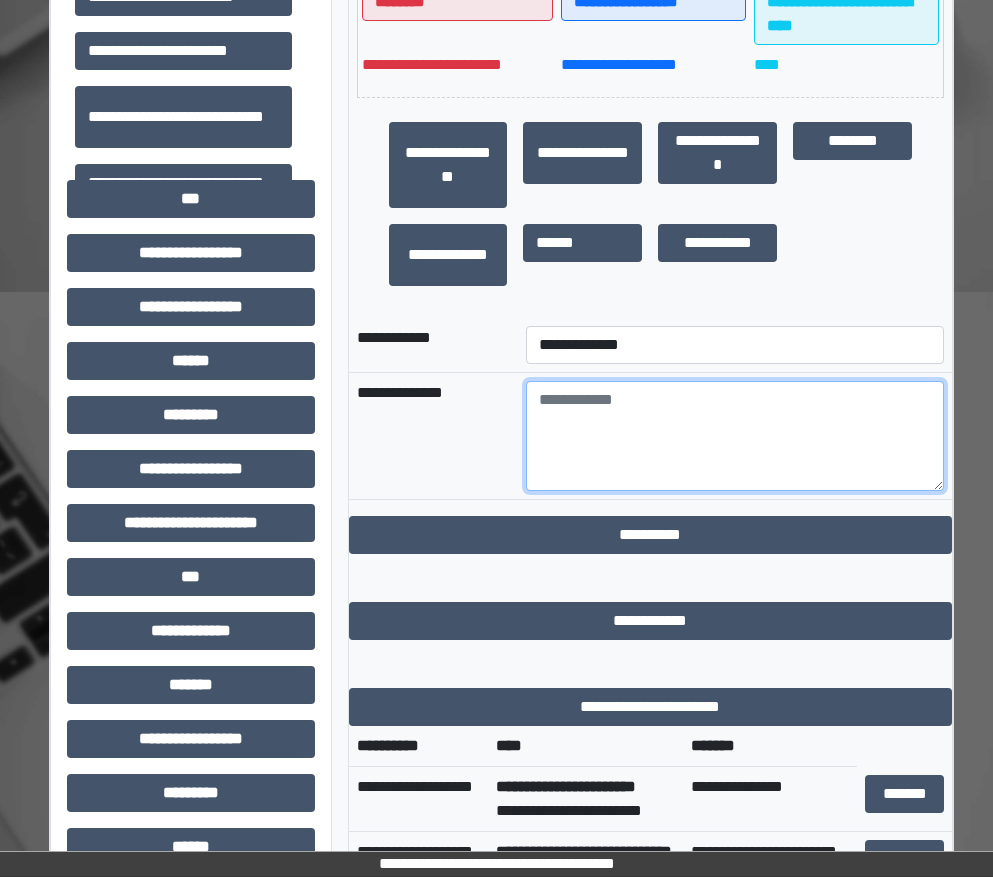 click at bounding box center (735, 436) 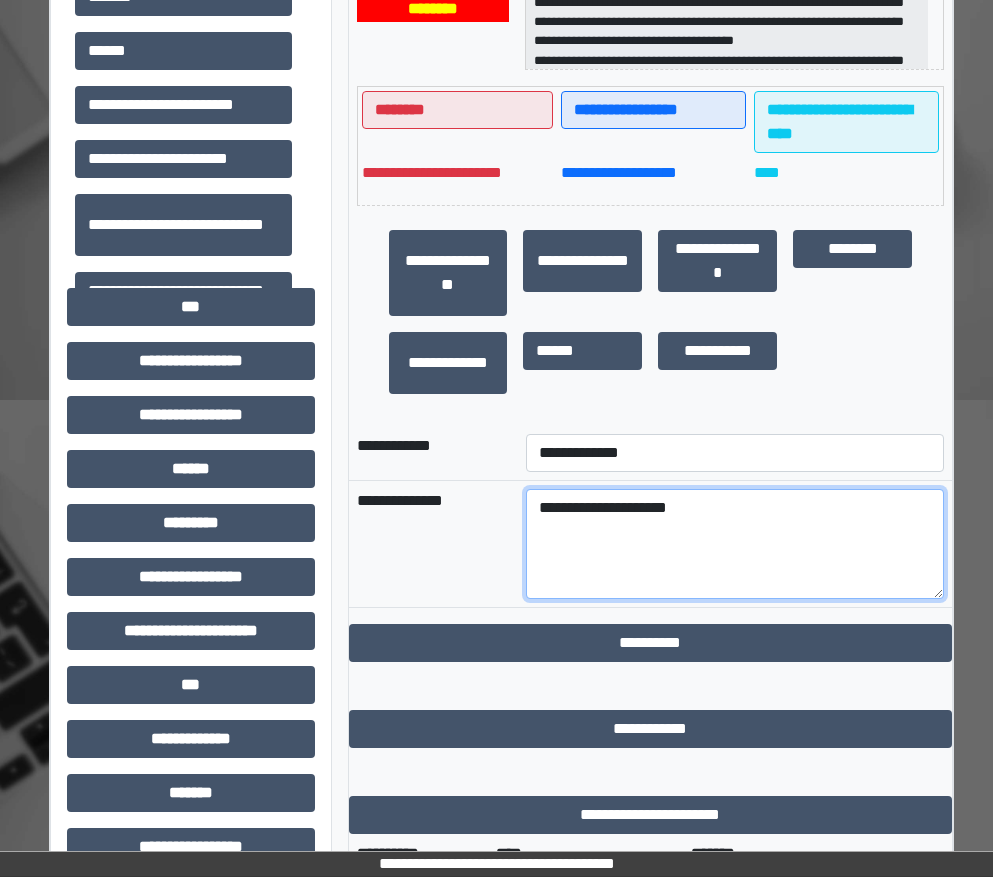 scroll, scrollTop: 485, scrollLeft: 4, axis: both 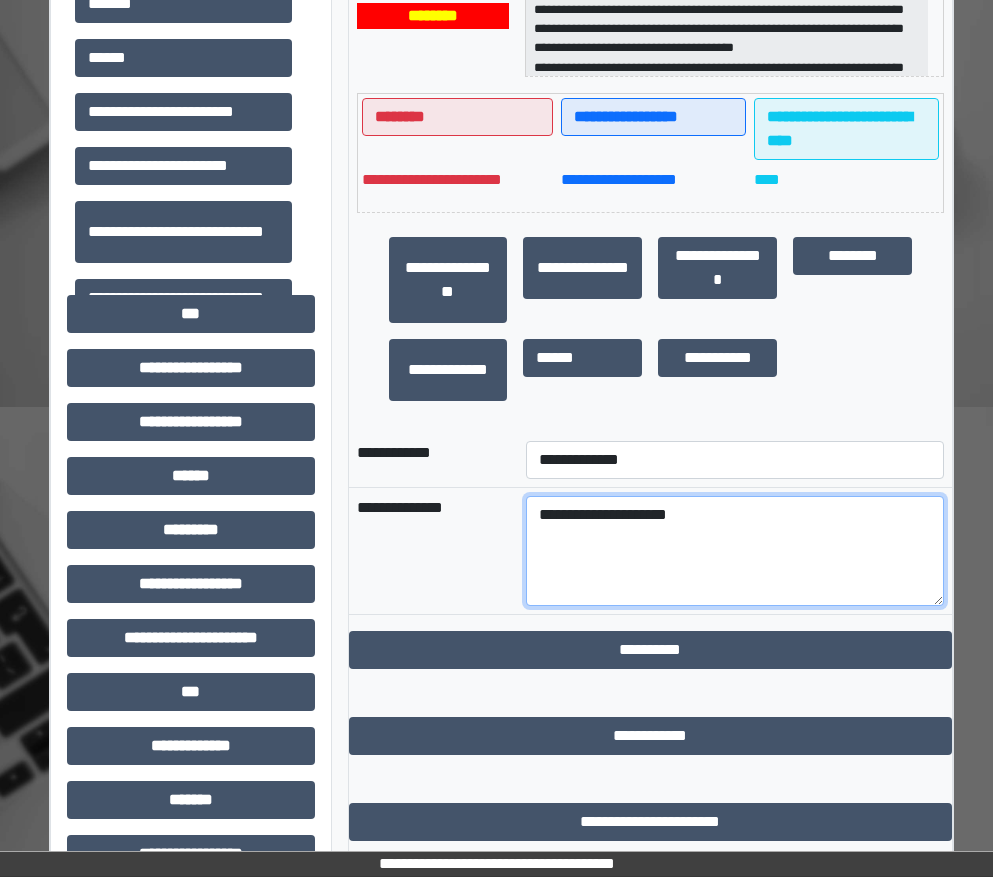 click on "**********" at bounding box center (735, 551) 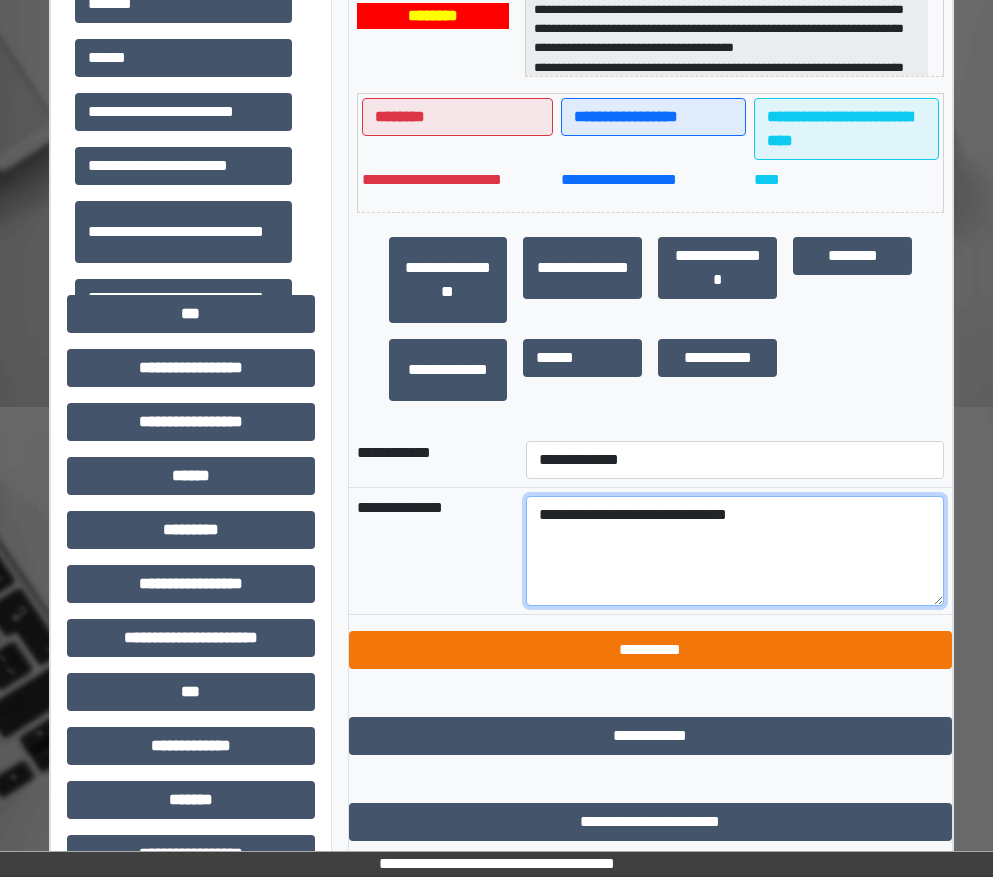 type on "**********" 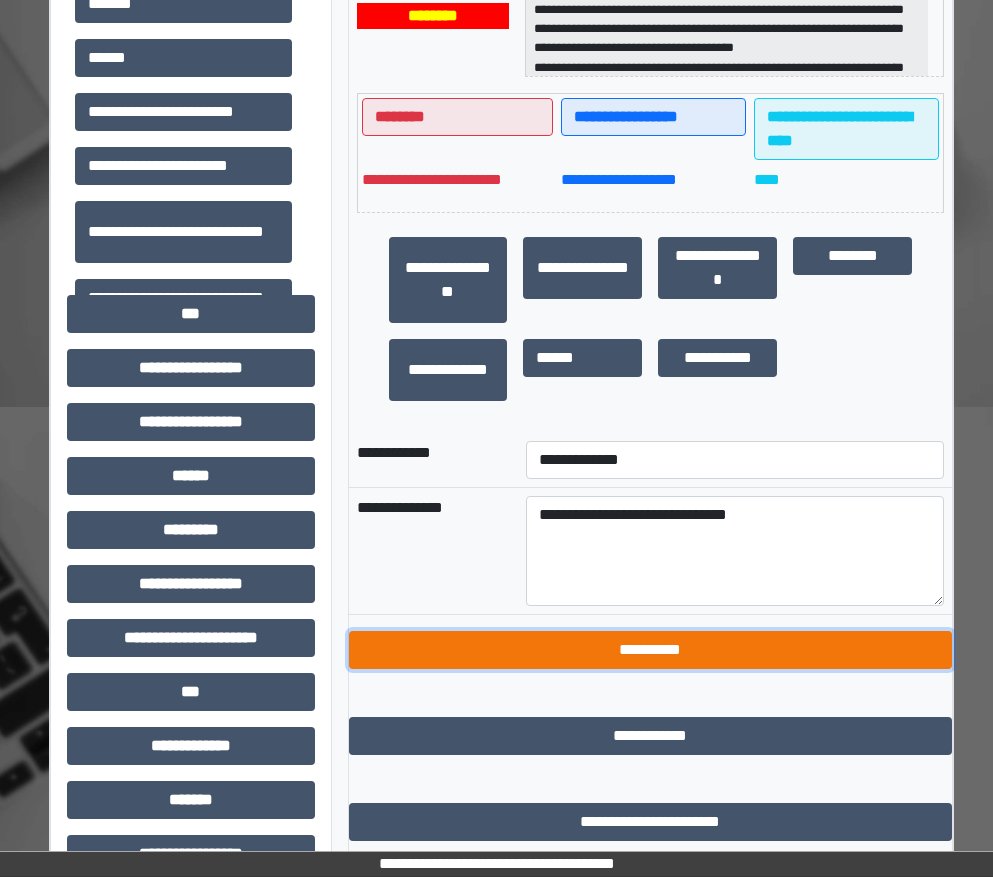 click on "**********" at bounding box center (651, 650) 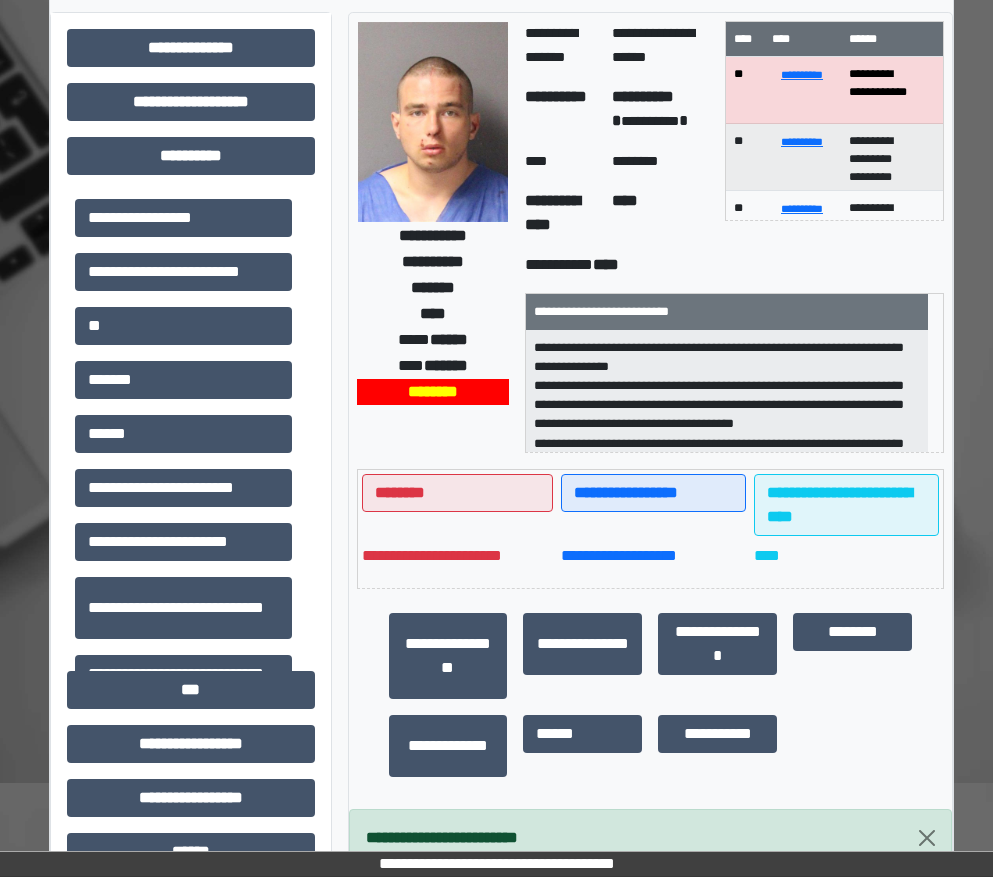 scroll, scrollTop: 0, scrollLeft: 4, axis: horizontal 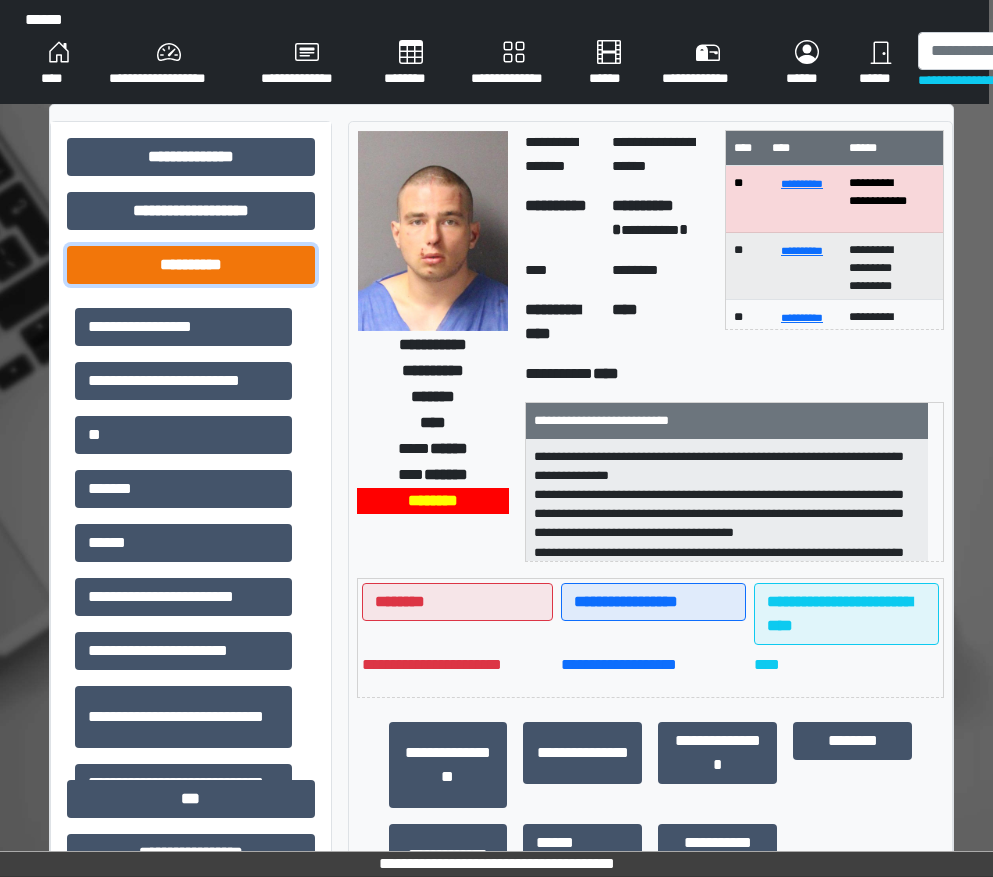 click on "**********" at bounding box center [191, 265] 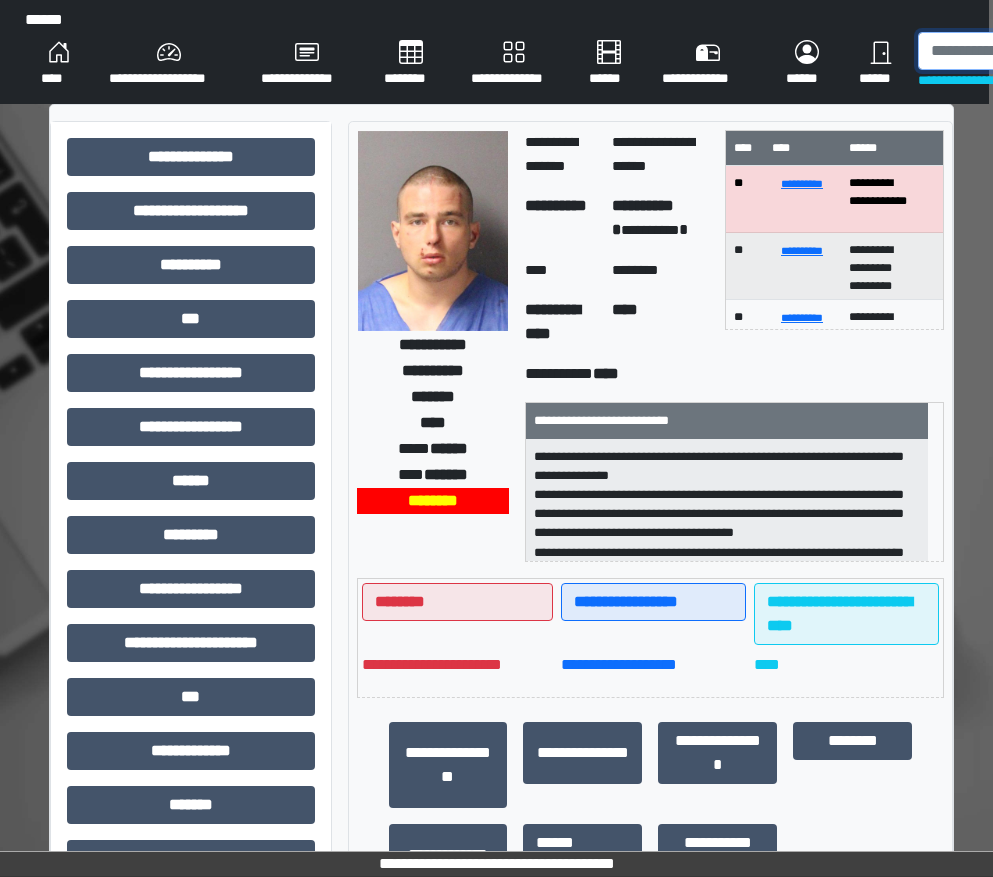 click at bounding box center (1021, 51) 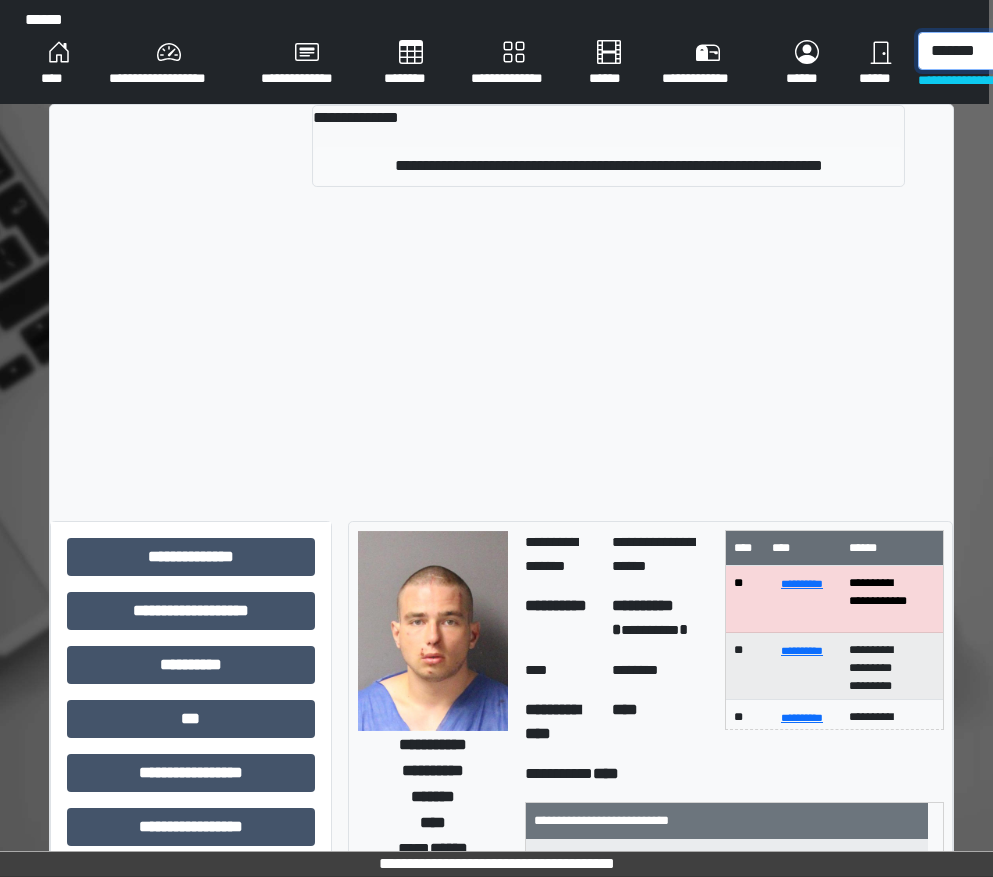 type on "*******" 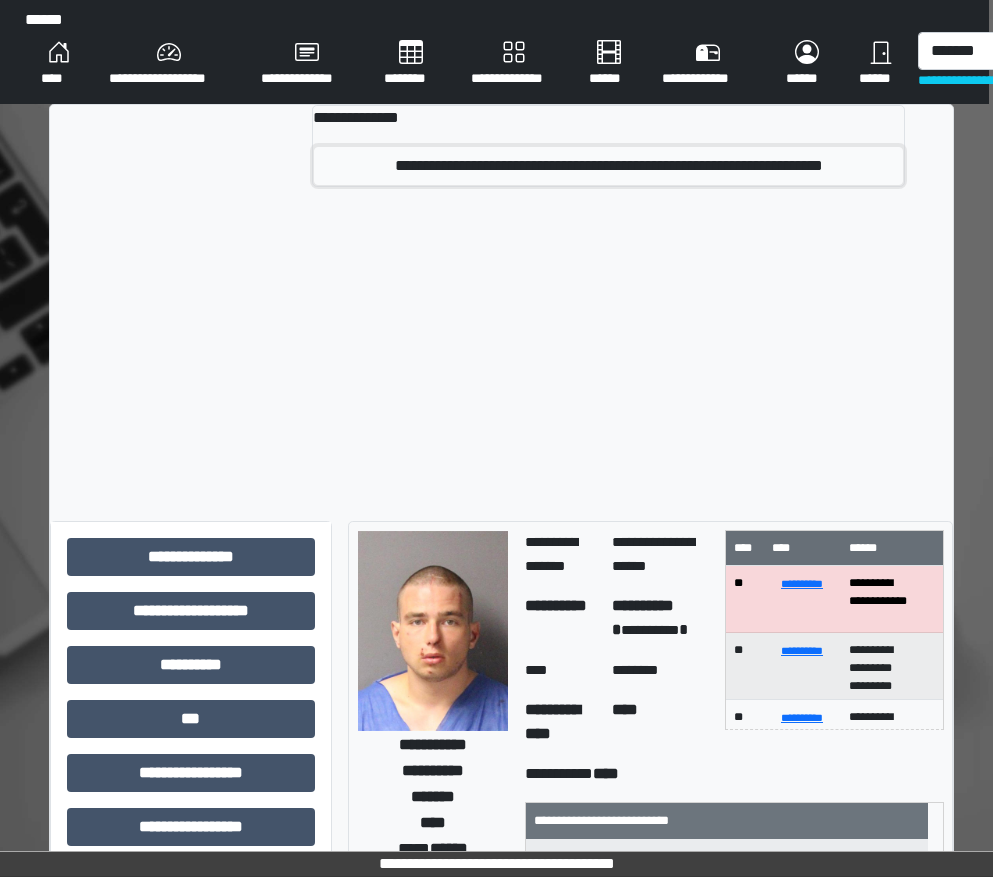 click on "**********" at bounding box center (608, 166) 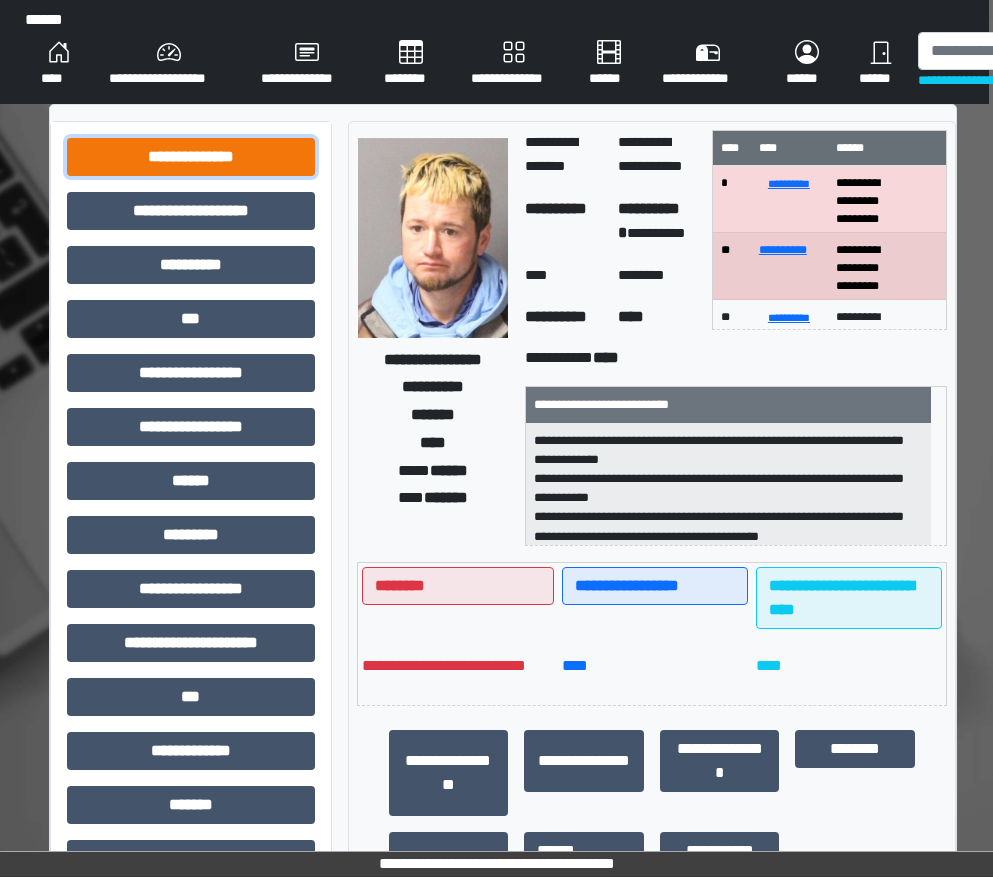 click on "**********" at bounding box center (191, 157) 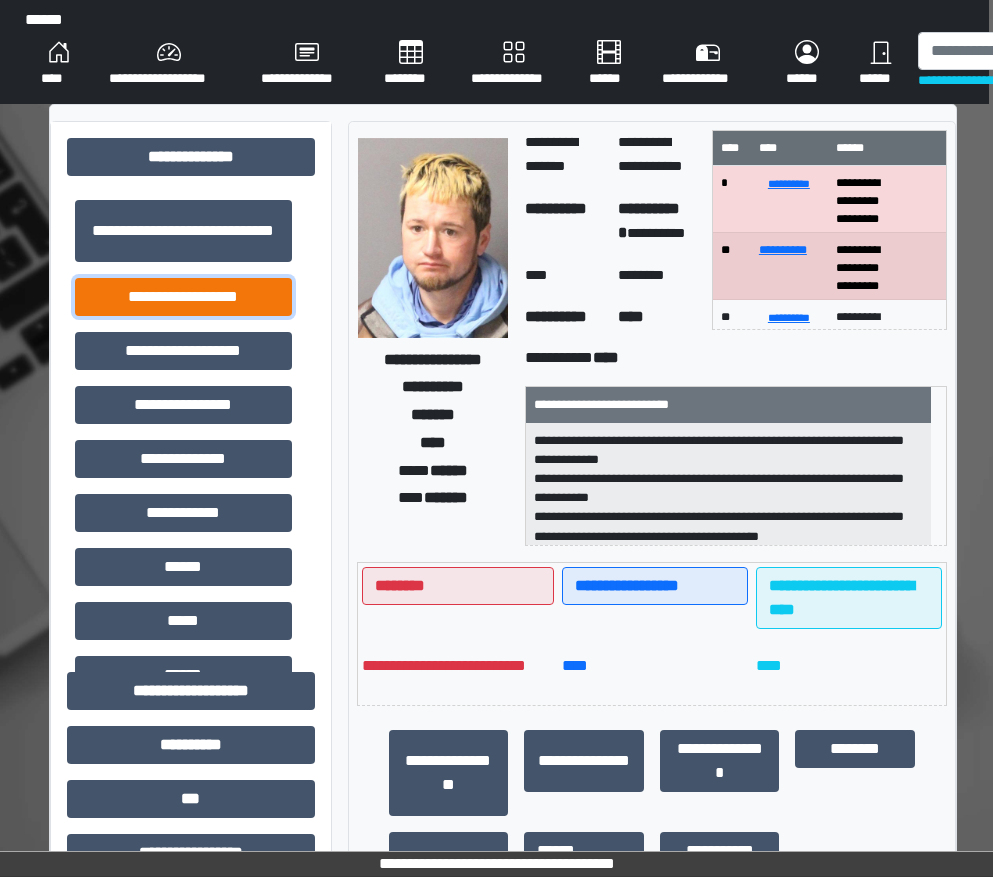 click on "**********" at bounding box center [183, 297] 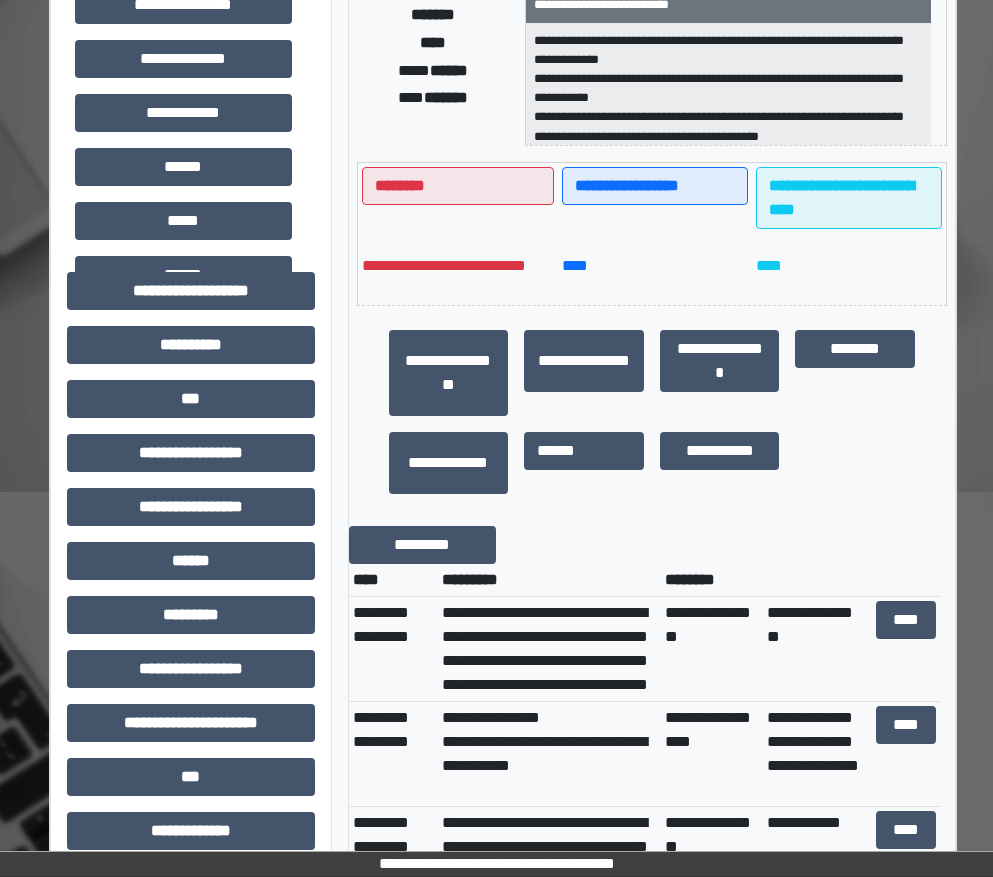 scroll, scrollTop: 0, scrollLeft: 4, axis: horizontal 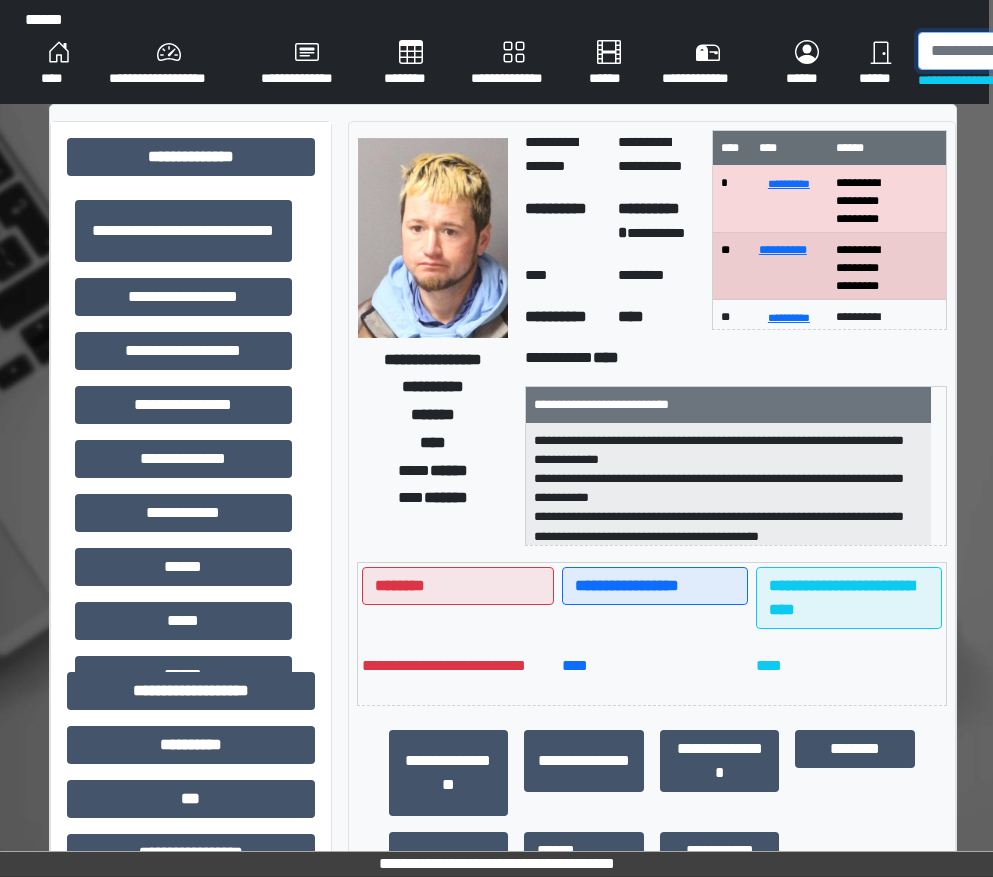 click at bounding box center (1021, 51) 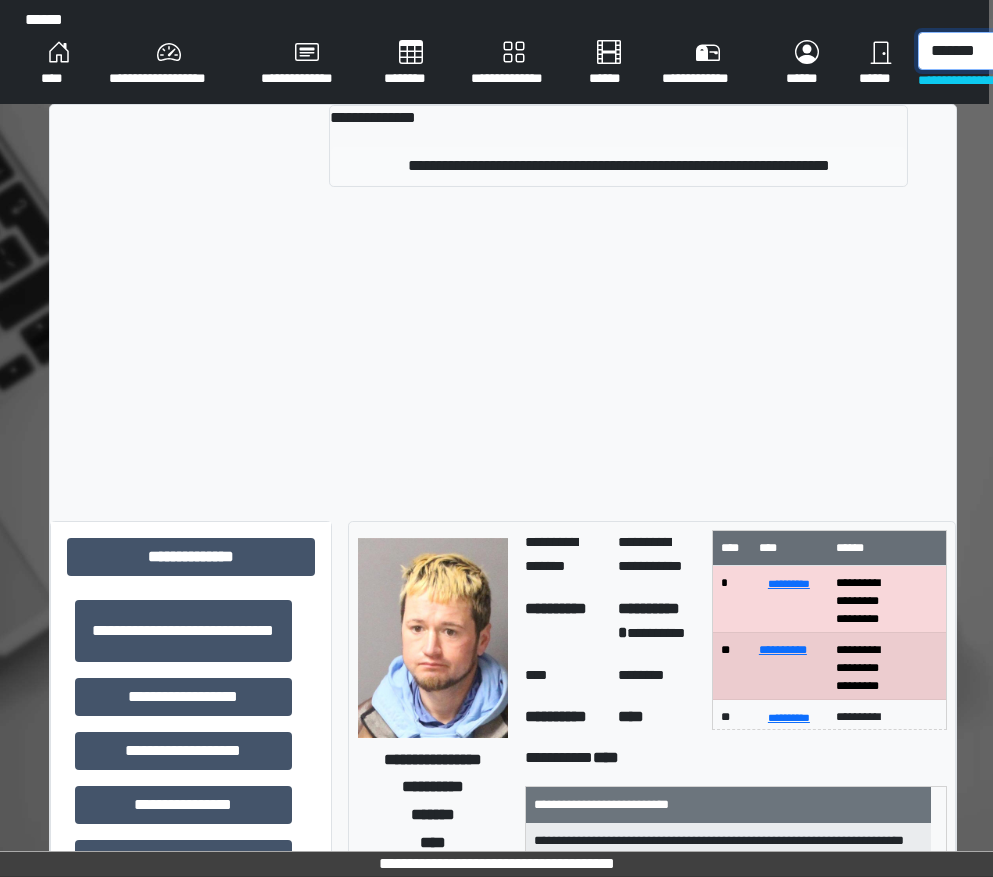 type on "*******" 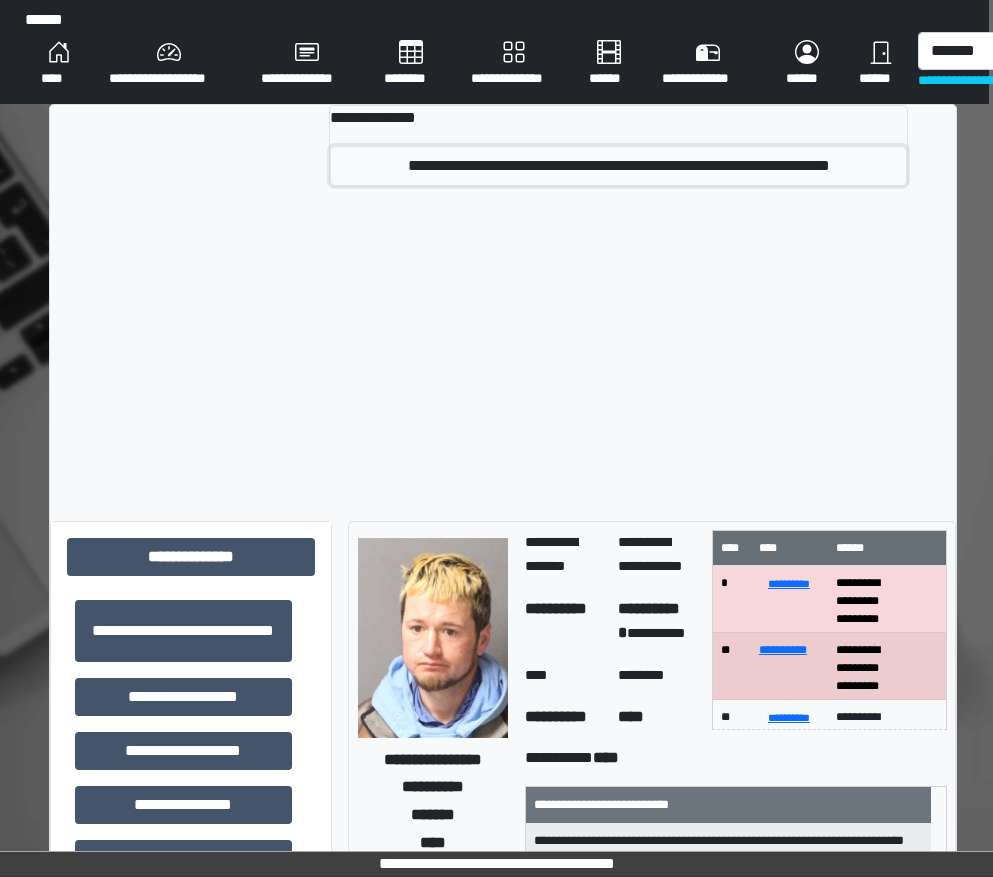 click on "**********" at bounding box center [618, 166] 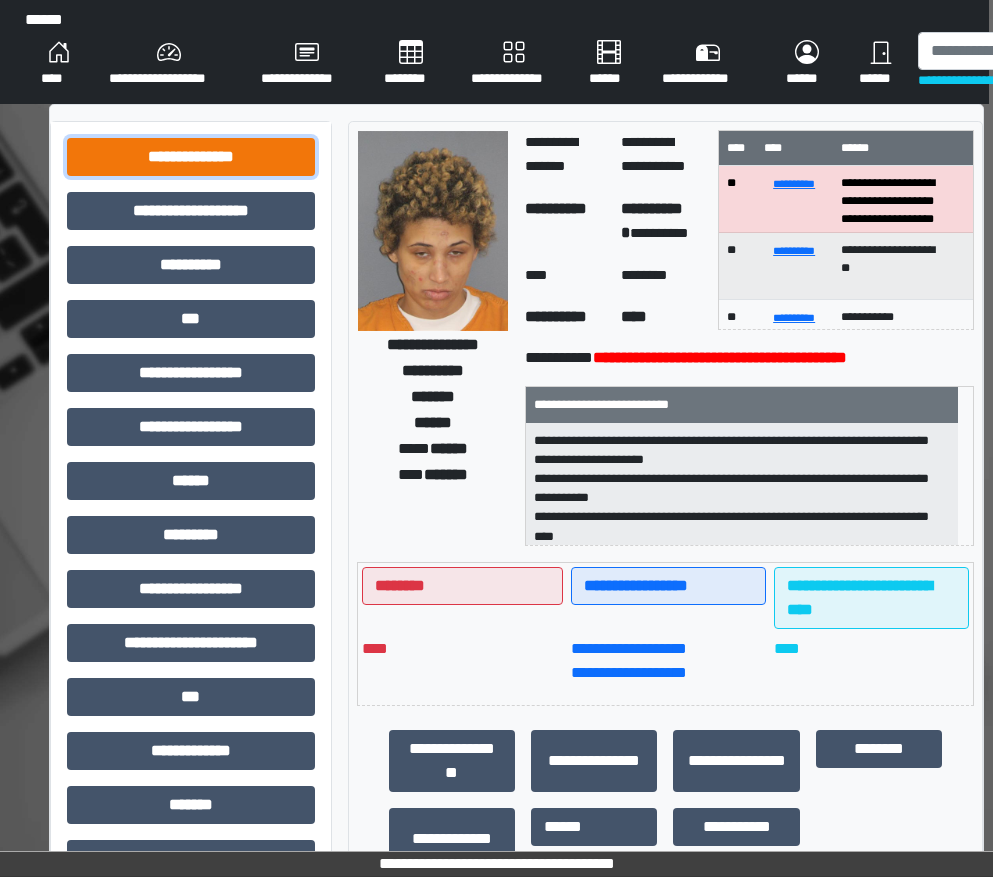 click on "**********" at bounding box center (191, 157) 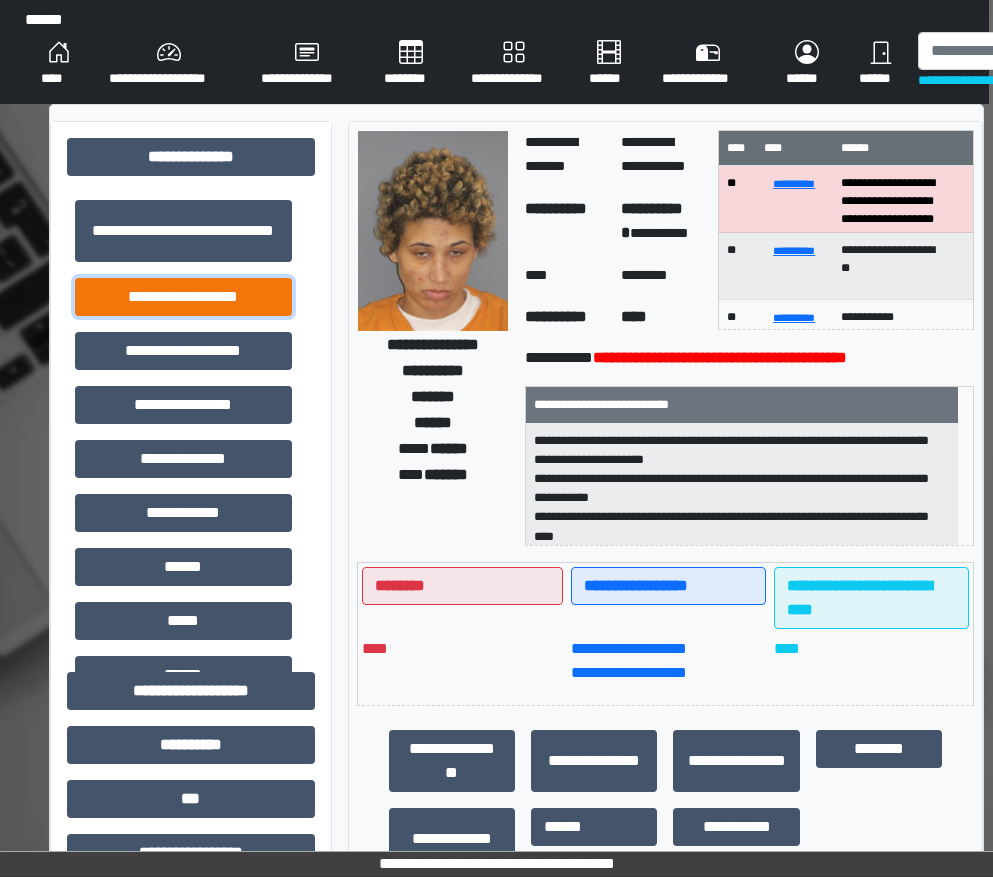 click on "**********" at bounding box center (183, 297) 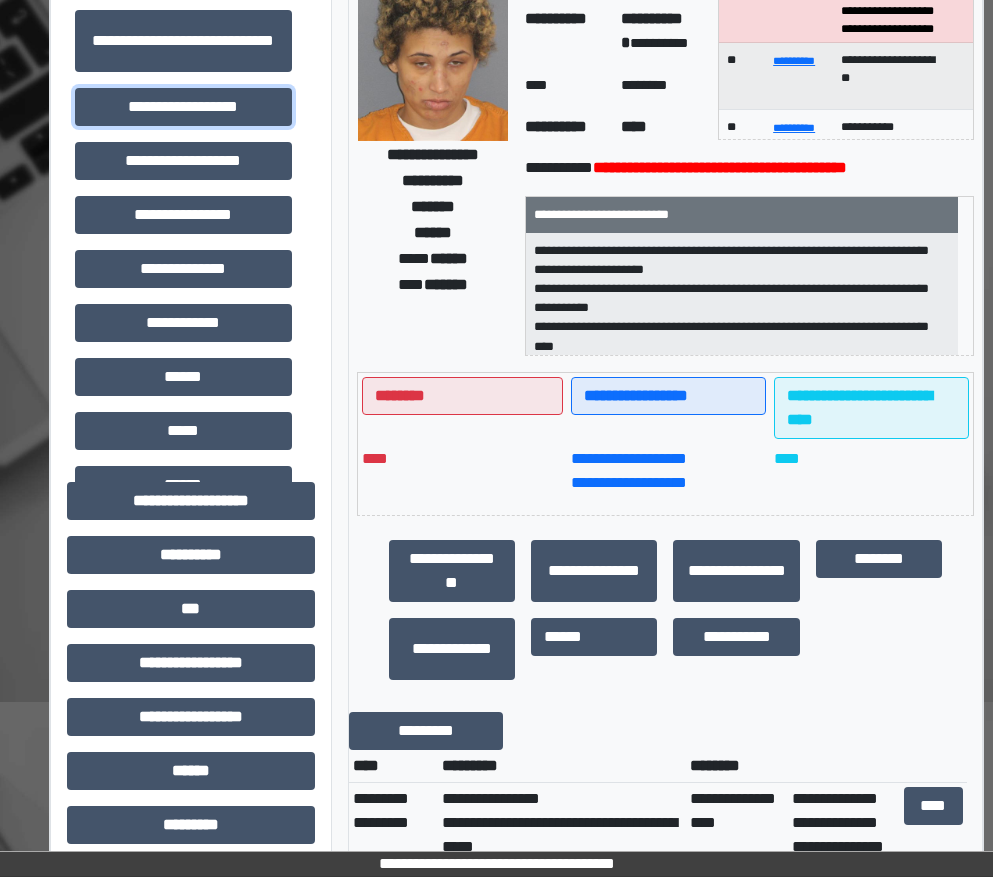 scroll, scrollTop: 0, scrollLeft: 4, axis: horizontal 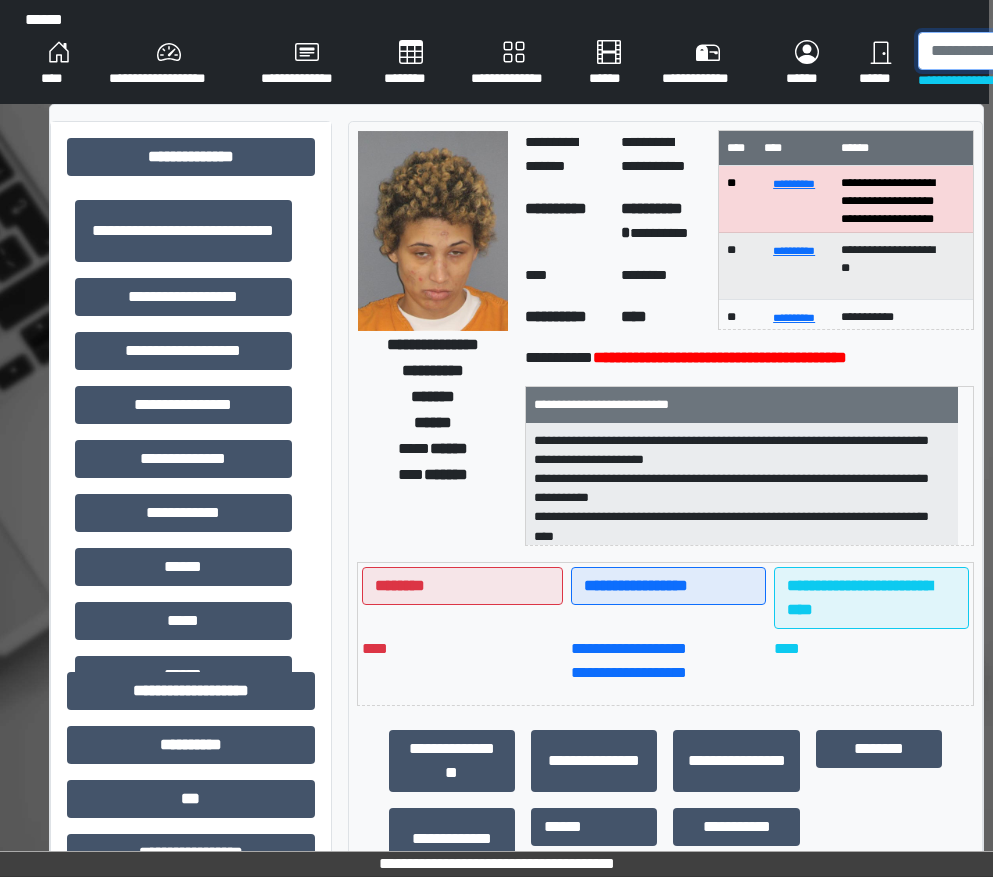 click at bounding box center [1021, 51] 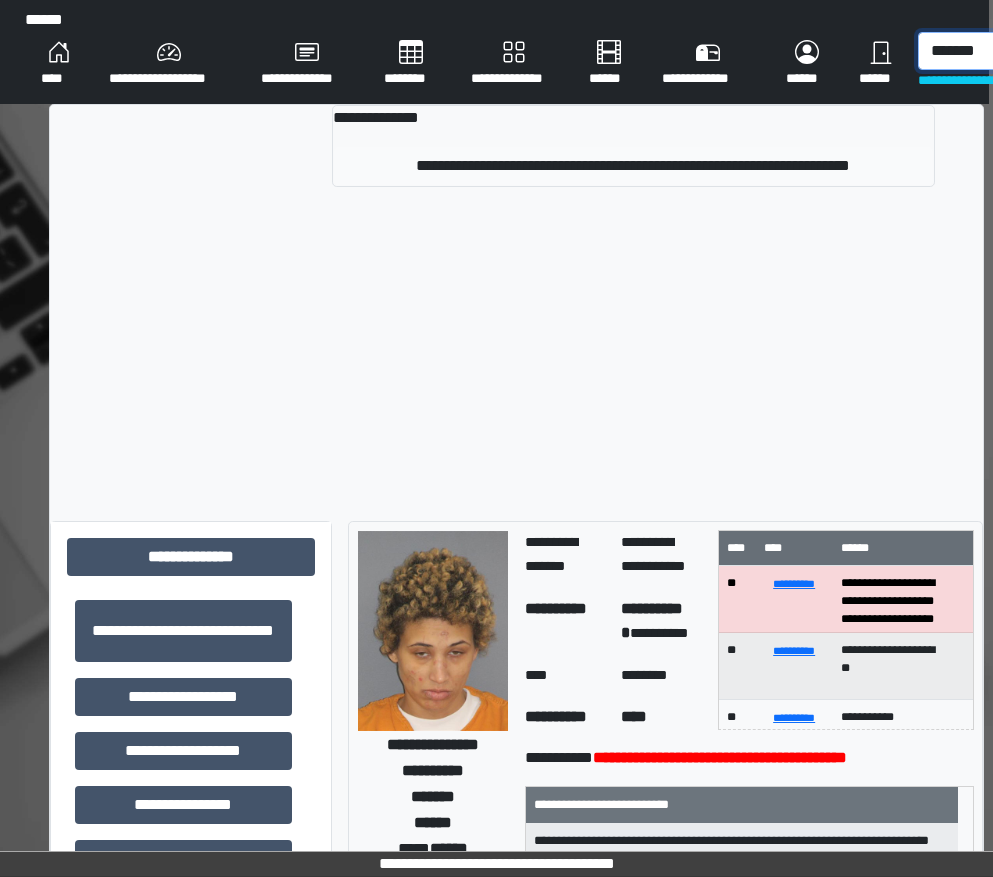 type on "*******" 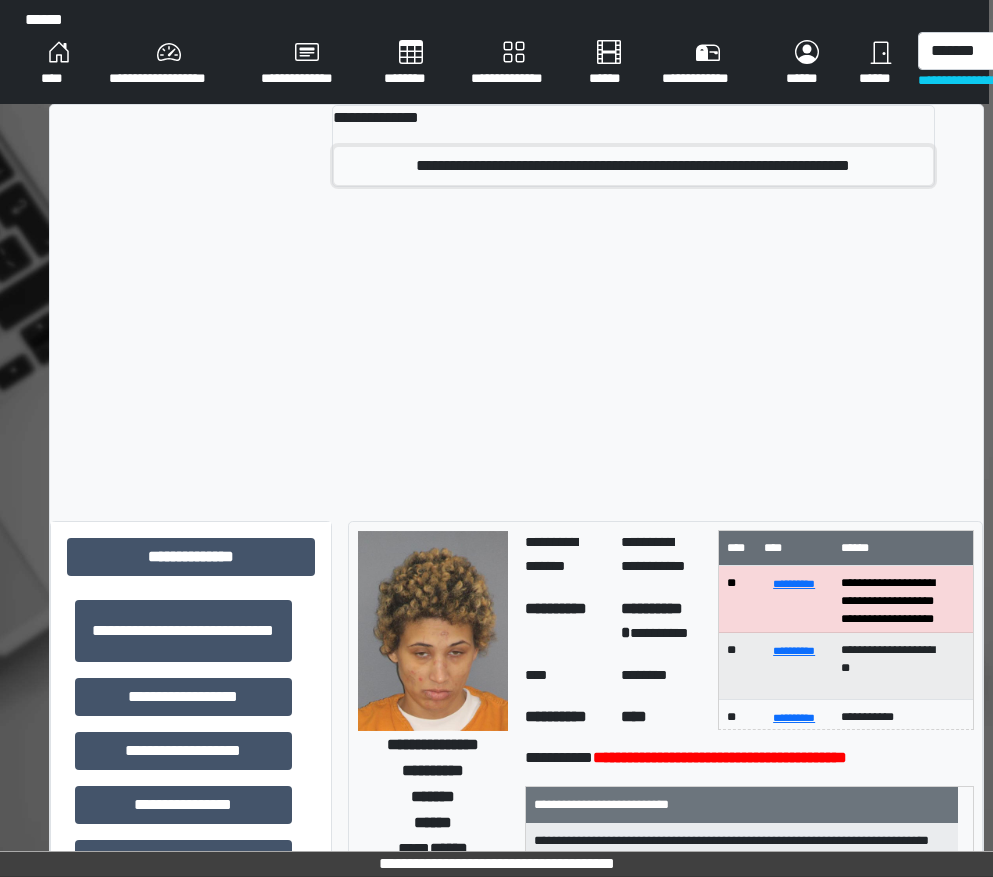 click on "**********" at bounding box center [634, 166] 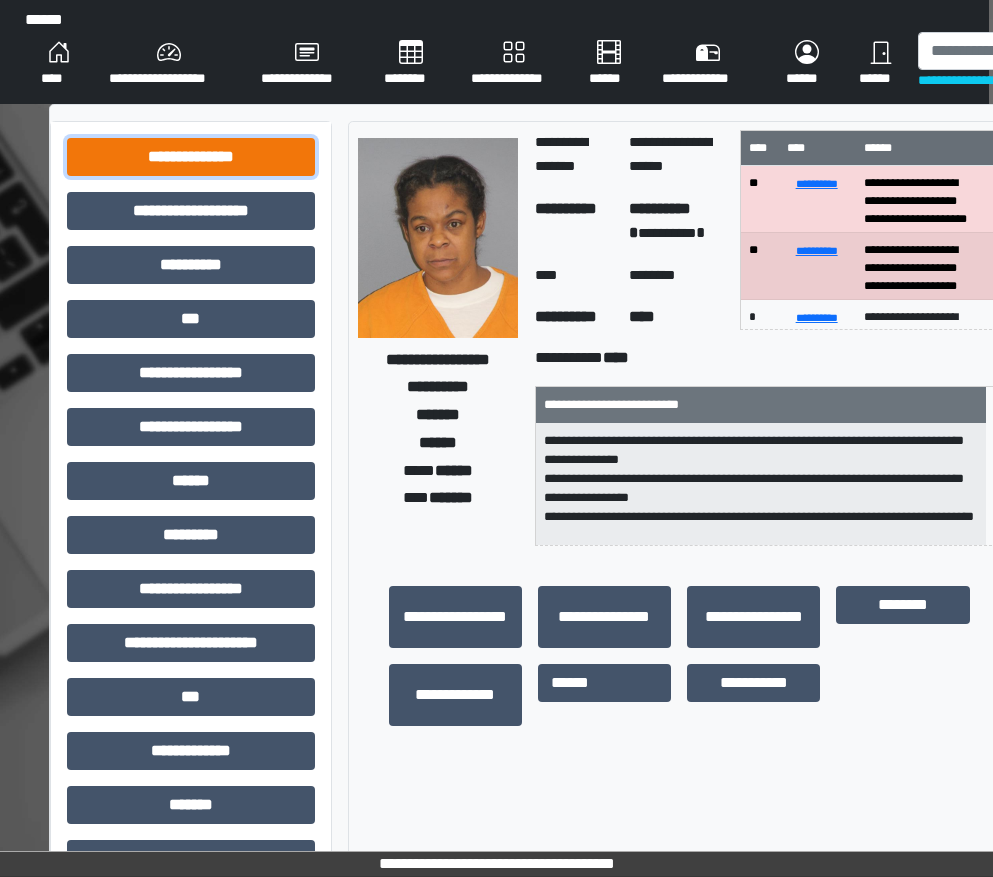 click on "**********" at bounding box center [191, 157] 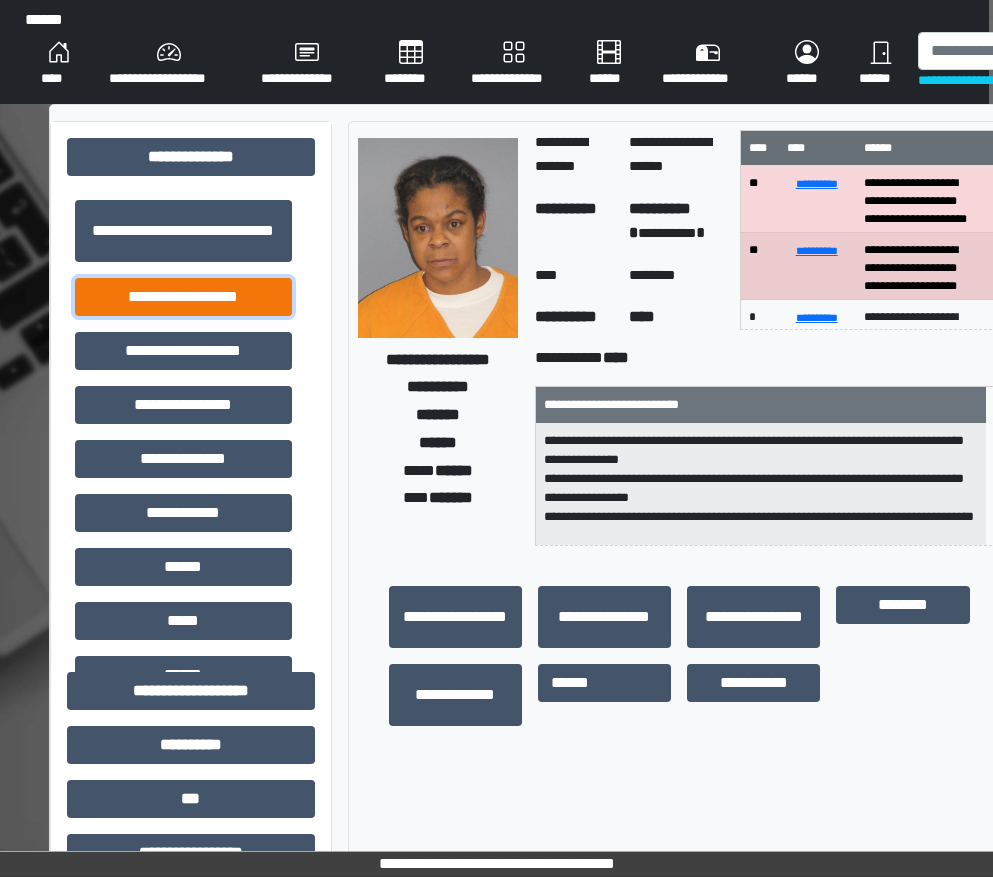click on "**********" at bounding box center [183, 297] 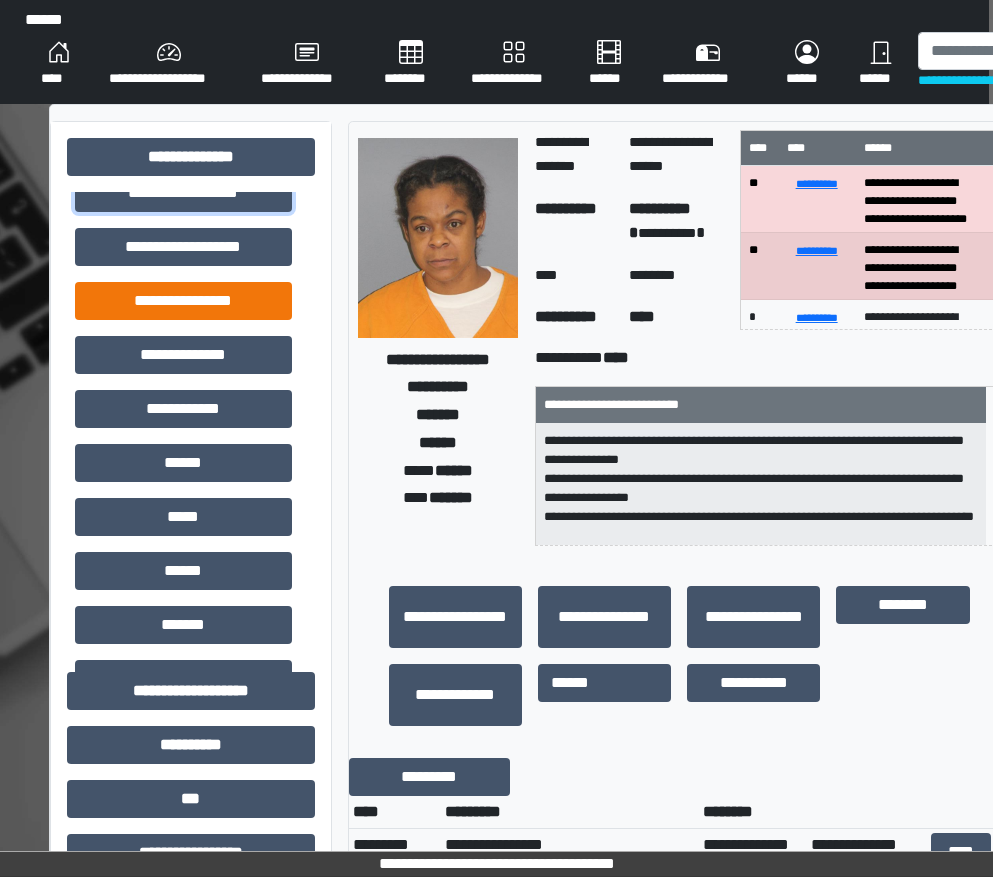 scroll, scrollTop: 0, scrollLeft: 0, axis: both 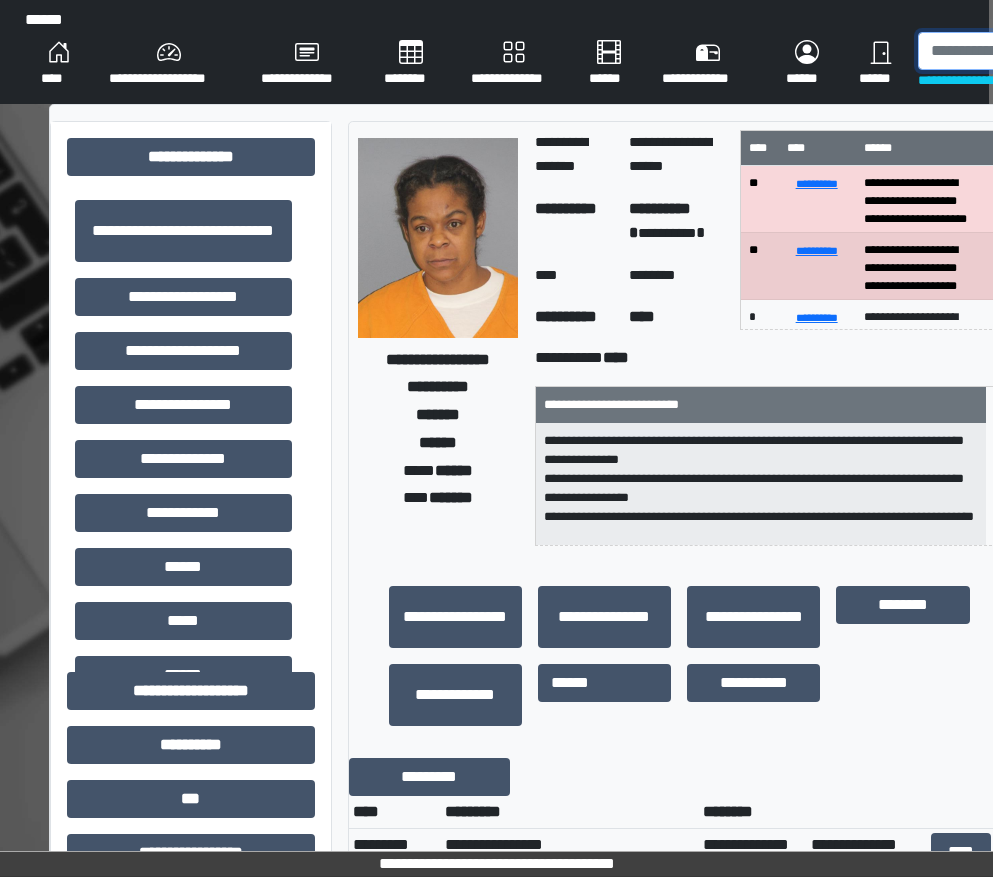 click at bounding box center [1021, 51] 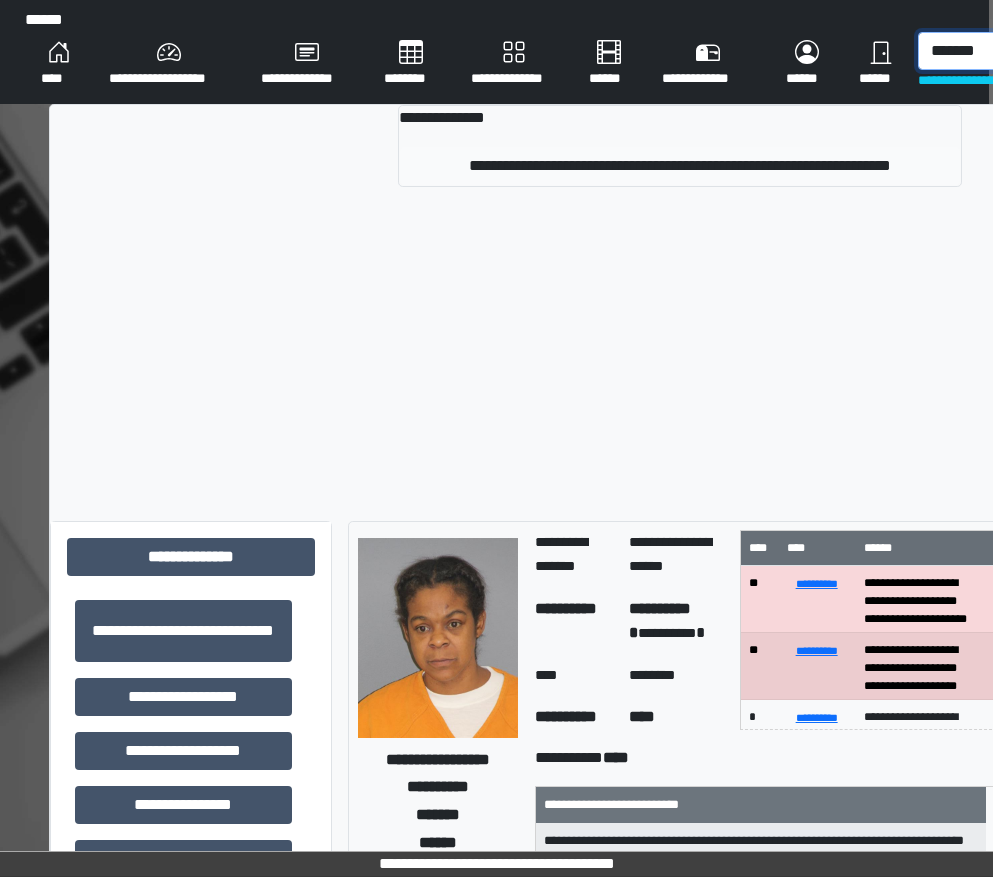 type on "*******" 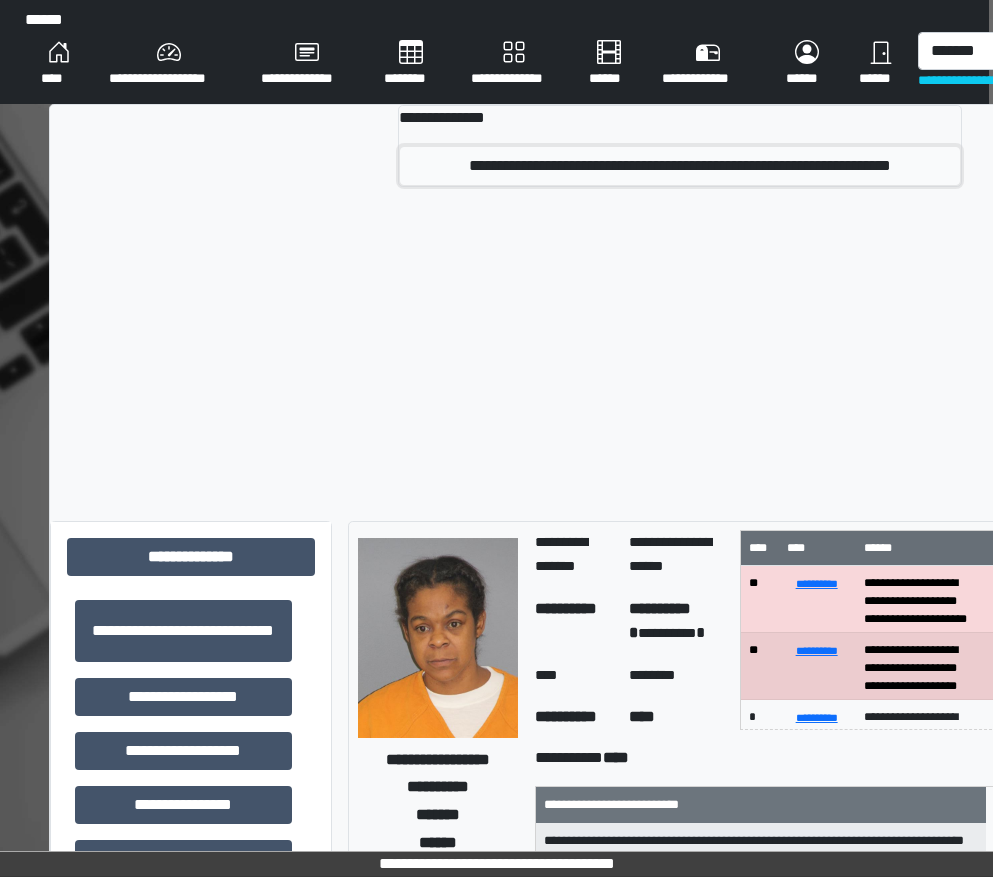 click on "**********" at bounding box center [680, 166] 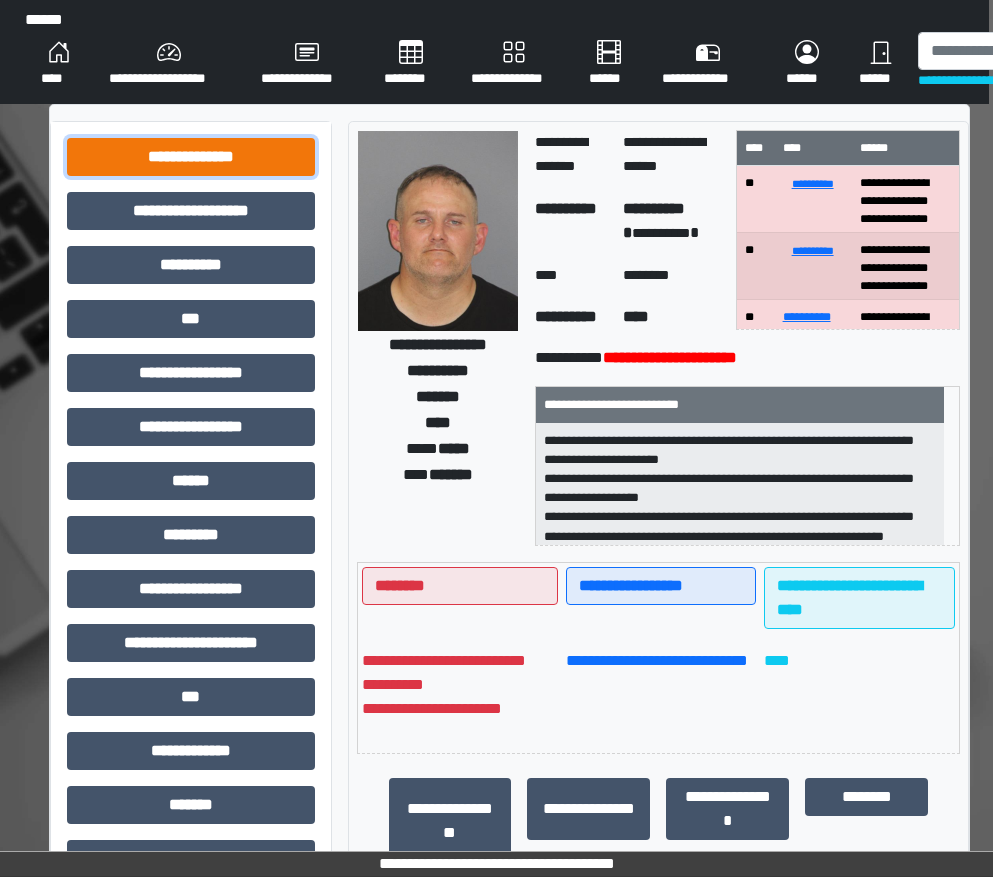 click on "**********" at bounding box center (191, 157) 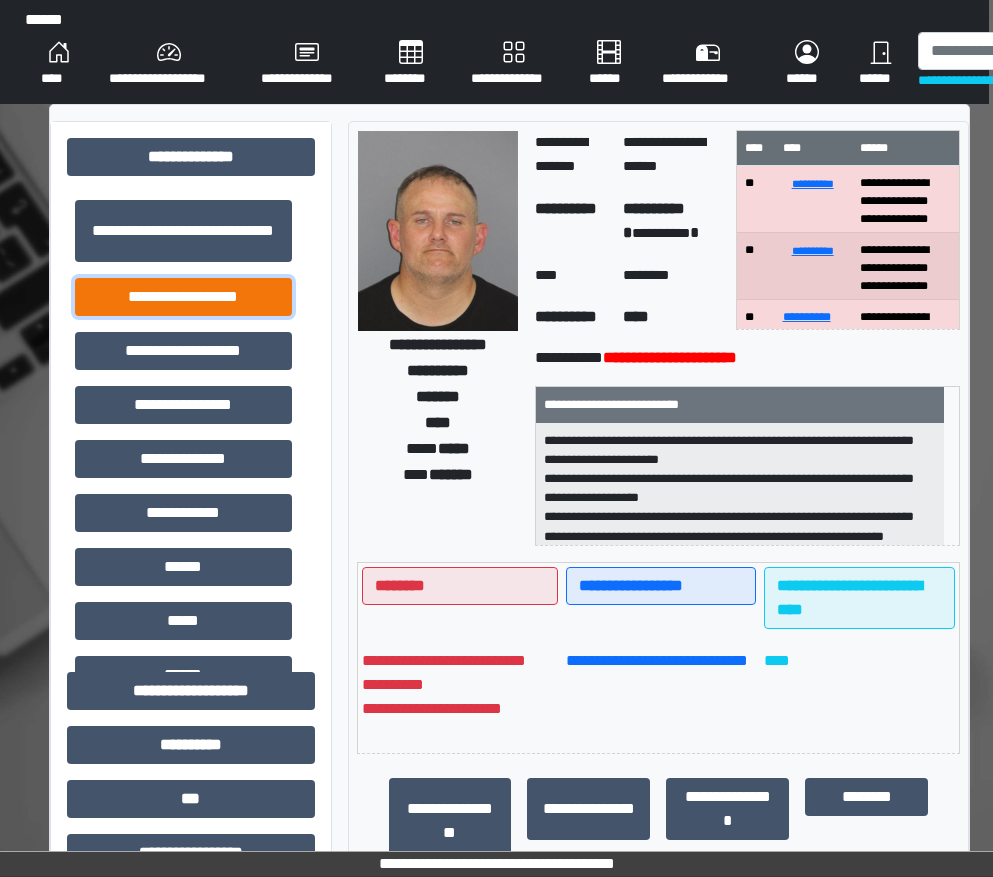 click on "**********" at bounding box center (183, 297) 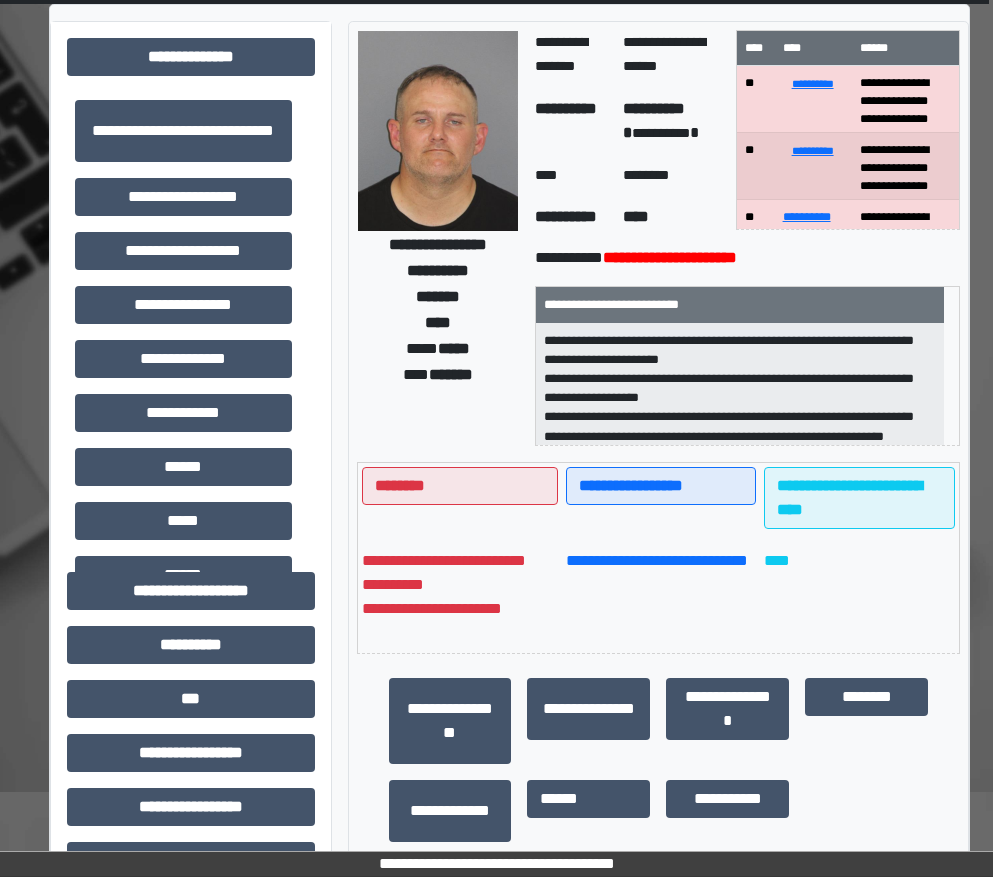 scroll, scrollTop: 0, scrollLeft: 4, axis: horizontal 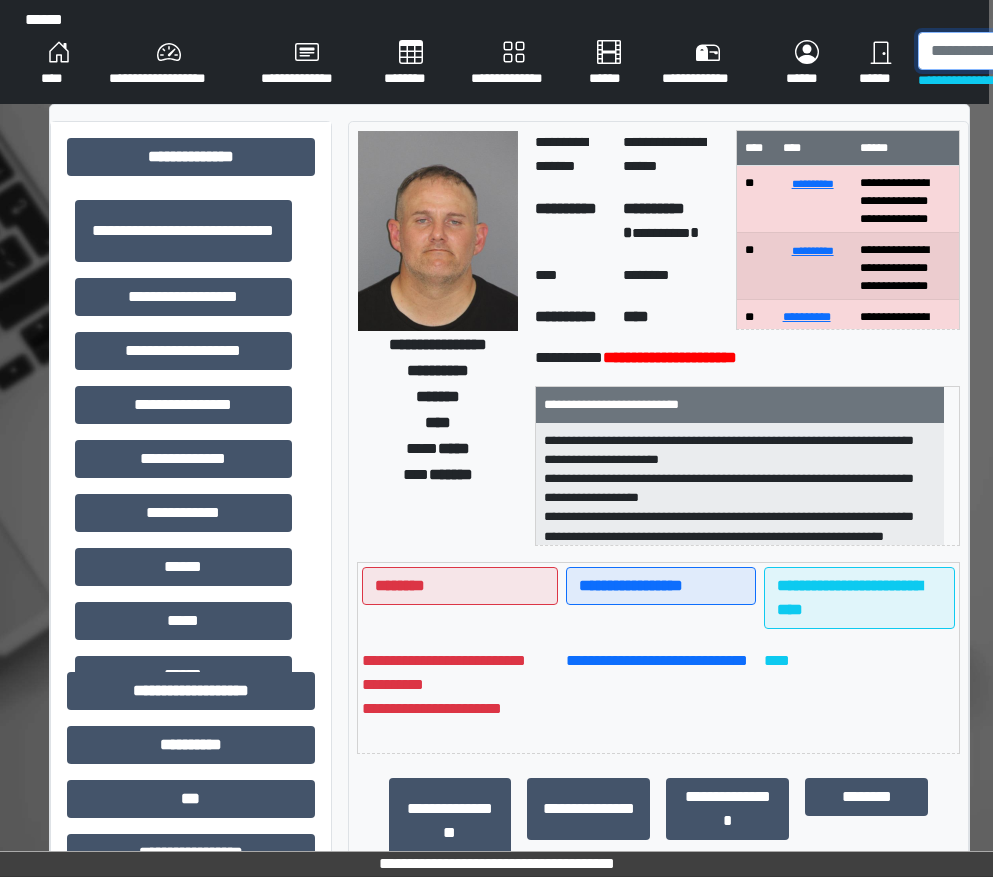 click at bounding box center [1021, 51] 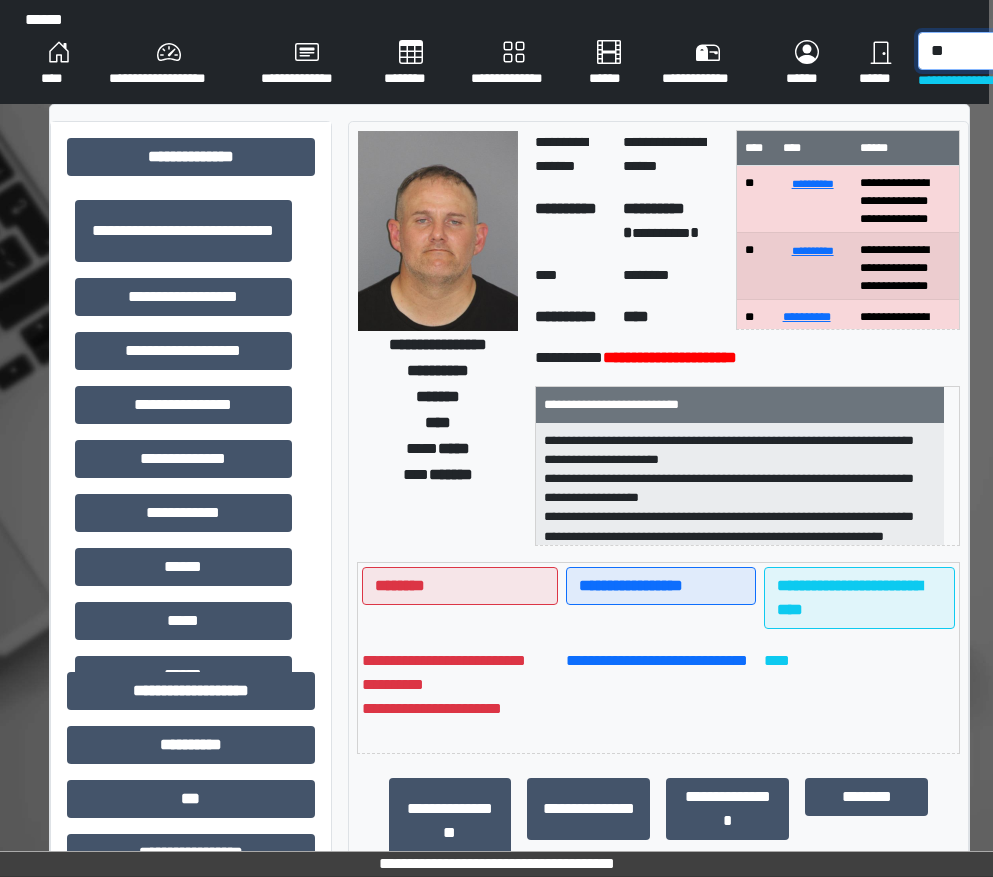 type on "*" 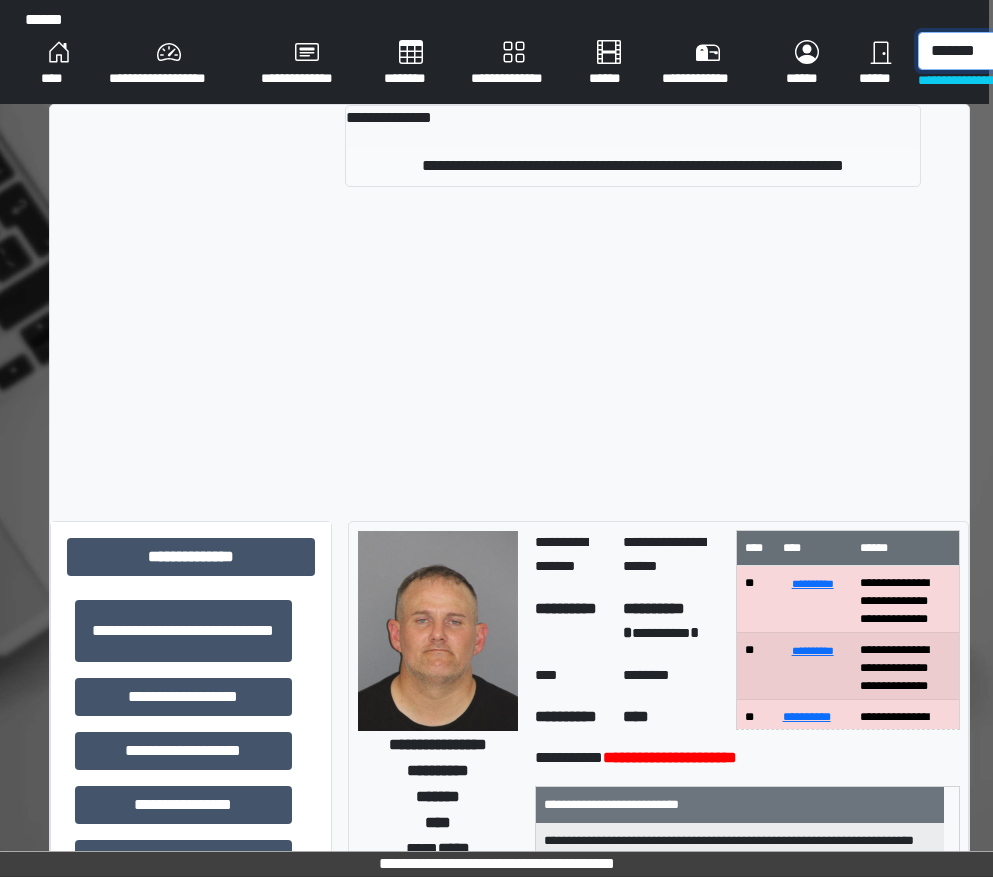 type on "*******" 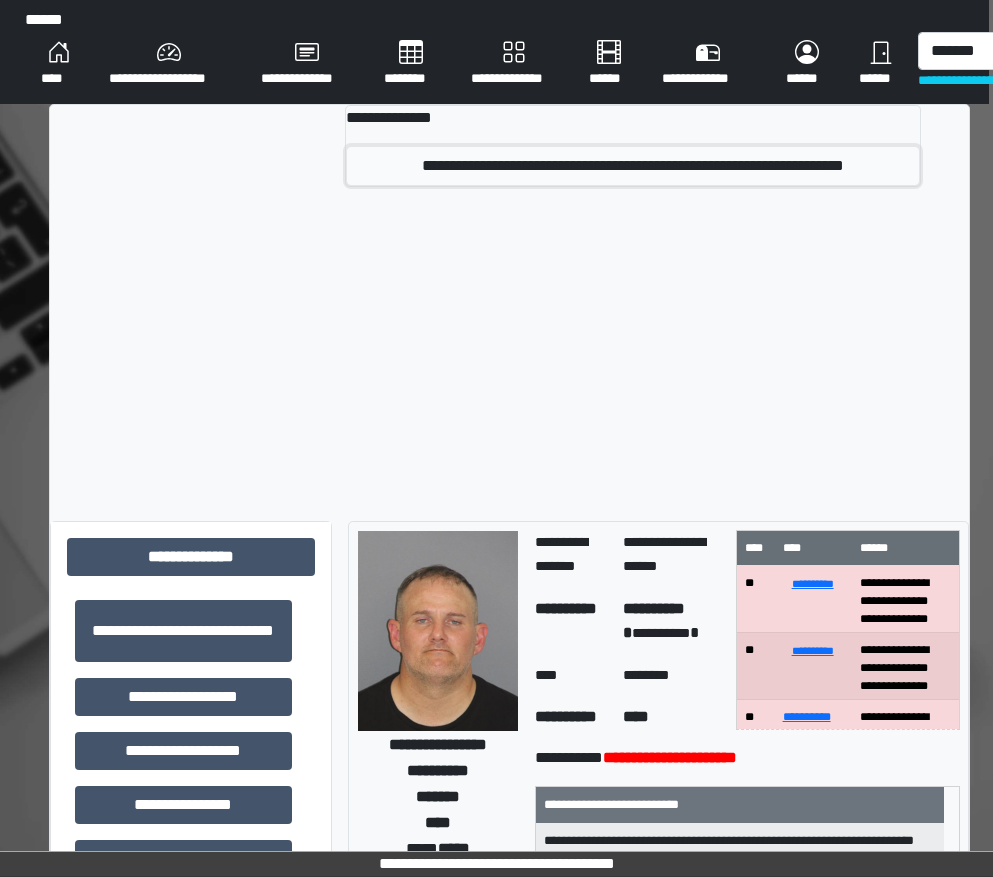 click on "**********" at bounding box center (633, 166) 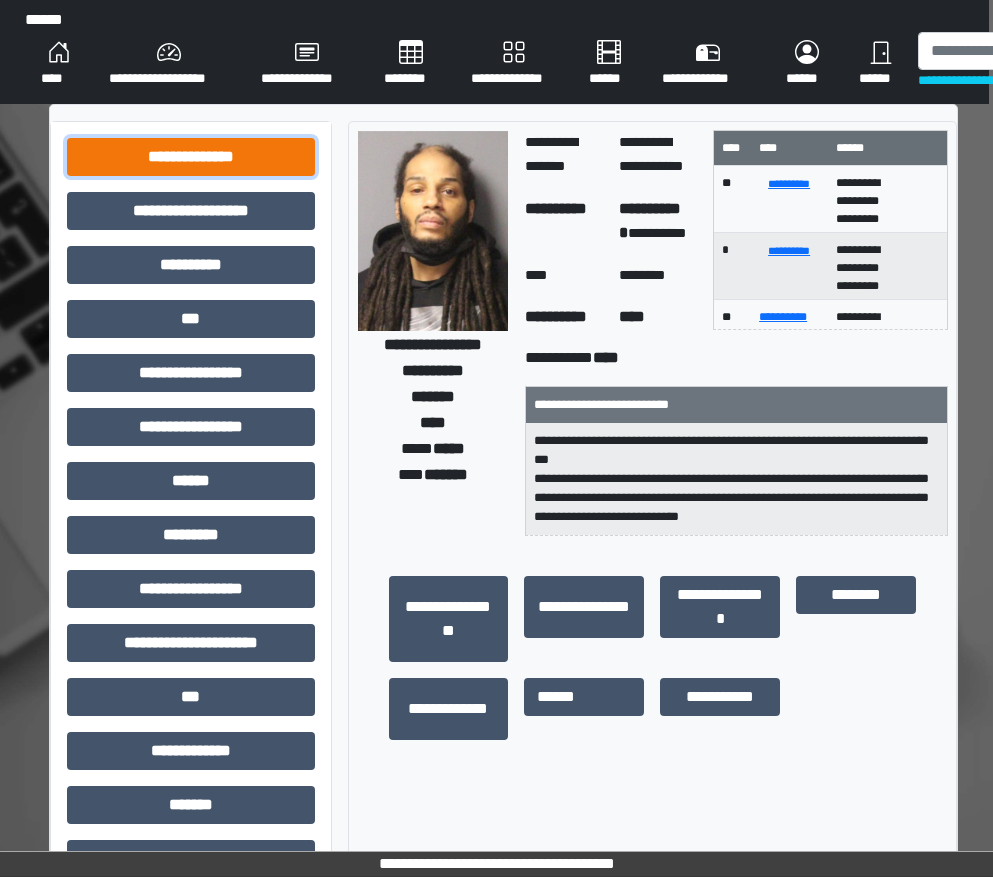 click on "**********" at bounding box center [191, 157] 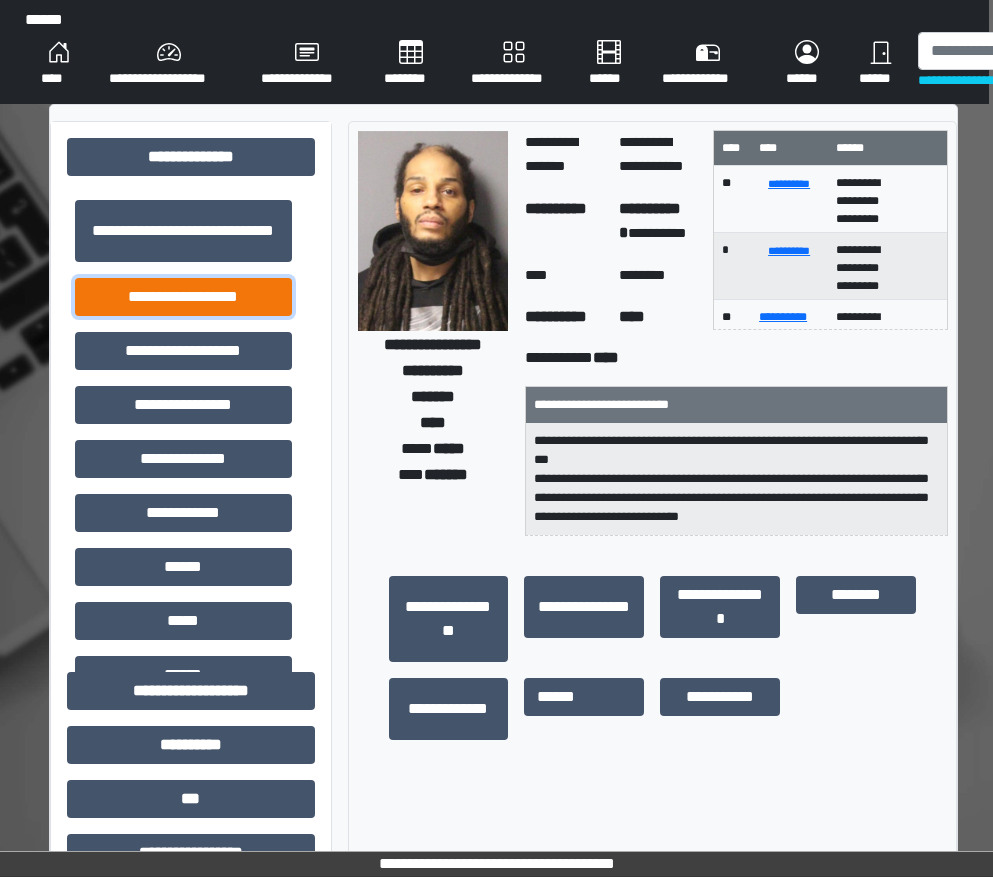 click on "**********" at bounding box center (183, 297) 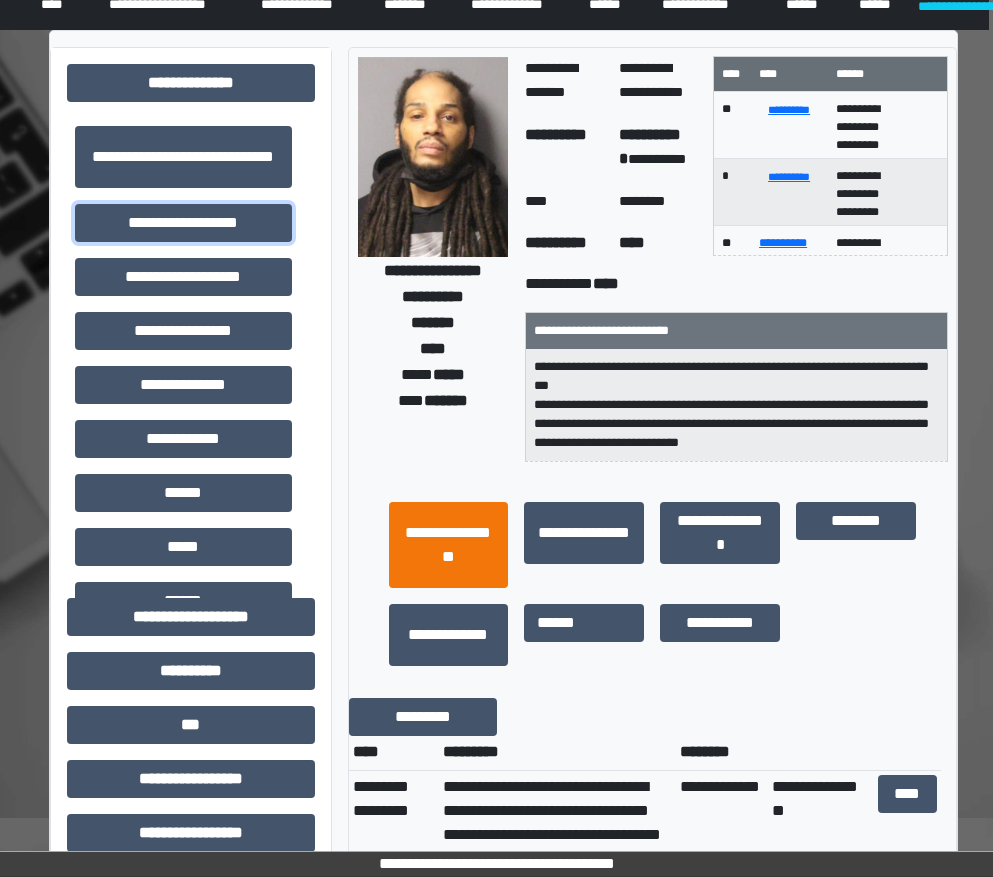 scroll, scrollTop: 0, scrollLeft: 4, axis: horizontal 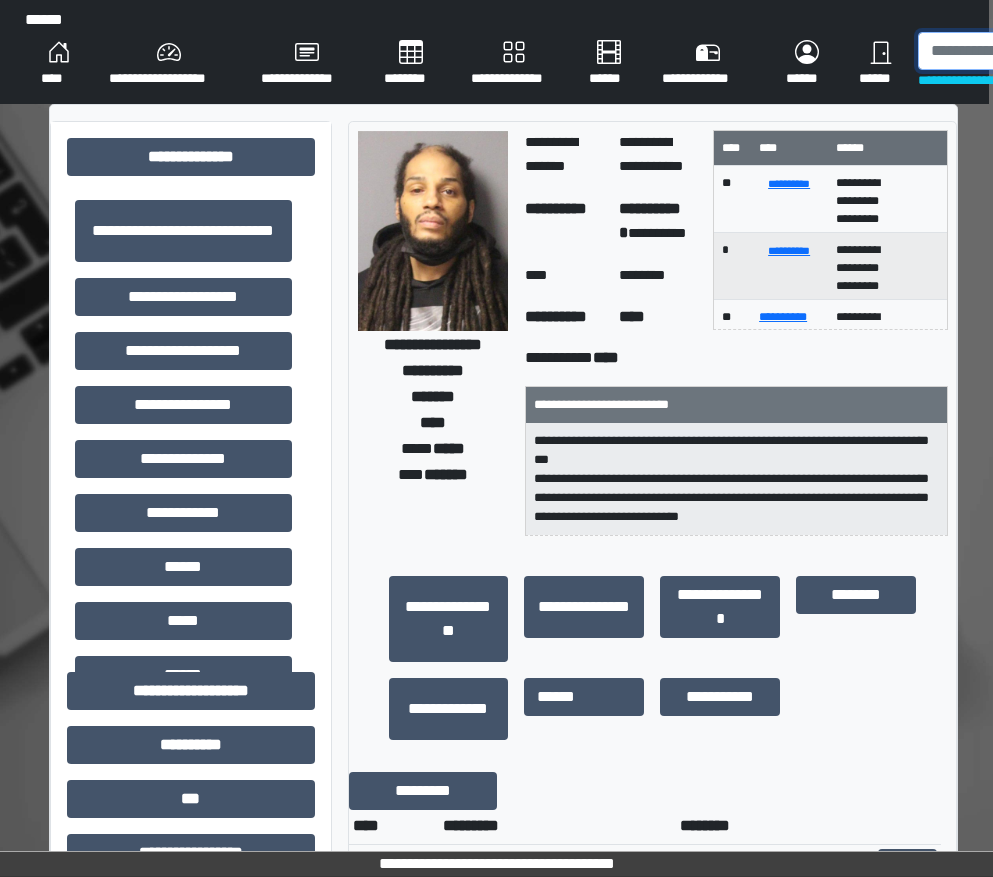 click at bounding box center (1021, 51) 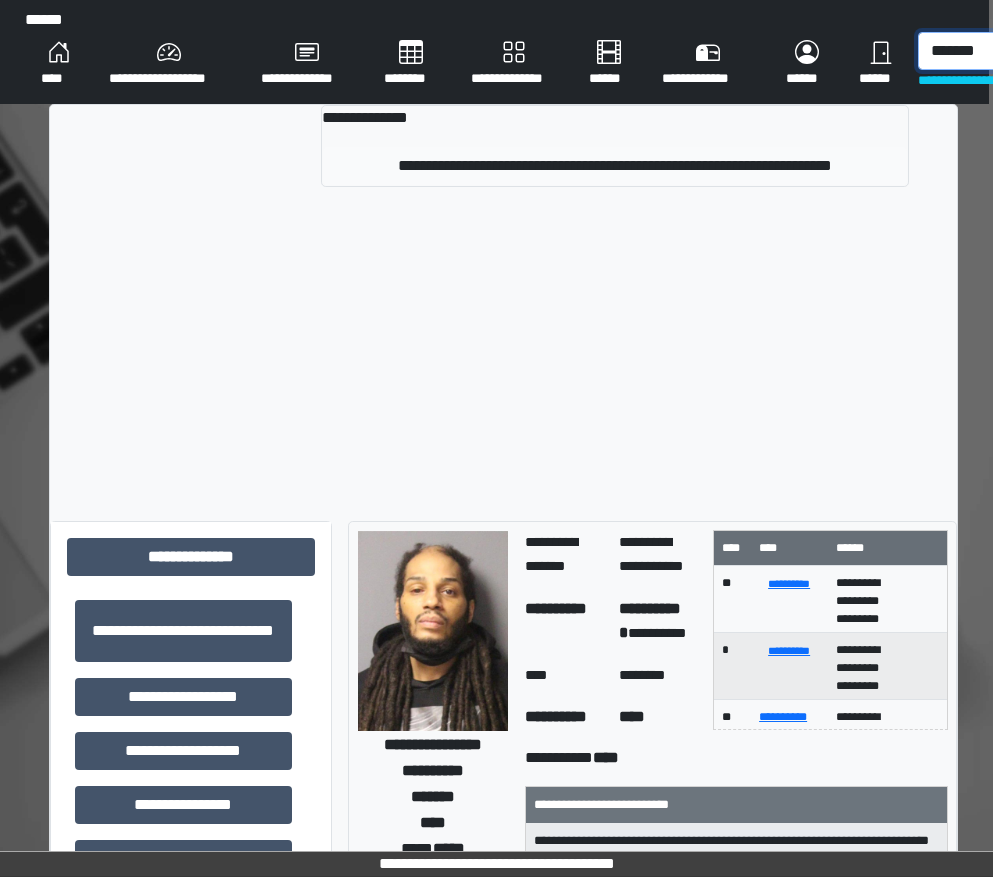 type on "*******" 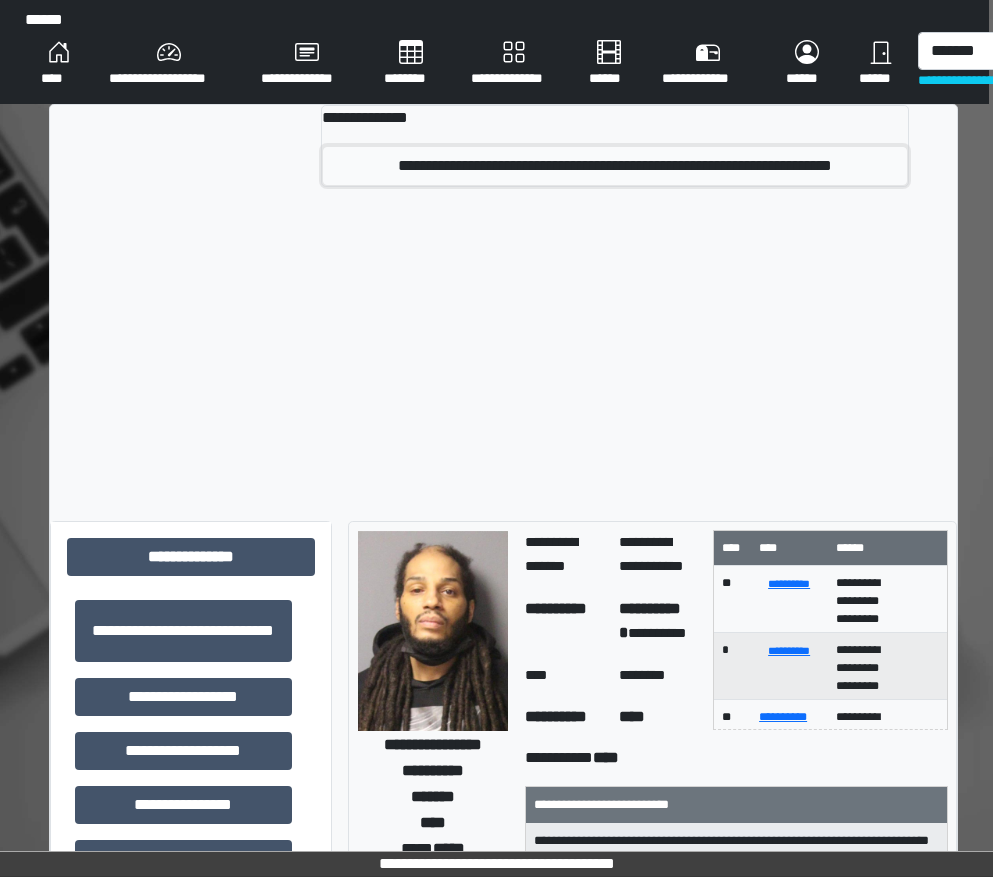 click on "**********" at bounding box center [615, 166] 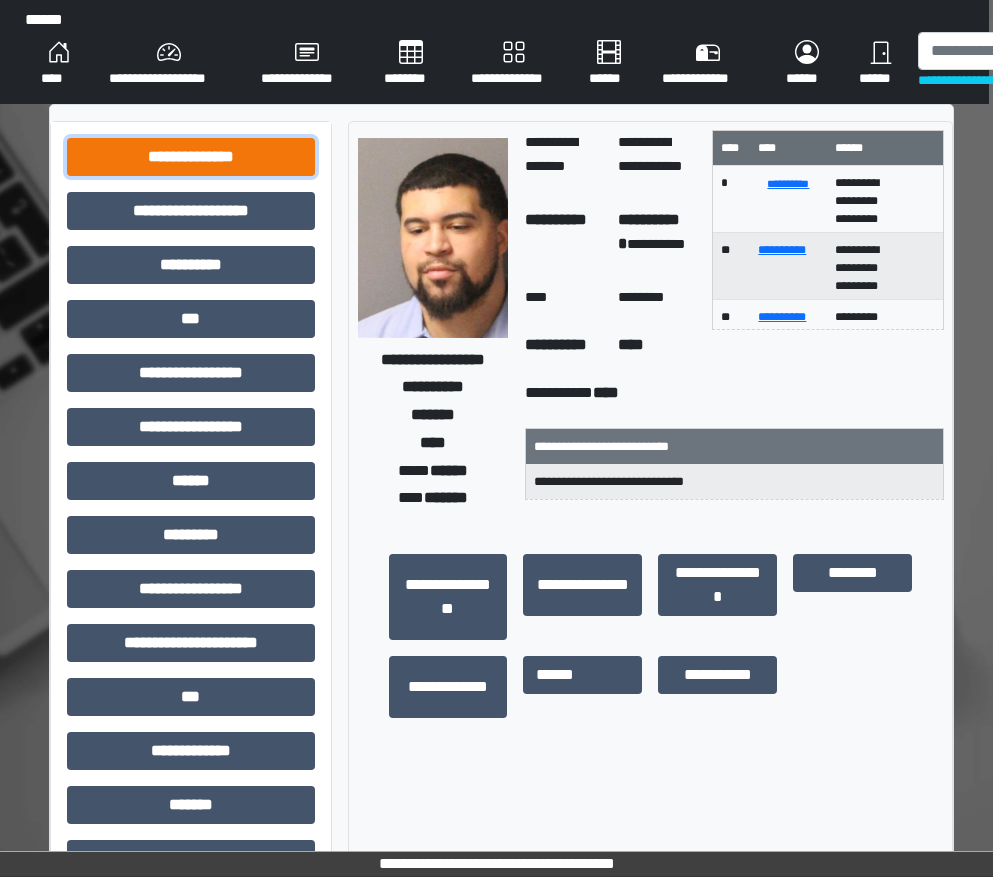 click on "**********" at bounding box center (191, 157) 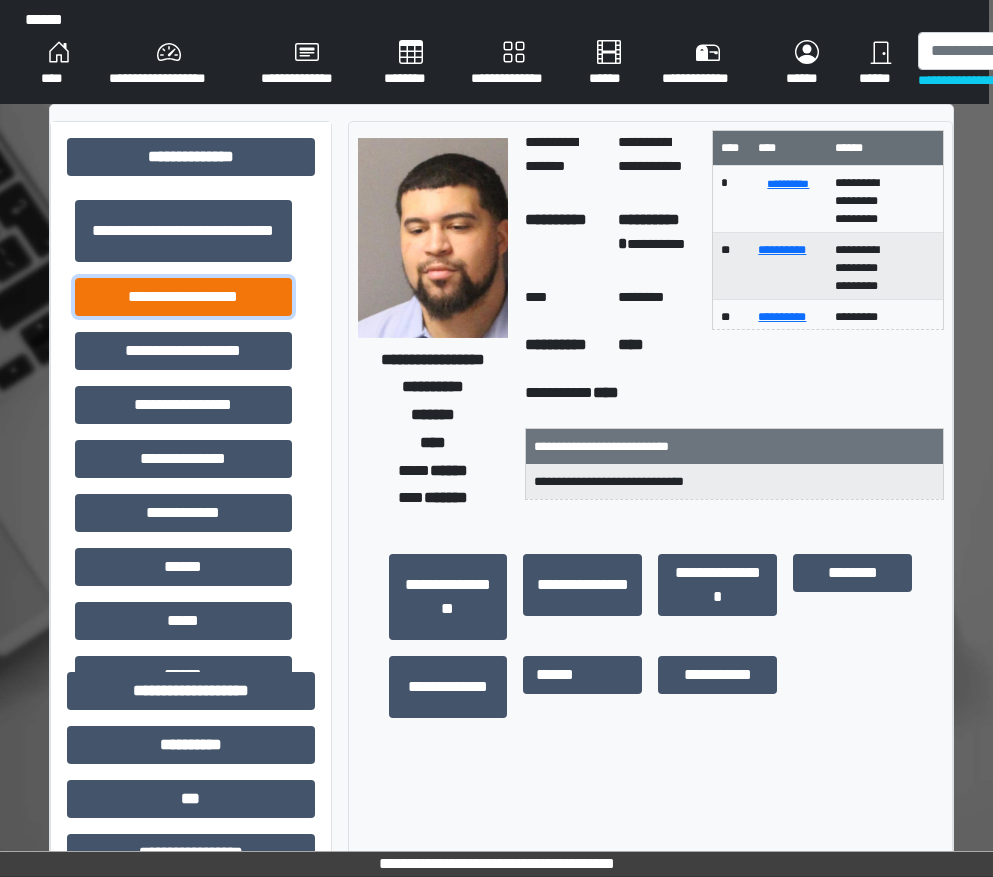 click on "**********" at bounding box center [183, 297] 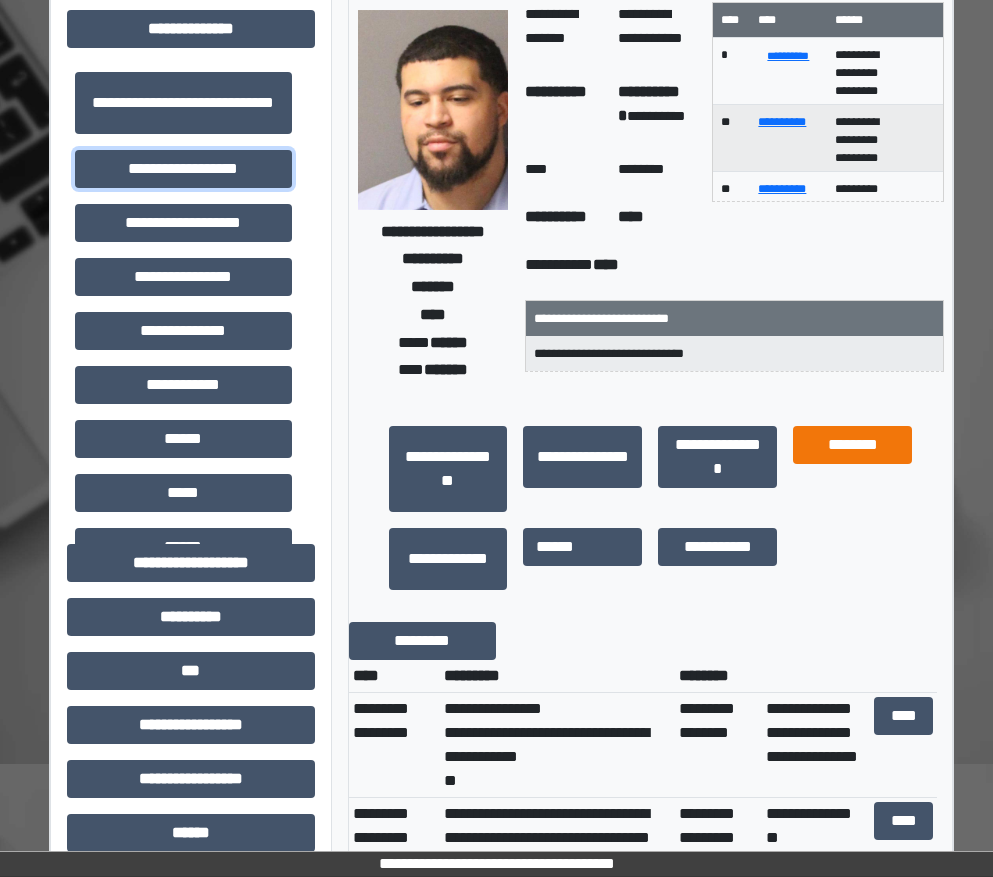 scroll, scrollTop: 0, scrollLeft: 4, axis: horizontal 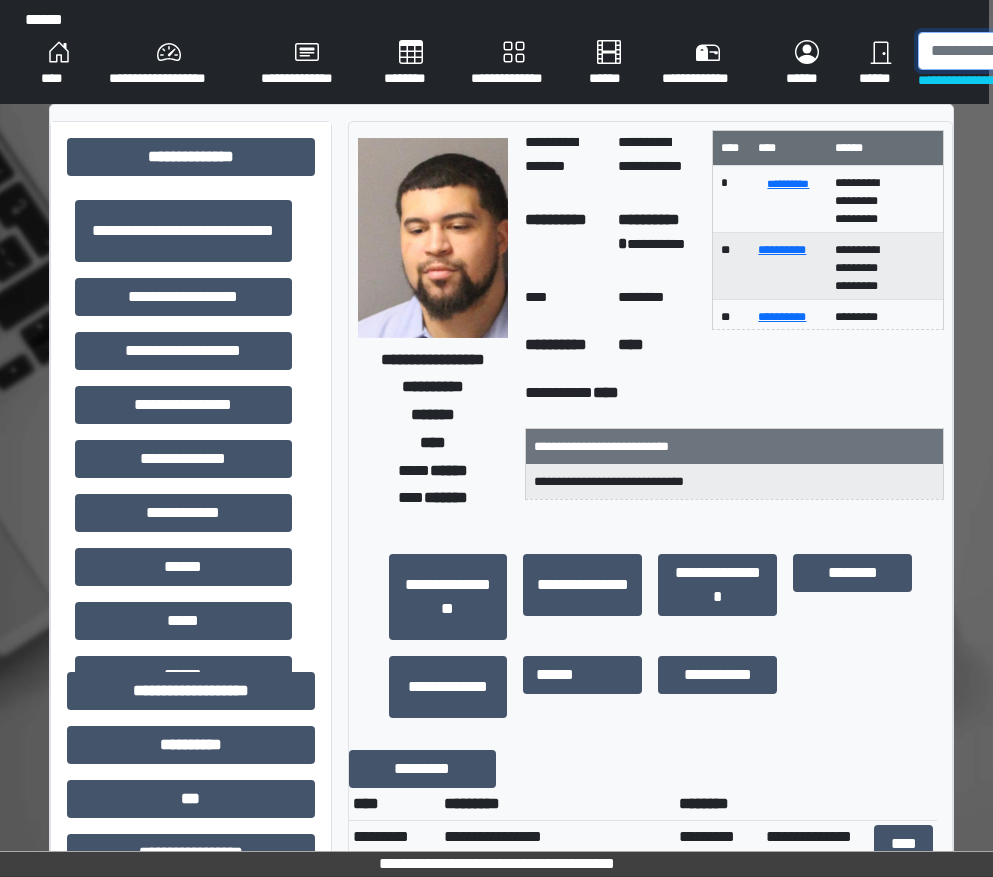 click at bounding box center (1021, 51) 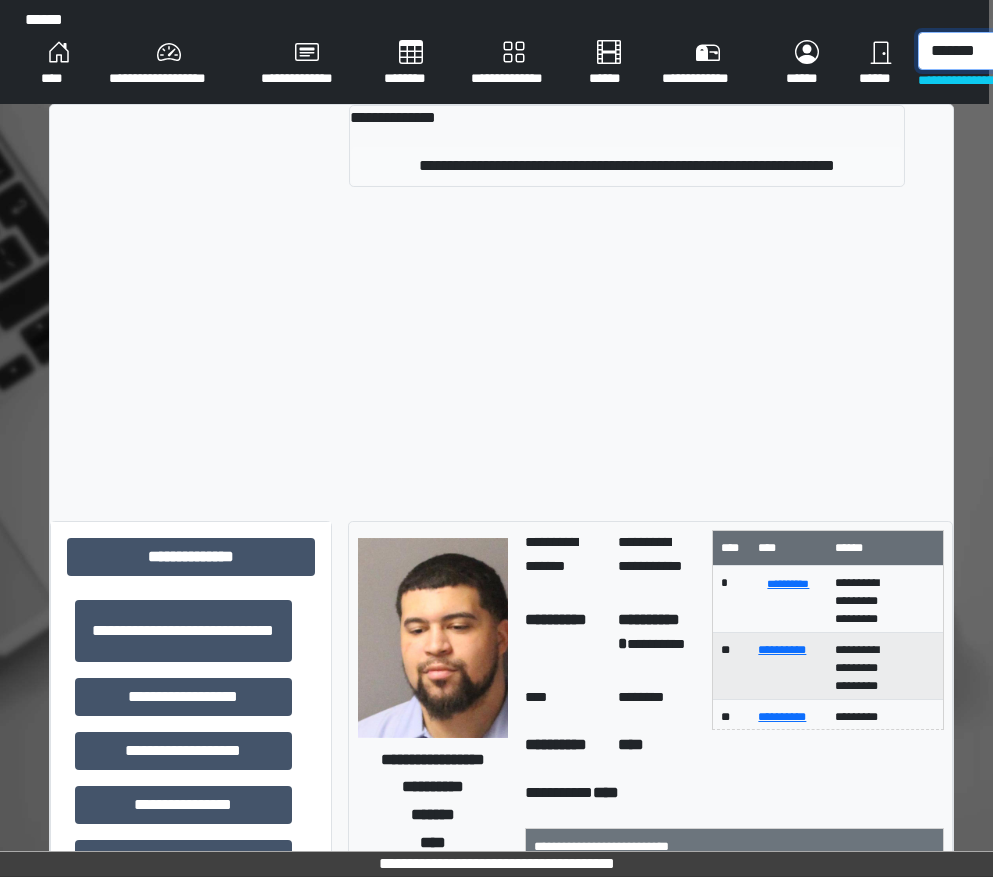 type on "*******" 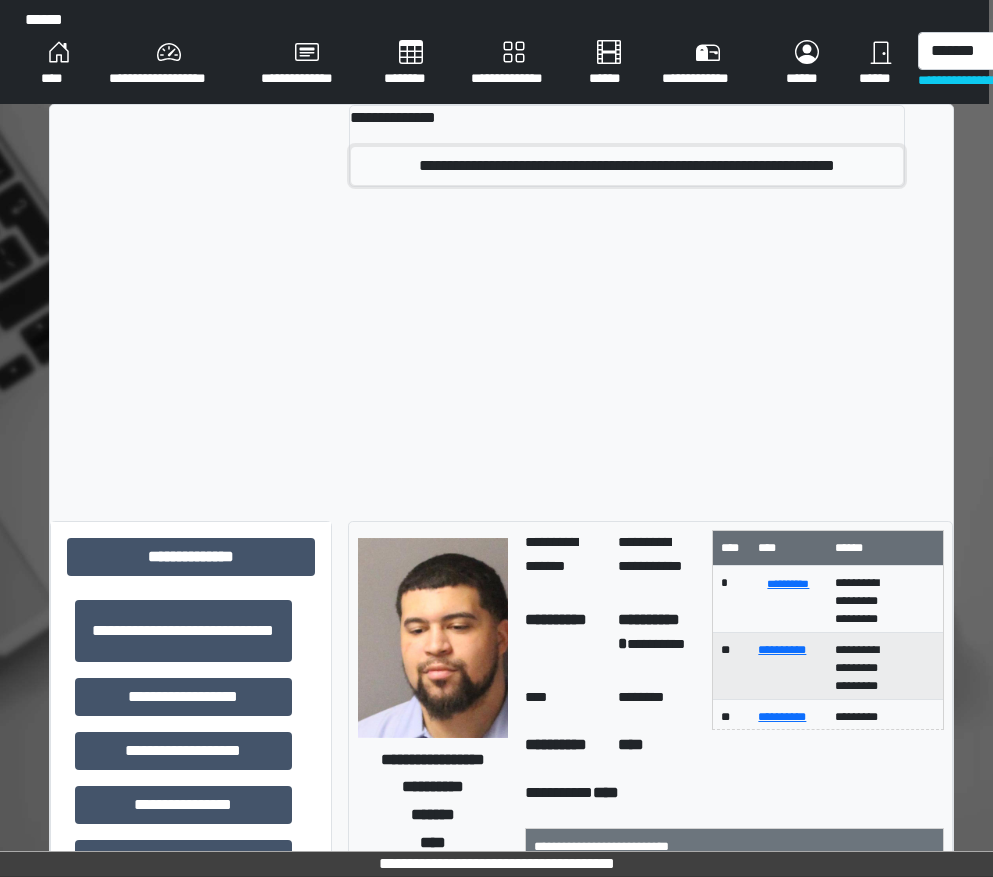 click on "**********" at bounding box center (627, 166) 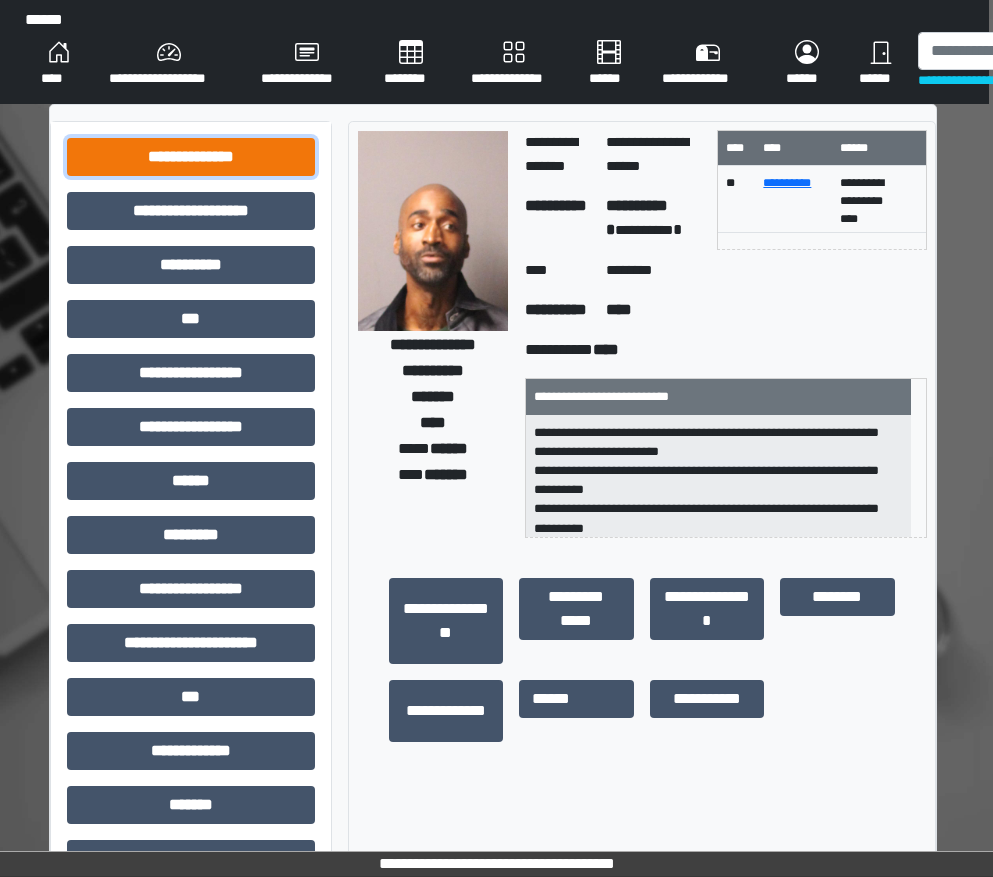 click on "**********" at bounding box center (191, 157) 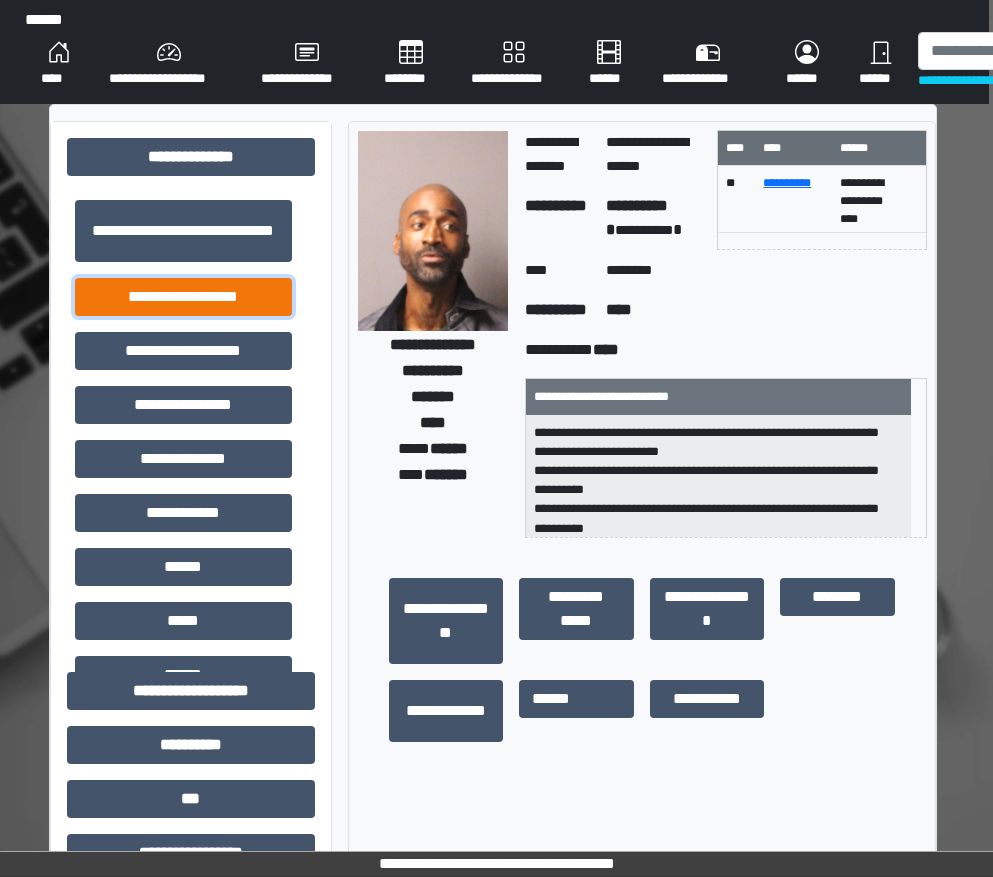 click on "**********" at bounding box center (183, 297) 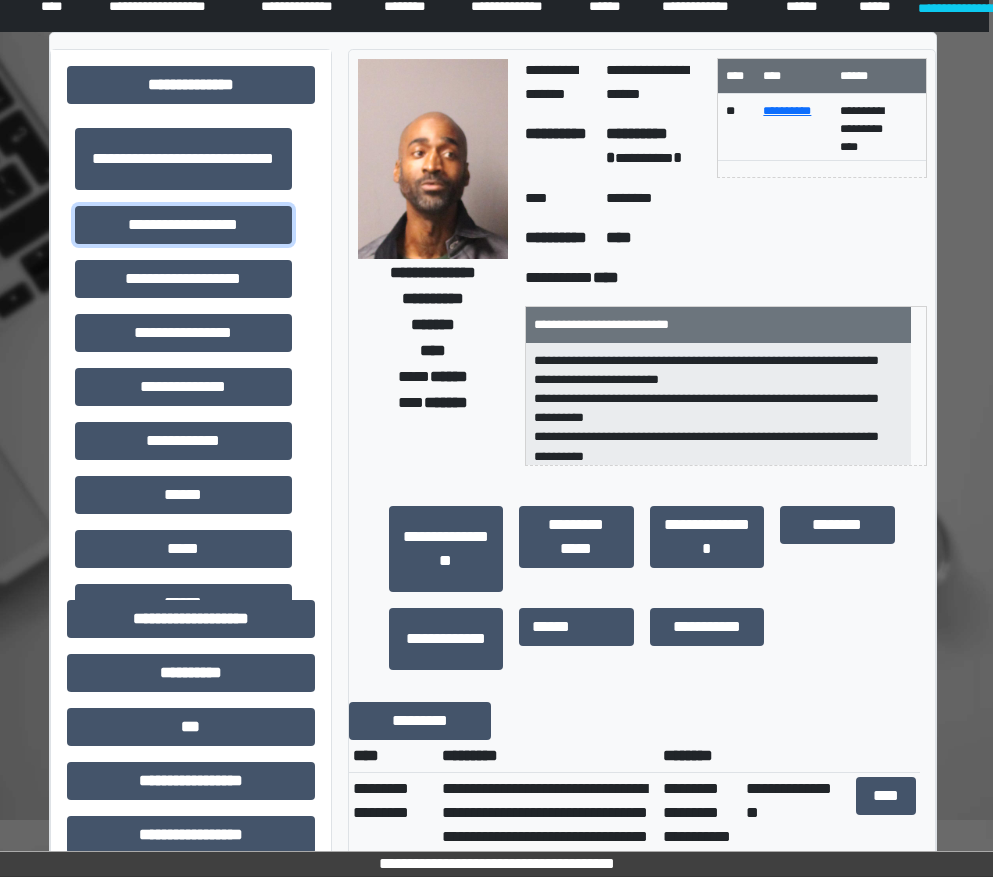 scroll, scrollTop: 0, scrollLeft: 4, axis: horizontal 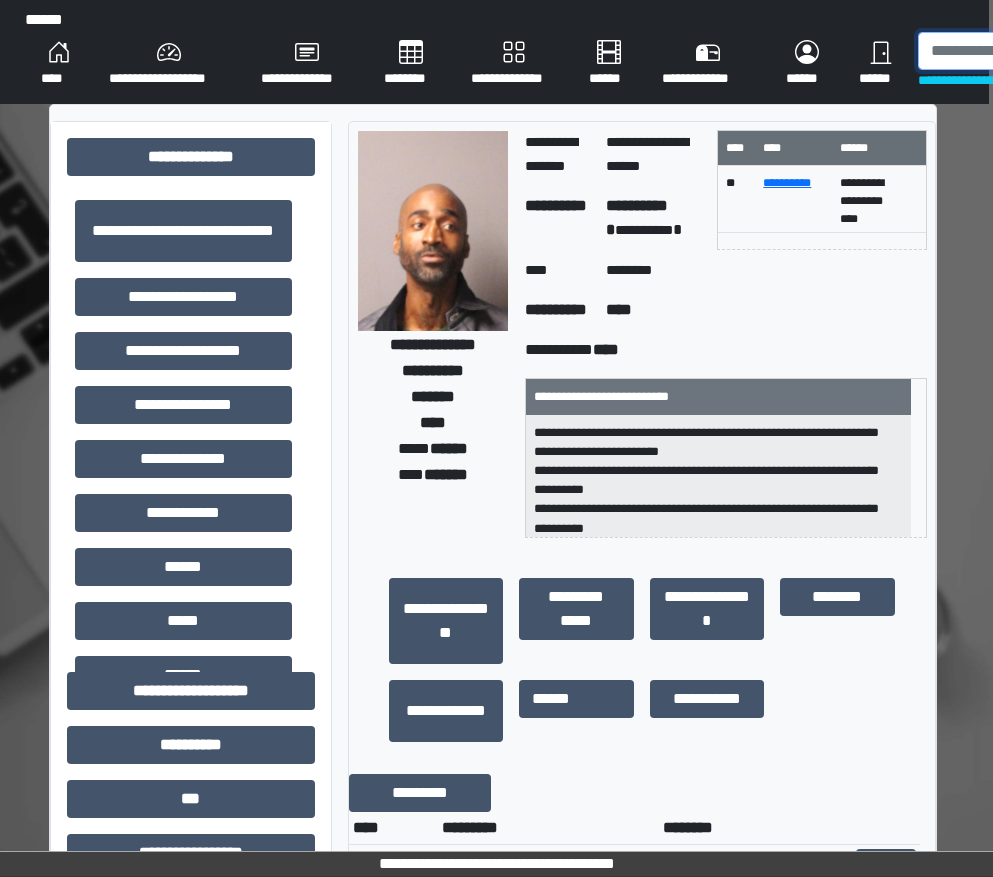 click at bounding box center [1021, 51] 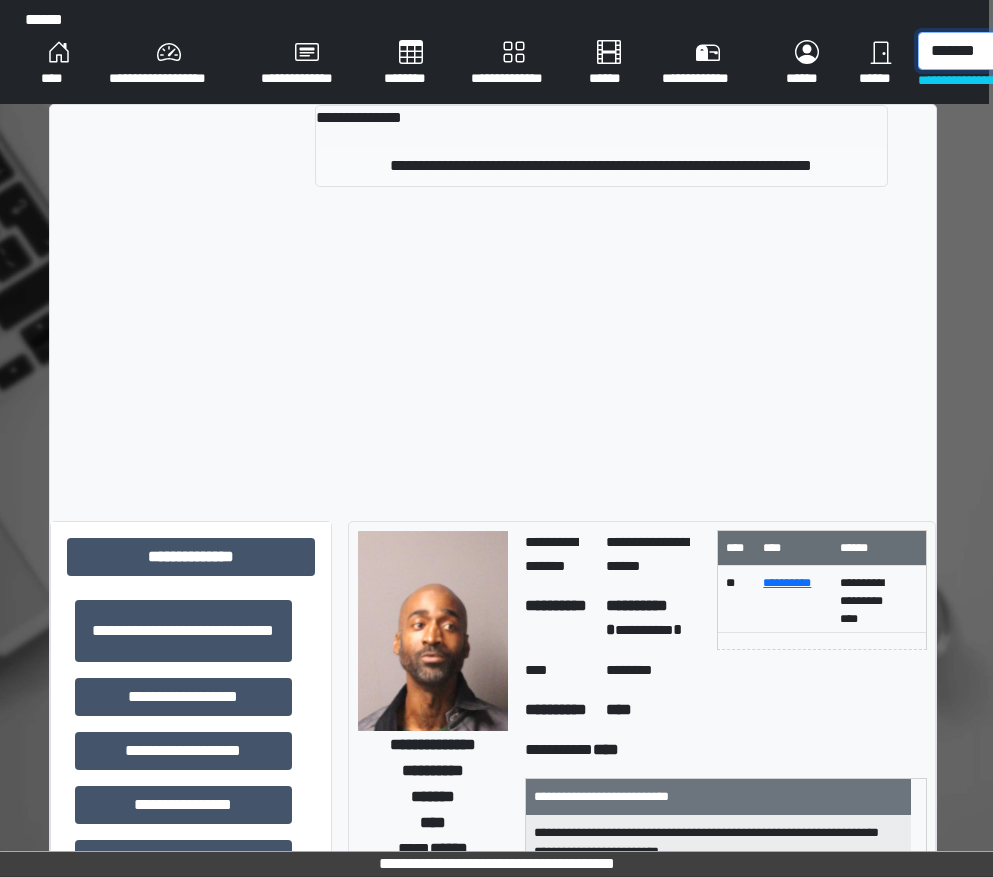 type on "*******" 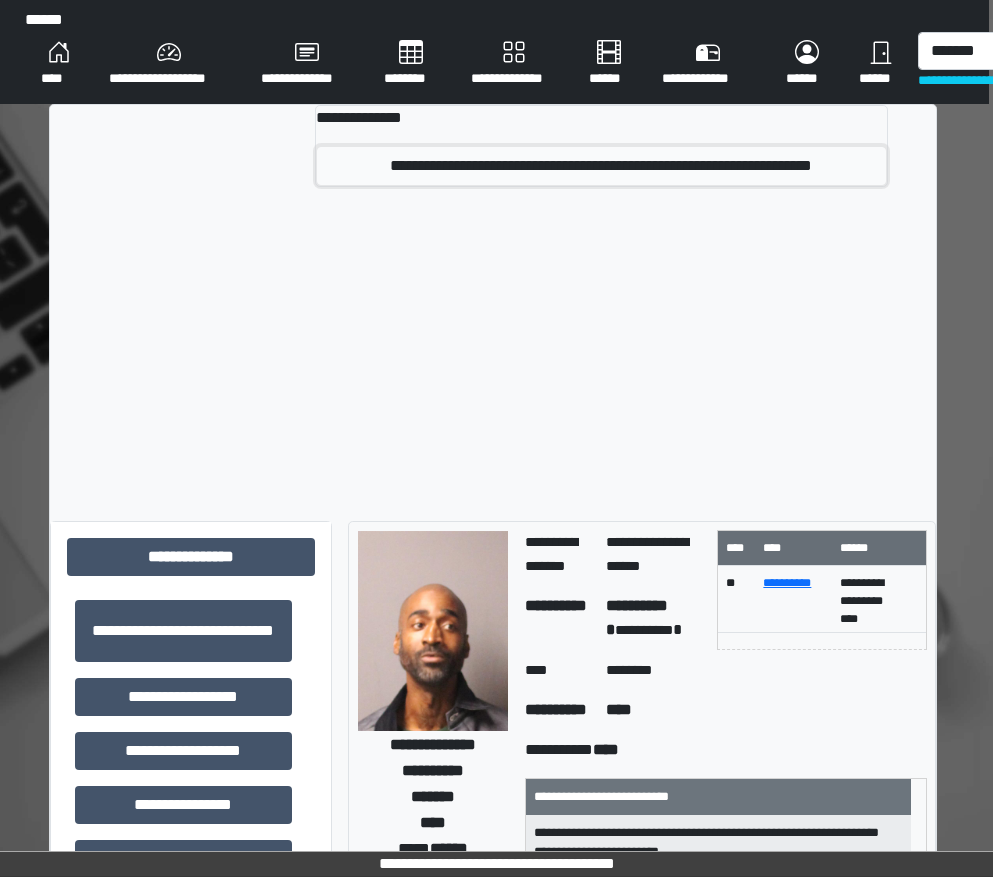 click on "**********" at bounding box center (601, 166) 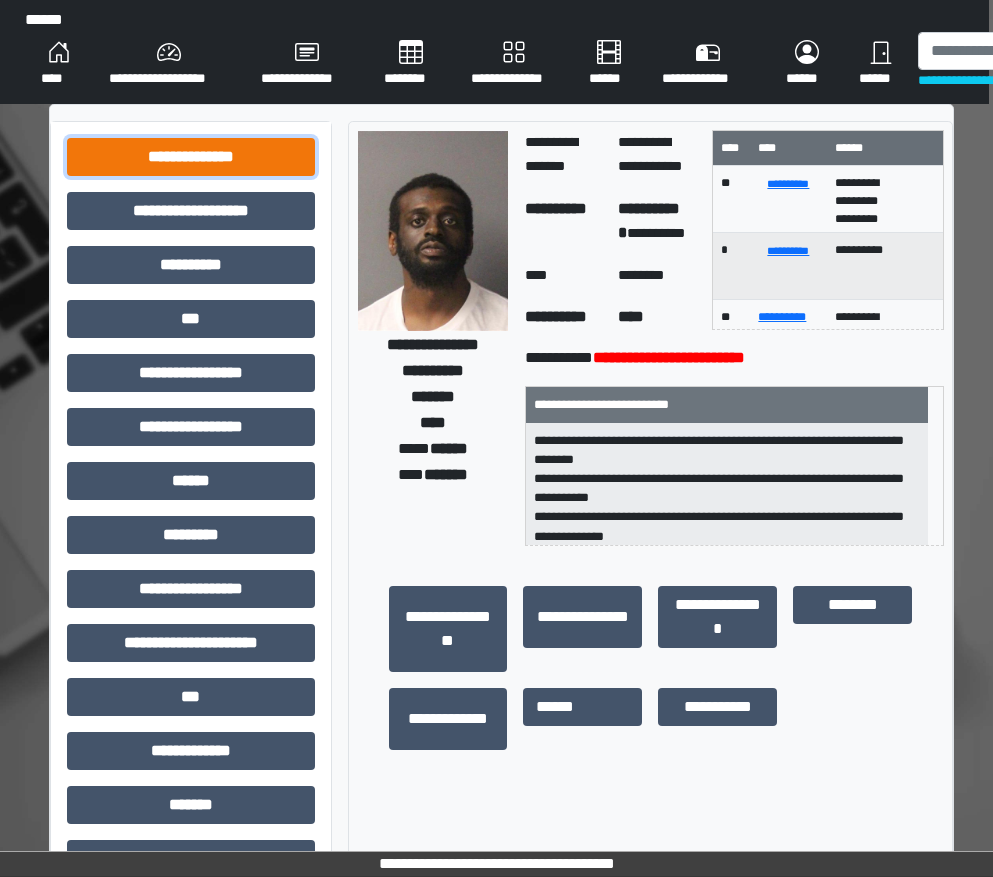 click on "**********" at bounding box center [191, 157] 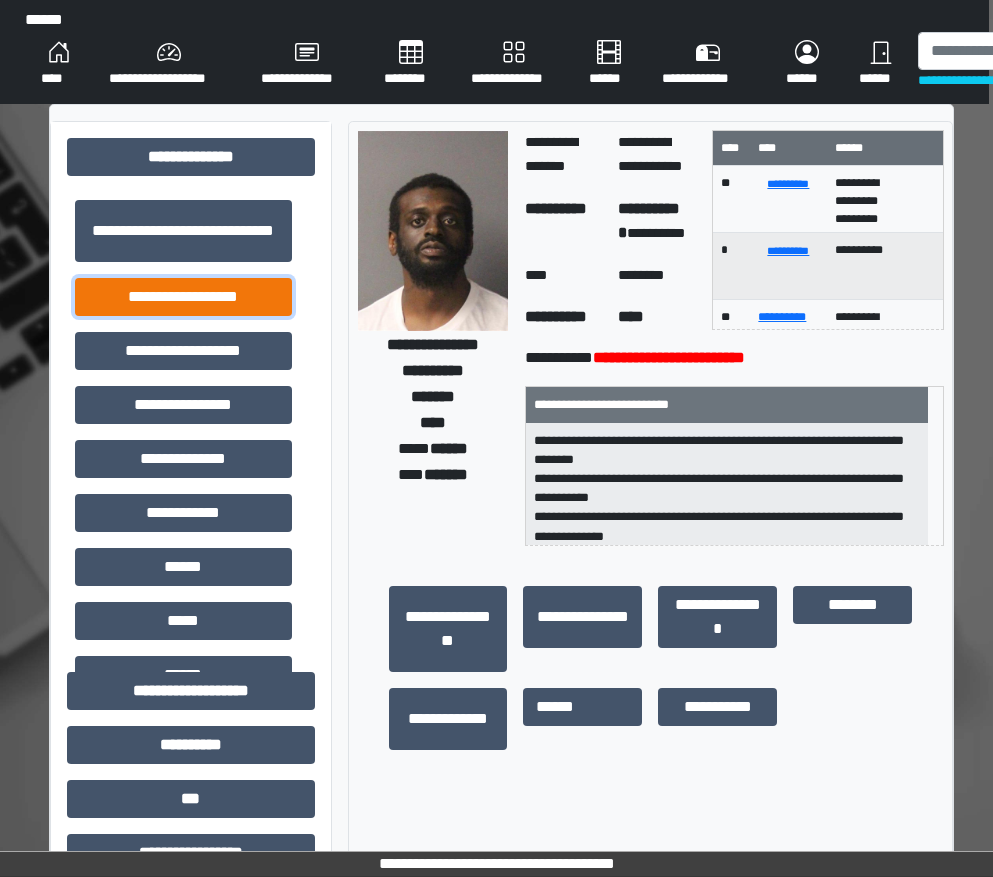 click on "**********" at bounding box center (183, 297) 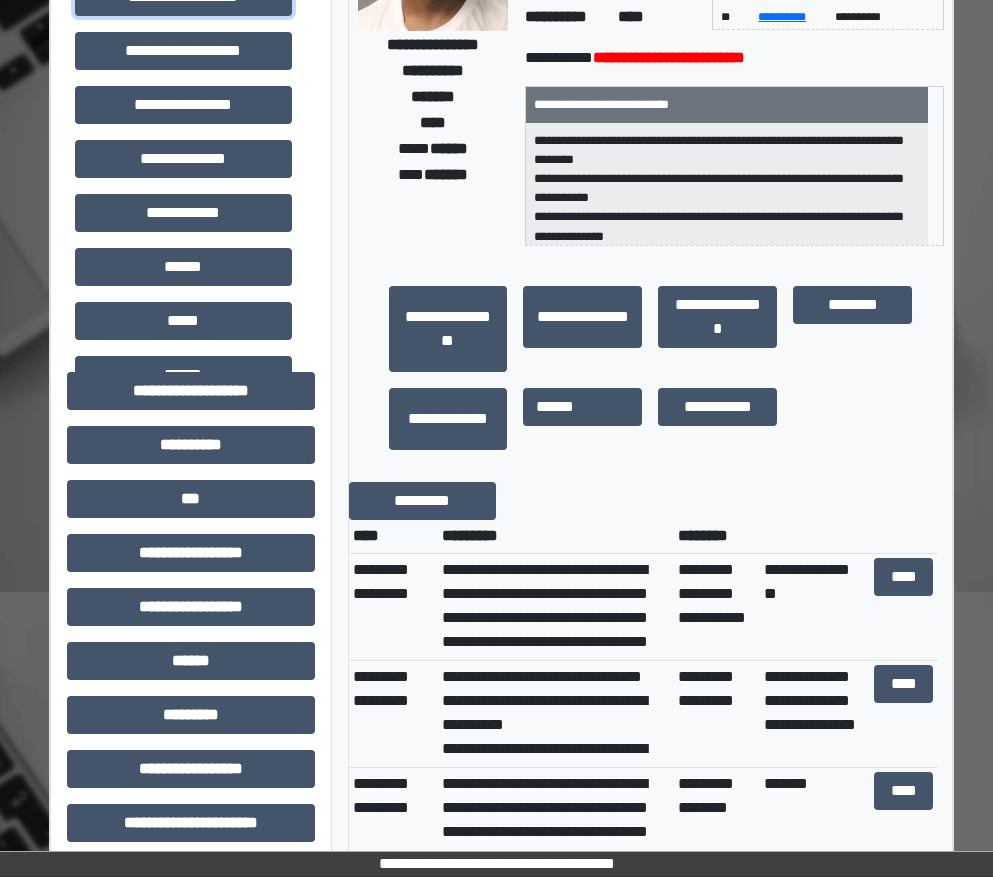 scroll, scrollTop: 0, scrollLeft: 4, axis: horizontal 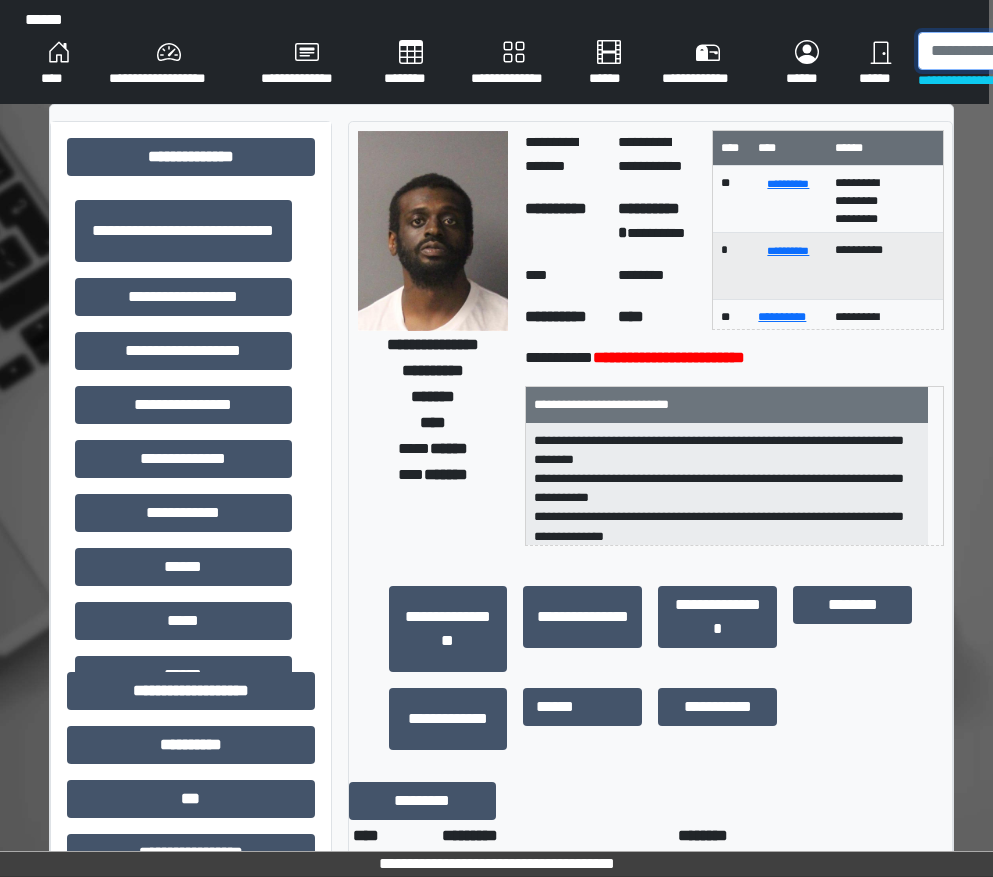 click at bounding box center [1021, 51] 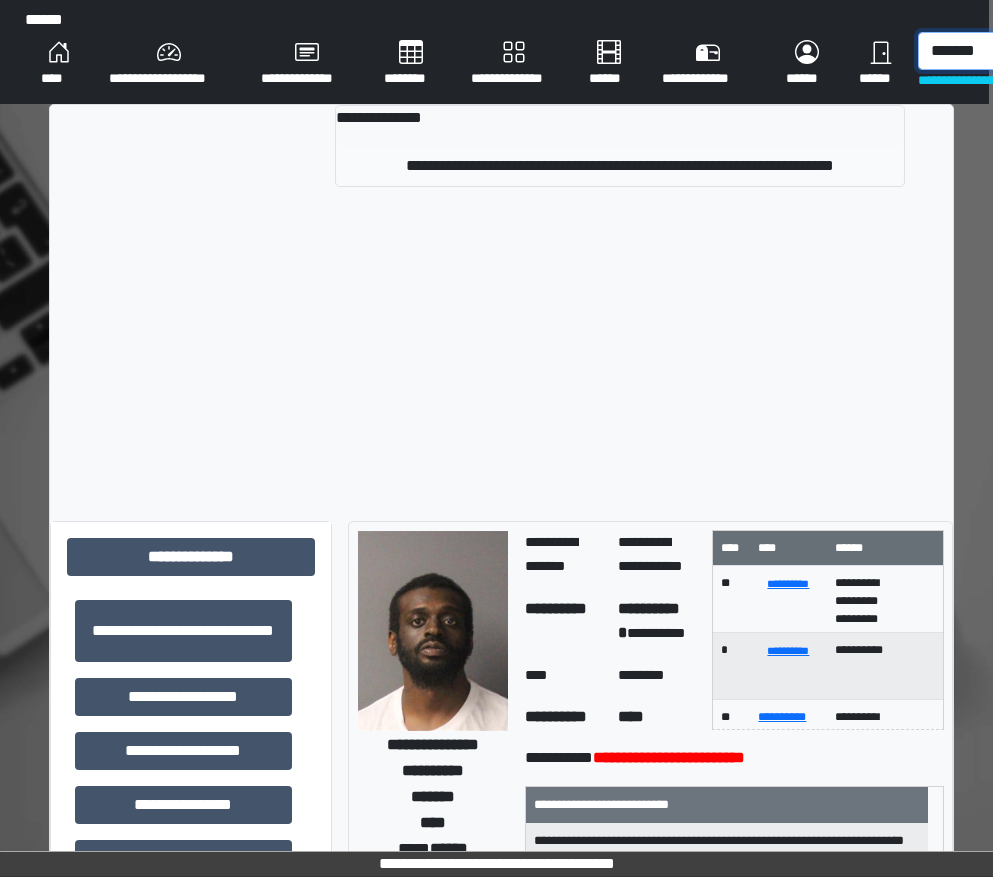 type on "*******" 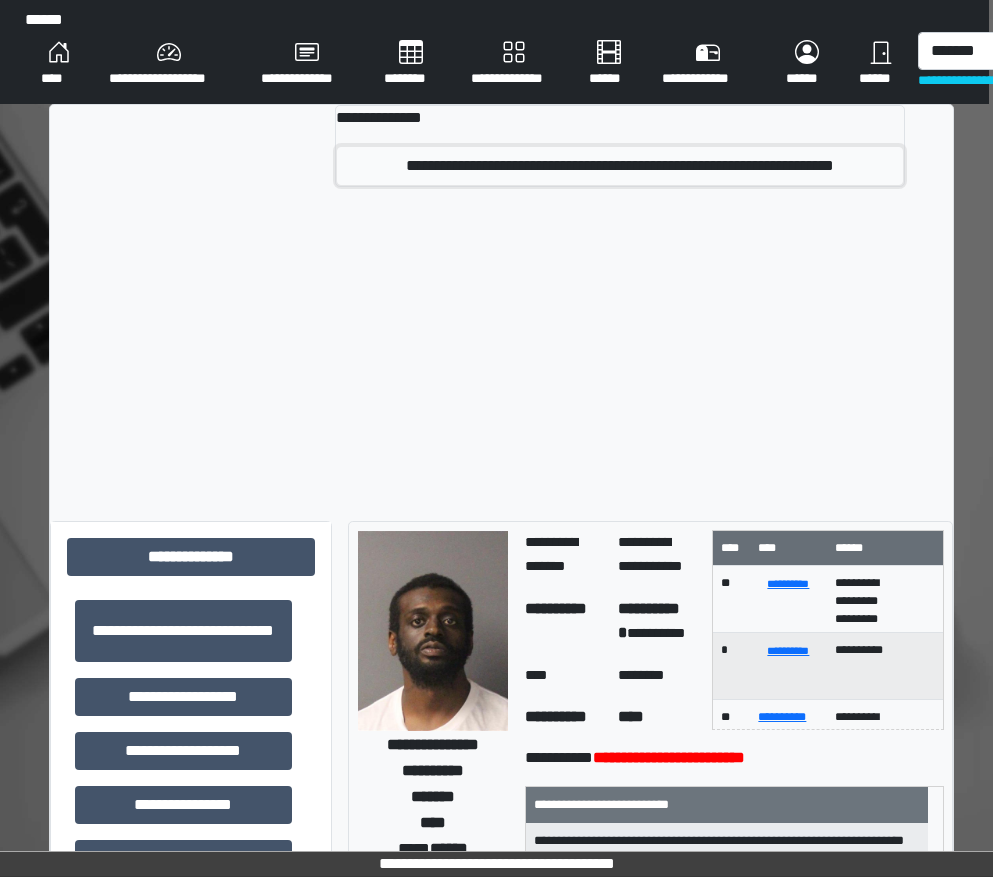 click on "**********" at bounding box center (620, 166) 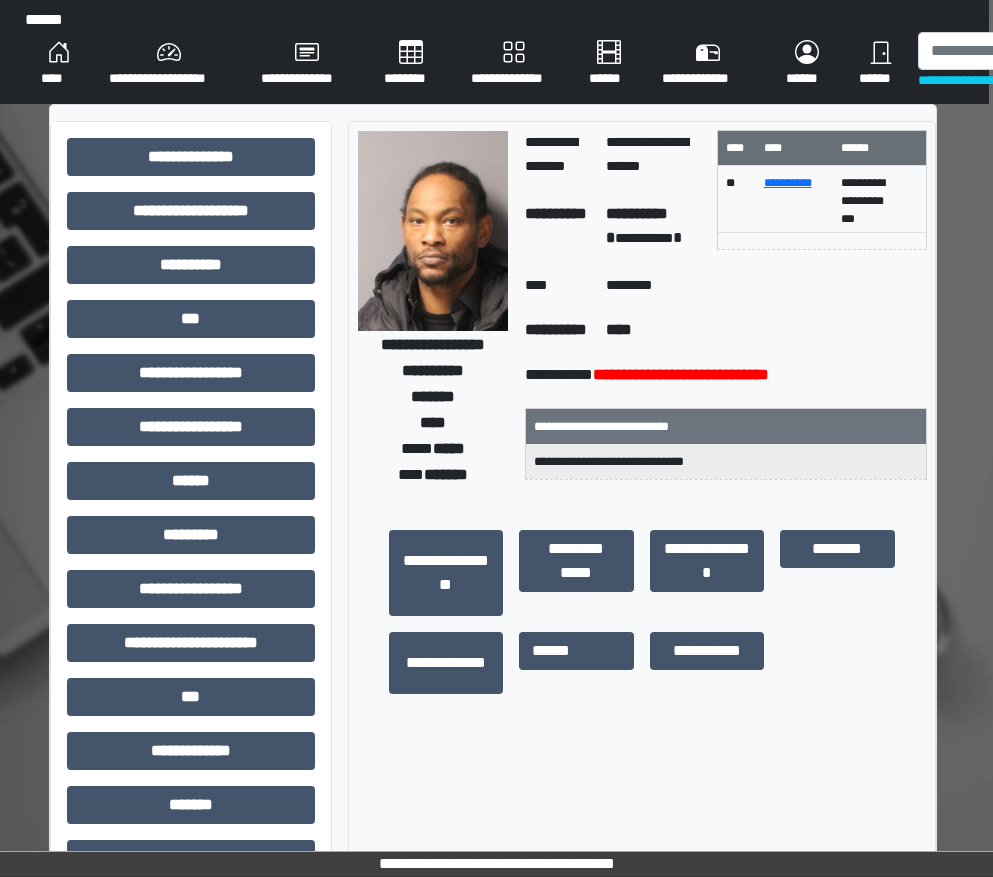 click on "**********" at bounding box center [191, 651] 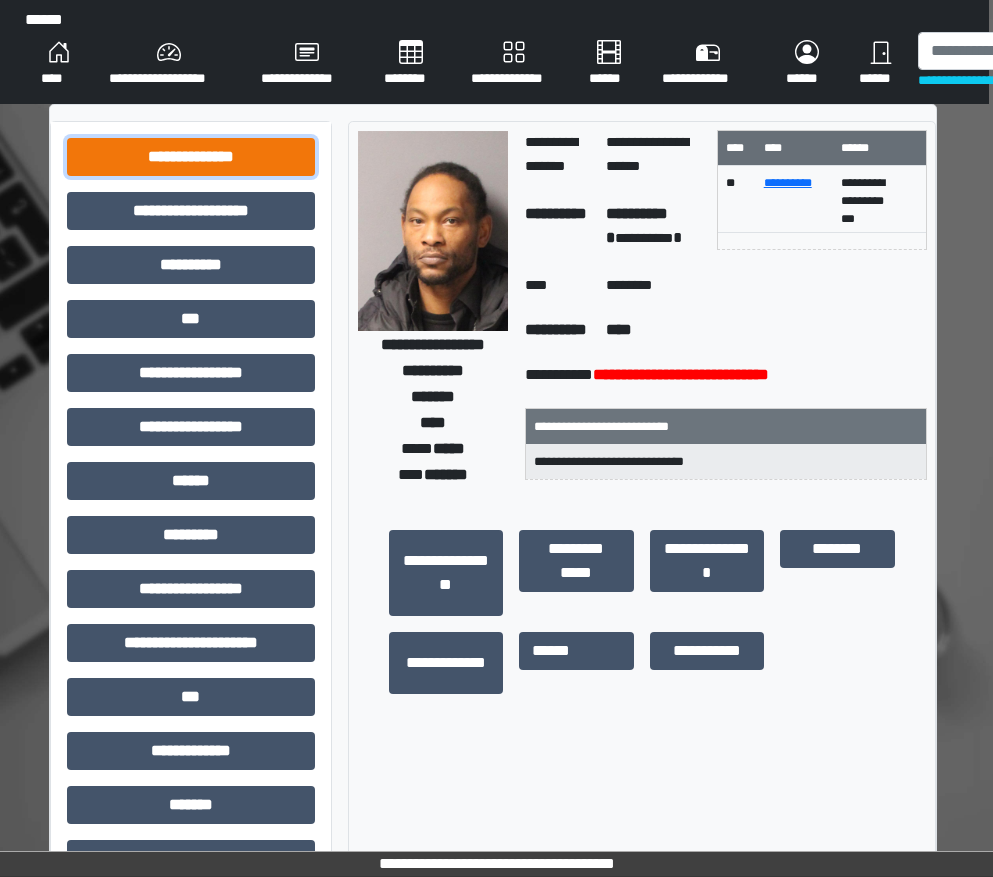 click on "**********" at bounding box center (191, 157) 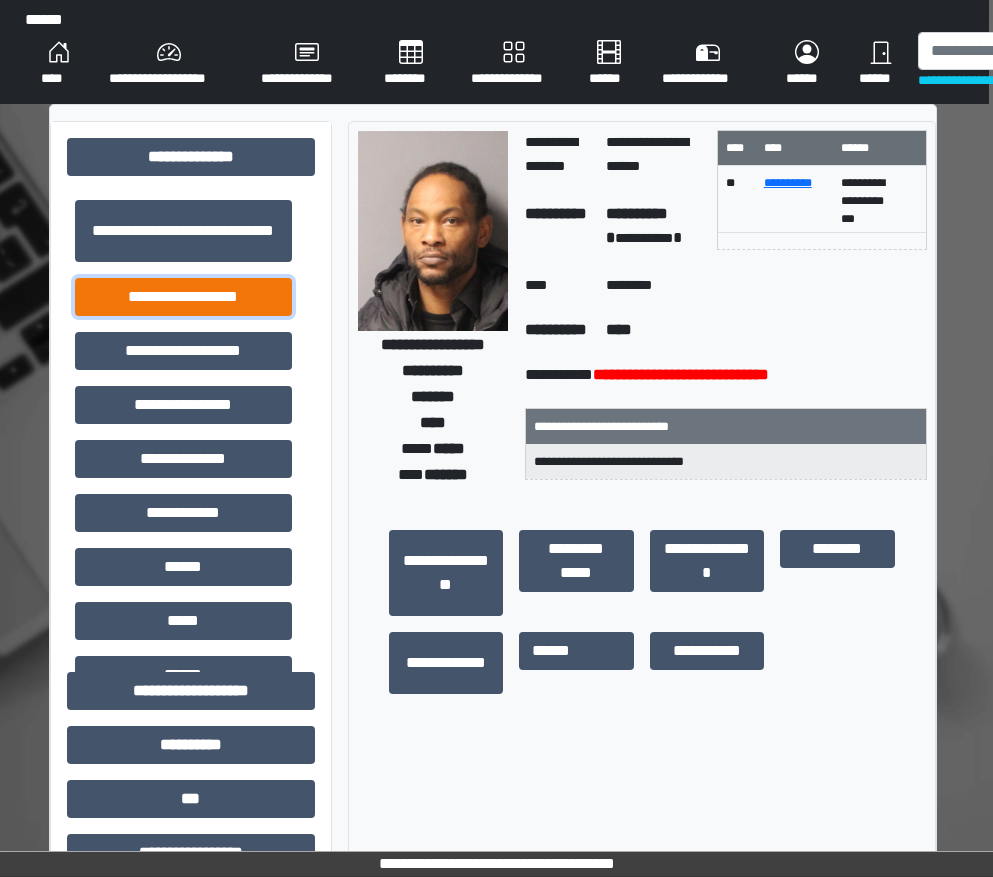 click on "**********" at bounding box center (183, 297) 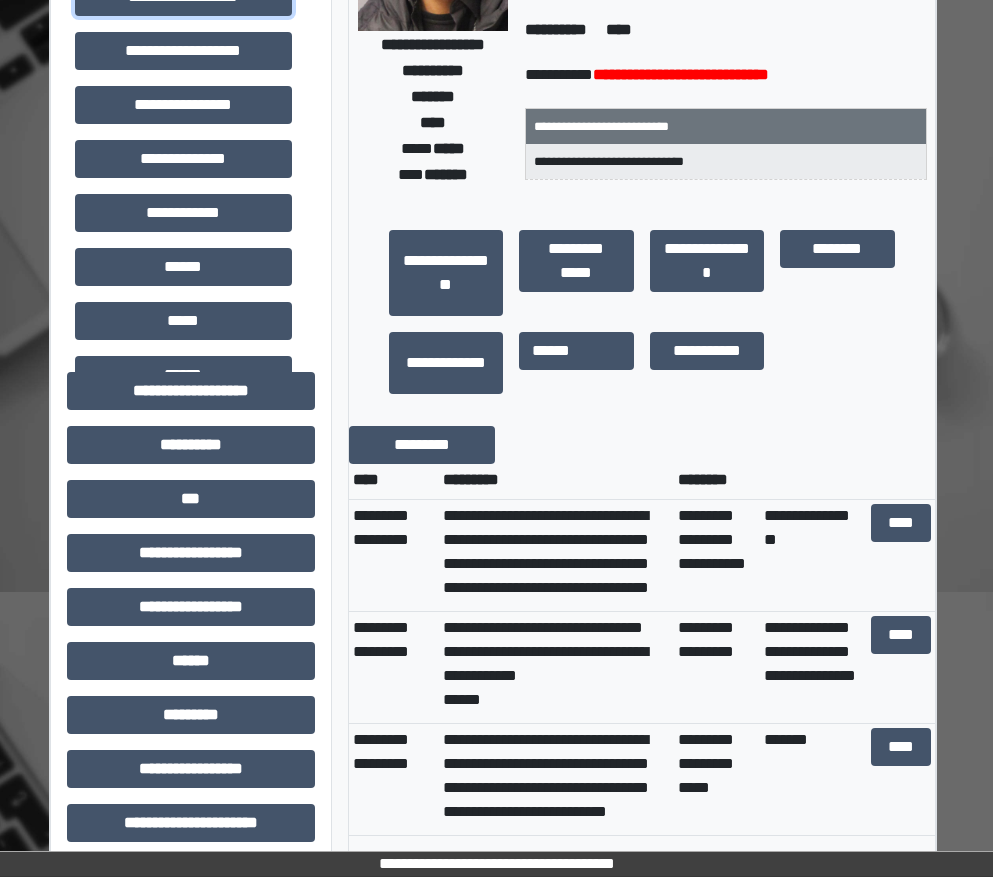 scroll, scrollTop: 0, scrollLeft: 4, axis: horizontal 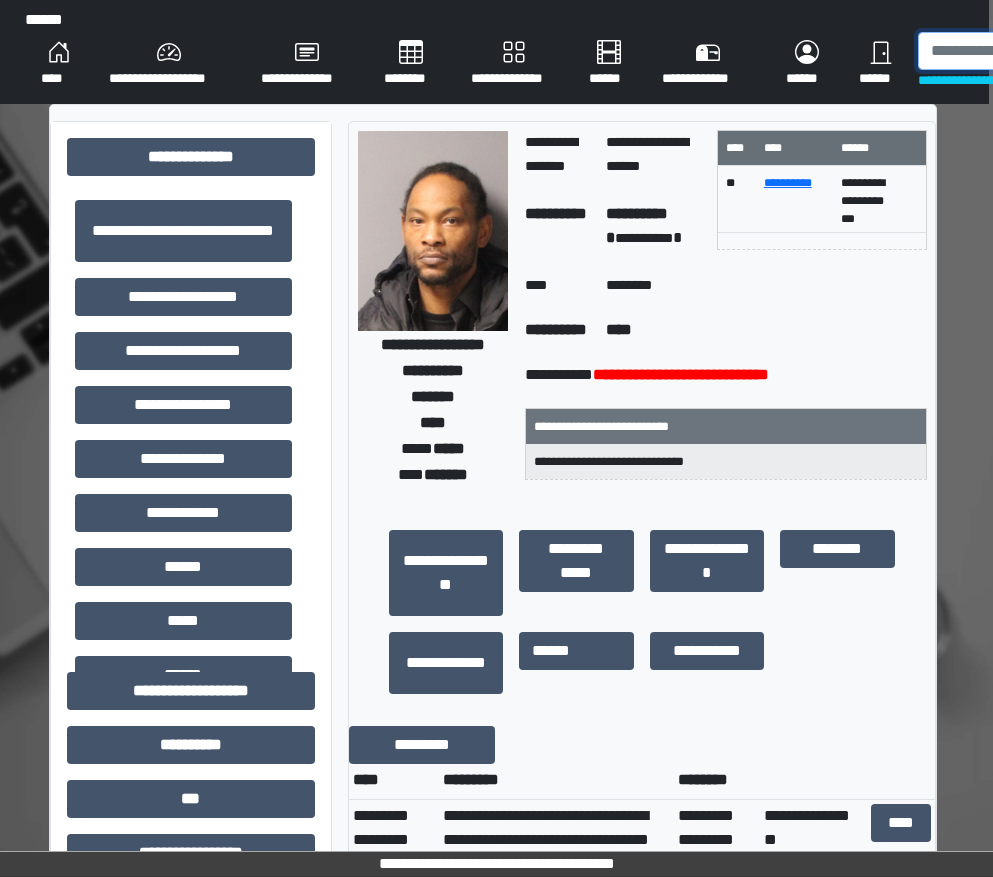 click at bounding box center (1021, 51) 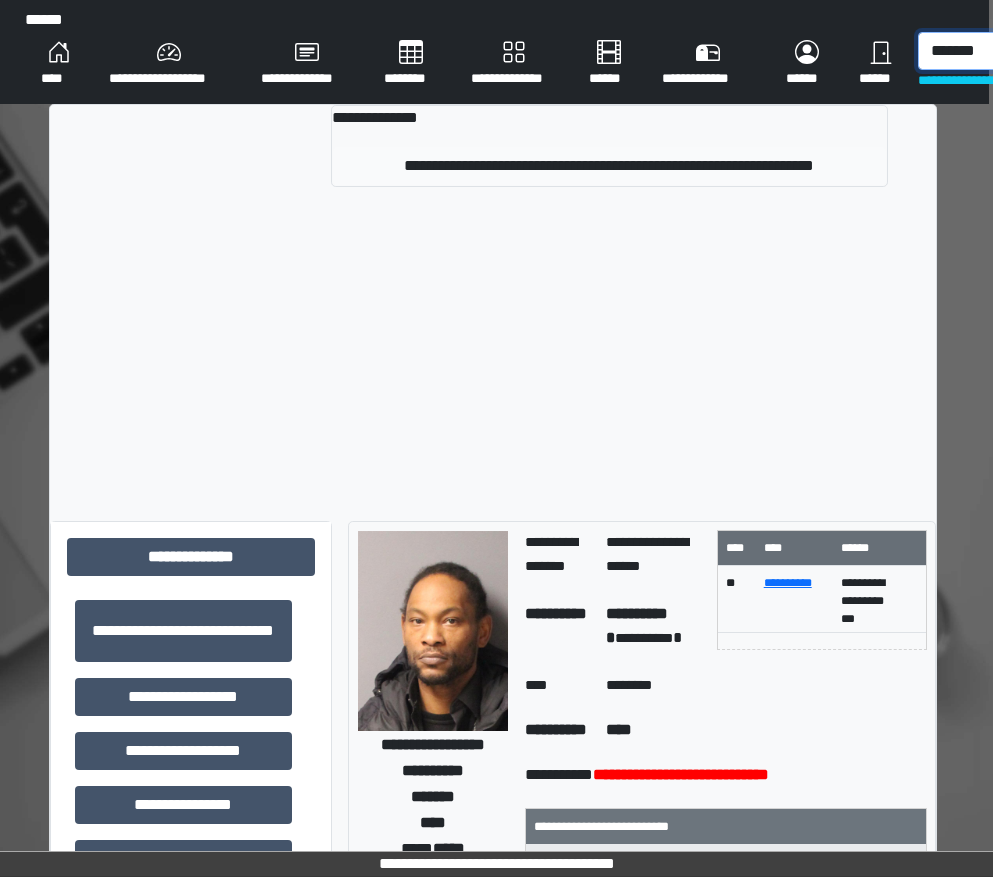 type on "*******" 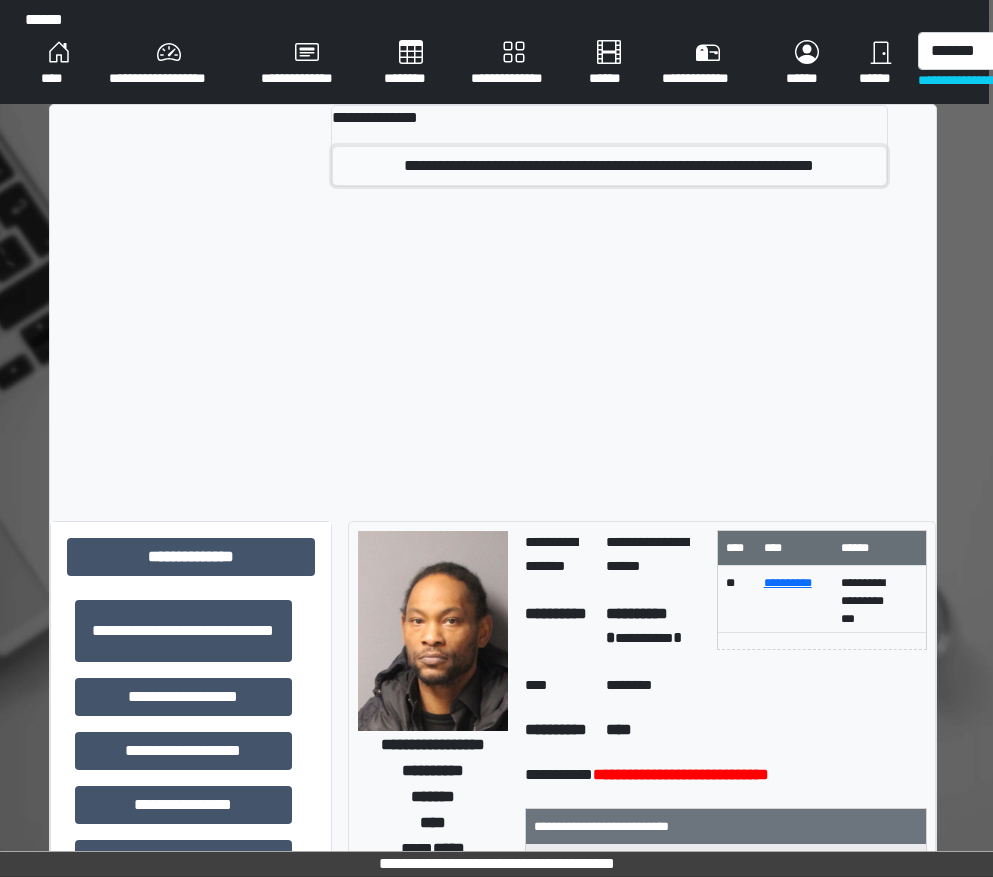 click on "**********" at bounding box center (609, 166) 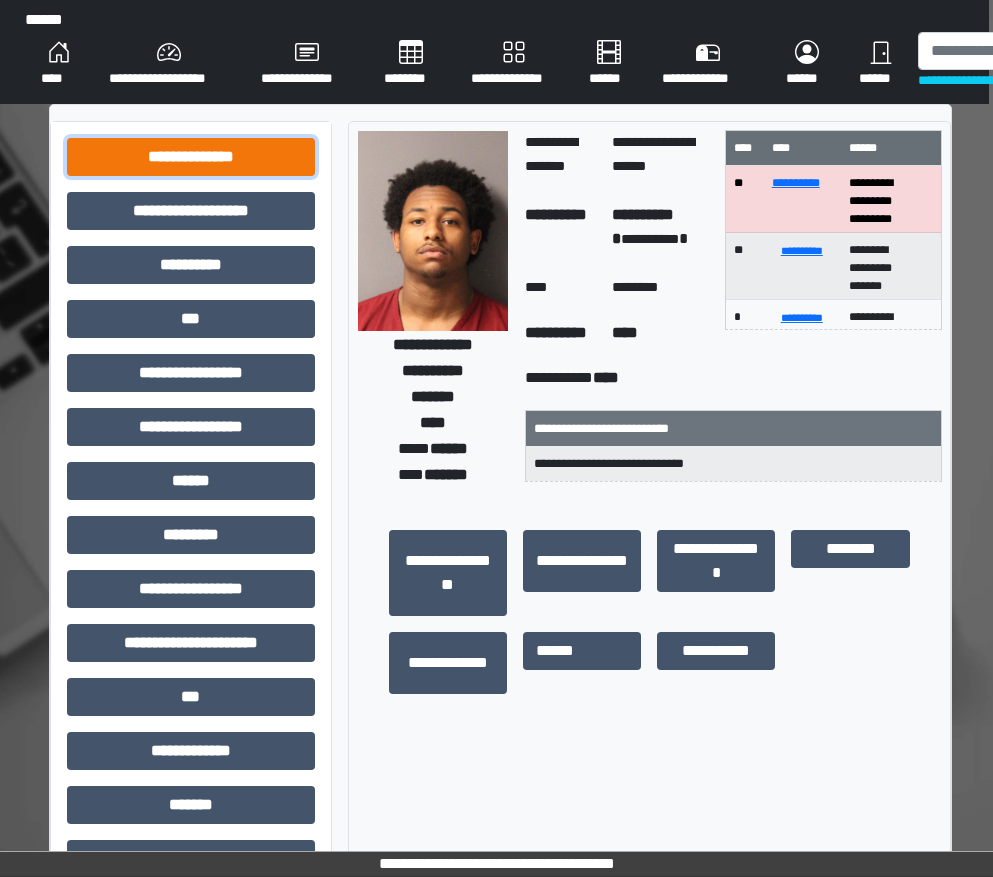 click on "**********" at bounding box center (191, 157) 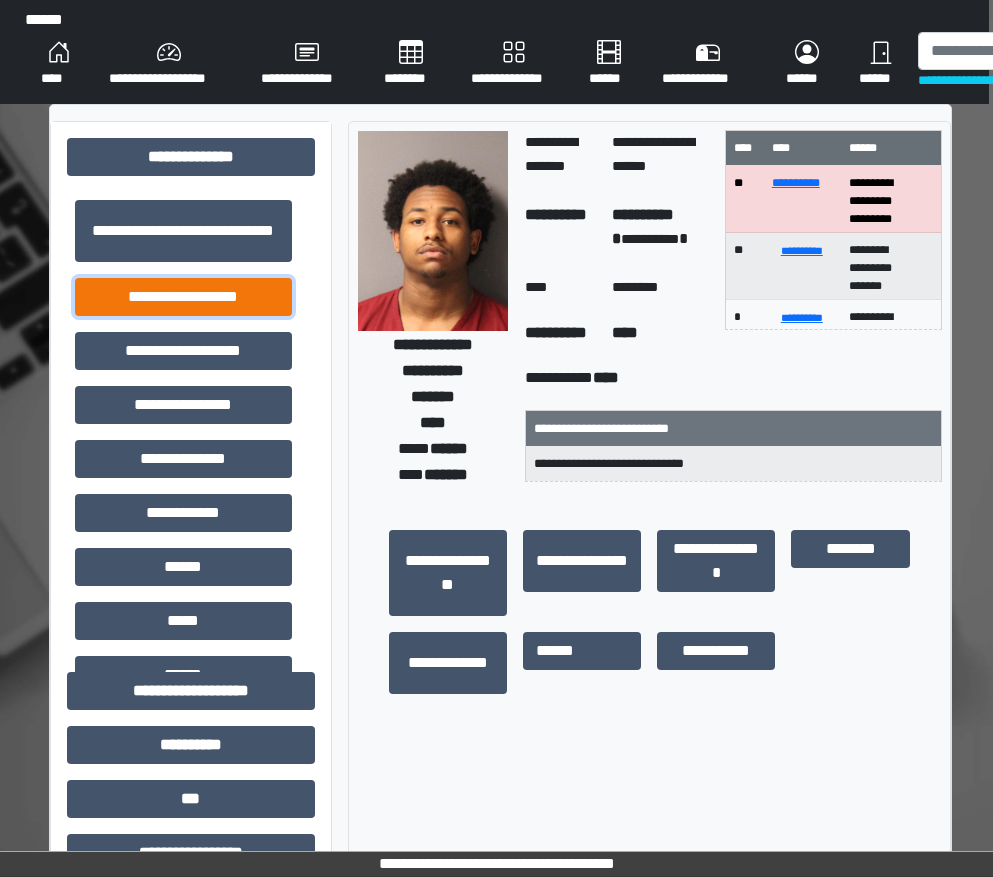 click on "**********" at bounding box center (183, 297) 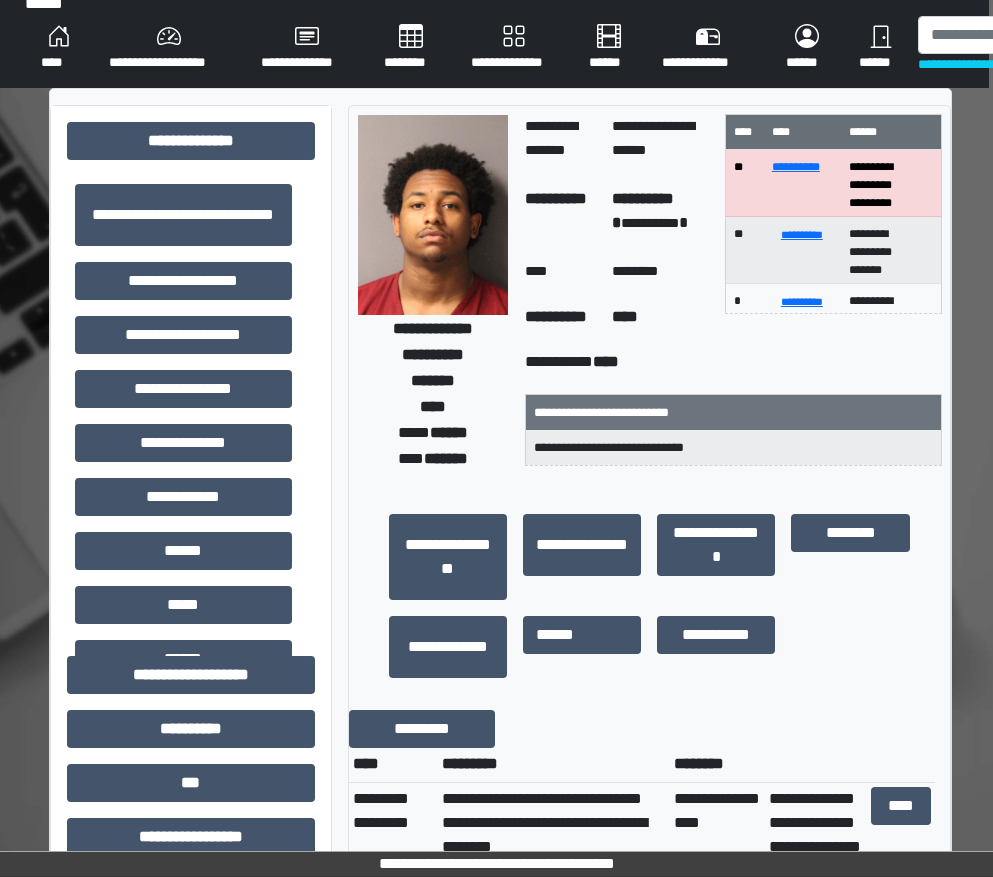 scroll, scrollTop: 0, scrollLeft: 4, axis: horizontal 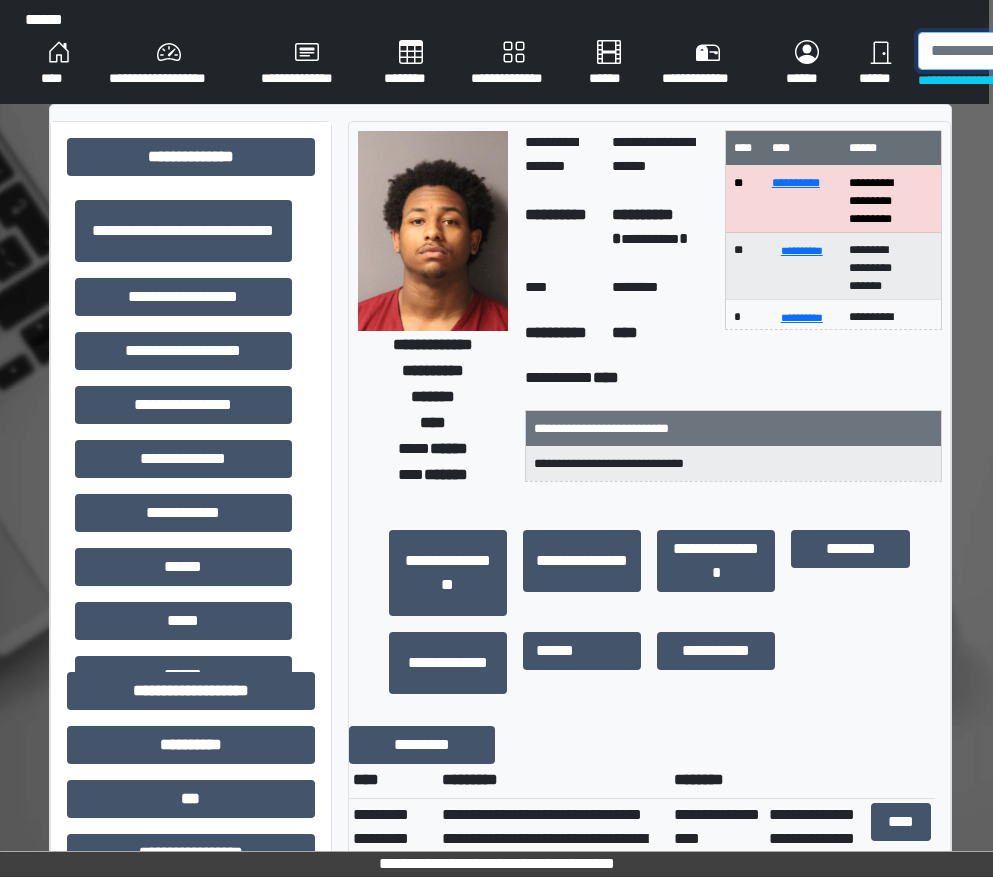 click at bounding box center [1021, 51] 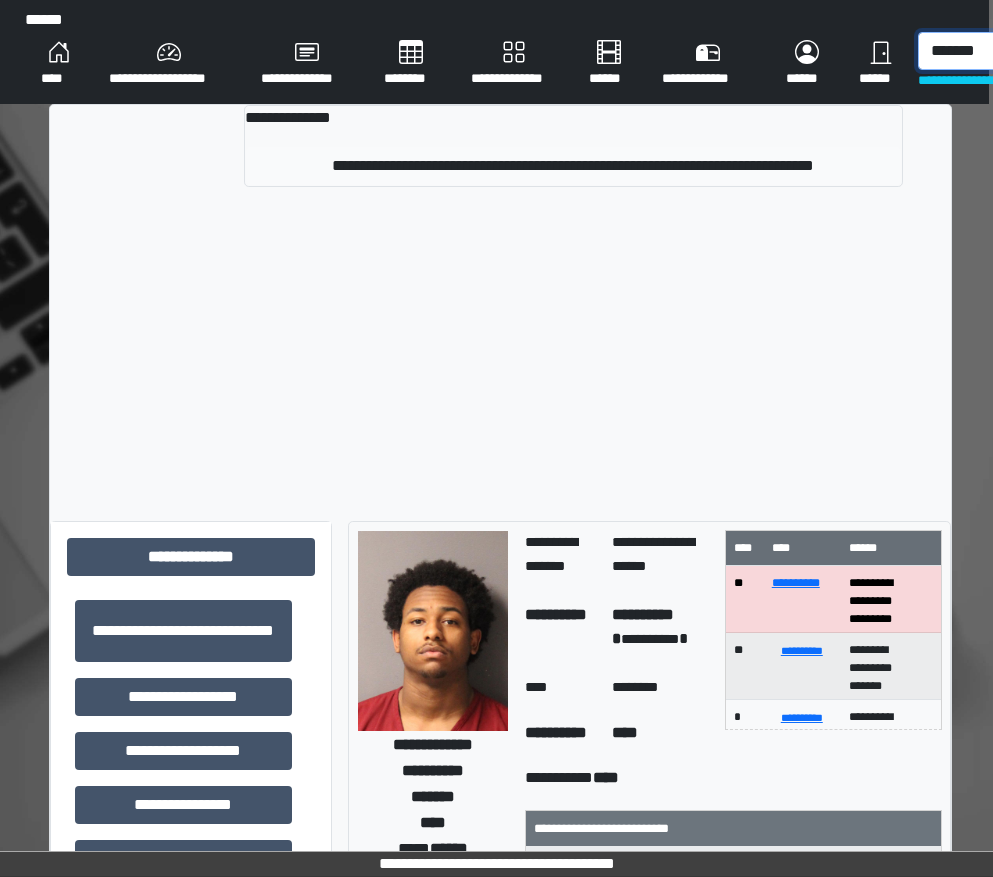 type on "*******" 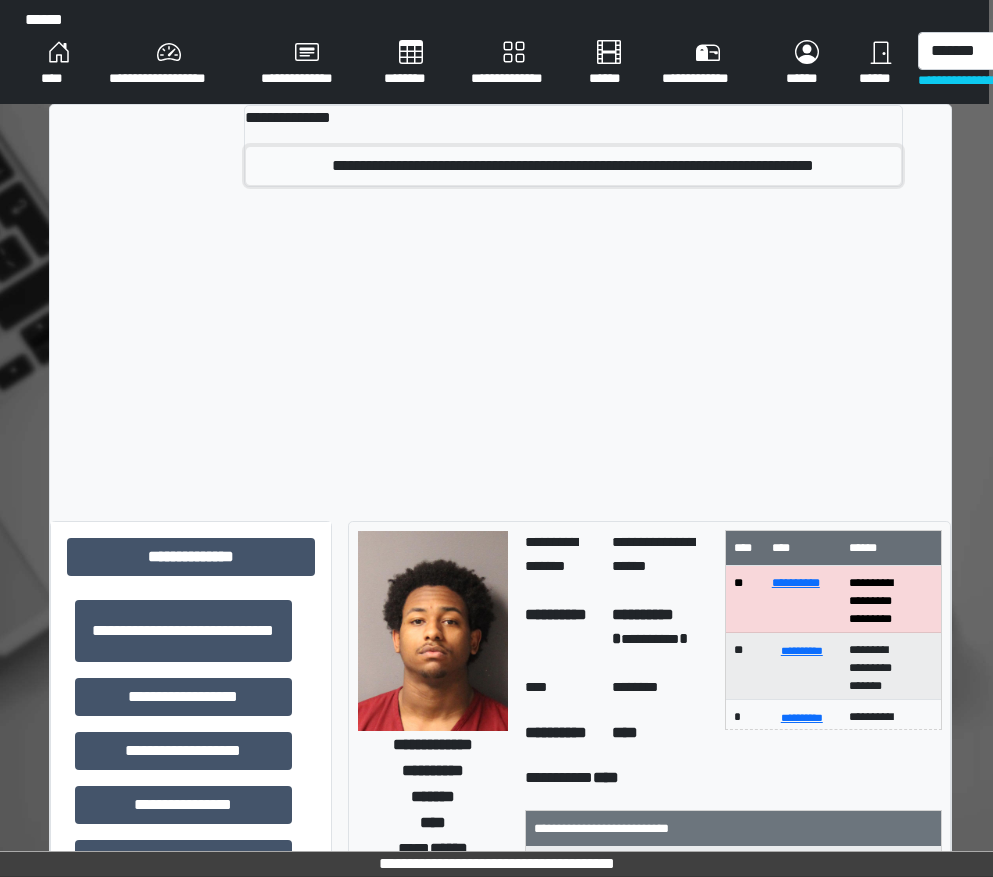 click on "**********" at bounding box center [573, 166] 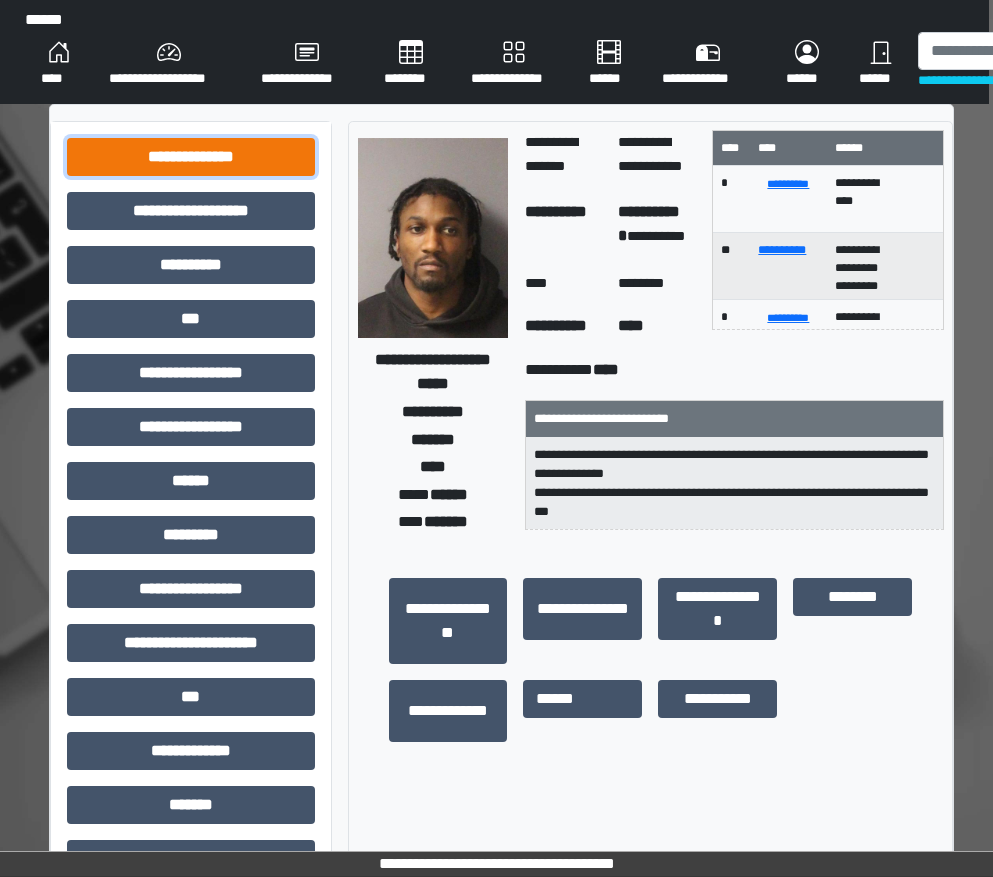 click on "**********" at bounding box center [191, 157] 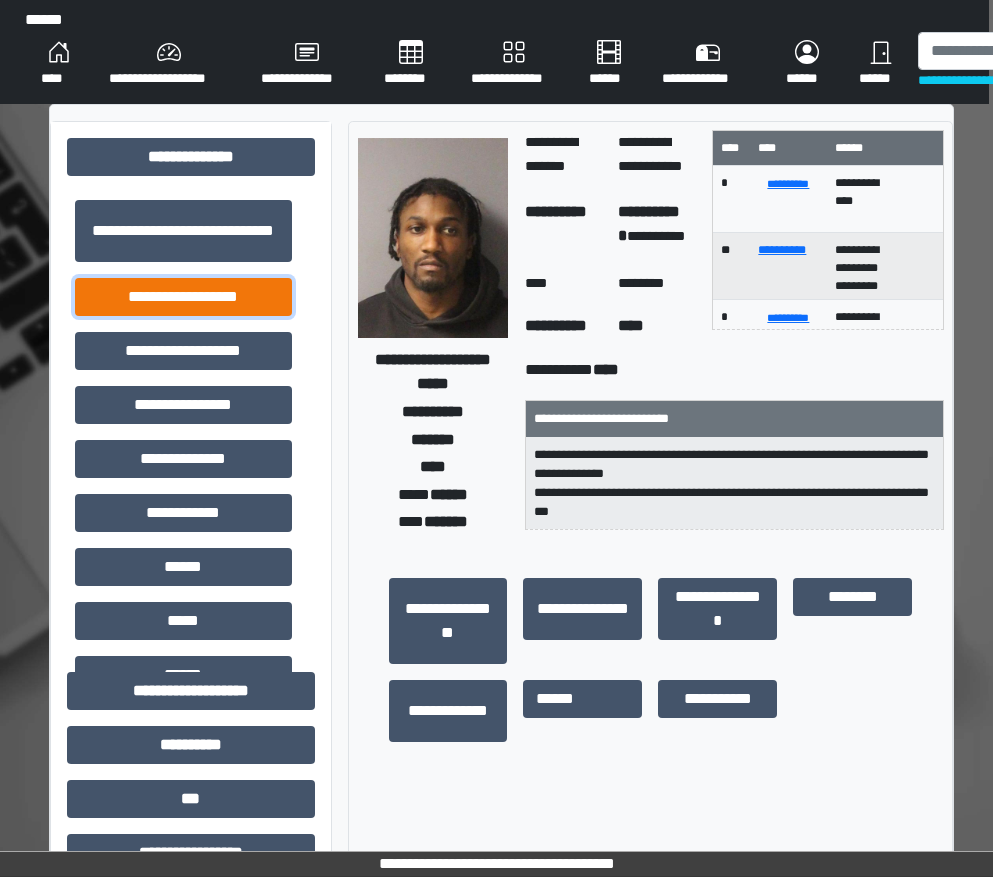 click on "**********" at bounding box center (183, 297) 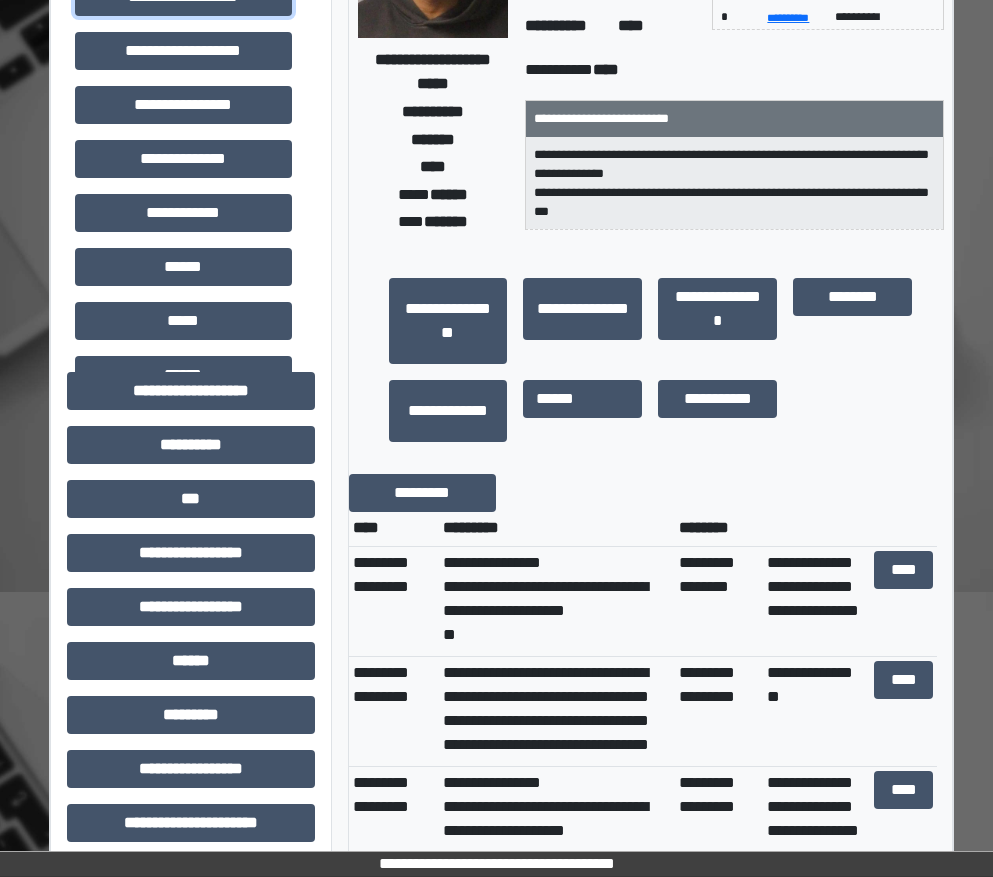 scroll, scrollTop: 0, scrollLeft: 4, axis: horizontal 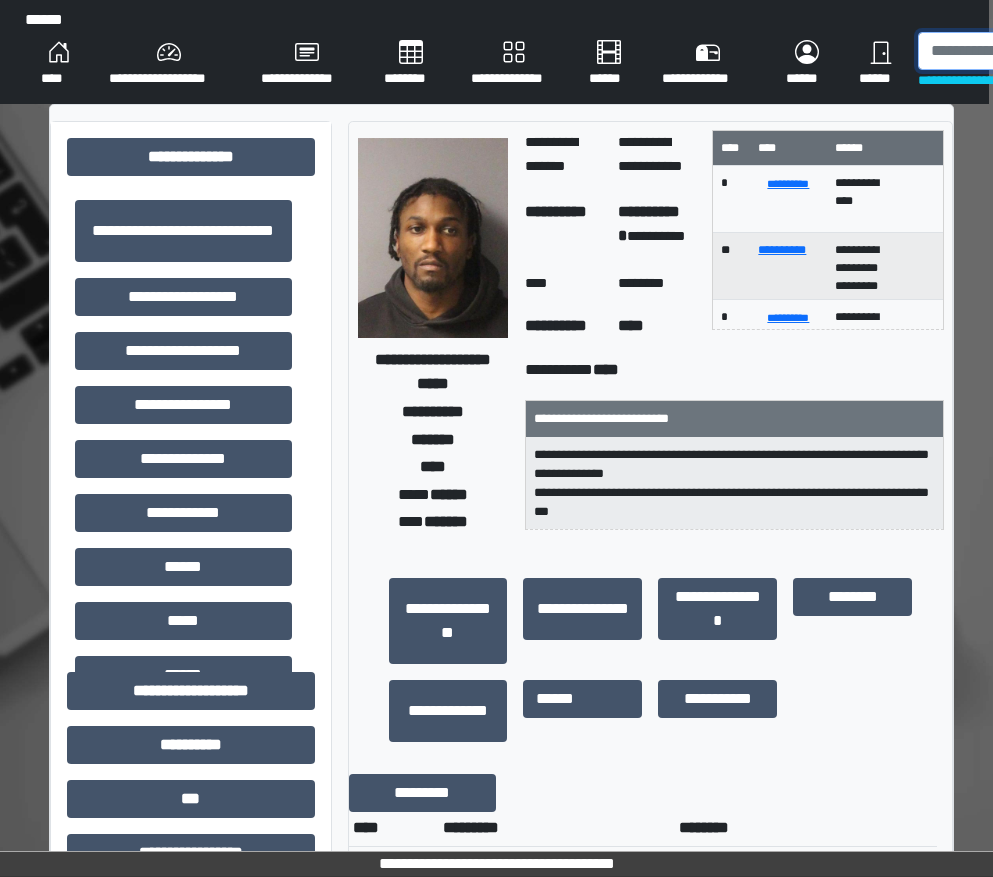 click at bounding box center (1021, 51) 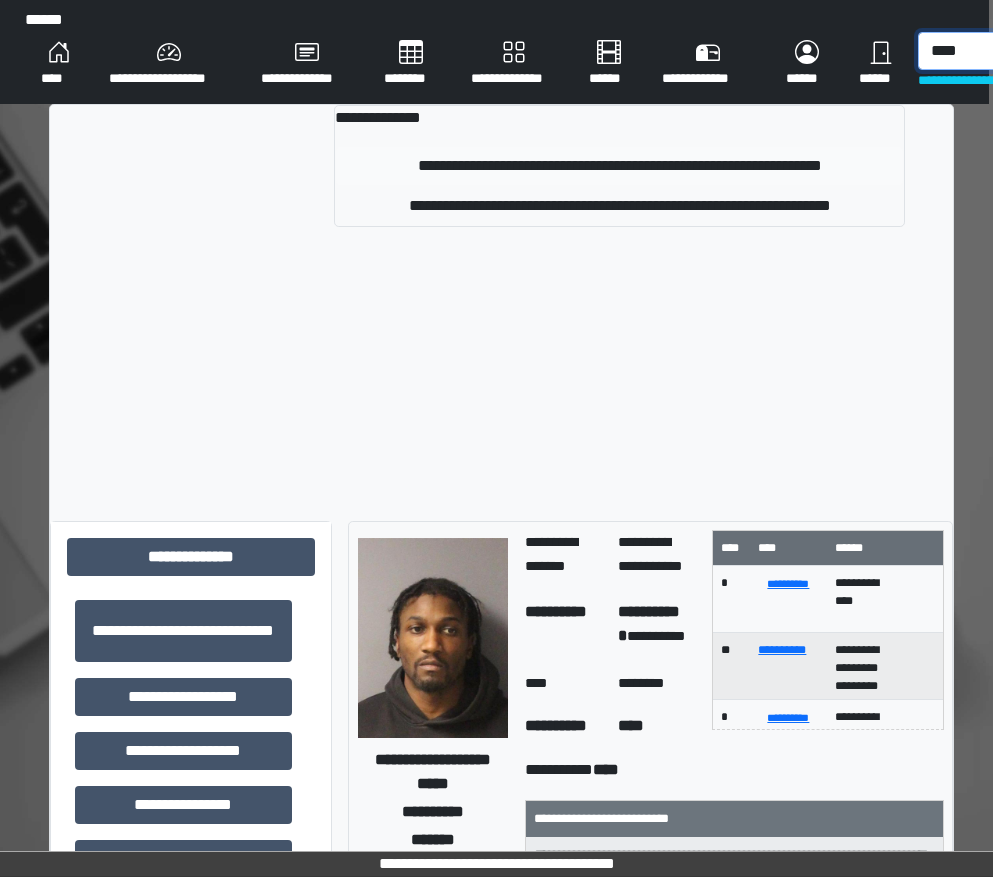 type on "****" 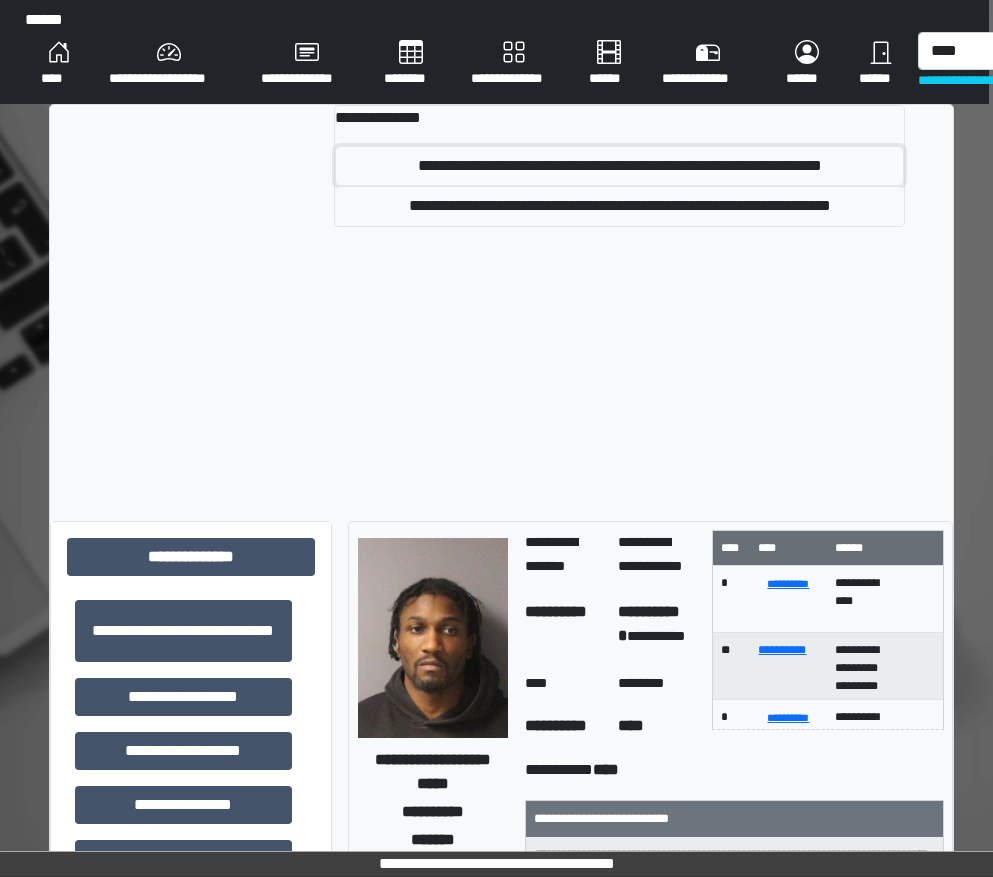 click on "**********" at bounding box center [619, 166] 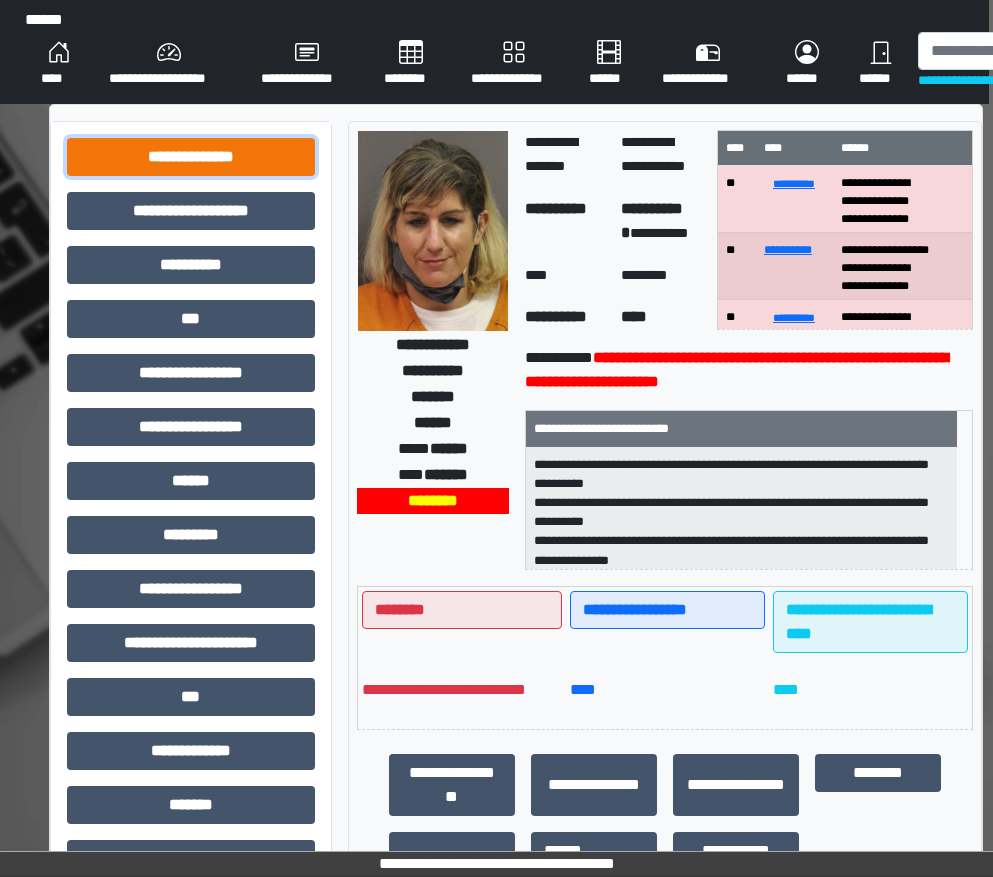 click on "**********" at bounding box center (191, 157) 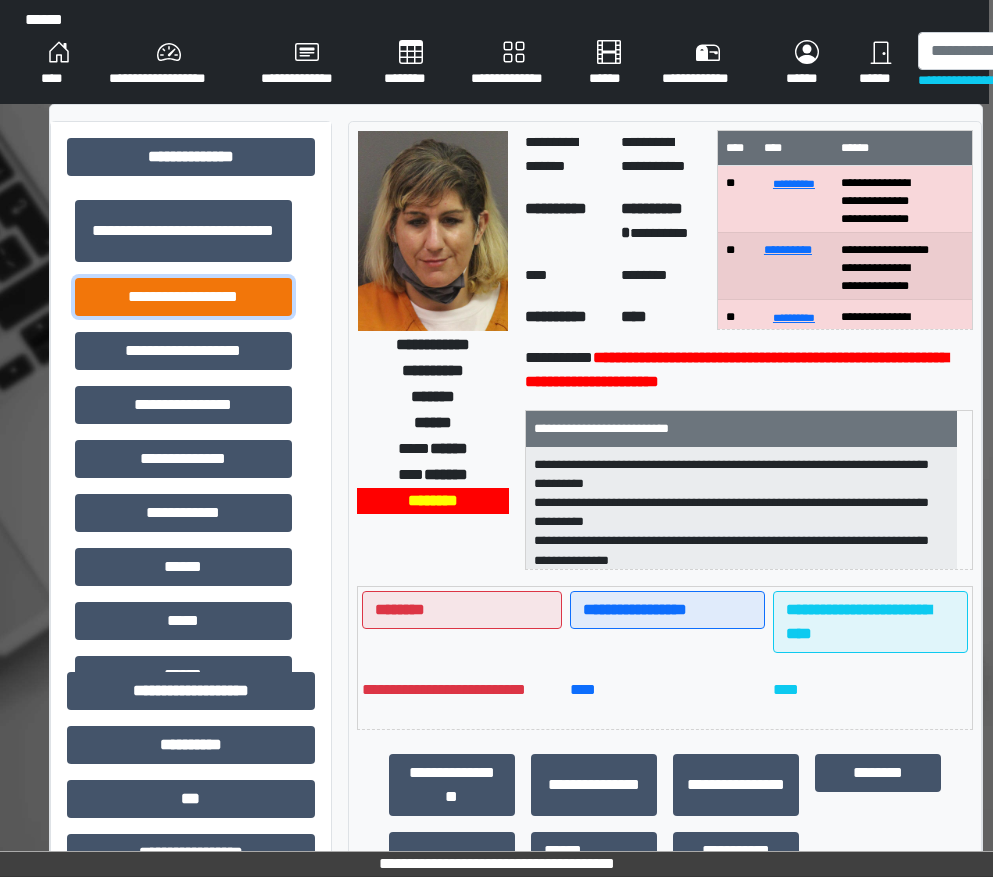 click on "**********" at bounding box center (183, 297) 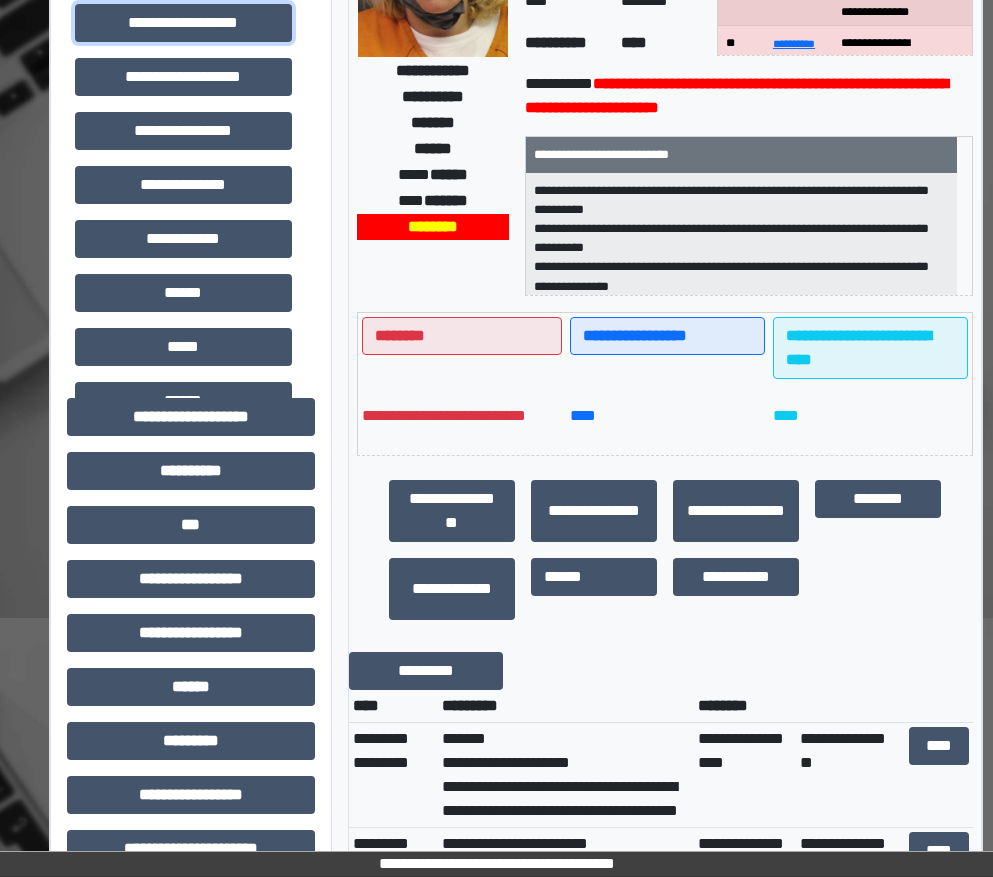 scroll, scrollTop: 400, scrollLeft: 4, axis: both 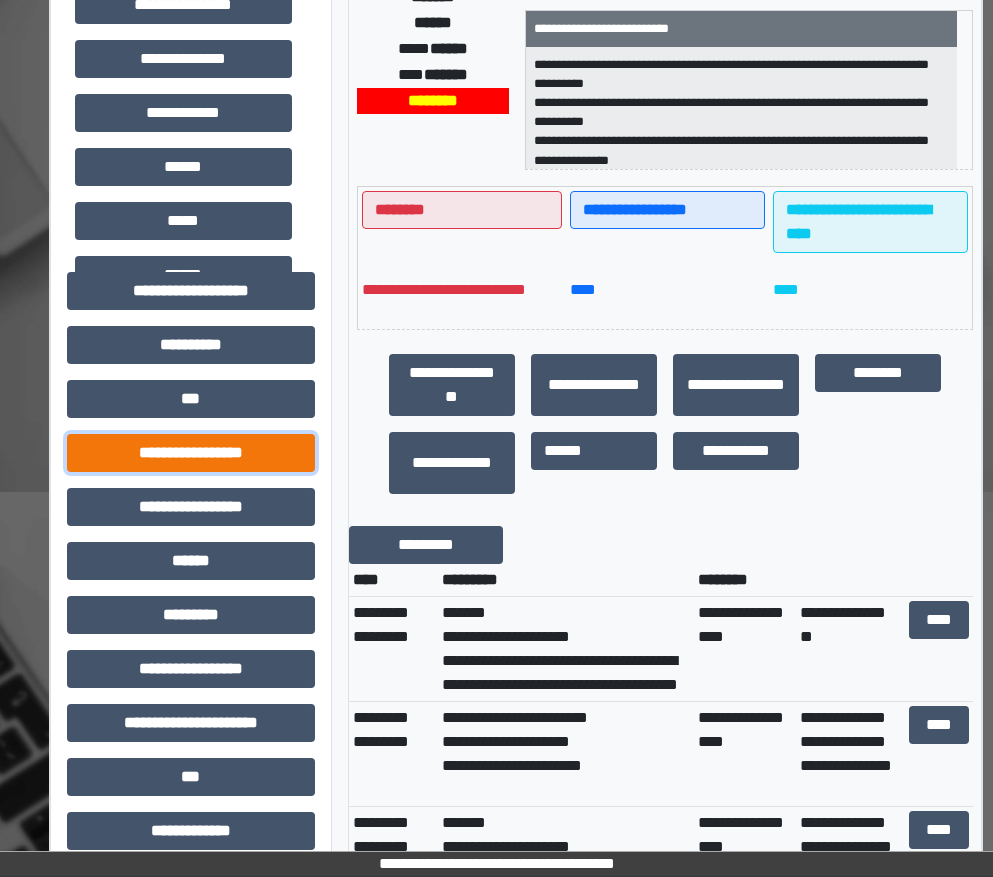 click on "**********" at bounding box center [191, 453] 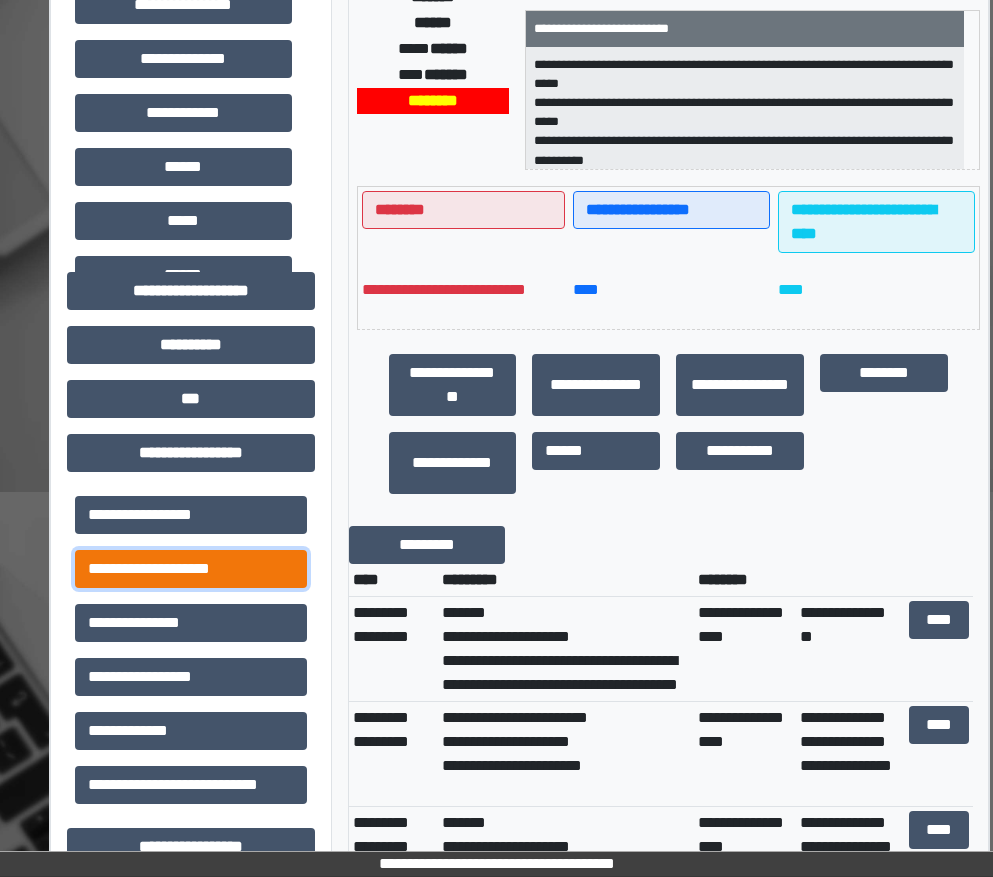 click on "**********" at bounding box center (191, 569) 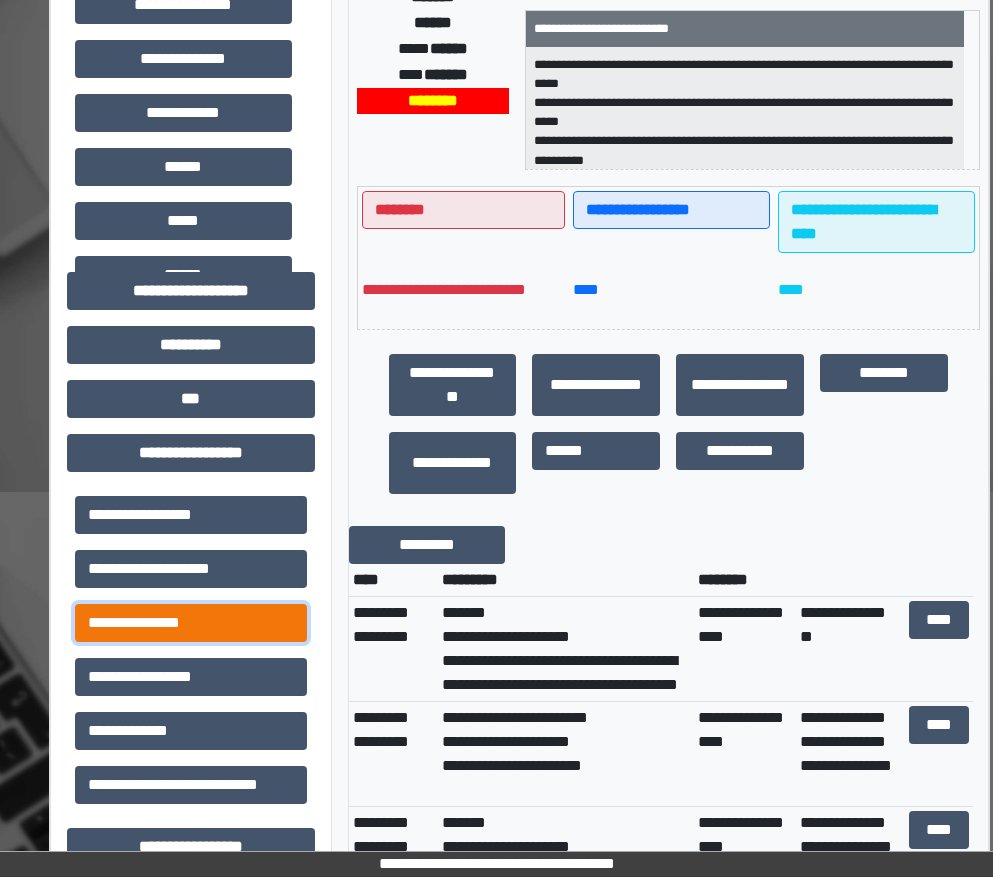 click on "**********" at bounding box center (191, 623) 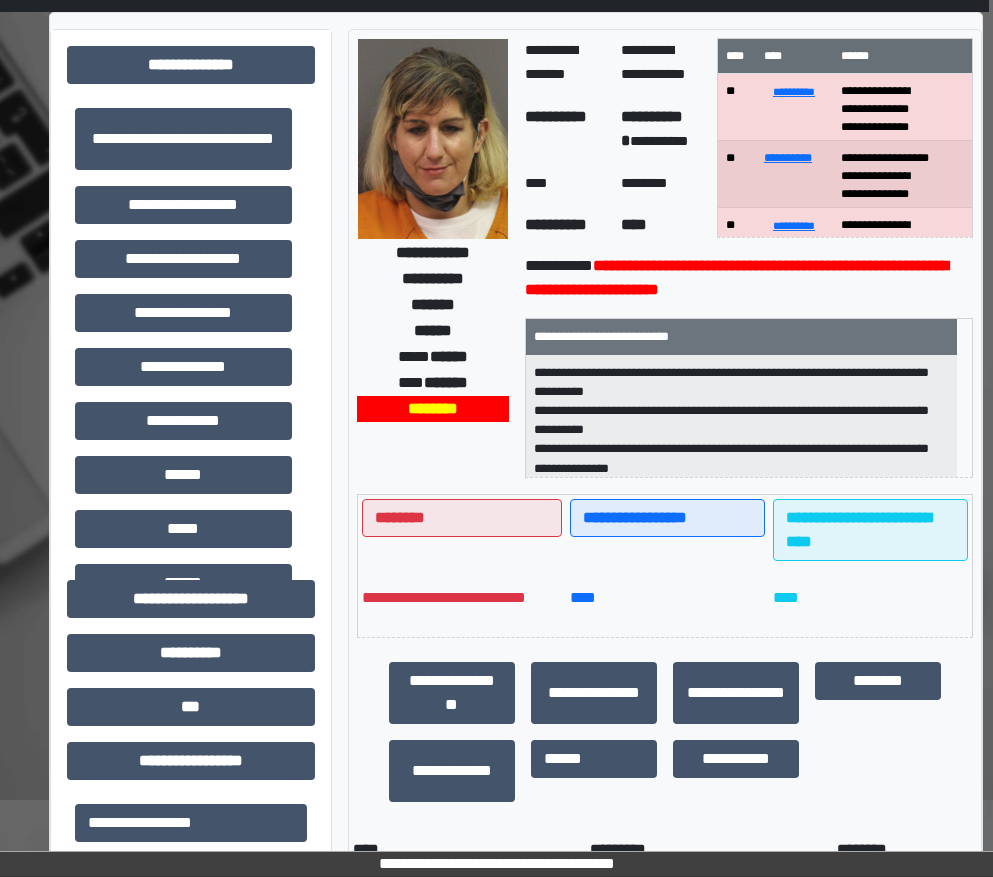 scroll, scrollTop: 0, scrollLeft: 4, axis: horizontal 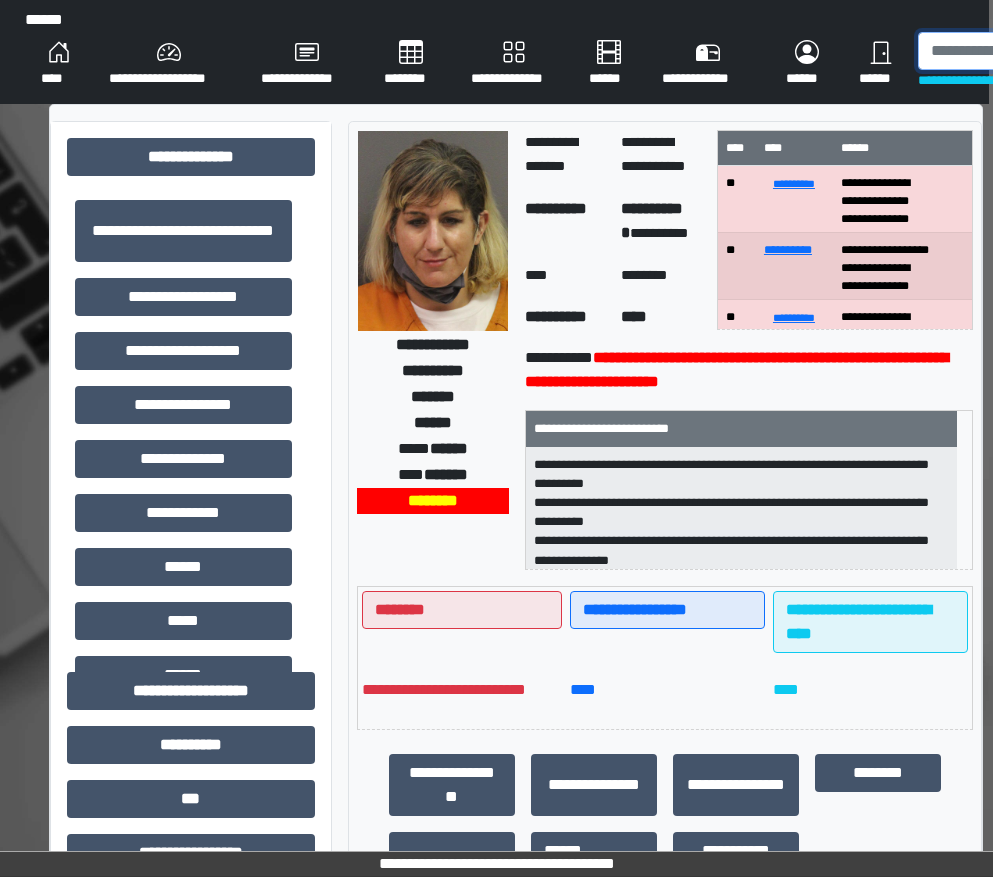 click at bounding box center [1021, 51] 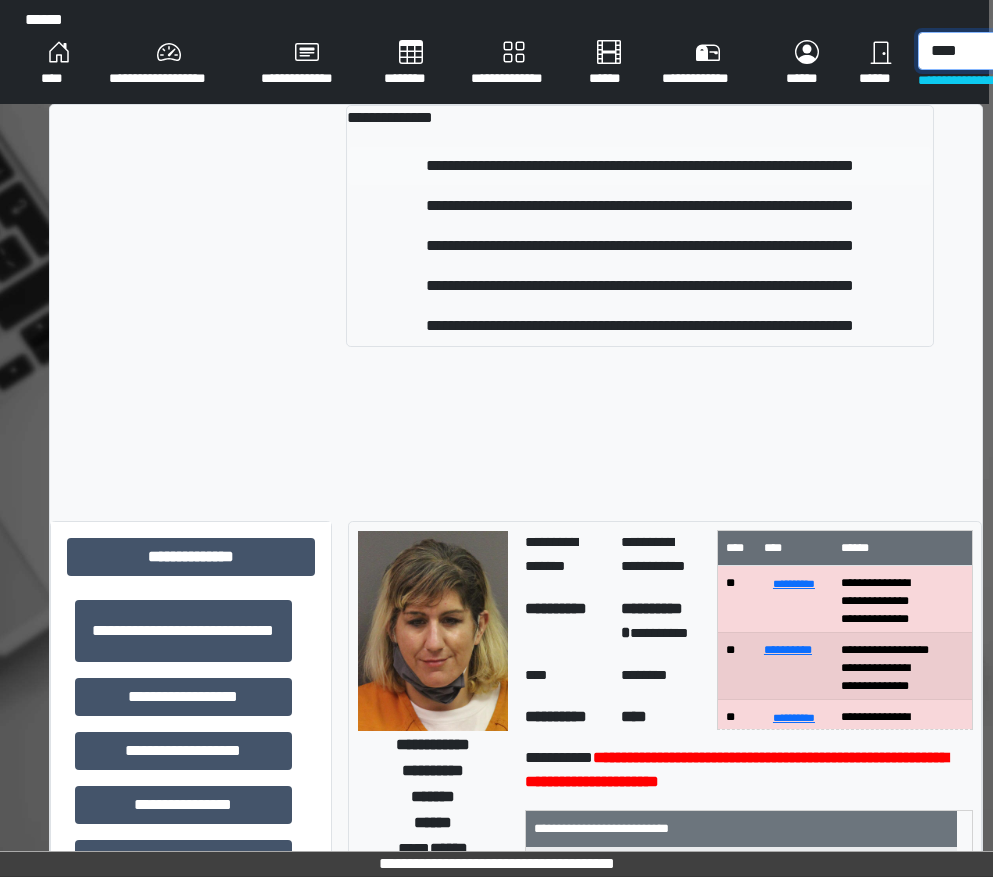 type on "****" 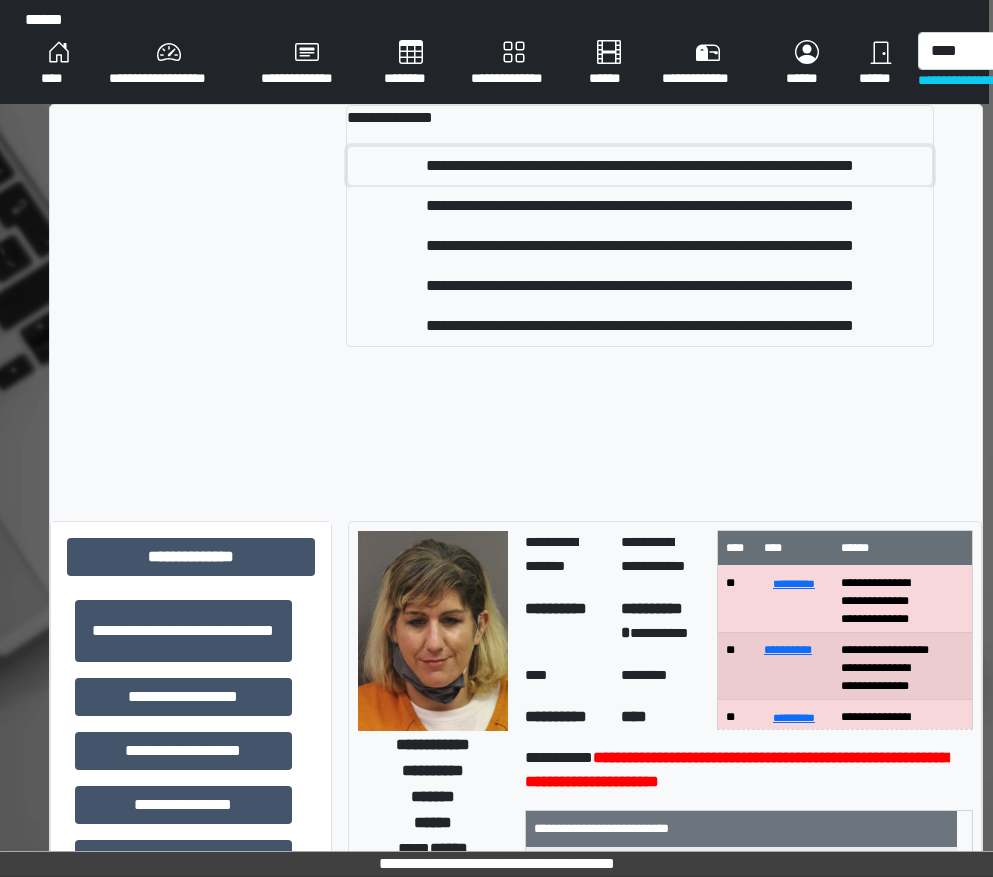 click on "**********" at bounding box center [640, 166] 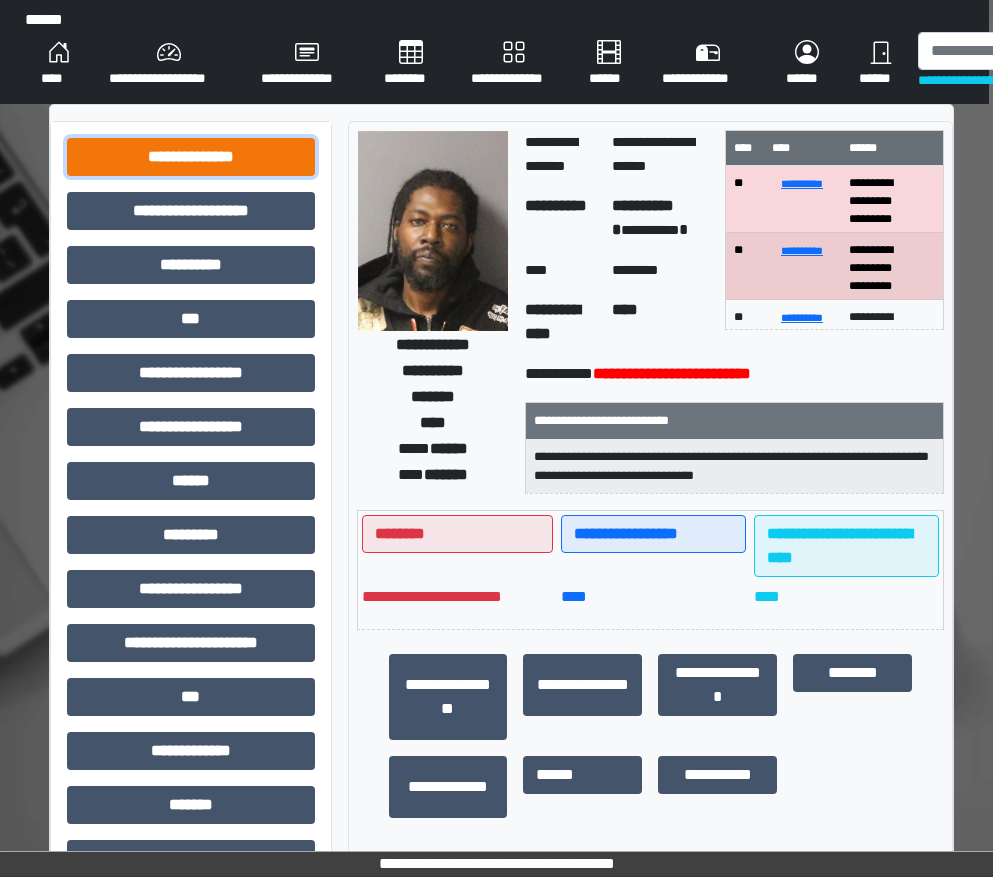 click on "**********" at bounding box center (191, 157) 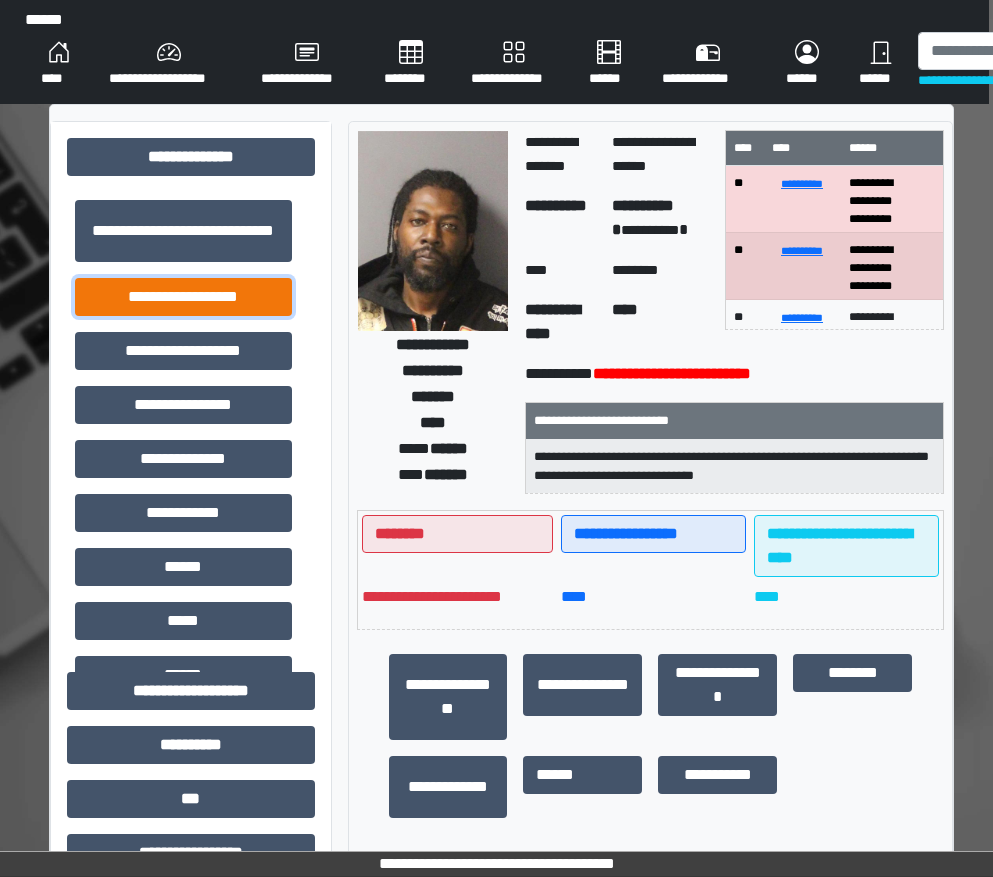 click on "**********" at bounding box center (183, 297) 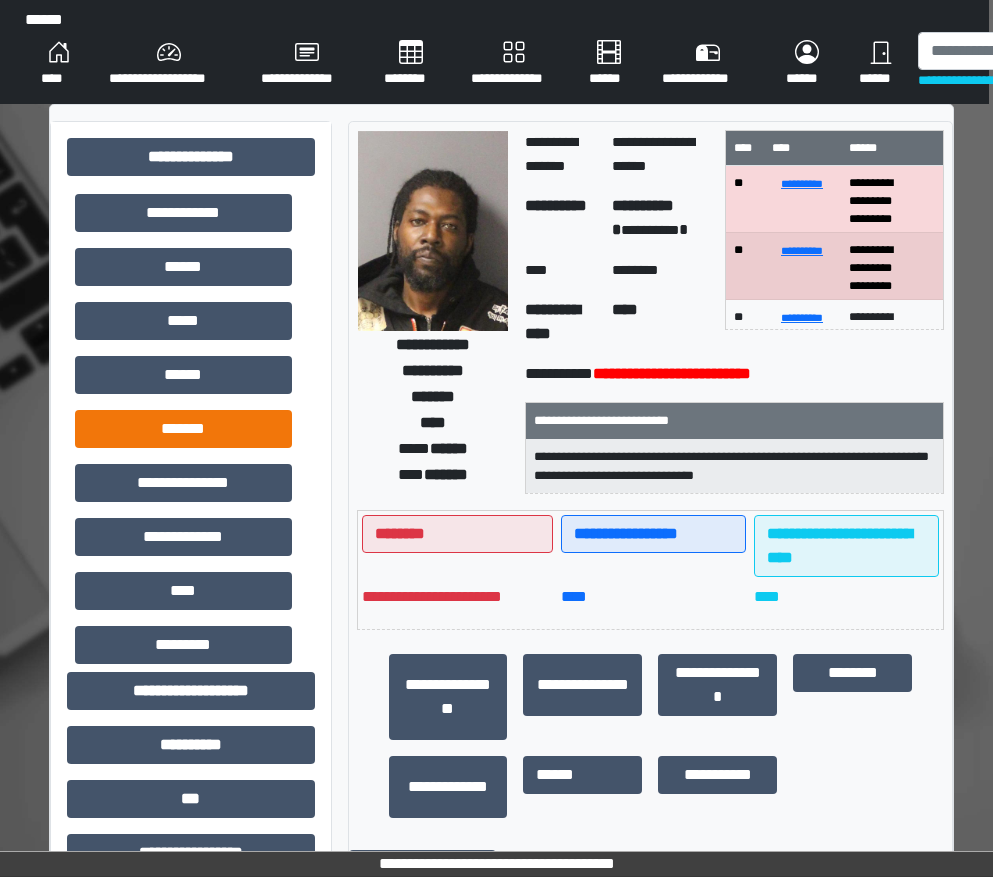scroll, scrollTop: 0, scrollLeft: 0, axis: both 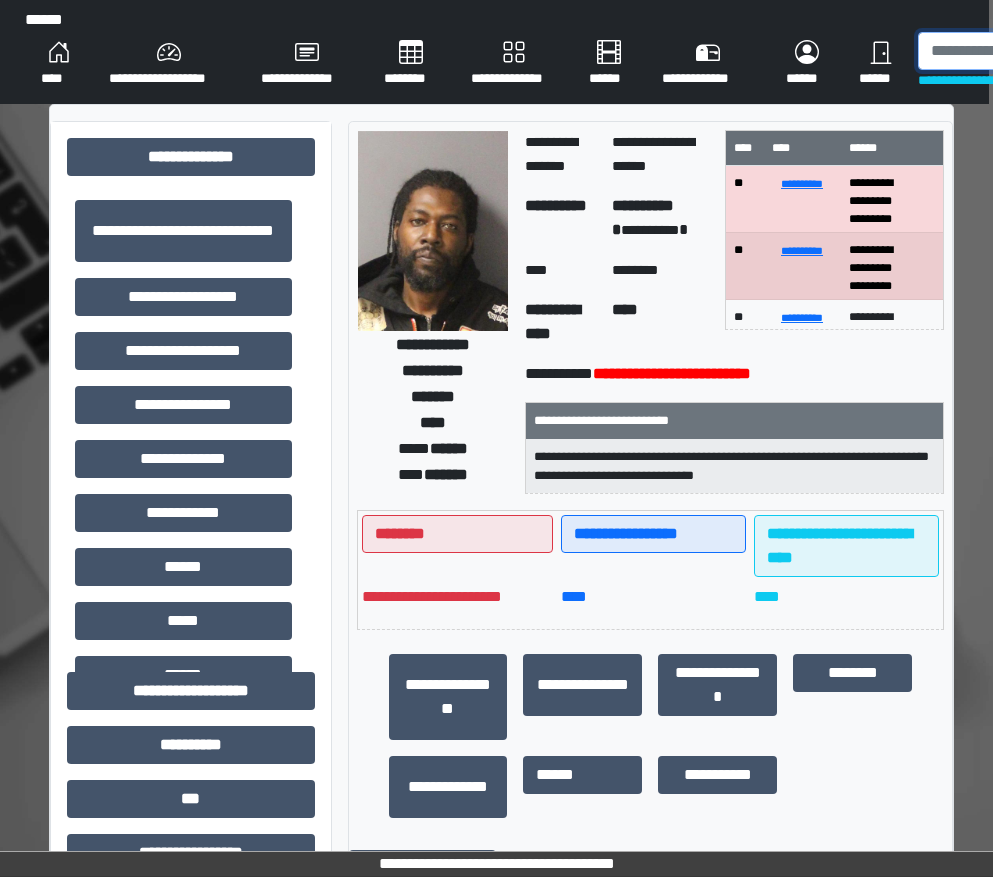 click at bounding box center [1021, 51] 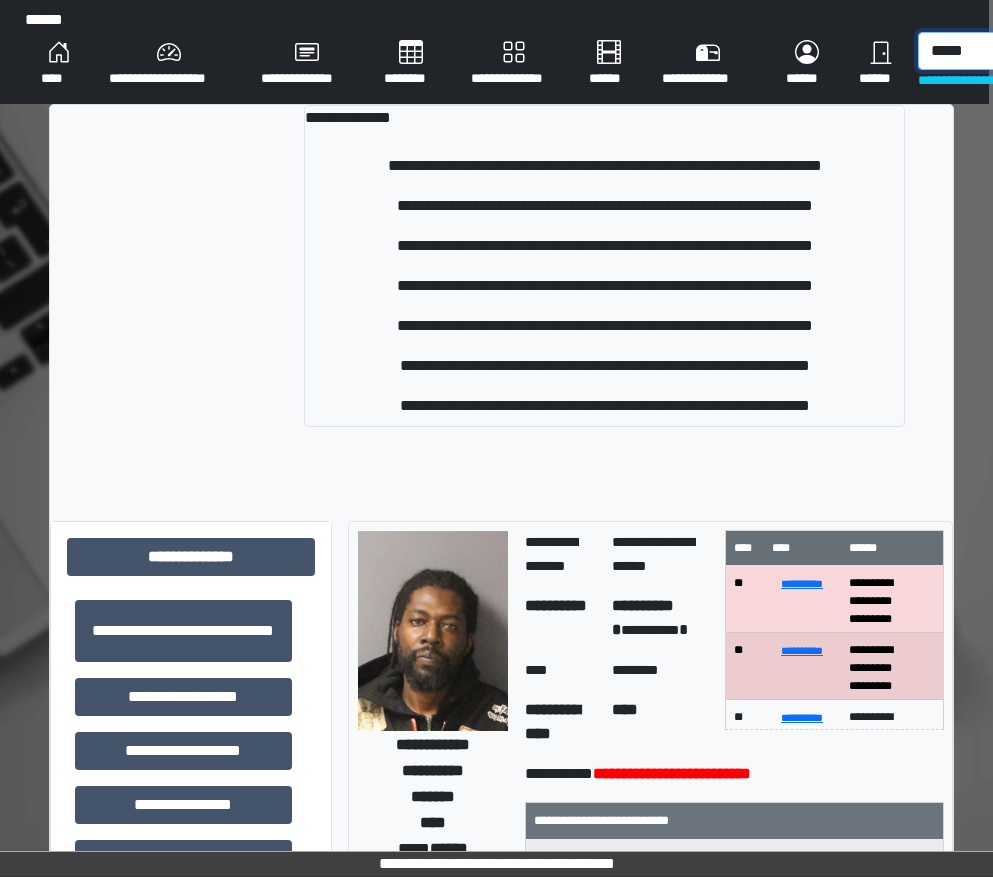 type on "*****" 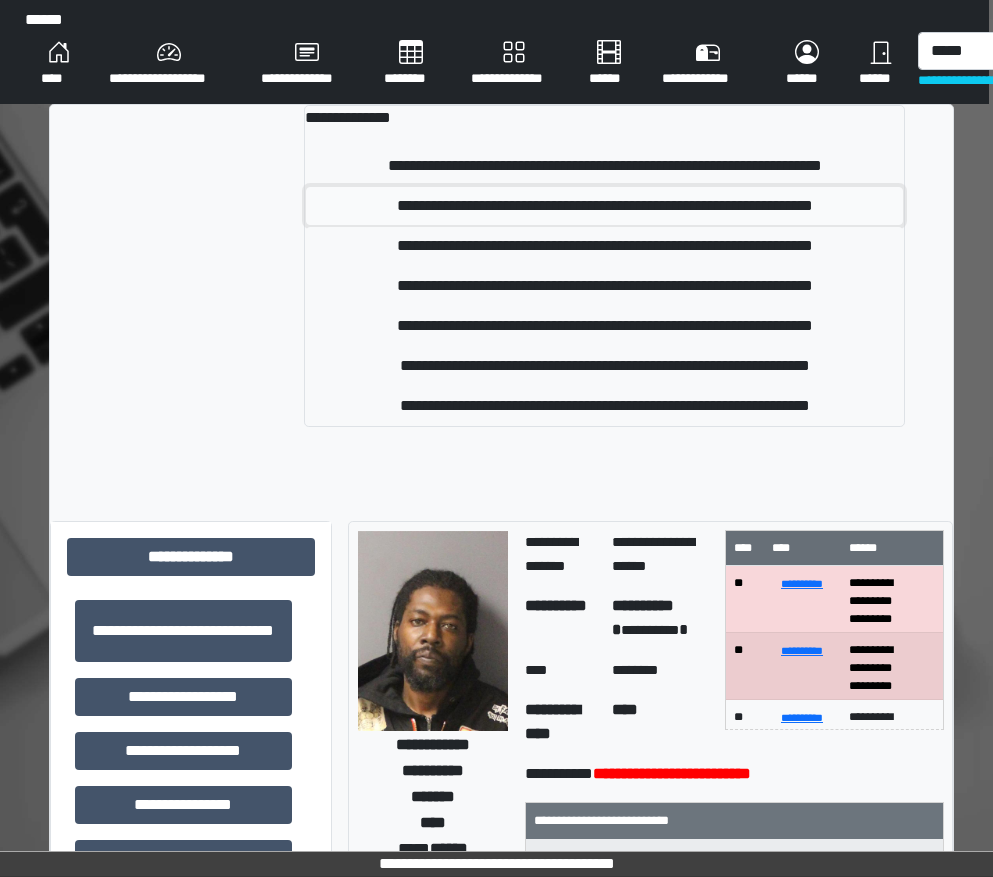 click on "**********" at bounding box center (604, 206) 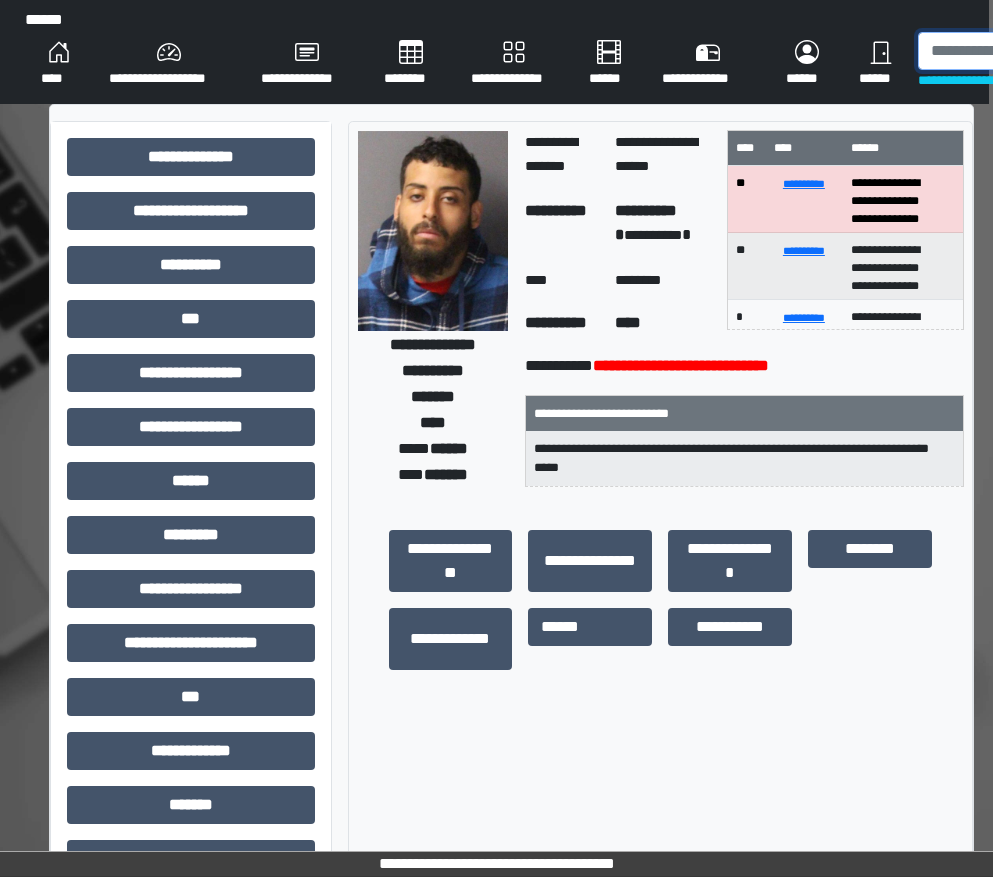 click at bounding box center [1021, 51] 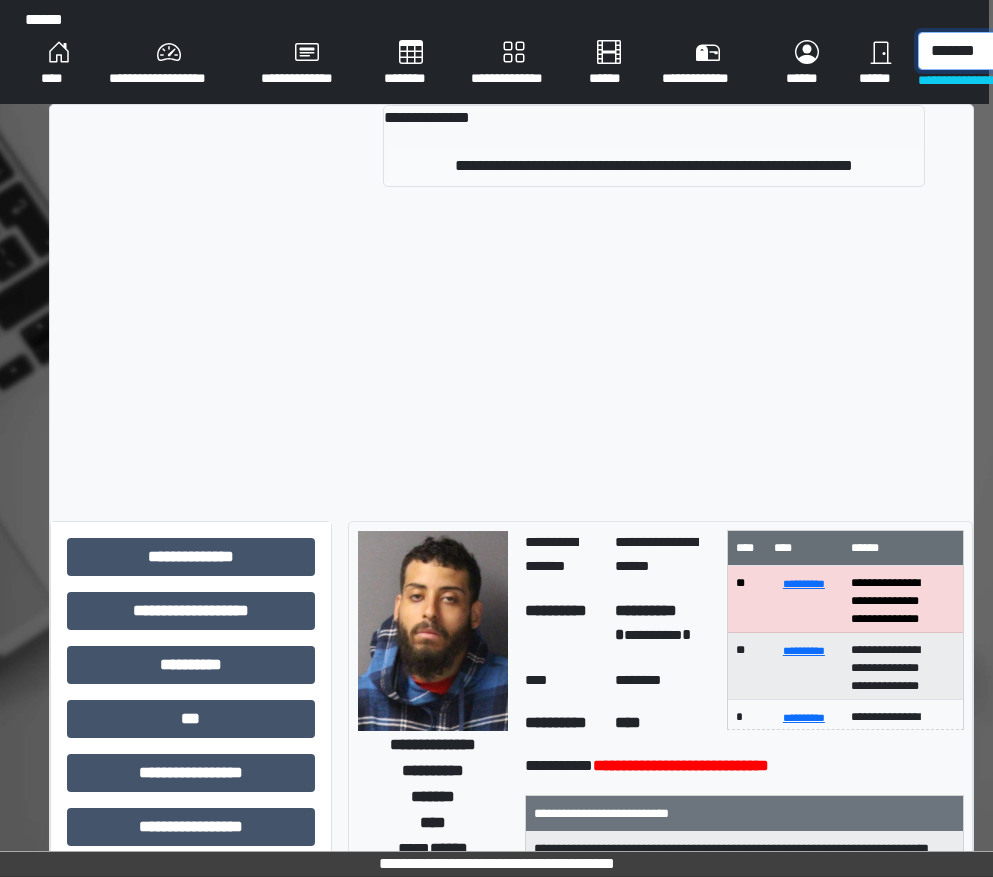type on "*******" 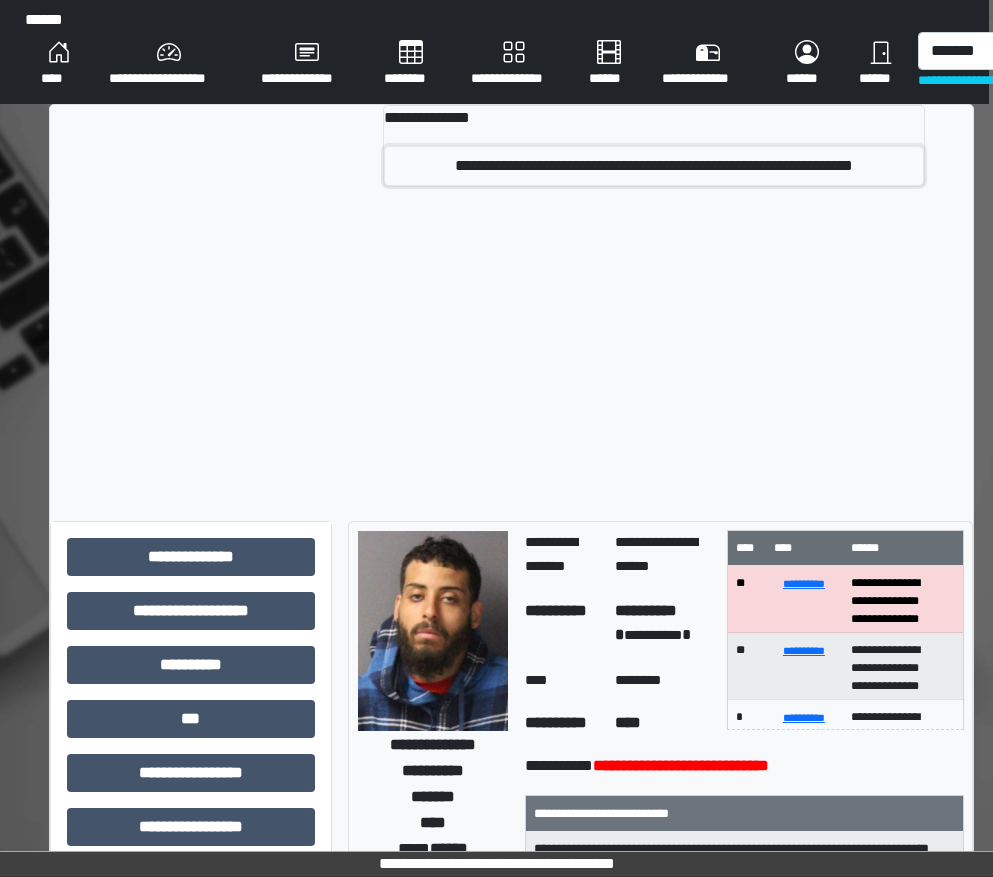 click on "**********" at bounding box center [654, 166] 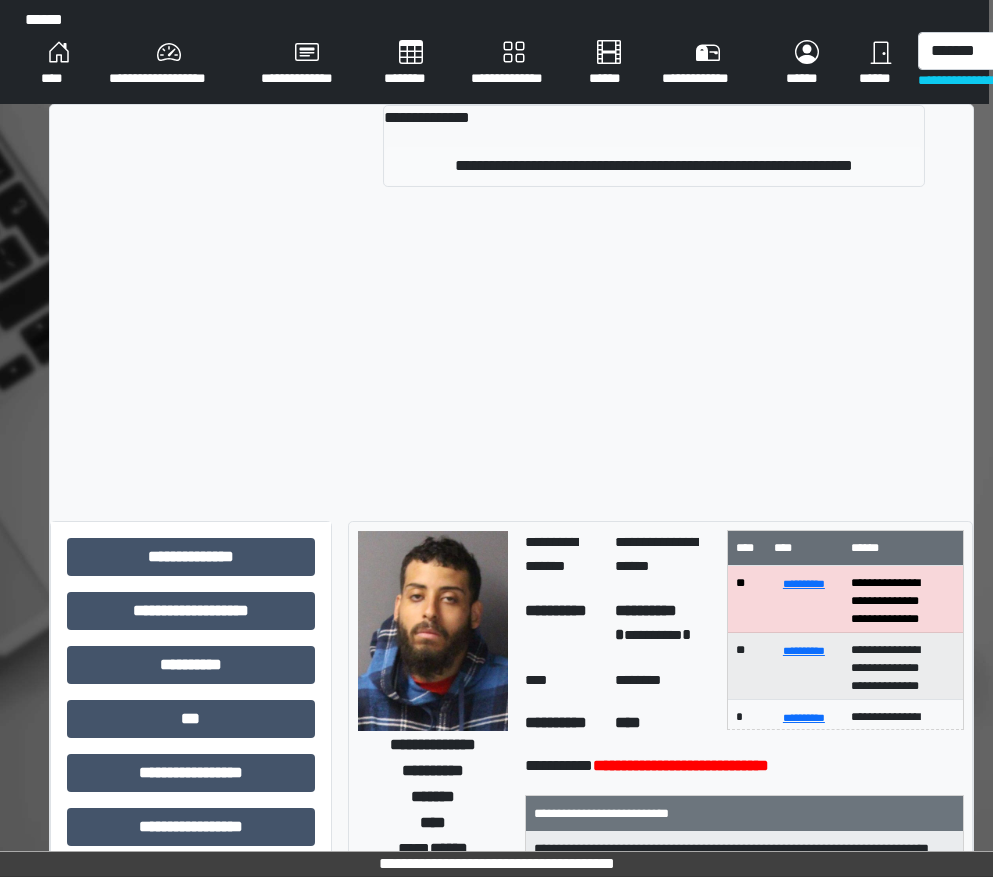 type 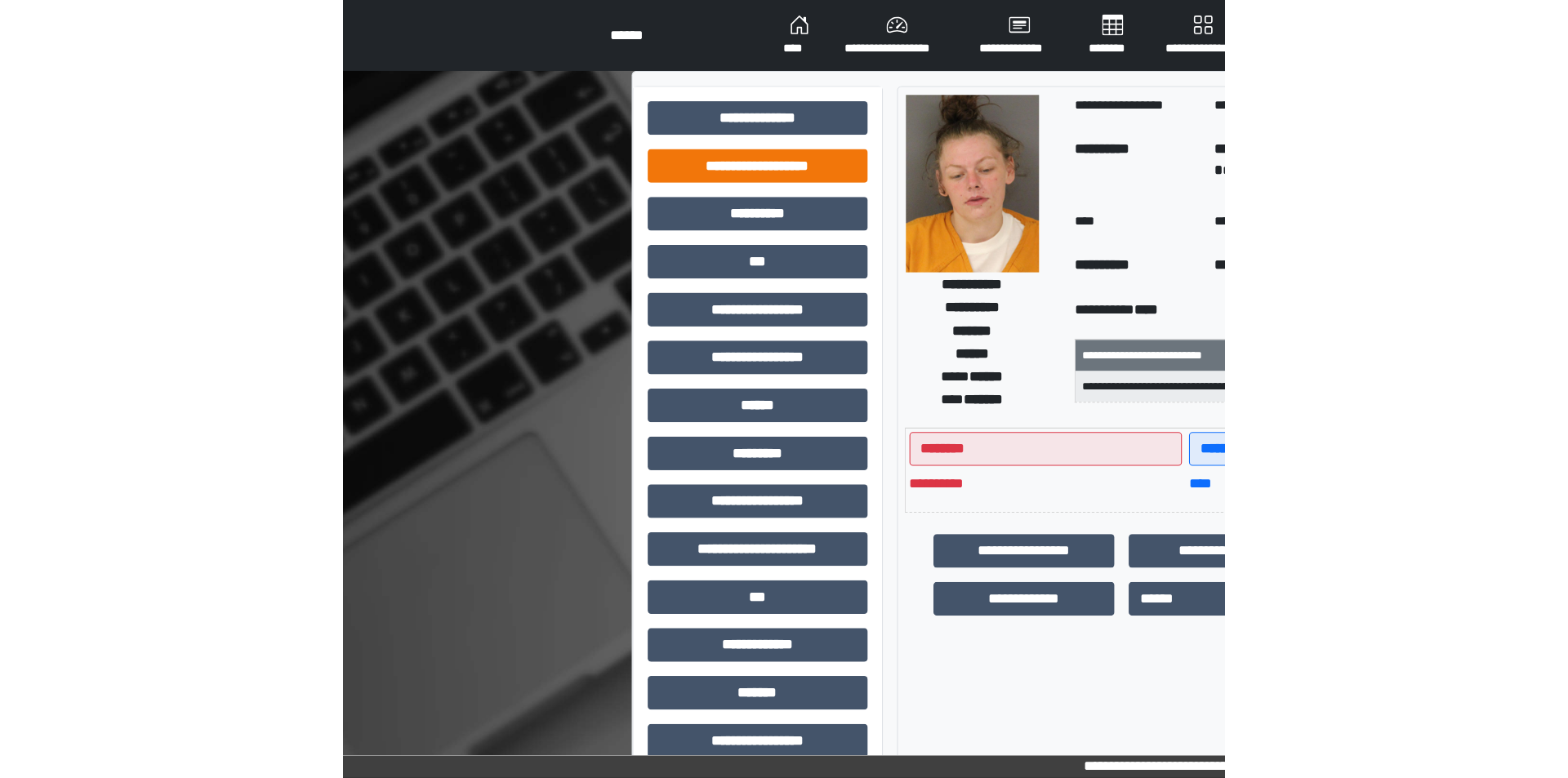 scroll, scrollTop: 0, scrollLeft: 0, axis: both 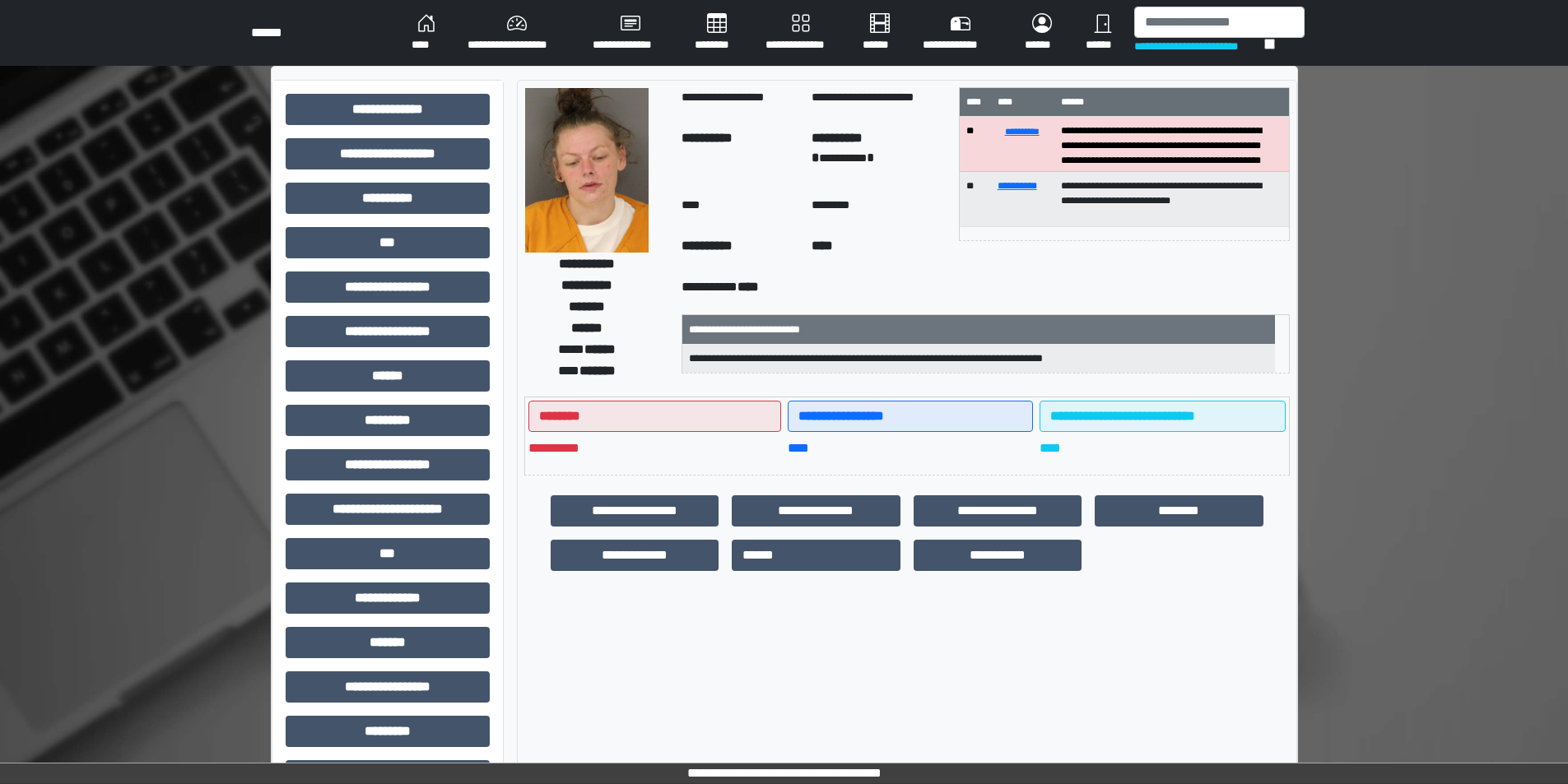 click on "**********" at bounding box center (801, 33) 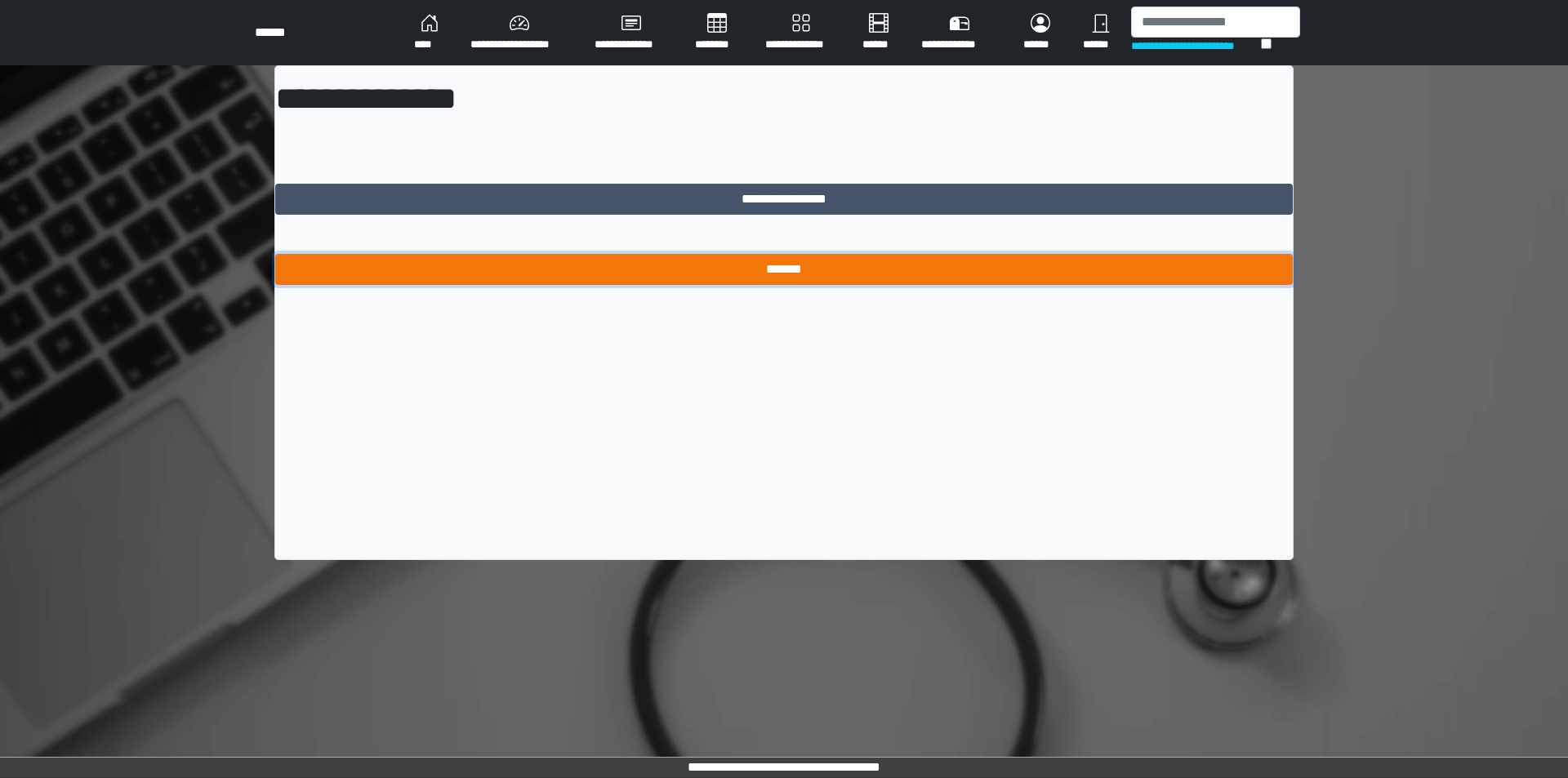 click on "*******" at bounding box center [784, 269] 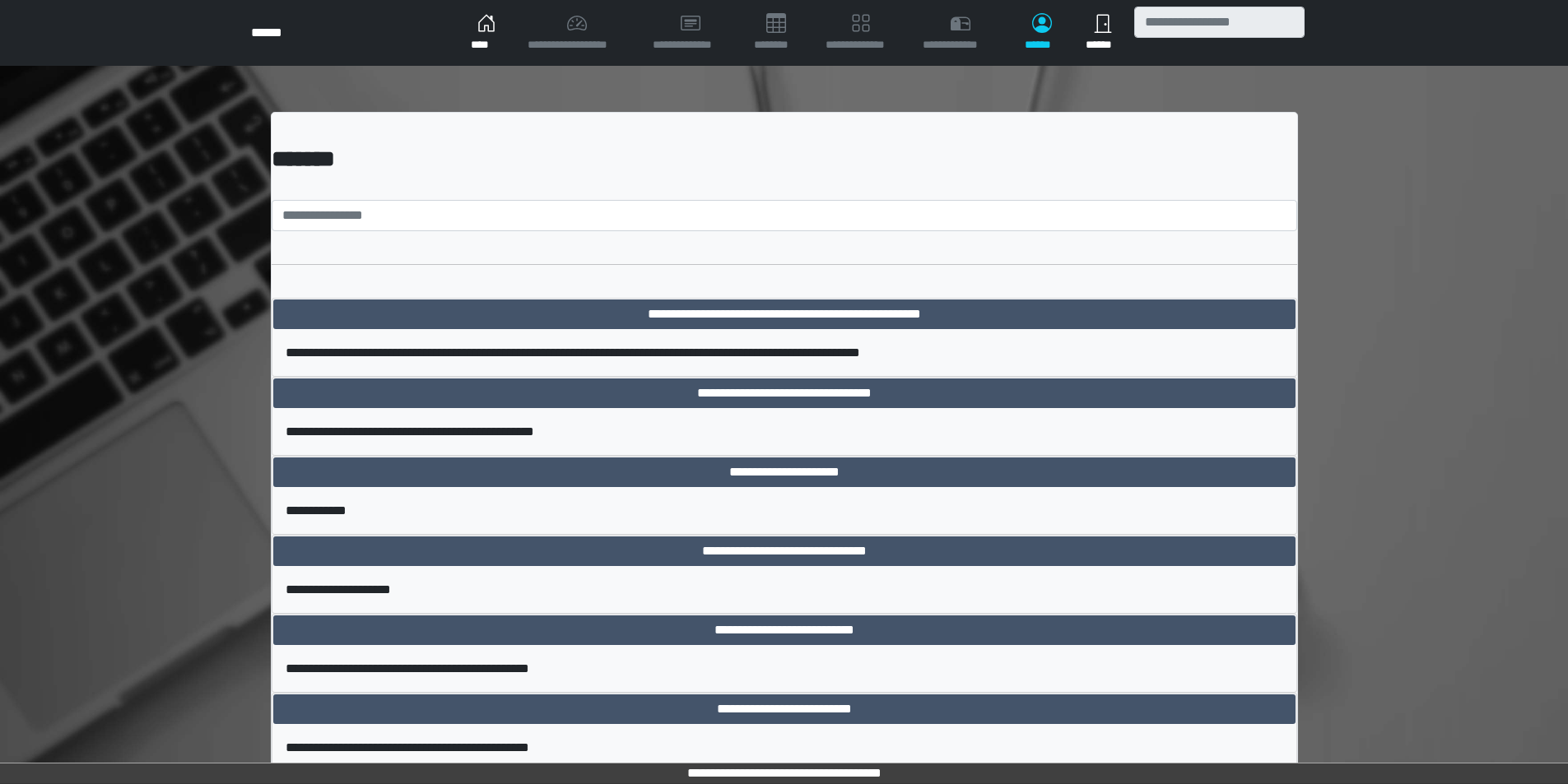 scroll, scrollTop: 0, scrollLeft: 0, axis: both 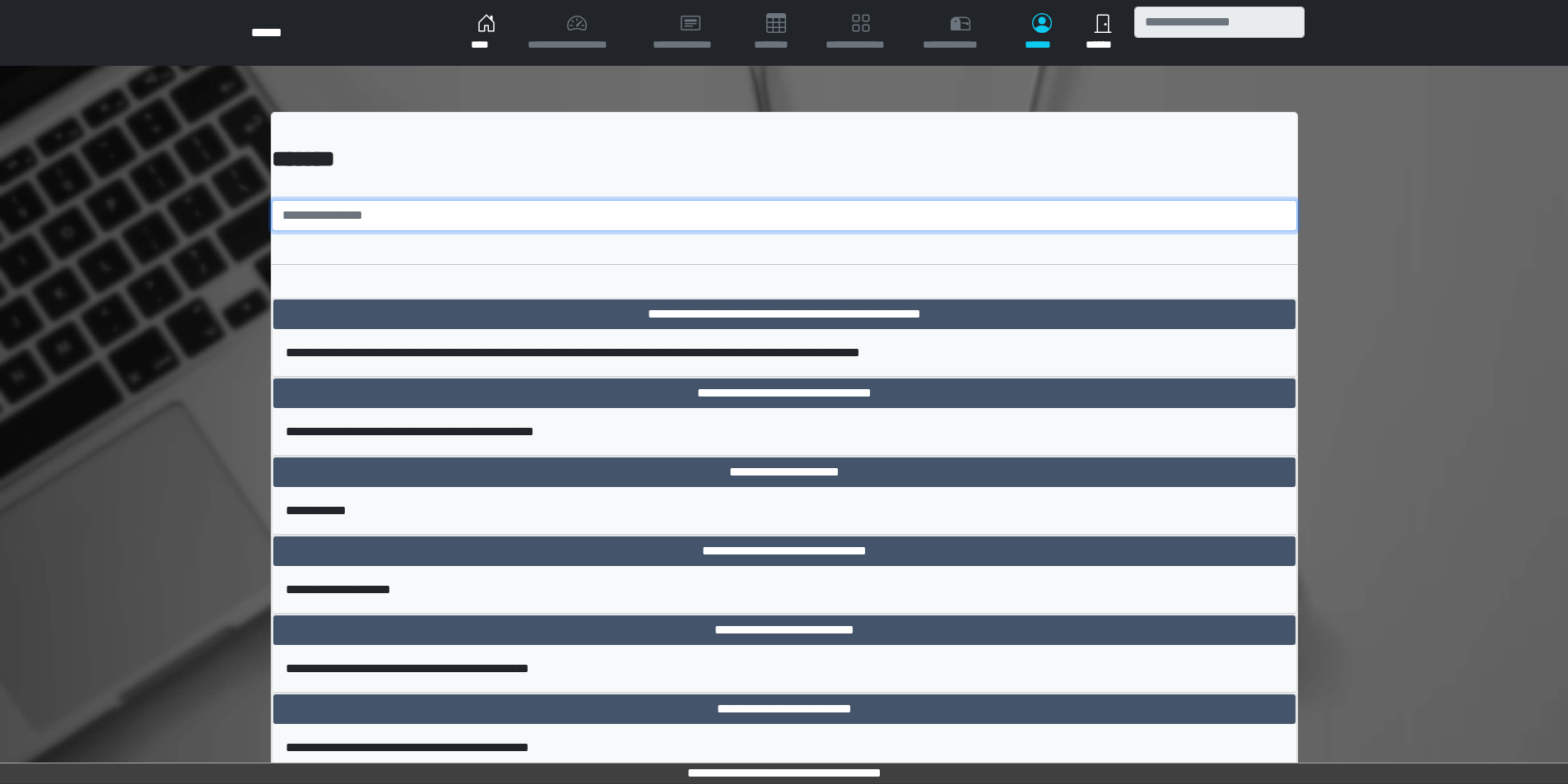 click at bounding box center [784, 216] 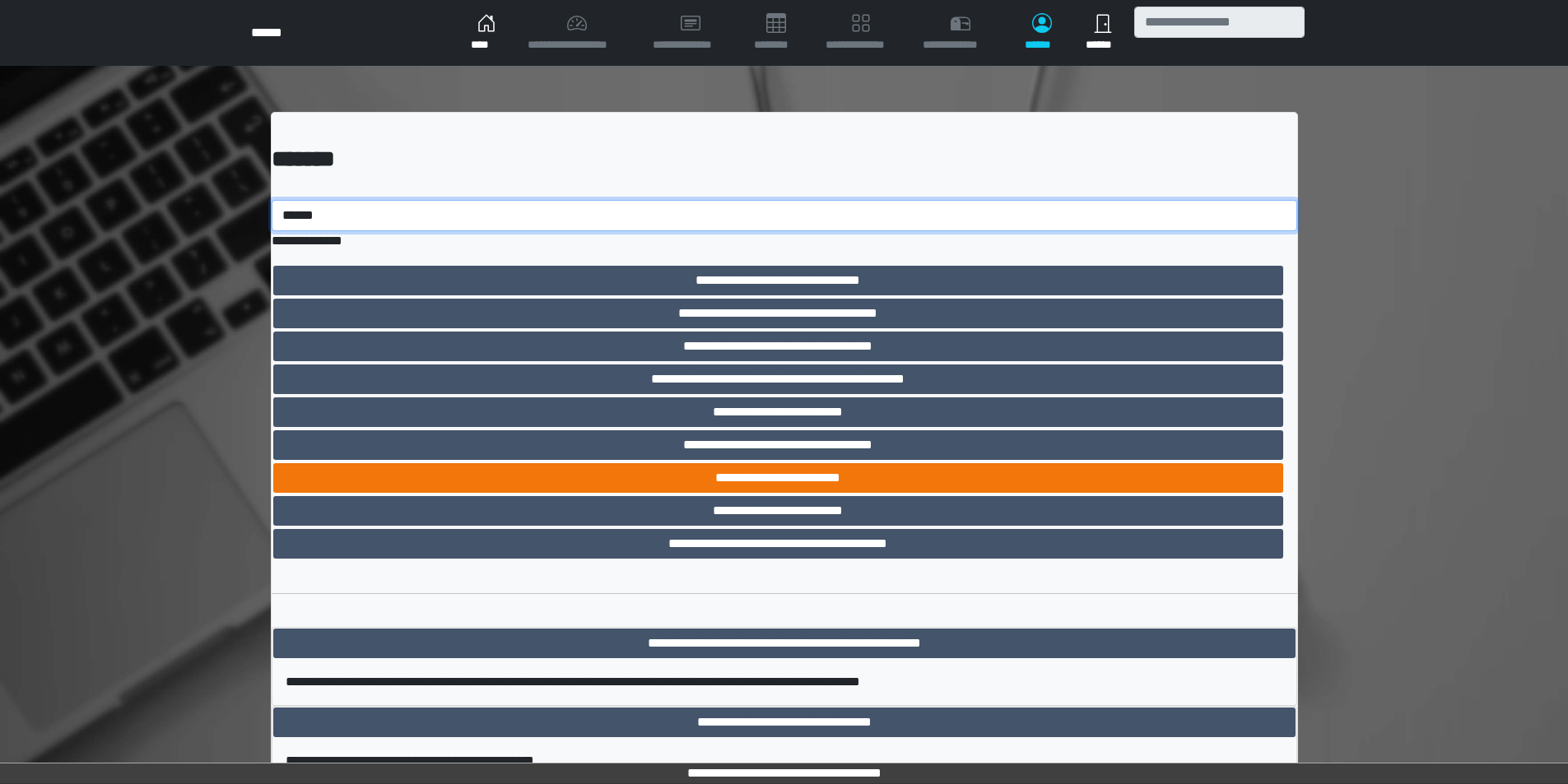 type on "******" 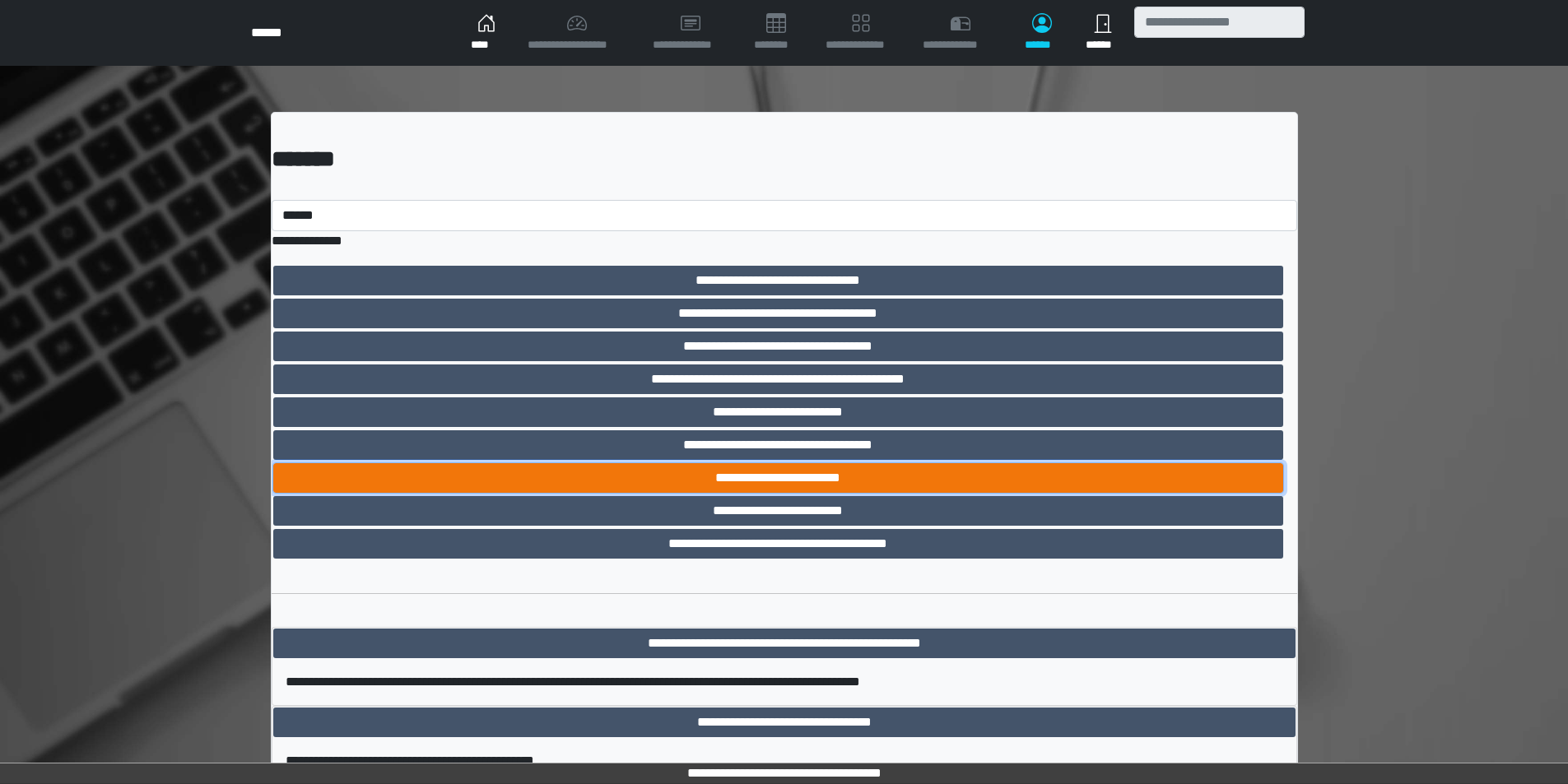 click on "**********" at bounding box center [778, 478] 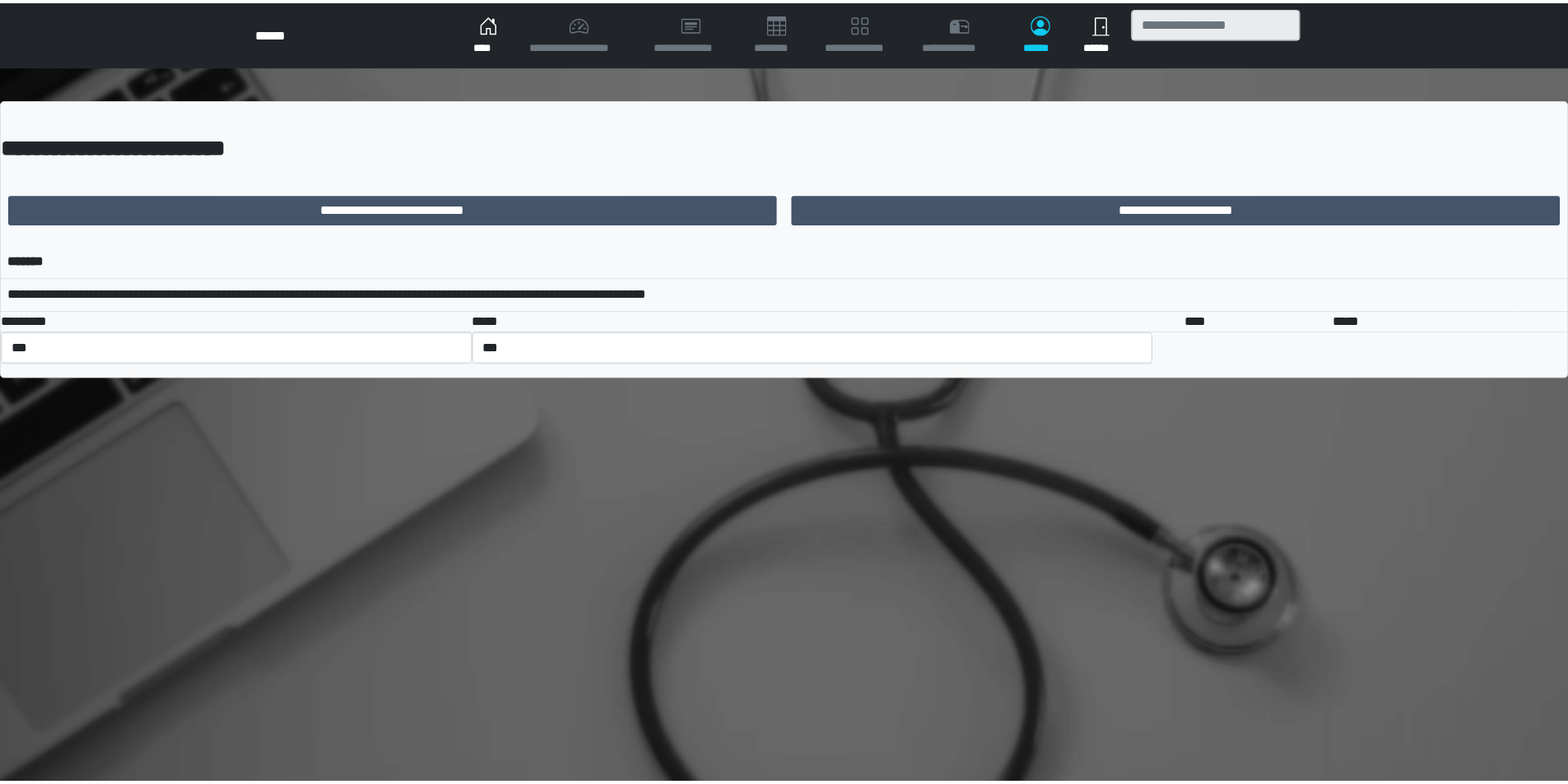 scroll, scrollTop: 0, scrollLeft: 0, axis: both 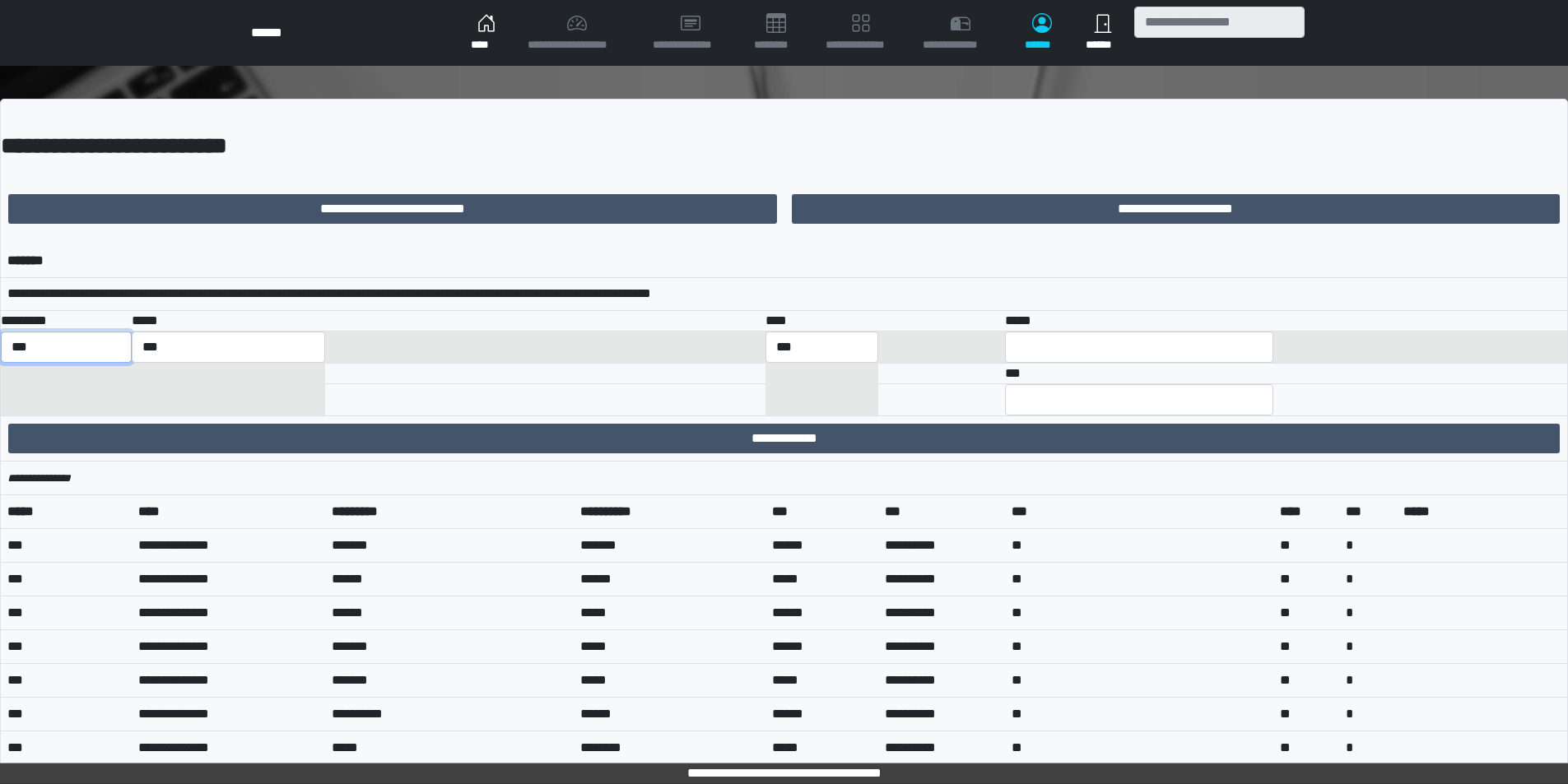 click on "*** *** ******** *** ******** ***** ***" at bounding box center (66, 347) 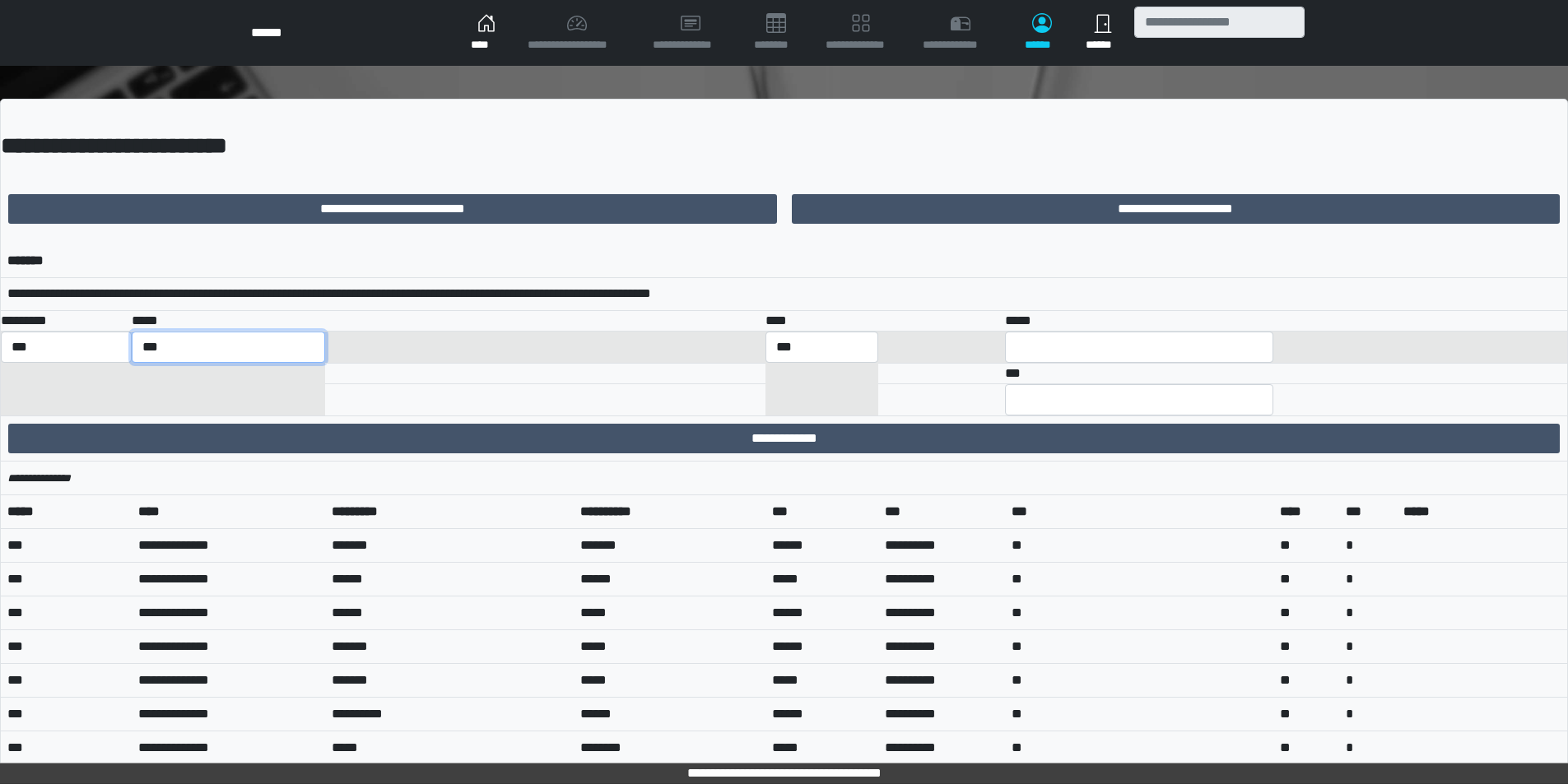 click on "**********" at bounding box center (228, 347) 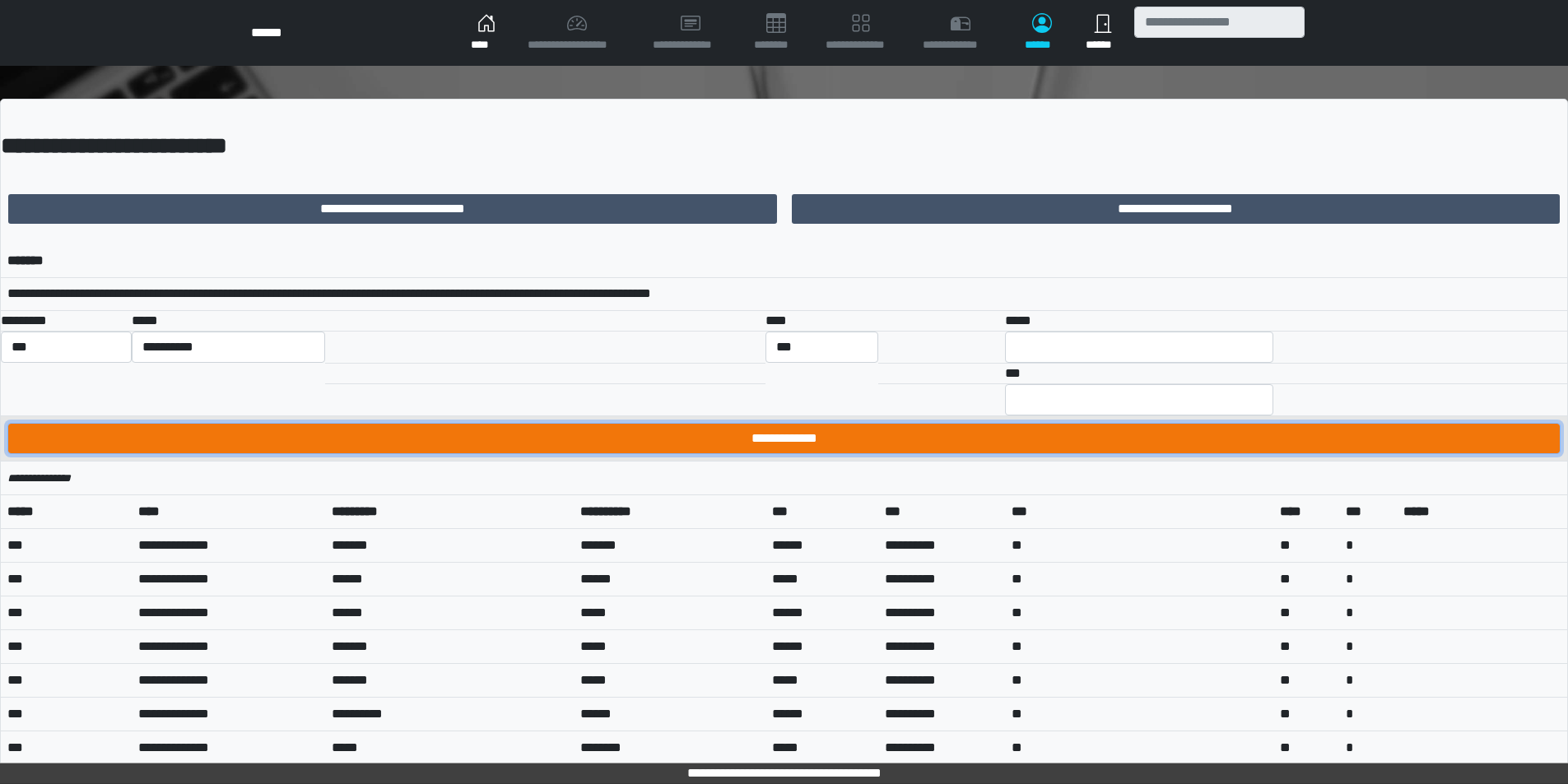 click on "**********" at bounding box center [784, 438] 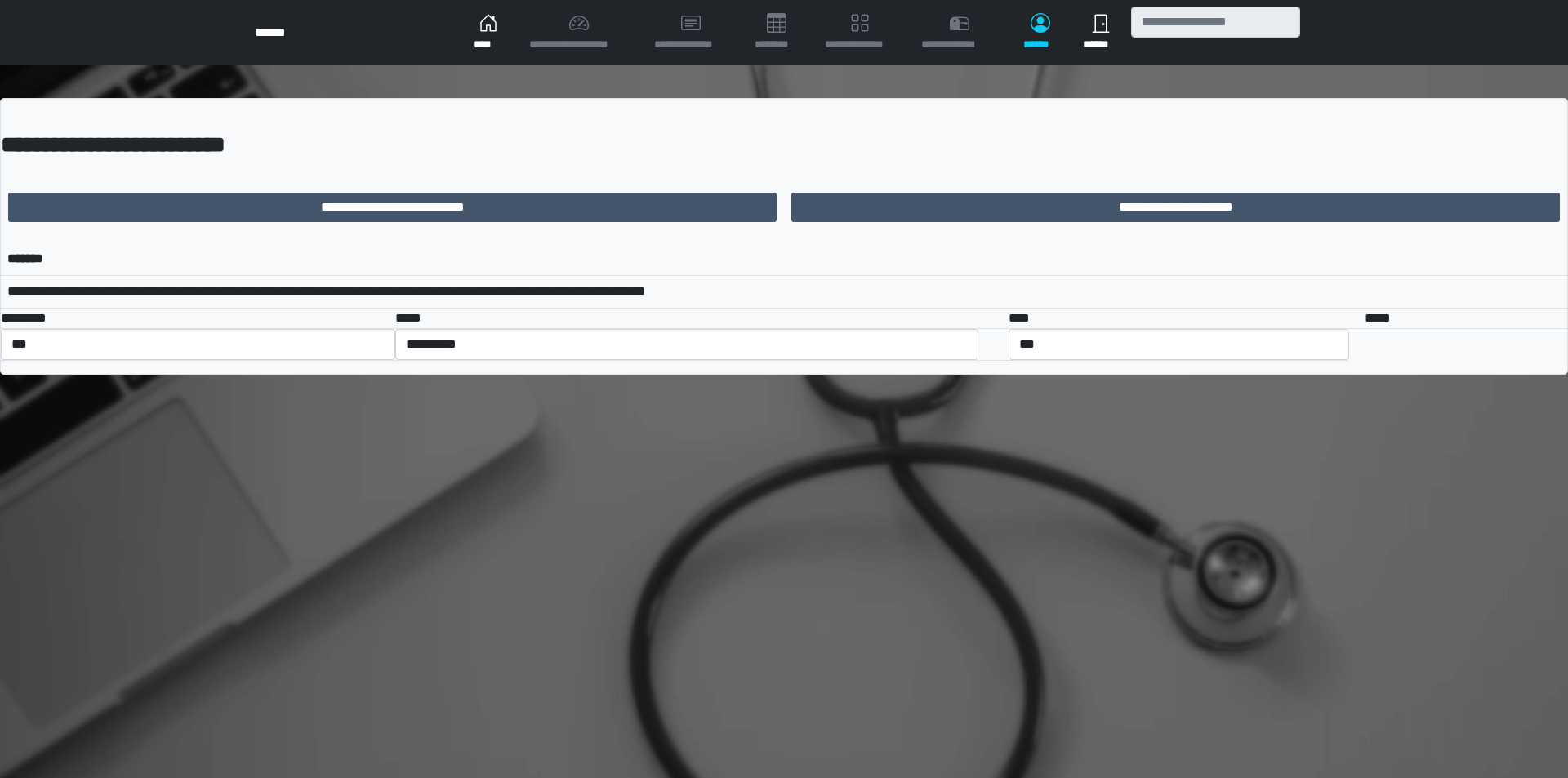 scroll, scrollTop: 0, scrollLeft: 0, axis: both 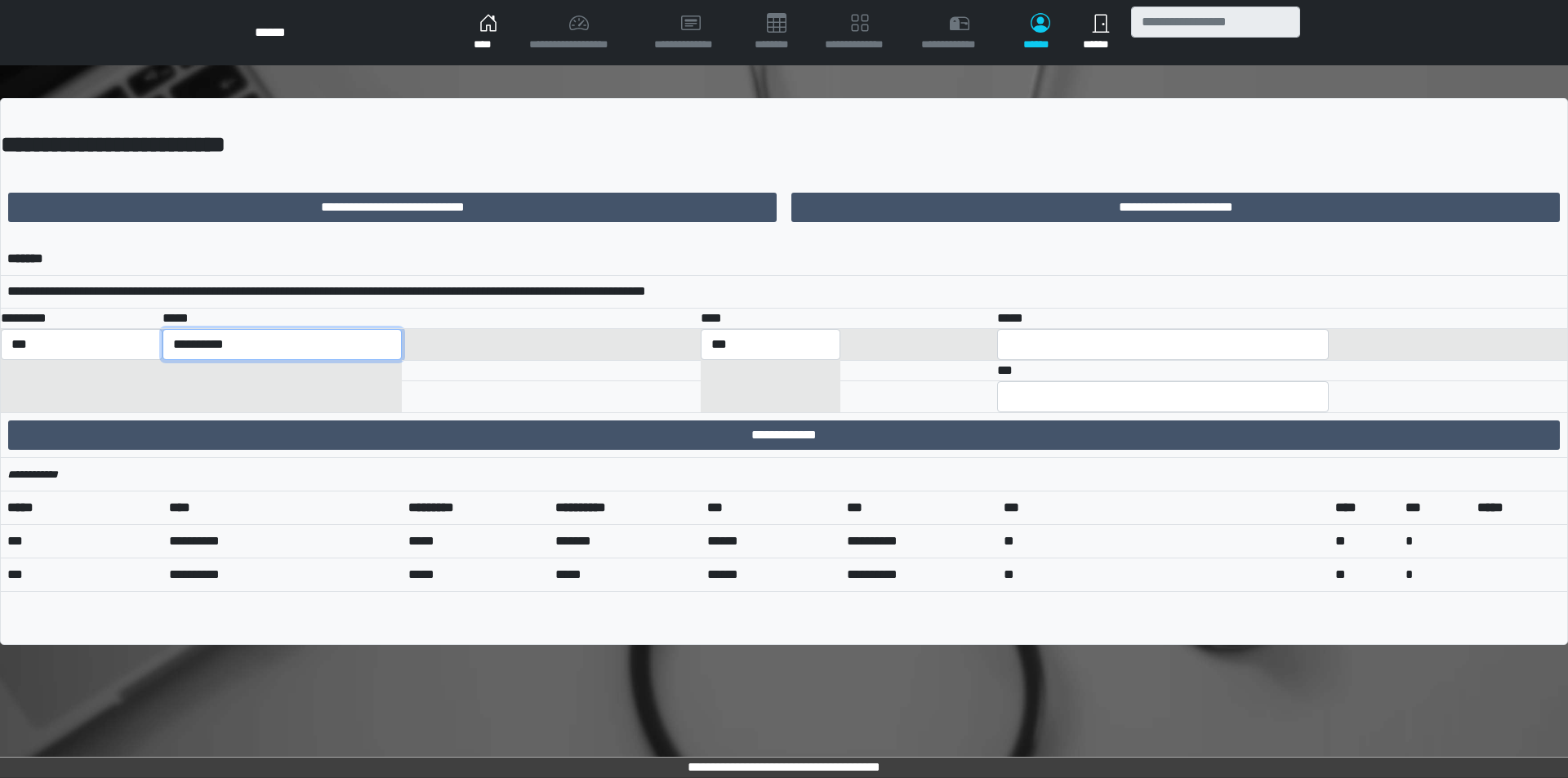 click on "**********" at bounding box center (282, 345) 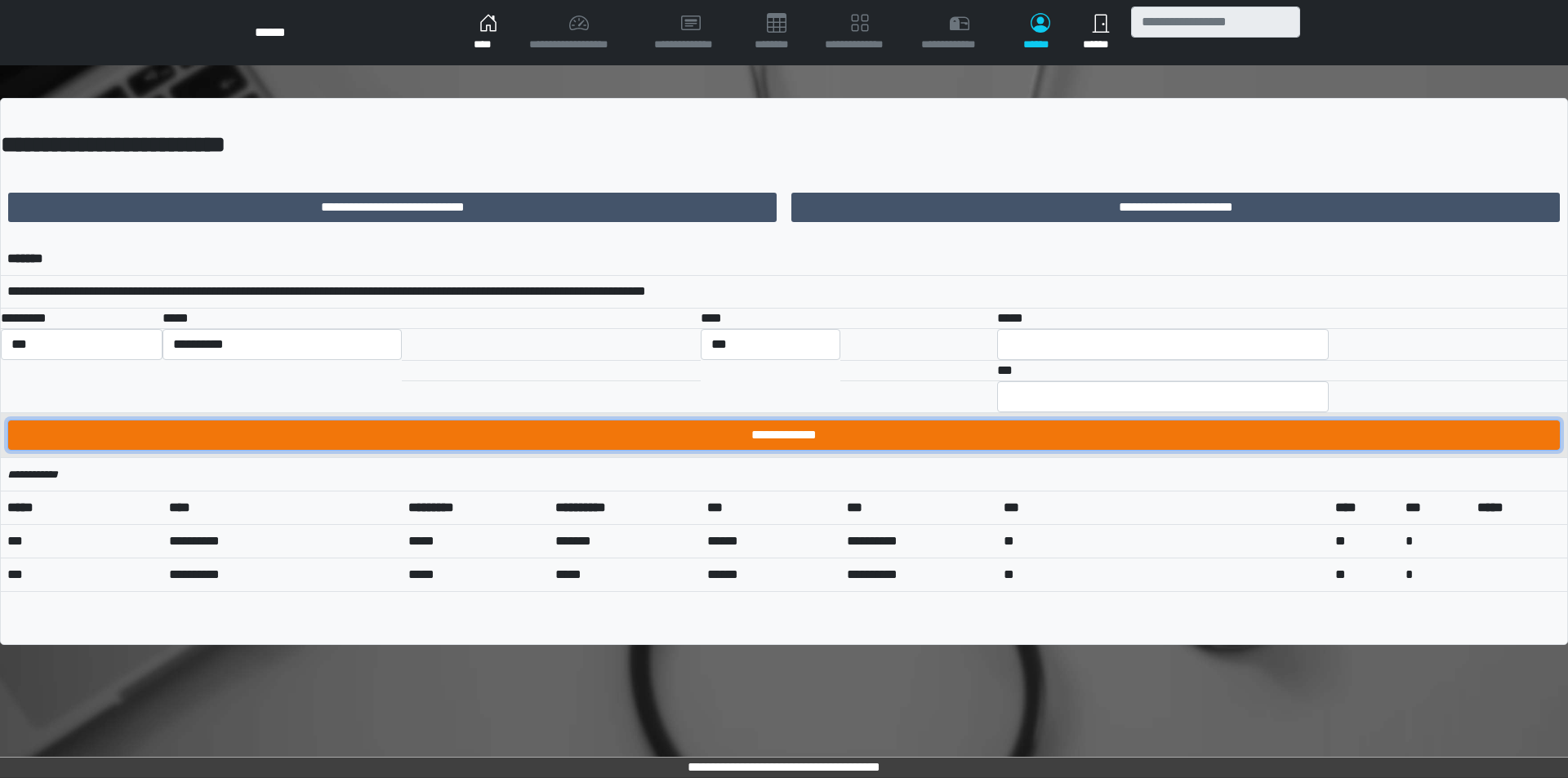 click on "**********" at bounding box center (784, 435) 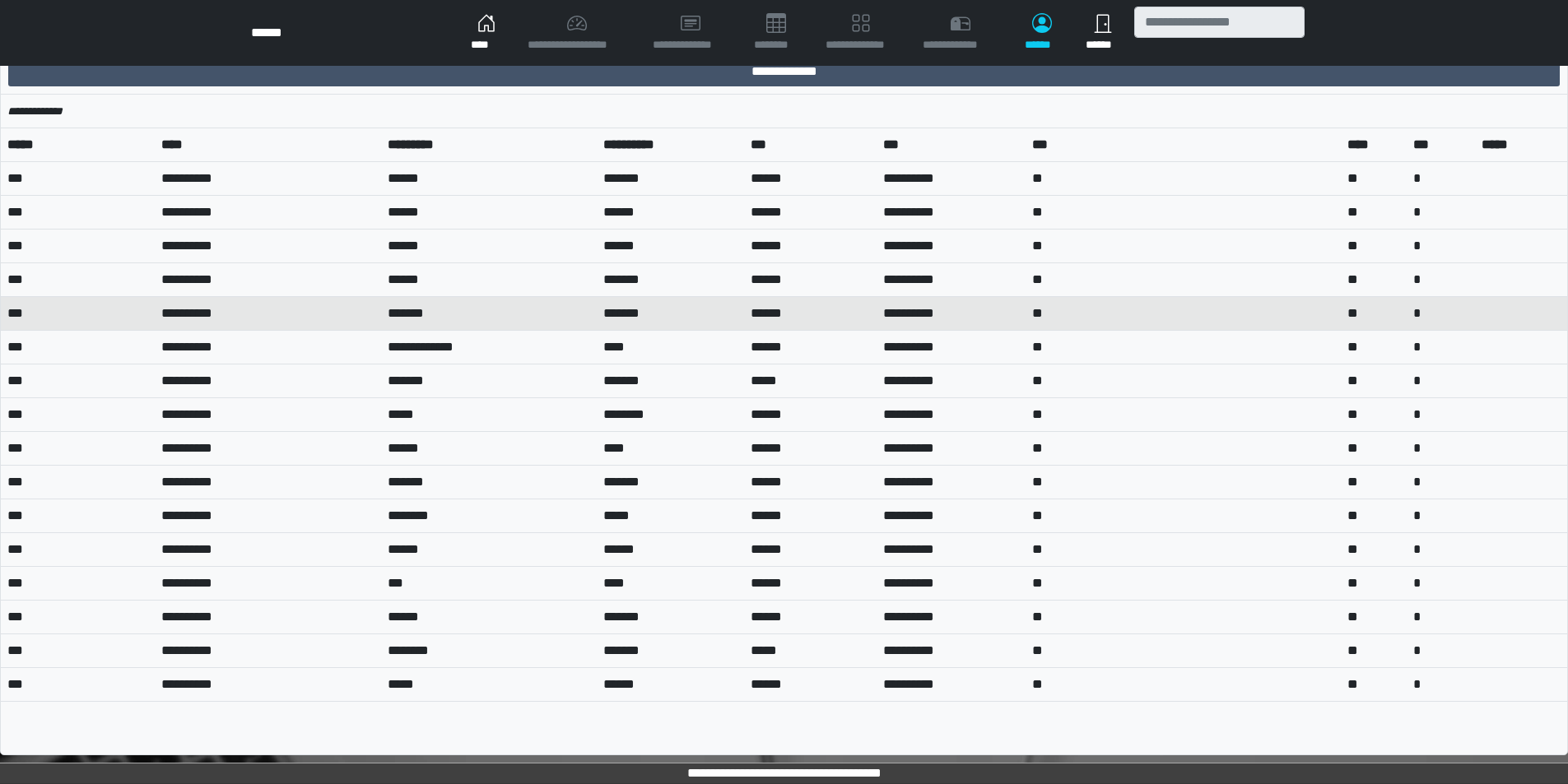 scroll, scrollTop: 369, scrollLeft: 0, axis: vertical 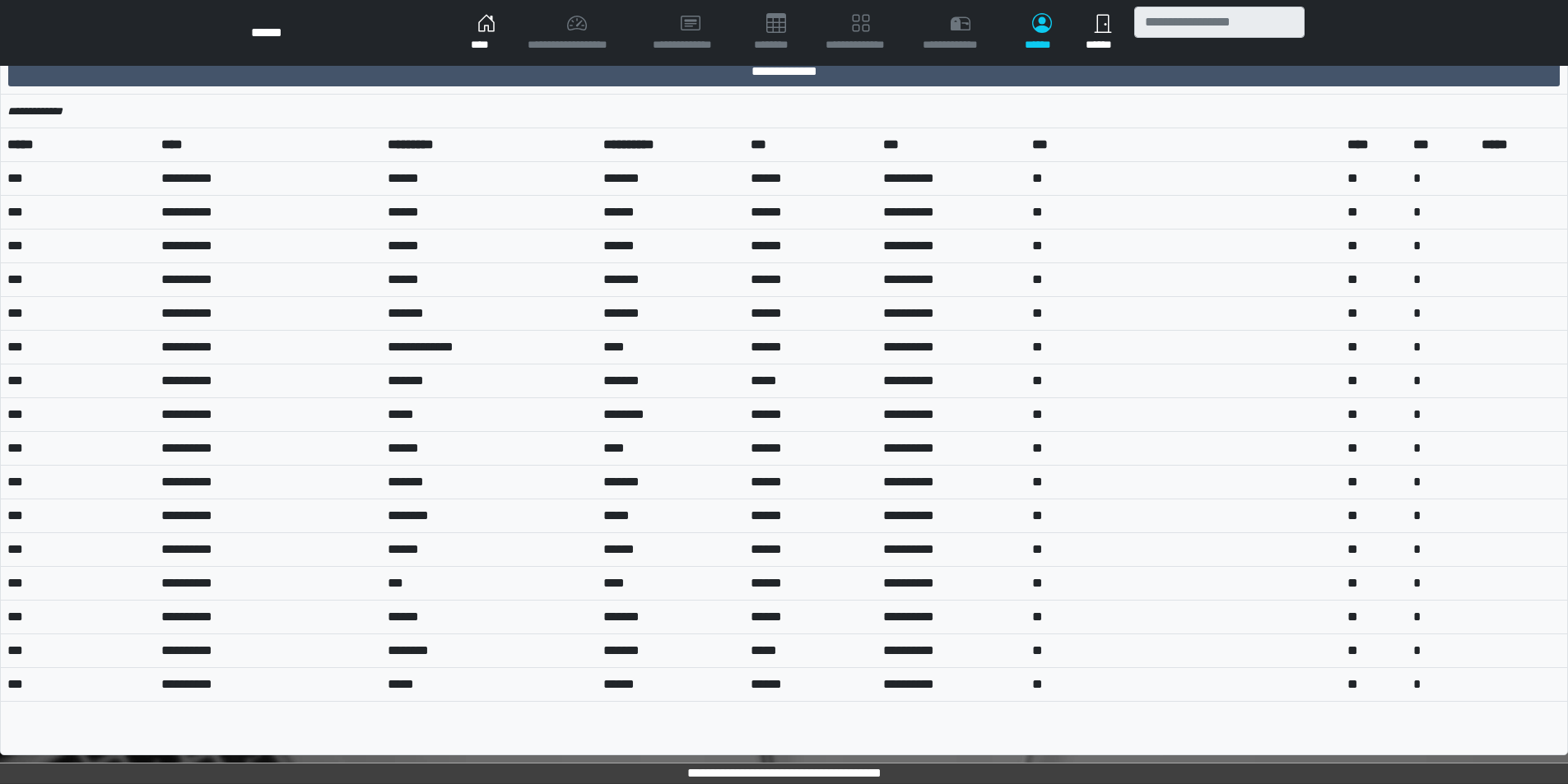 click on "****" at bounding box center [486, 33] 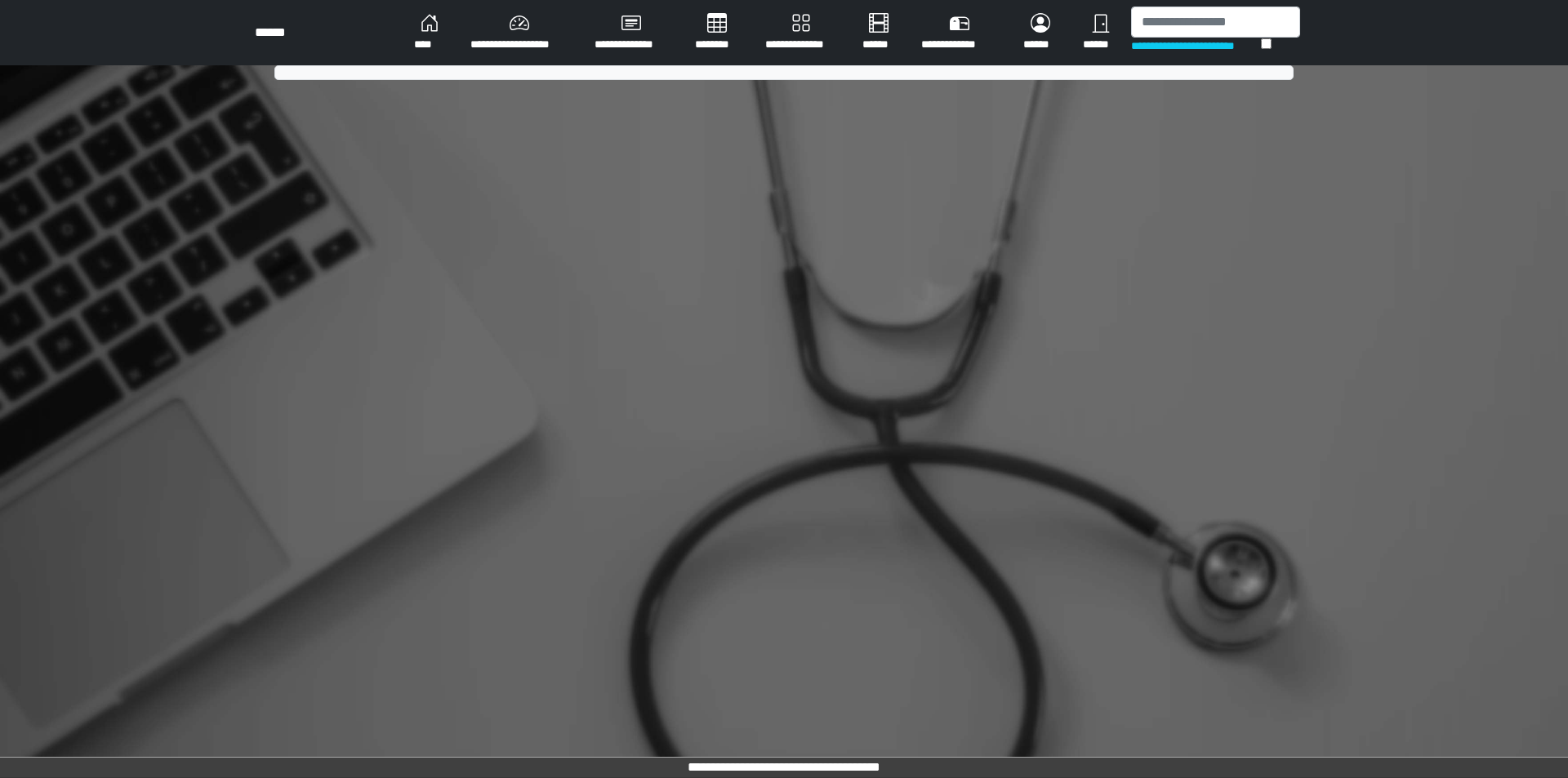 scroll, scrollTop: 0, scrollLeft: 0, axis: both 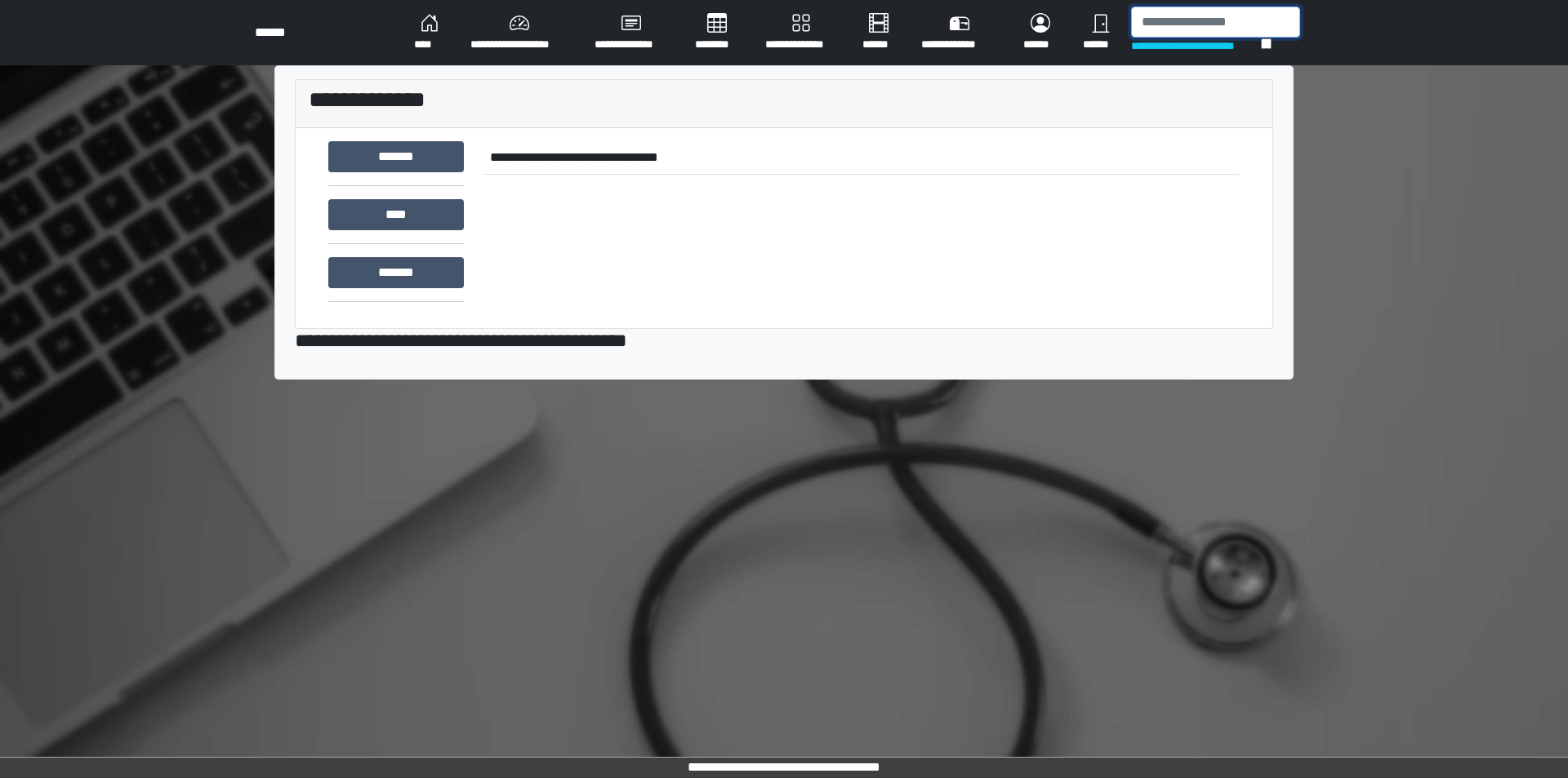 click at bounding box center [1215, 22] 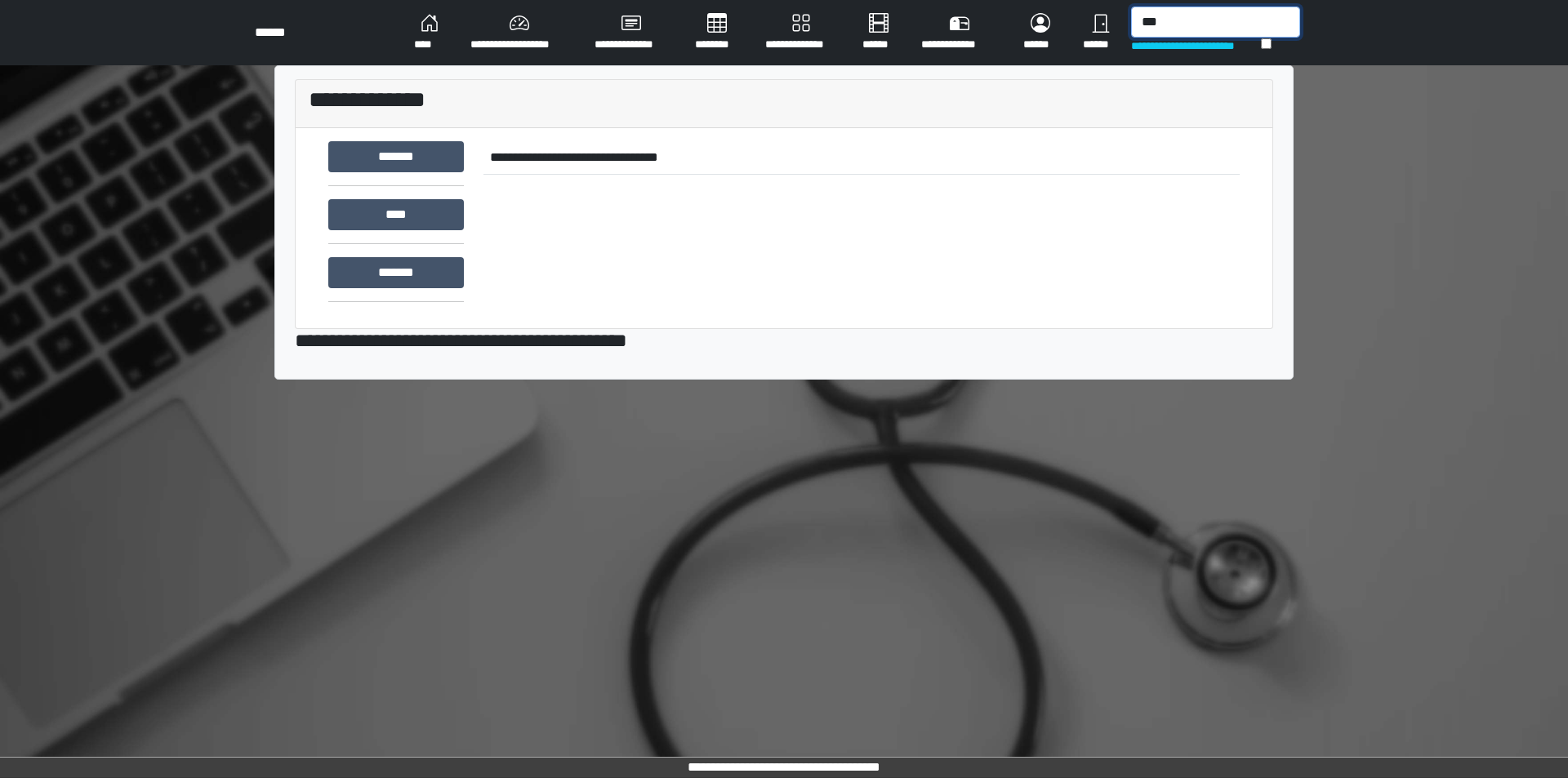 type on "****" 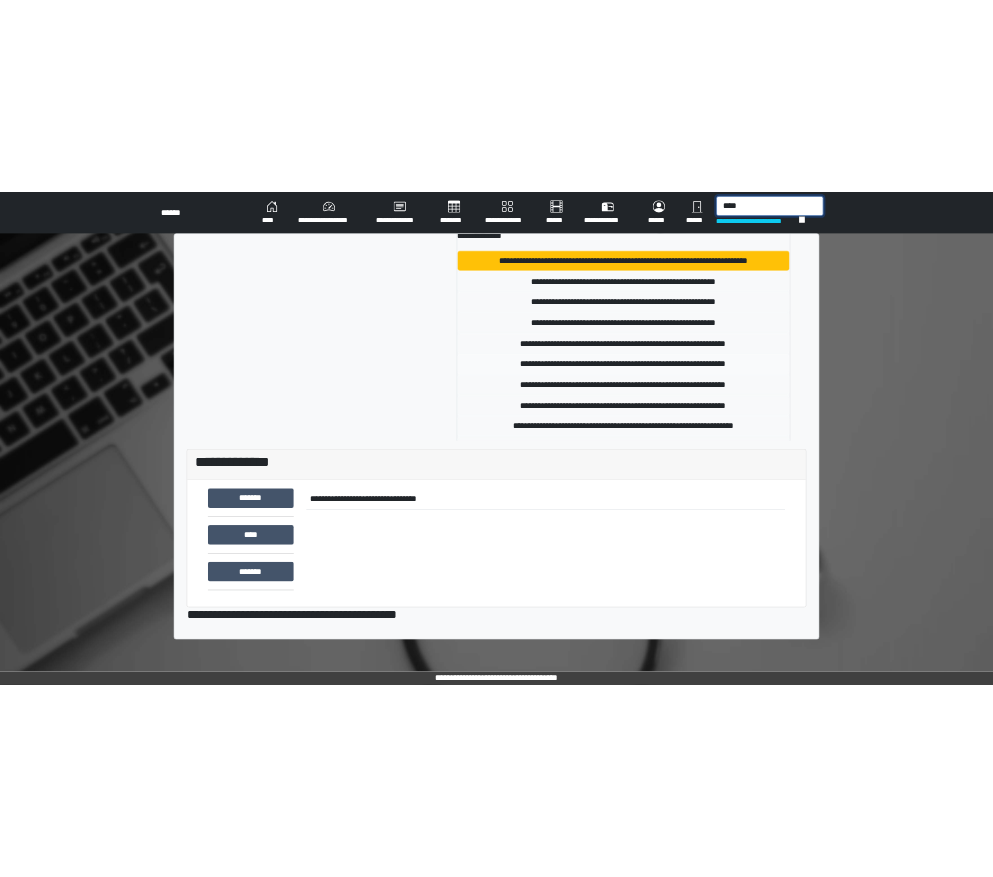 scroll, scrollTop: 0, scrollLeft: 0, axis: both 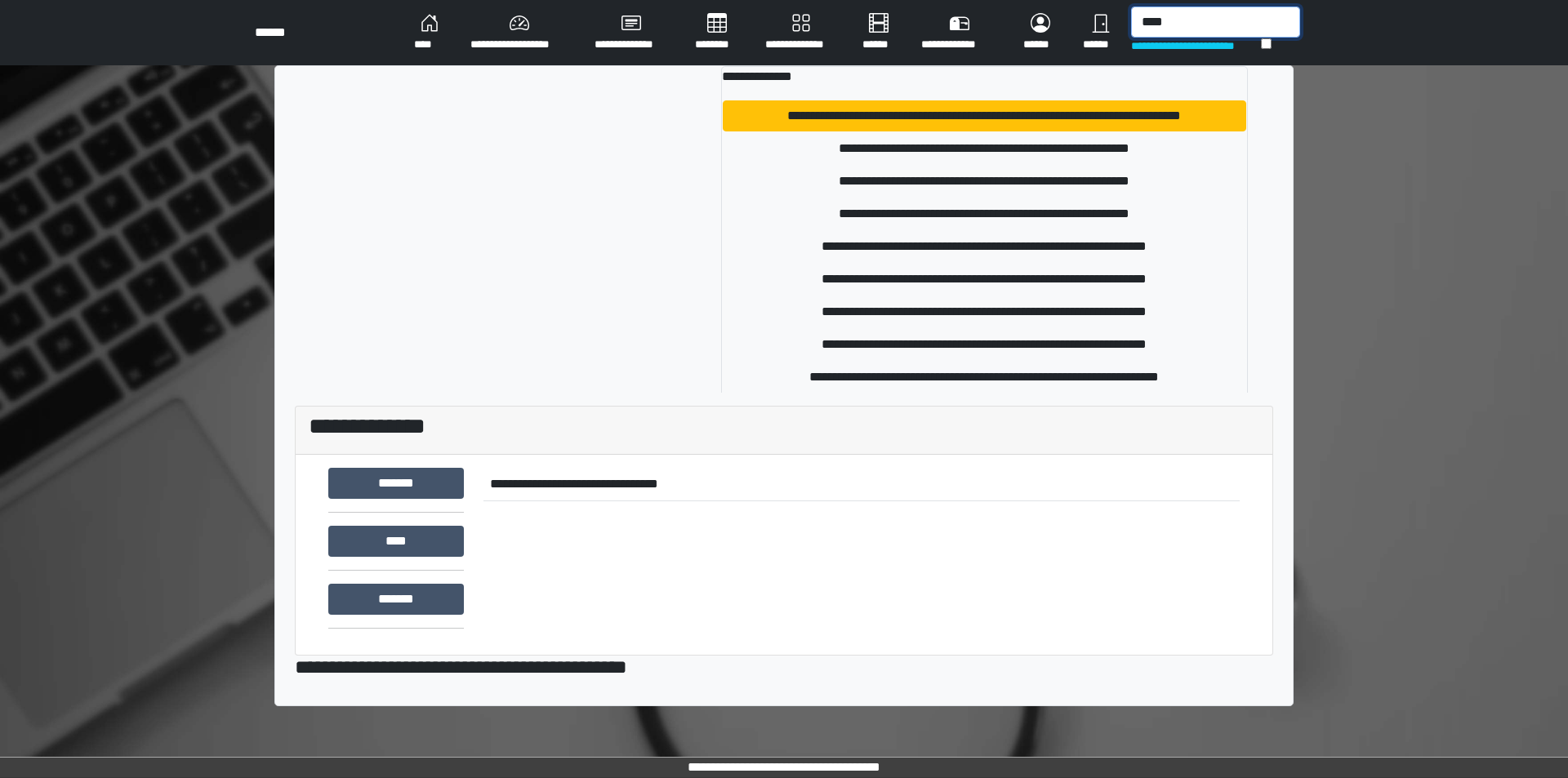 click on "****" at bounding box center [1215, 22] 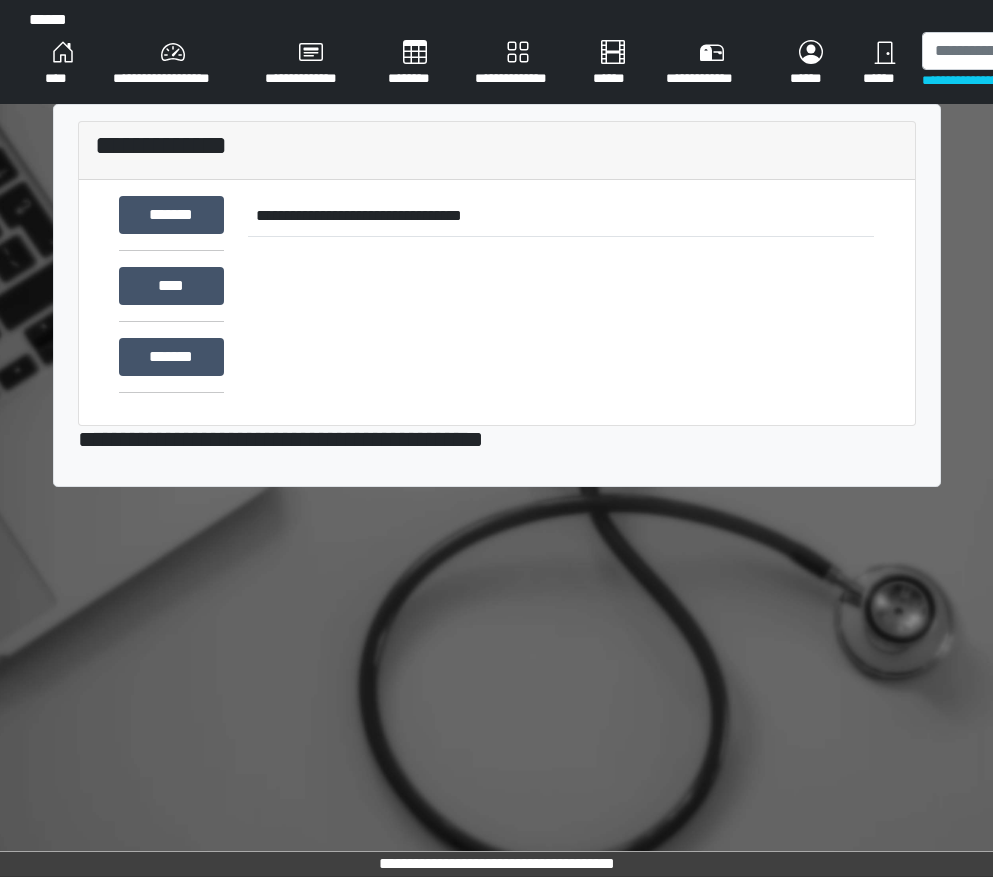 click on "********" at bounding box center (415, 64) 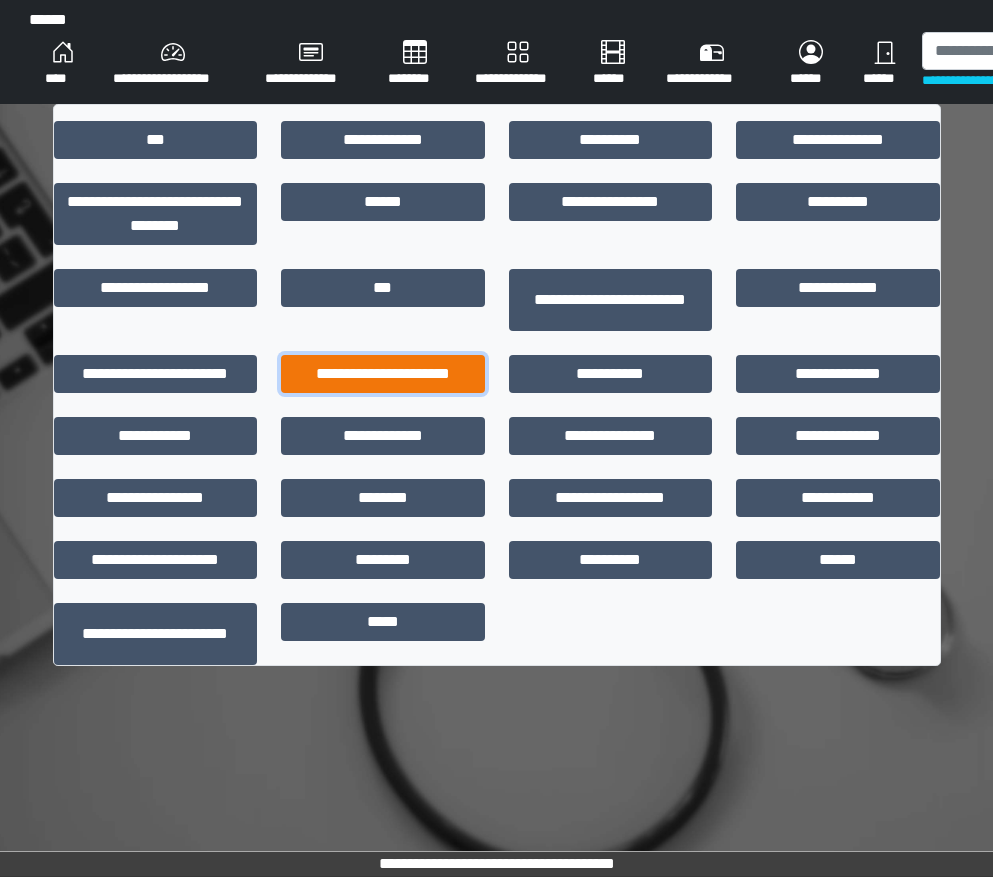 click on "**********" at bounding box center (383, 374) 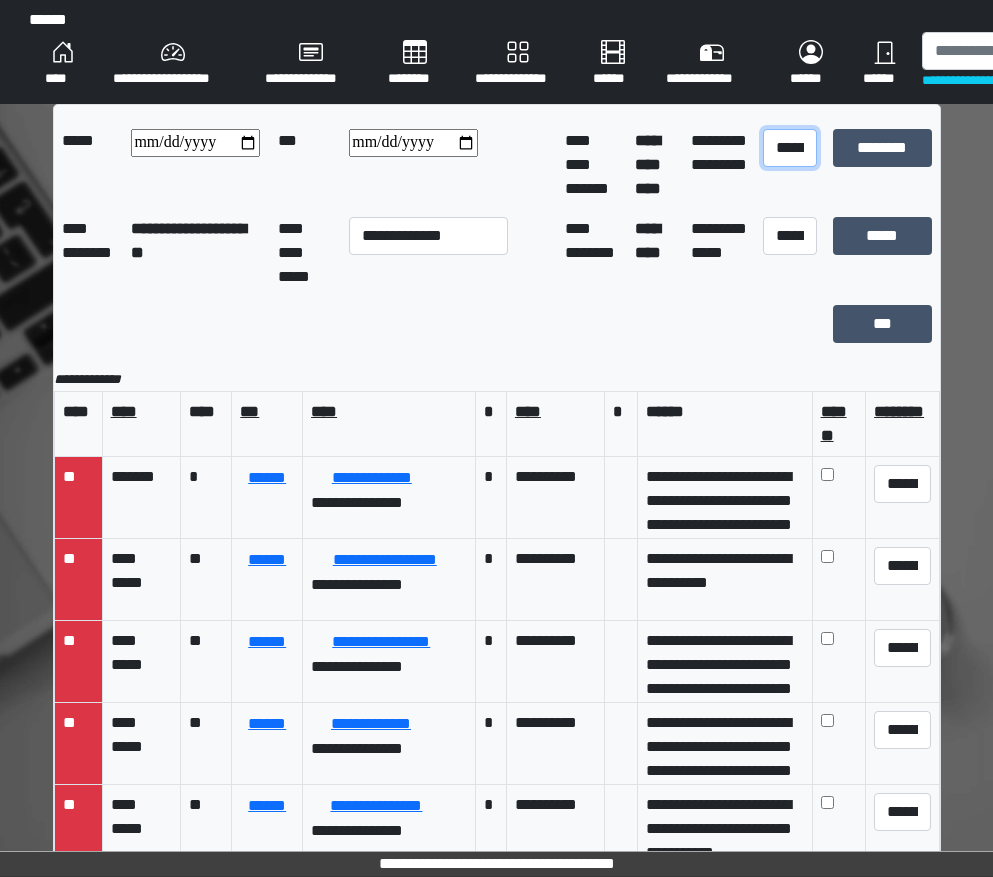 click on "**********" at bounding box center [790, 148] 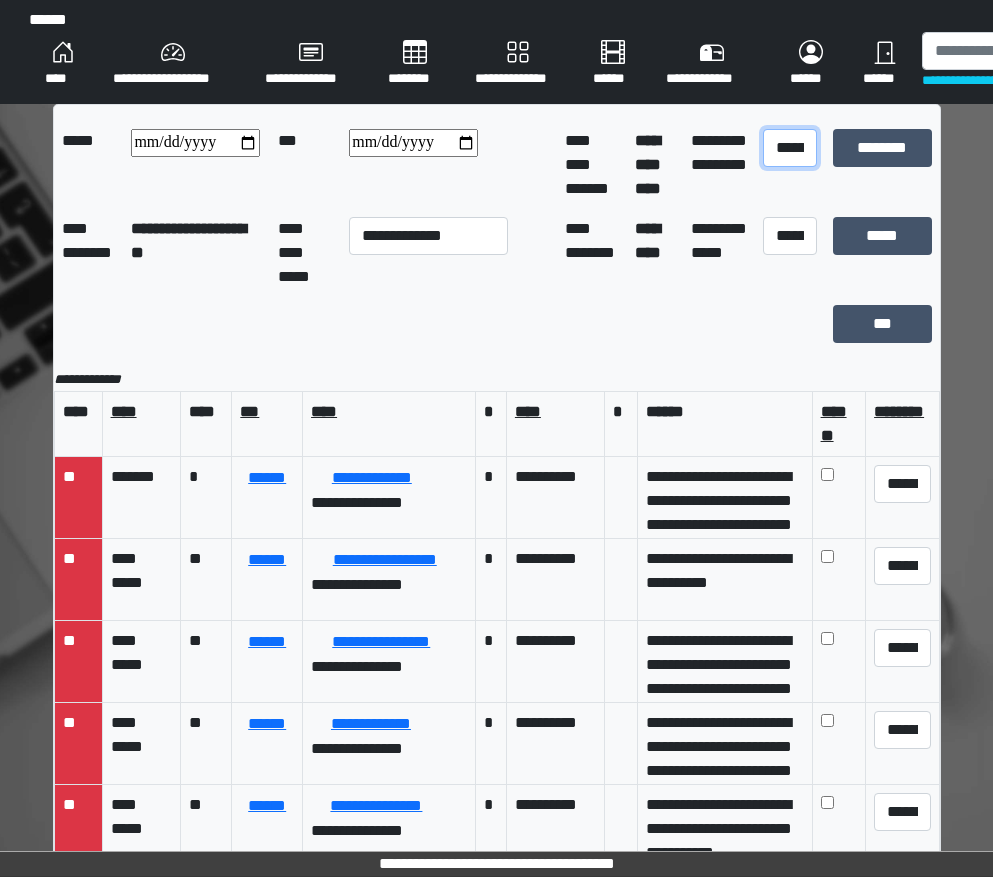select on "*" 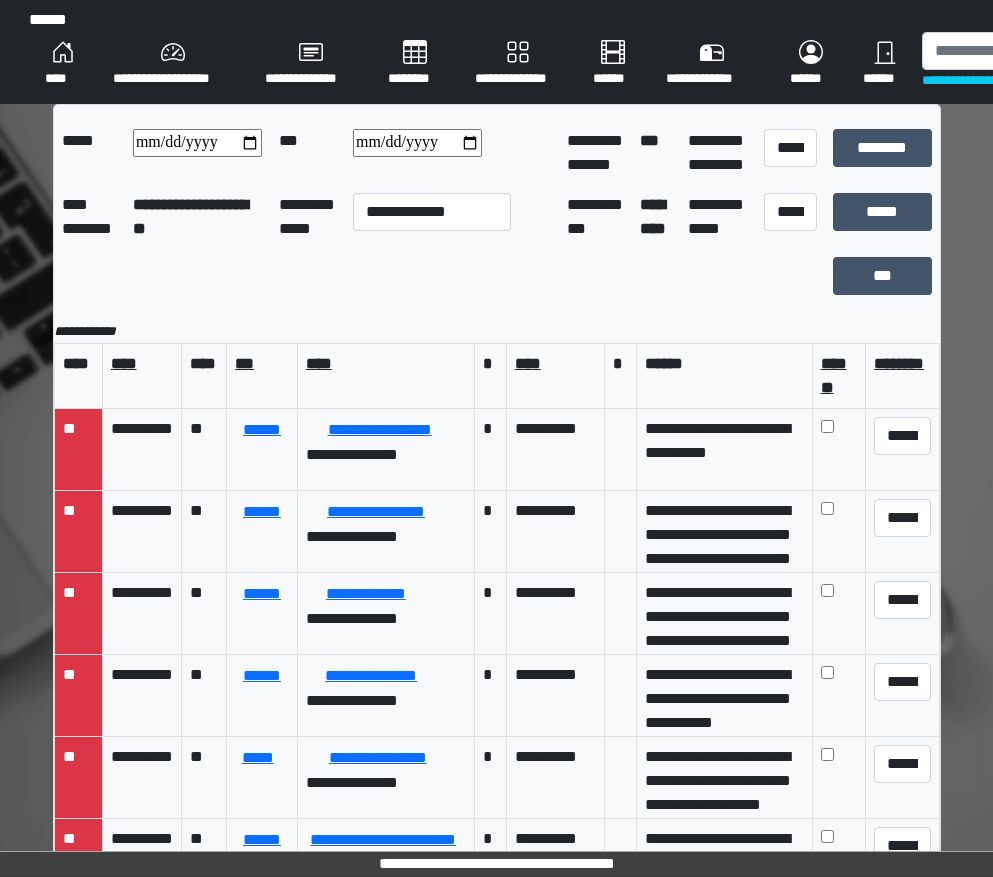 click at bounding box center [417, 143] 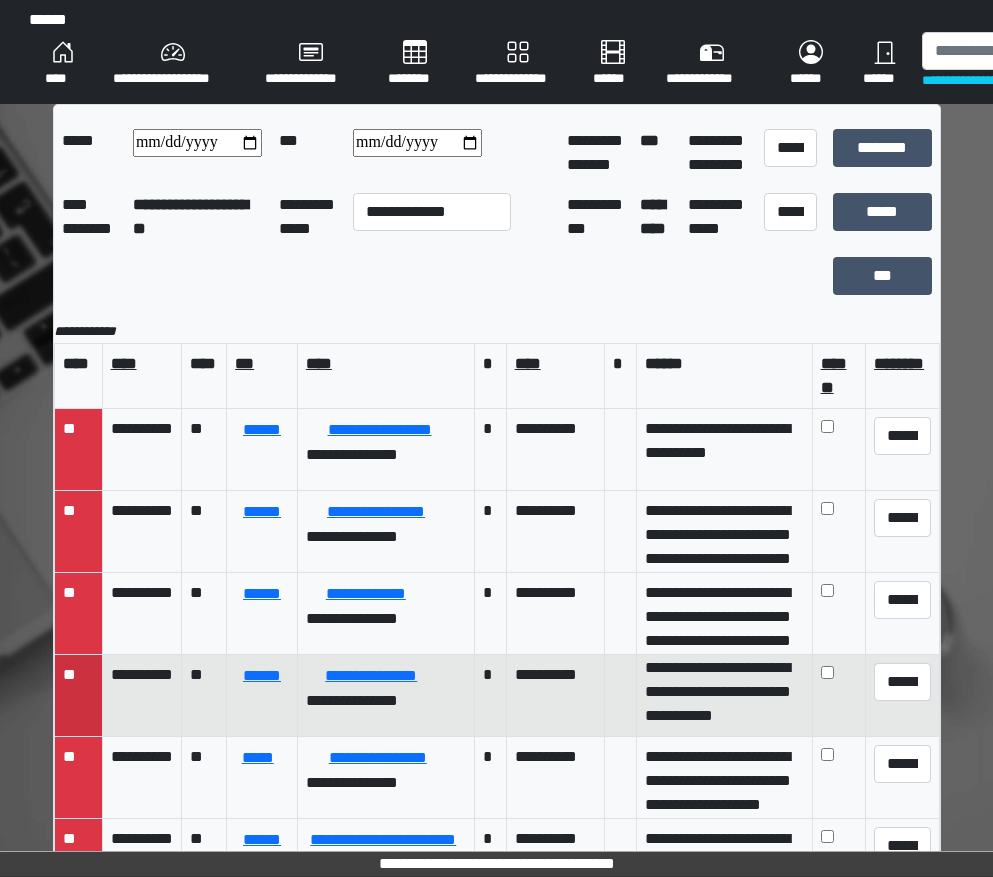 scroll, scrollTop: 0, scrollLeft: 0, axis: both 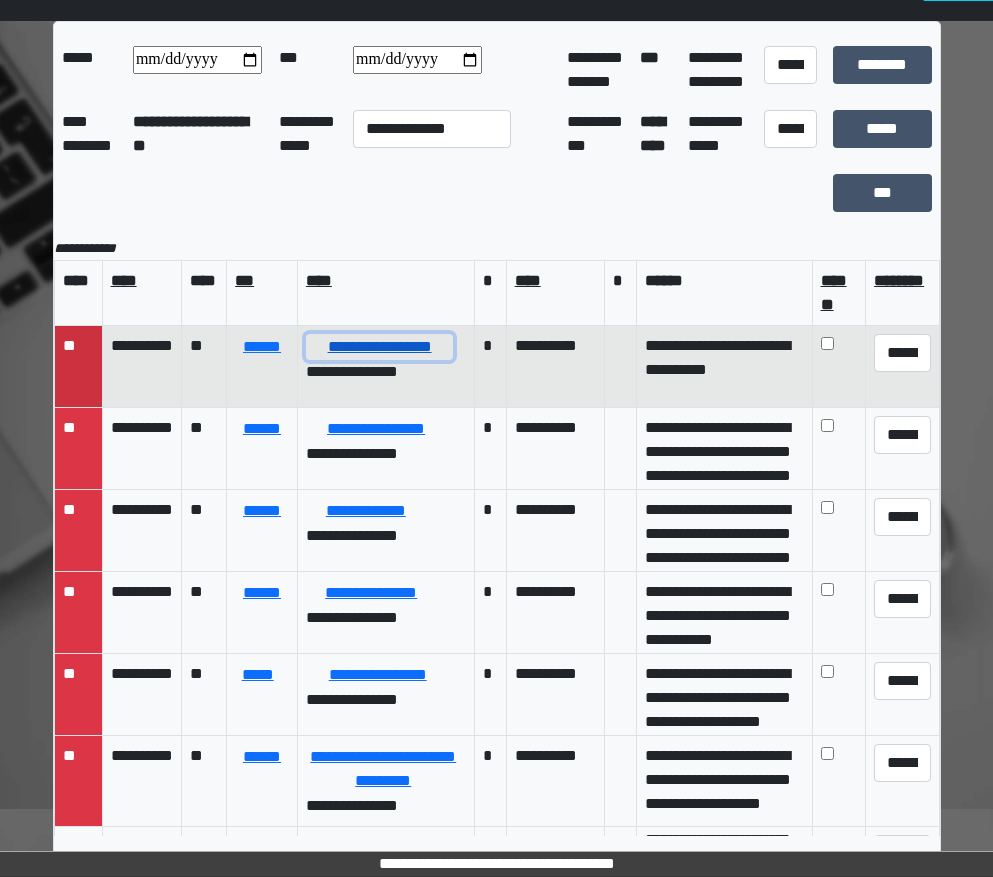 click on "**********" at bounding box center [379, 347] 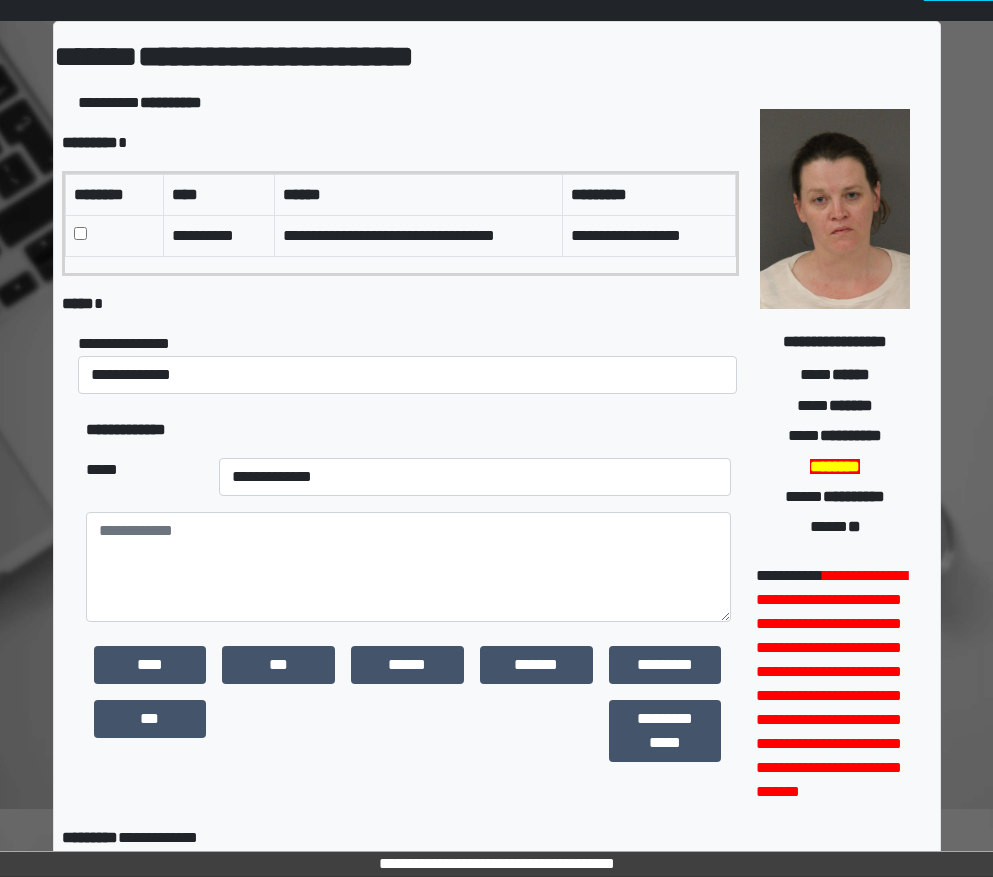 click at bounding box center [114, 235] 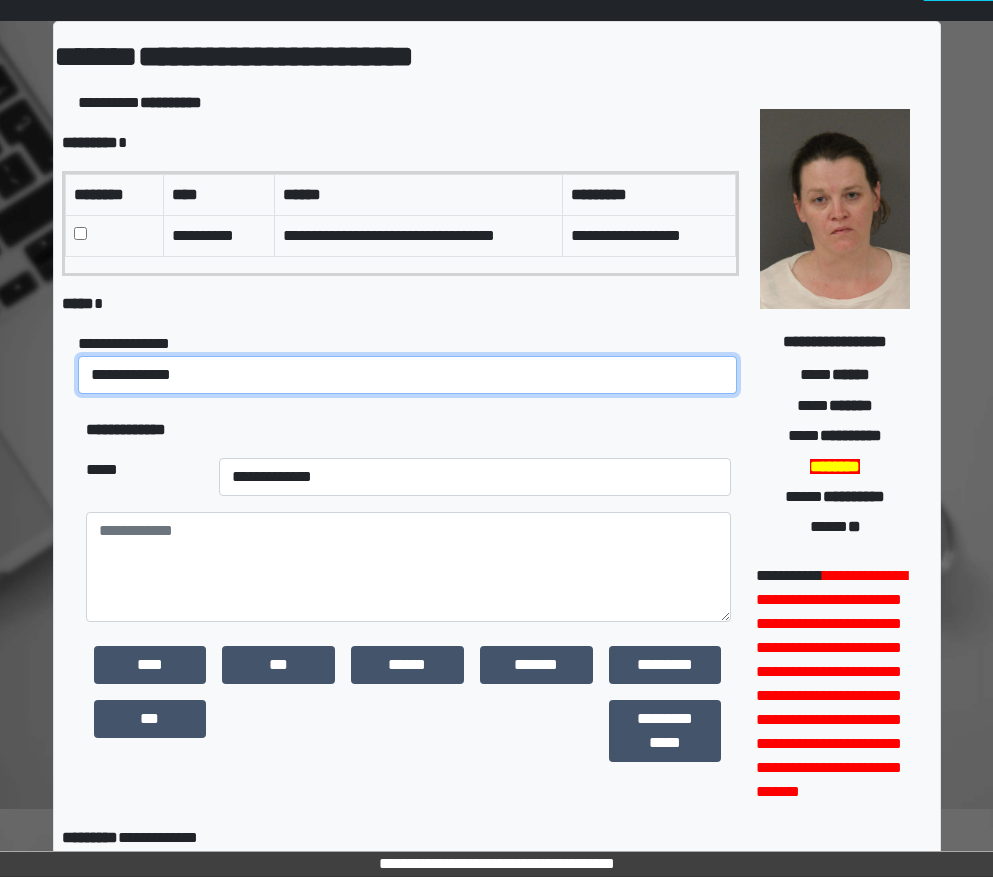 click on "**********" at bounding box center (408, 375) 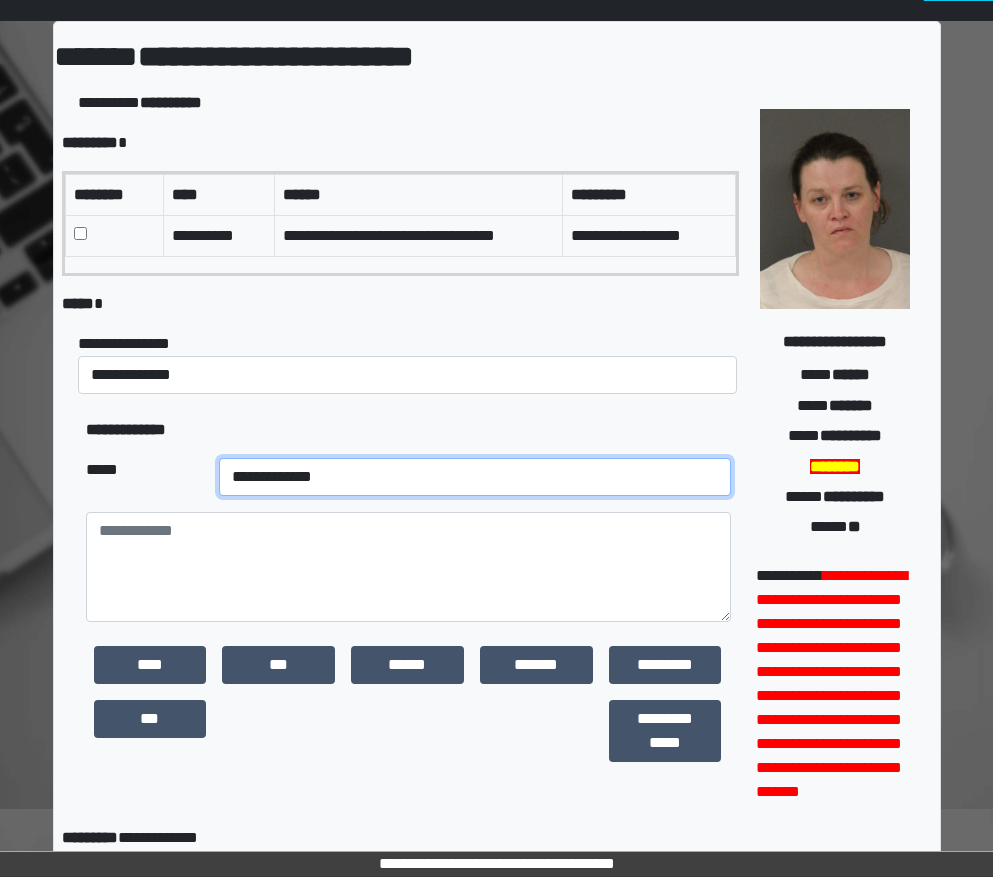 click on "**********" at bounding box center [475, 477] 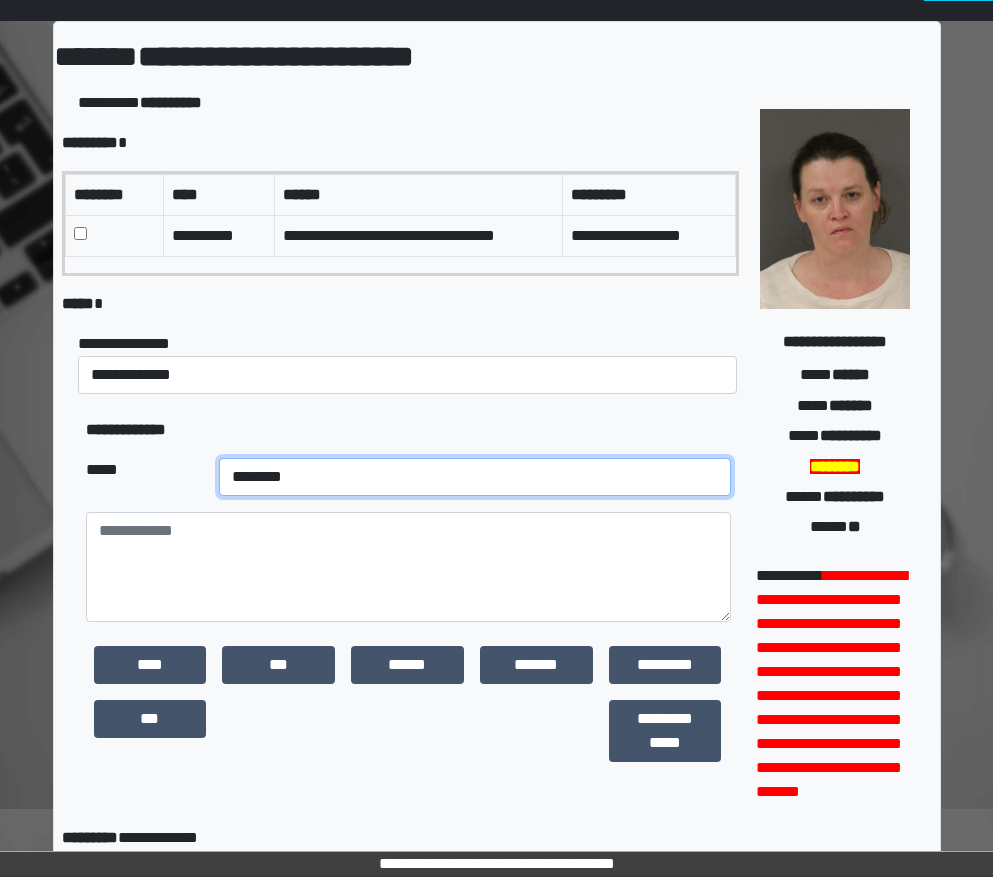click on "**********" at bounding box center (475, 477) 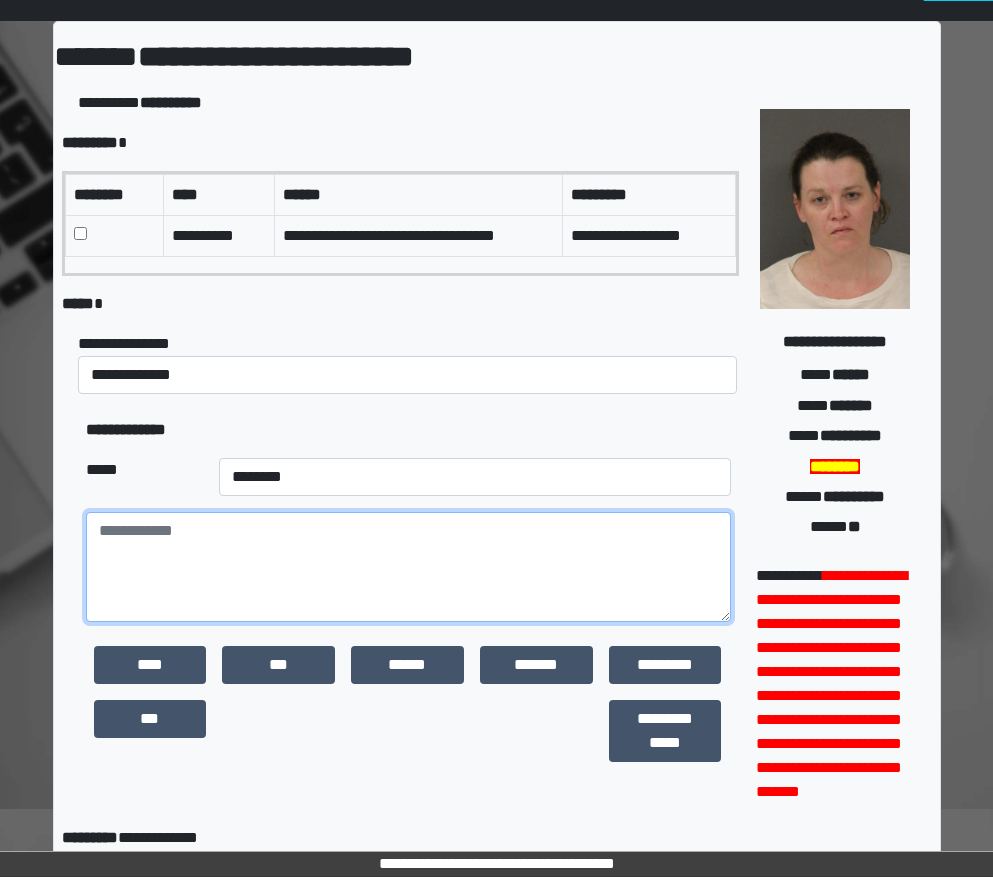 click at bounding box center (408, 567) 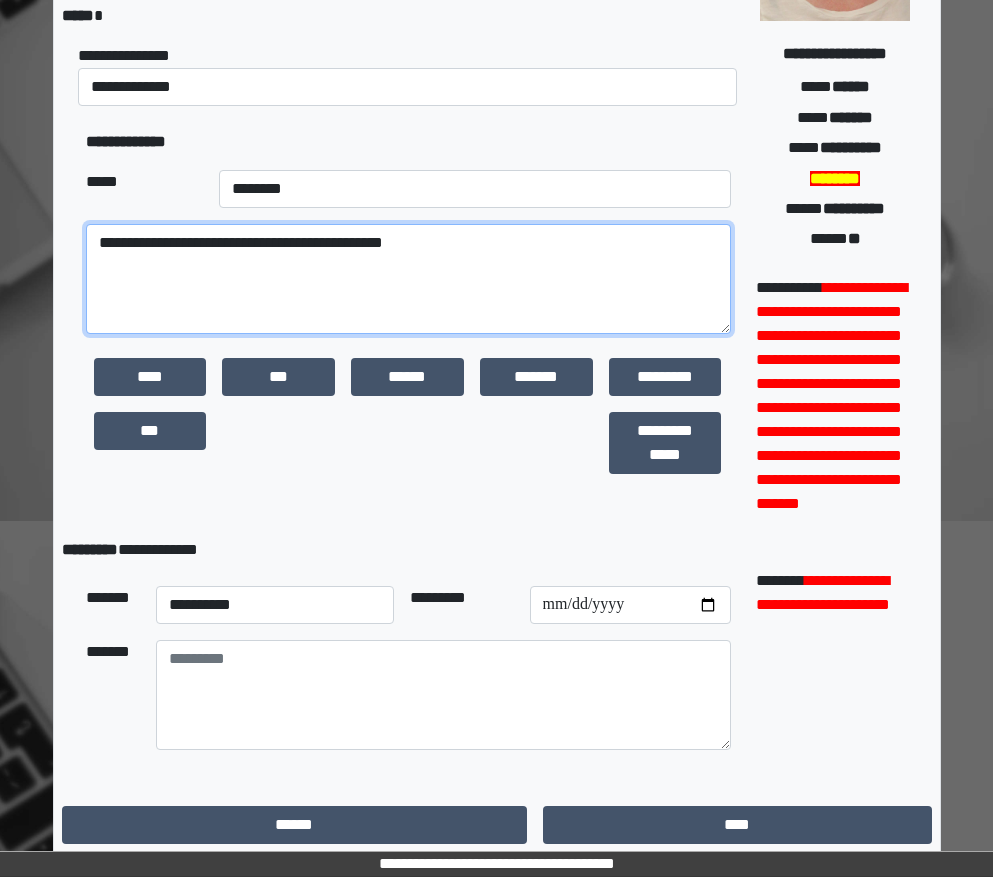 scroll, scrollTop: 379, scrollLeft: 0, axis: vertical 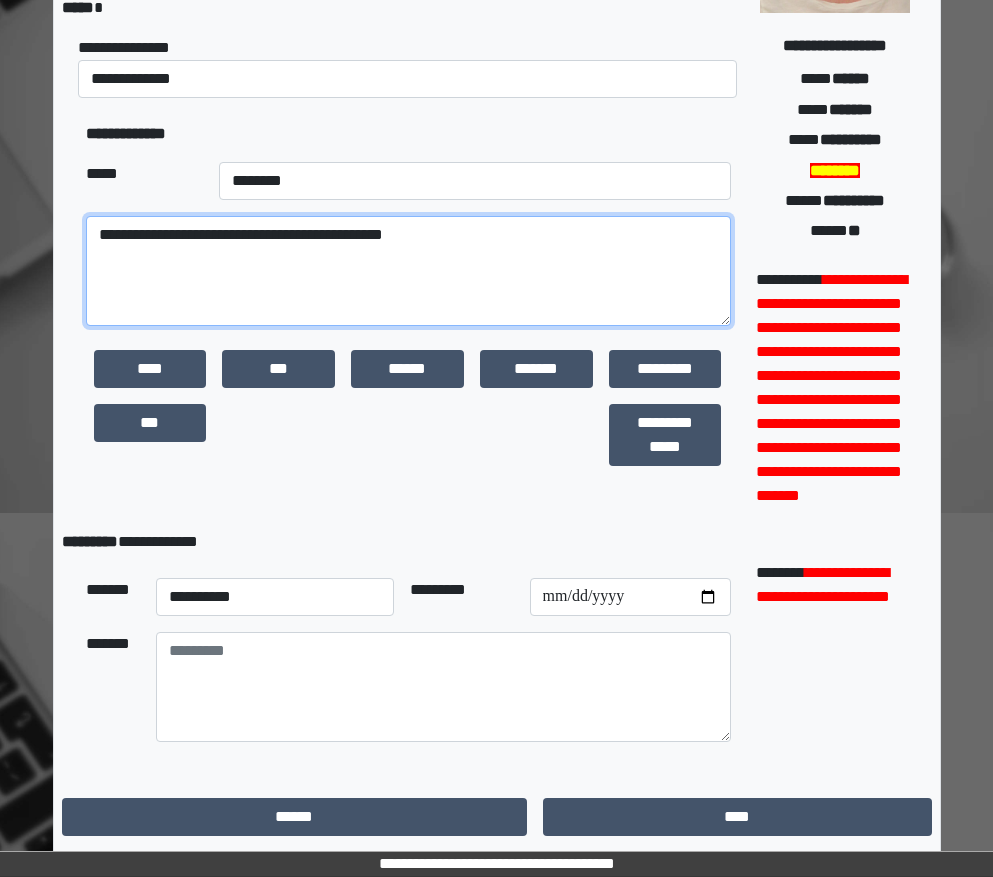 type on "**********" 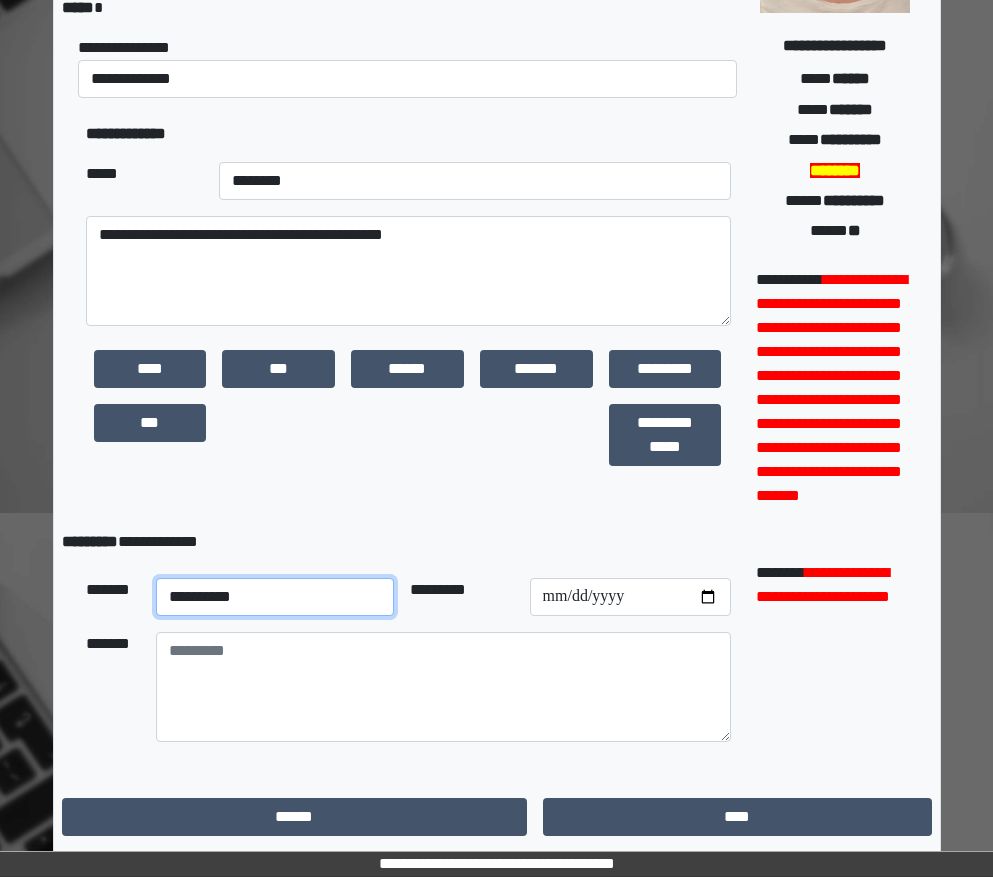click on "**********" at bounding box center [275, 597] 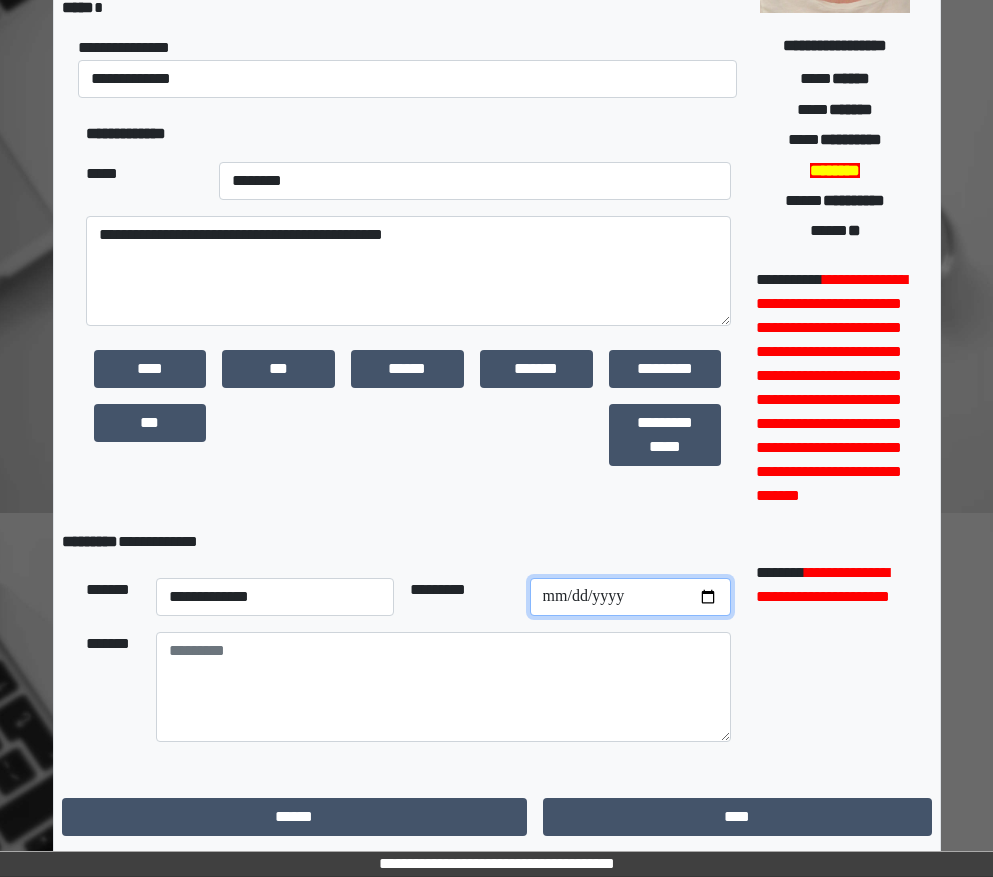 click at bounding box center [630, 597] 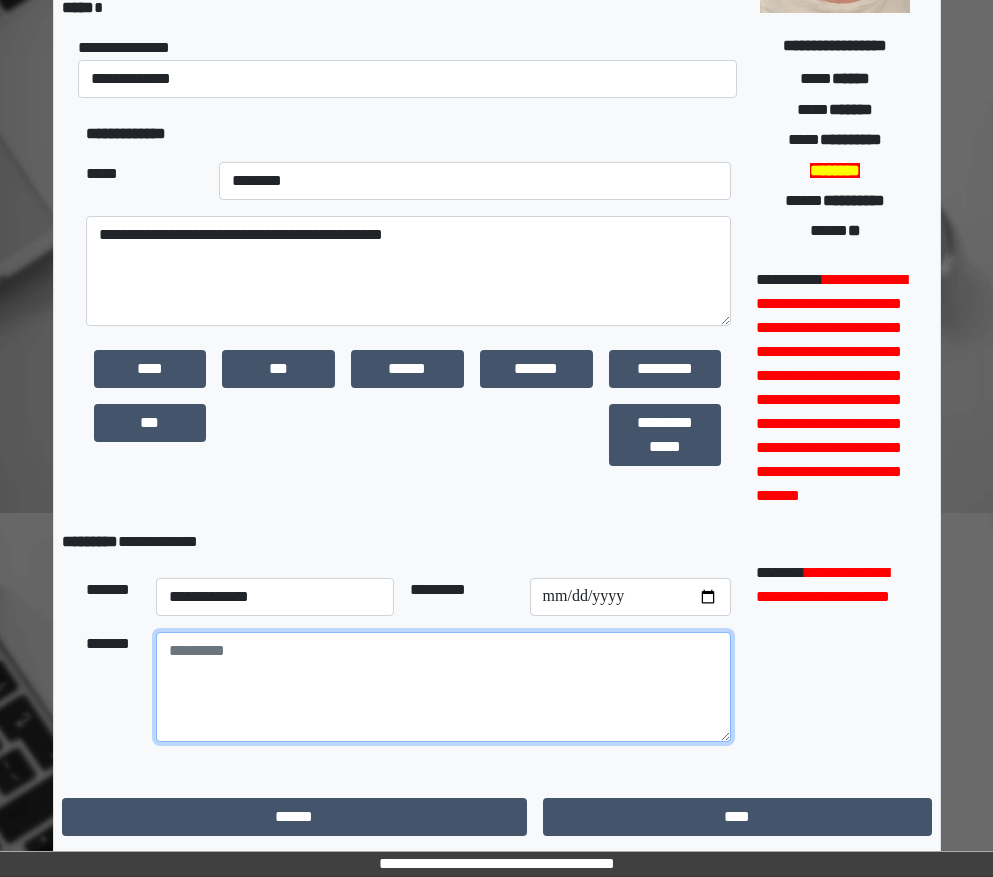 click at bounding box center [443, 687] 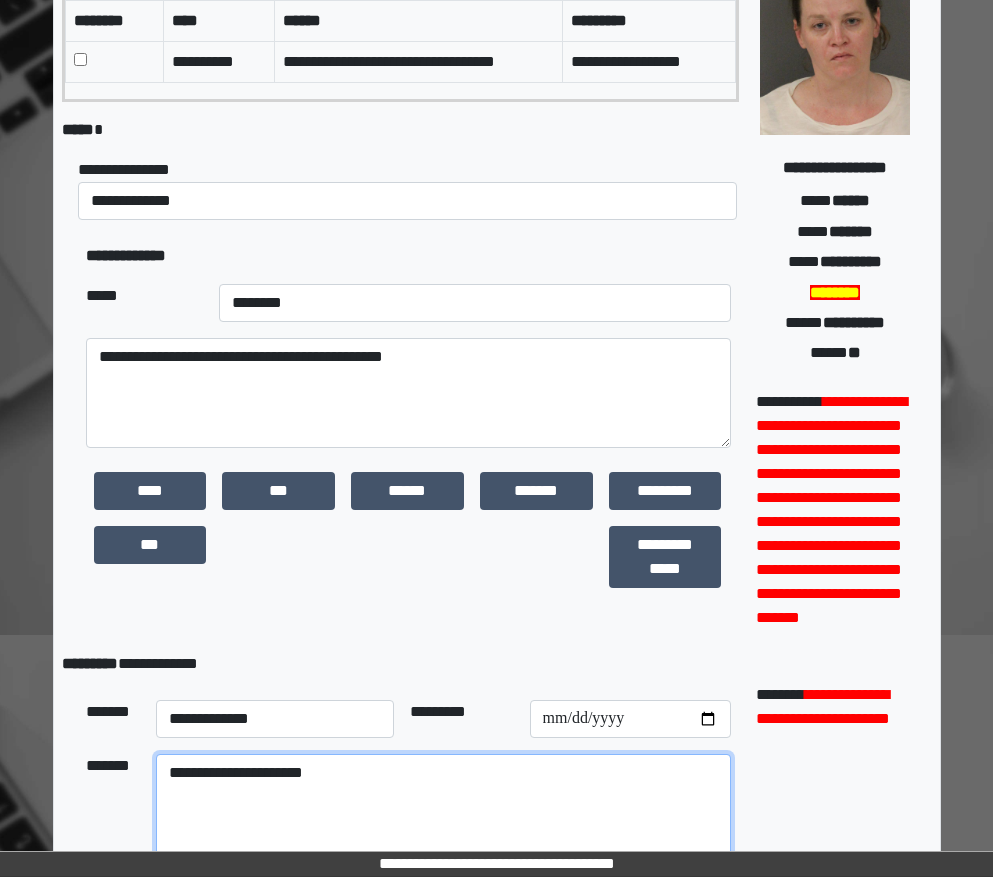 scroll, scrollTop: 379, scrollLeft: 0, axis: vertical 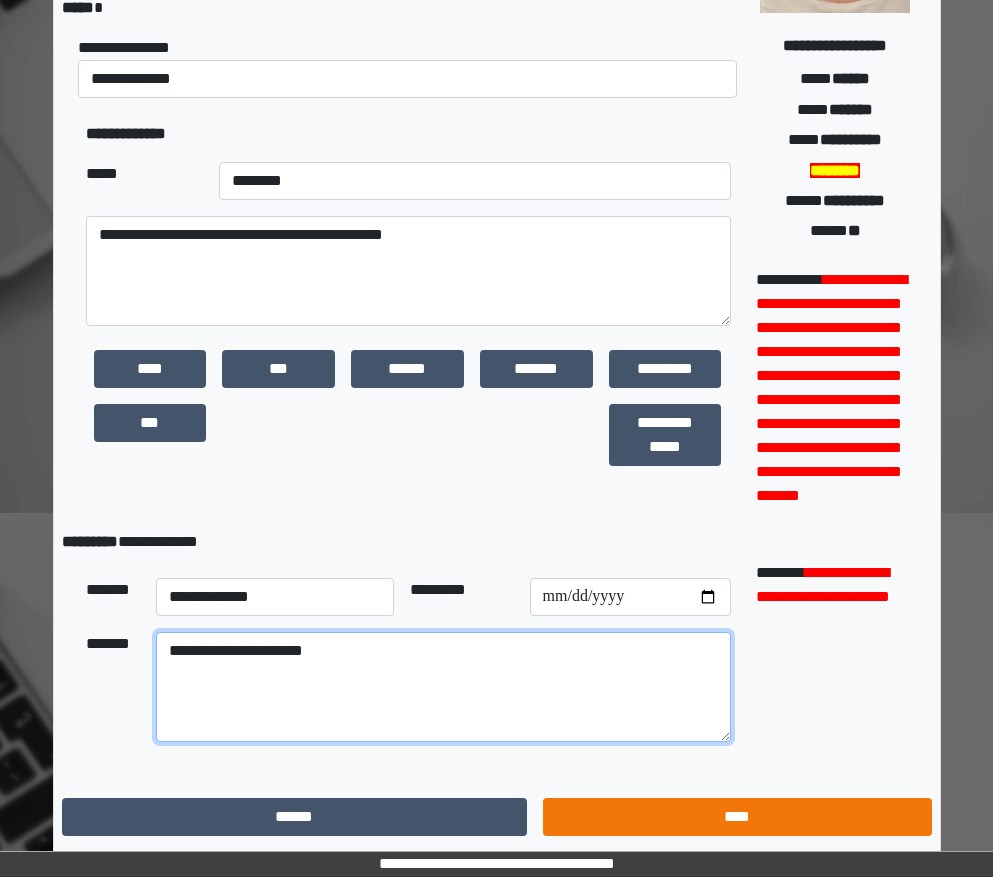 type on "**********" 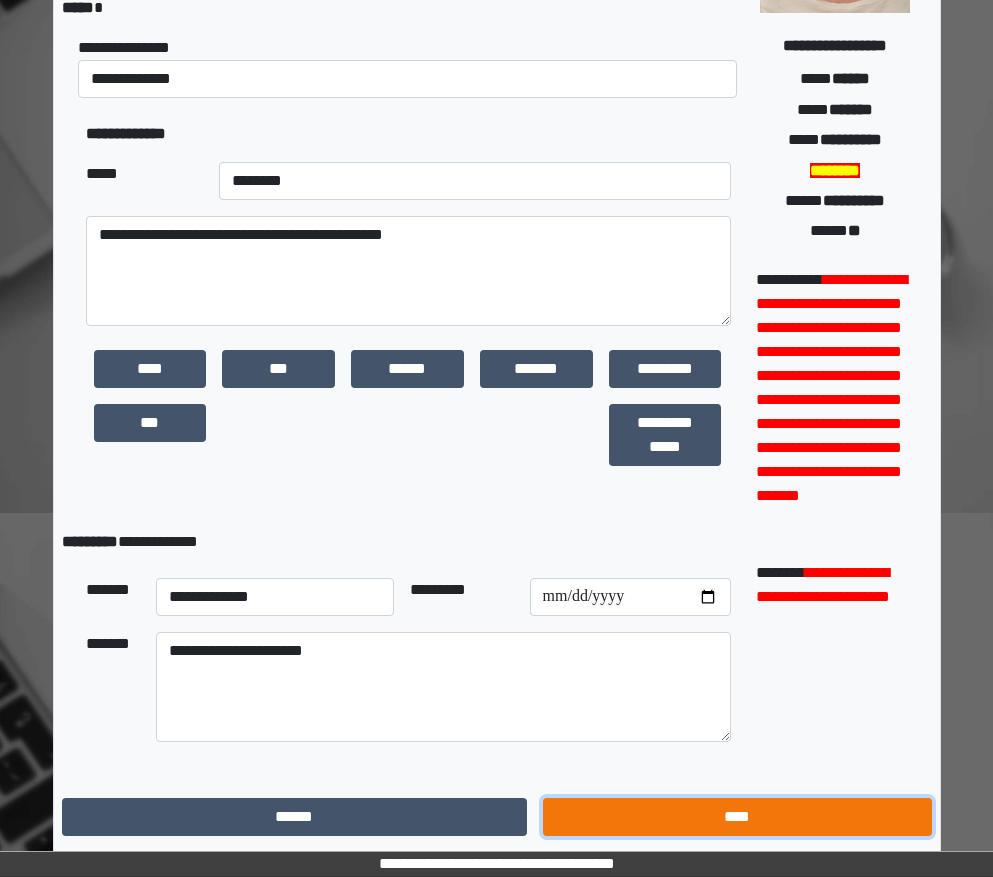 click on "****" at bounding box center [737, 817] 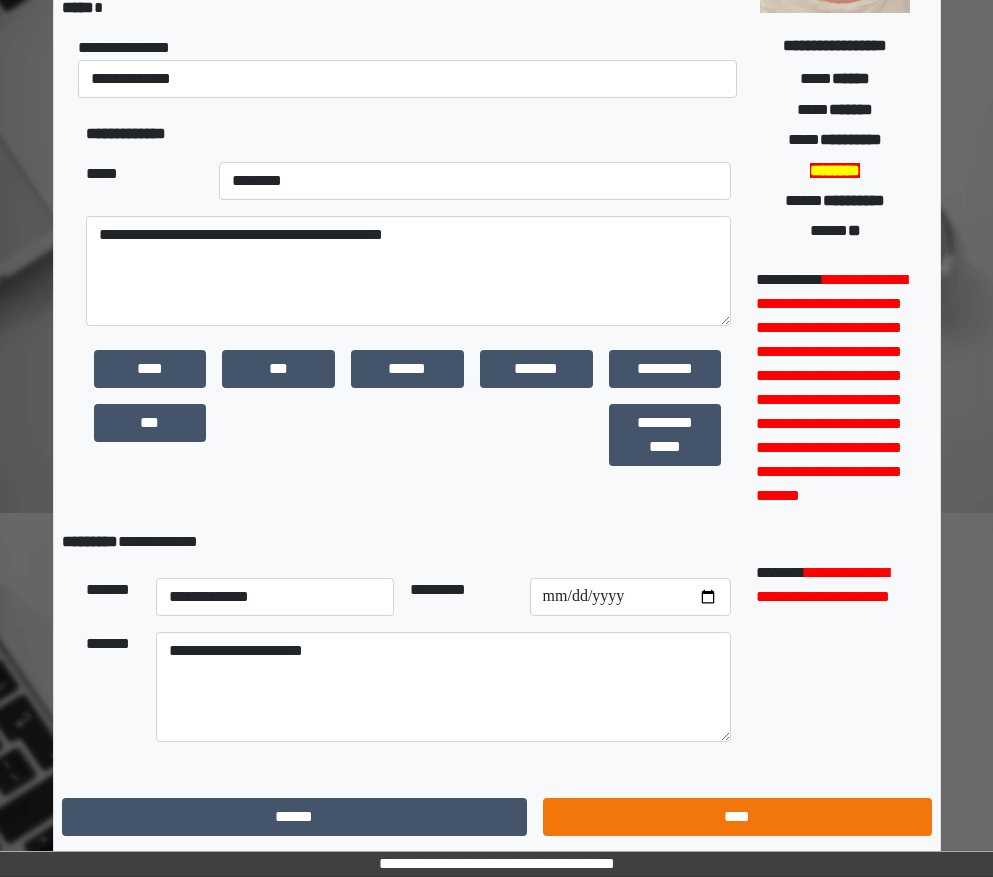 scroll, scrollTop: 15, scrollLeft: 0, axis: vertical 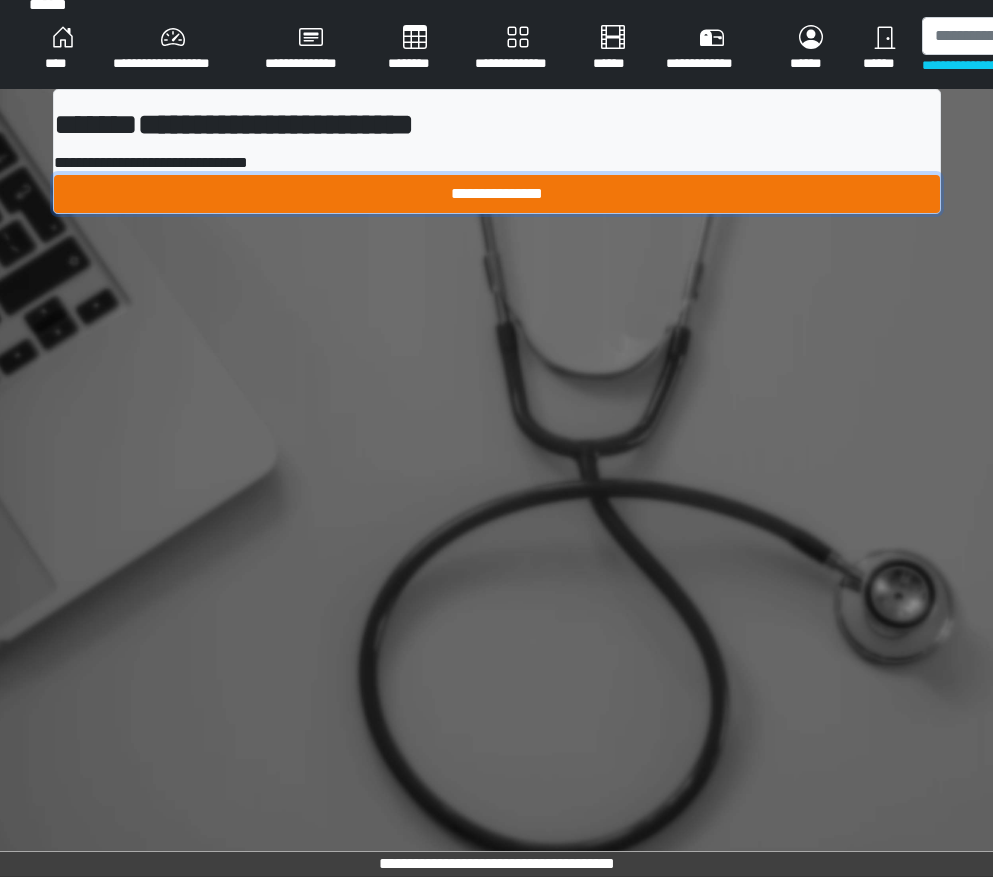 click on "**********" at bounding box center (497, 194) 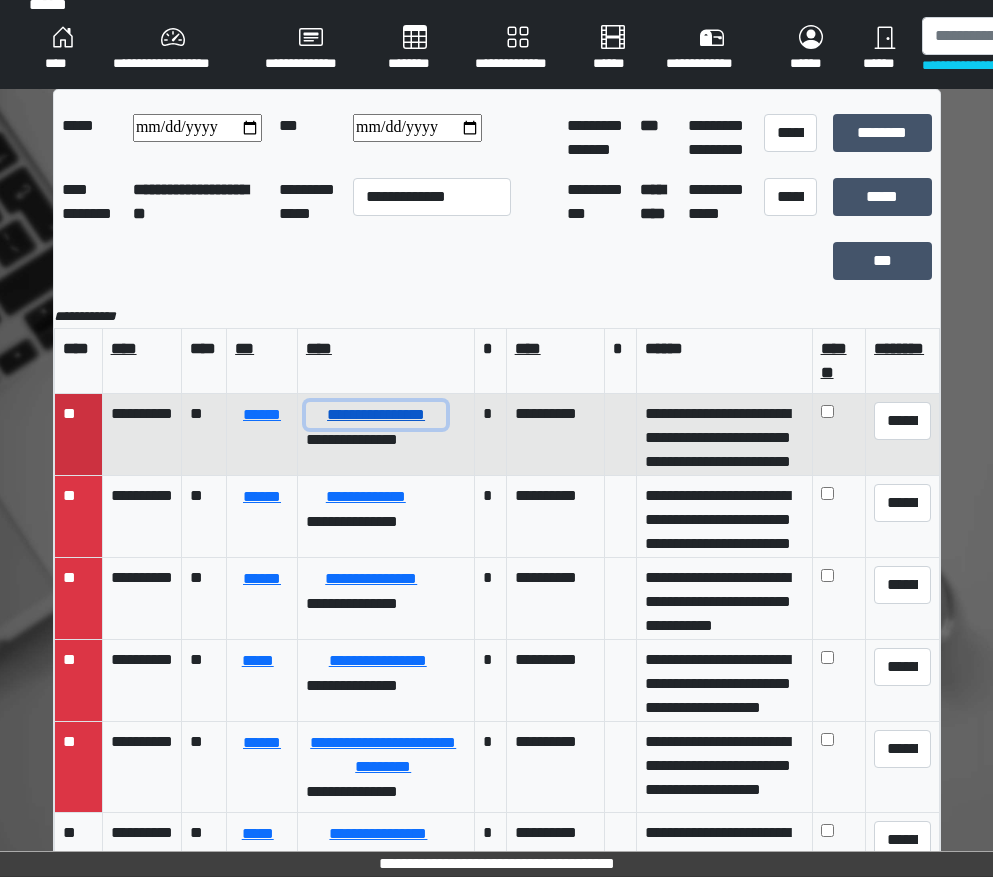 click on "**********" at bounding box center [376, 415] 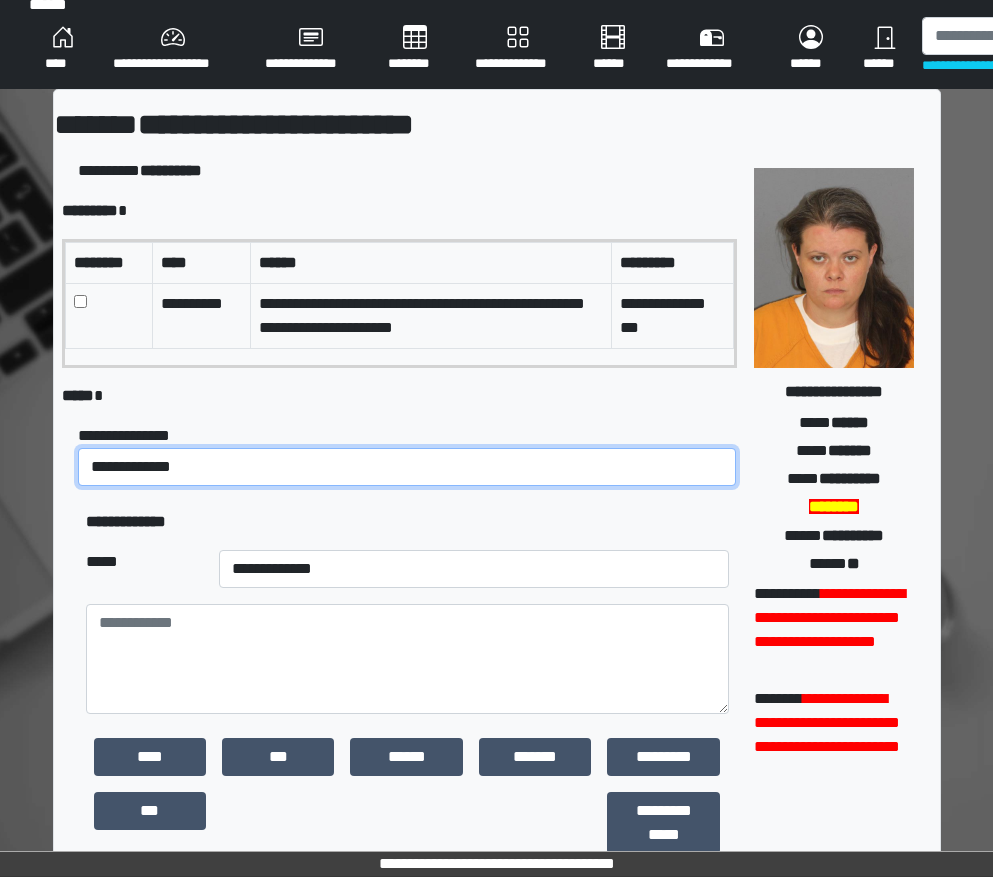 click on "**********" at bounding box center [407, 467] 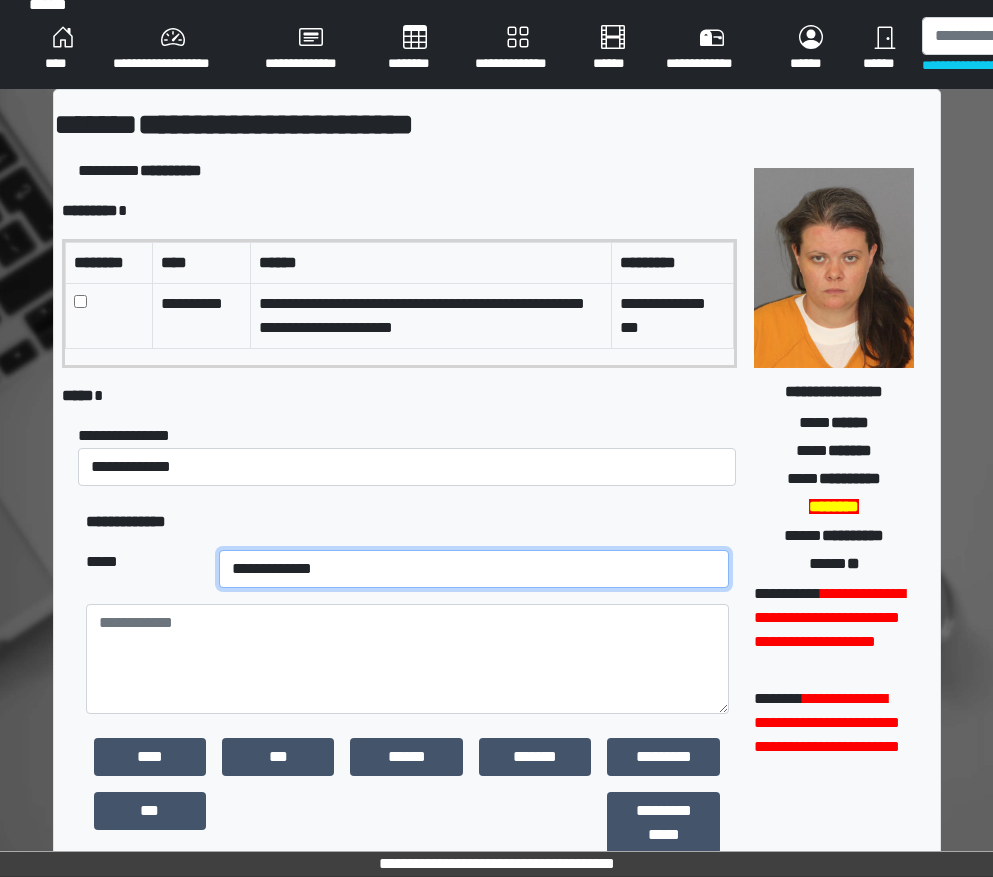 click on "**********" at bounding box center [474, 569] 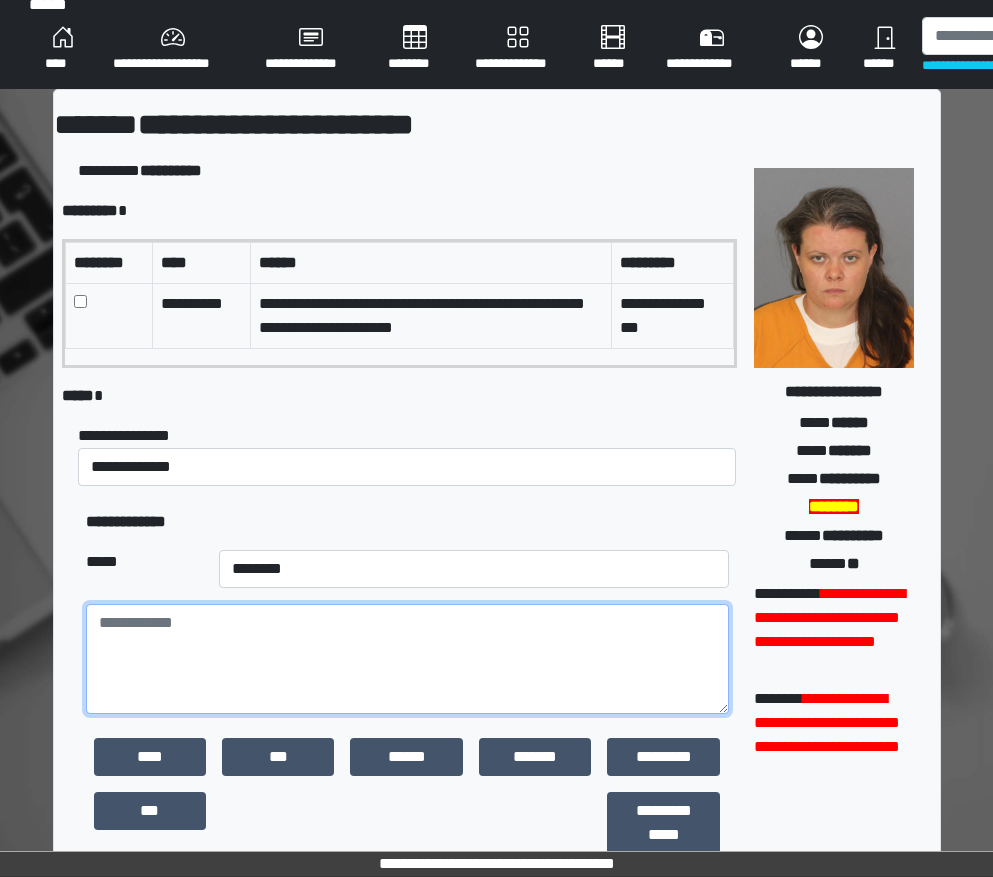 click at bounding box center (408, 659) 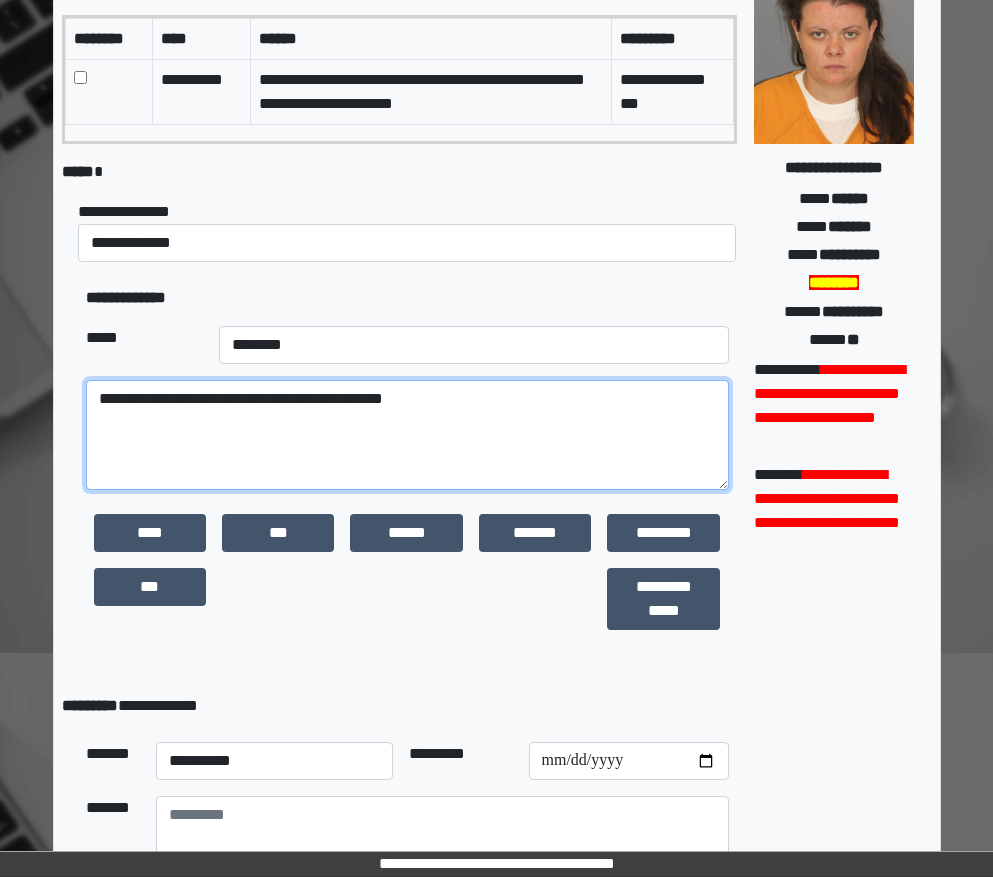 scroll, scrollTop: 403, scrollLeft: 0, axis: vertical 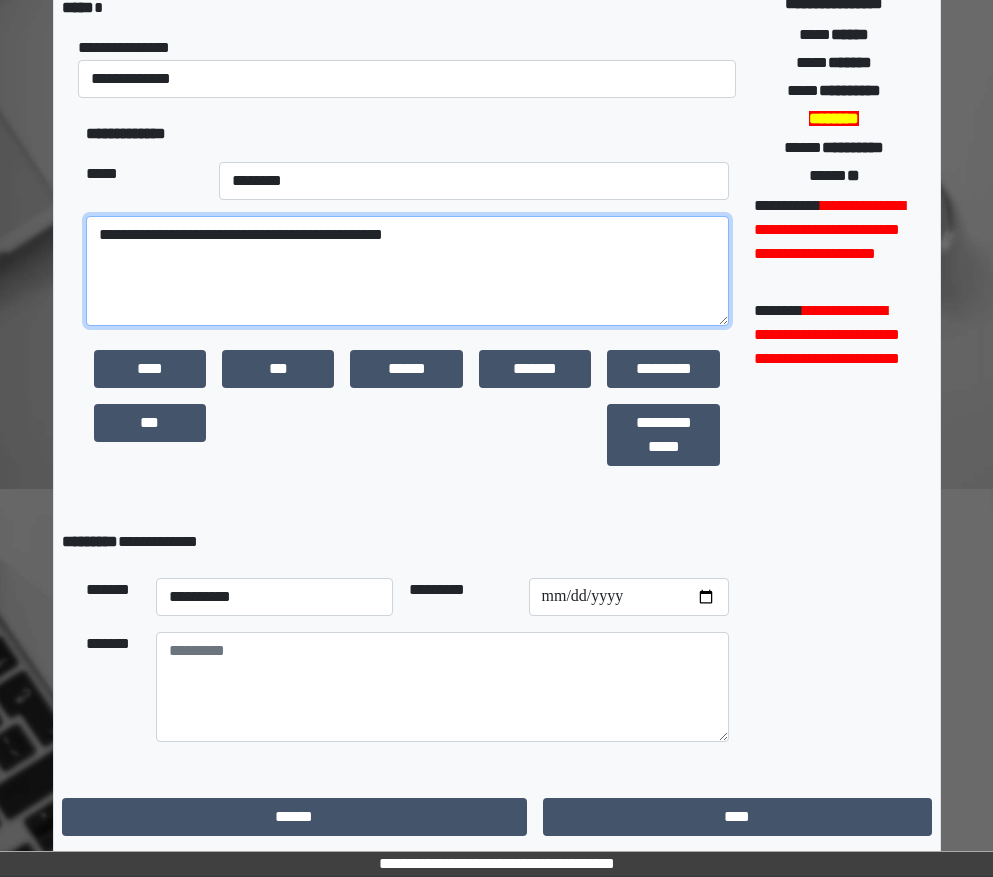 type on "**********" 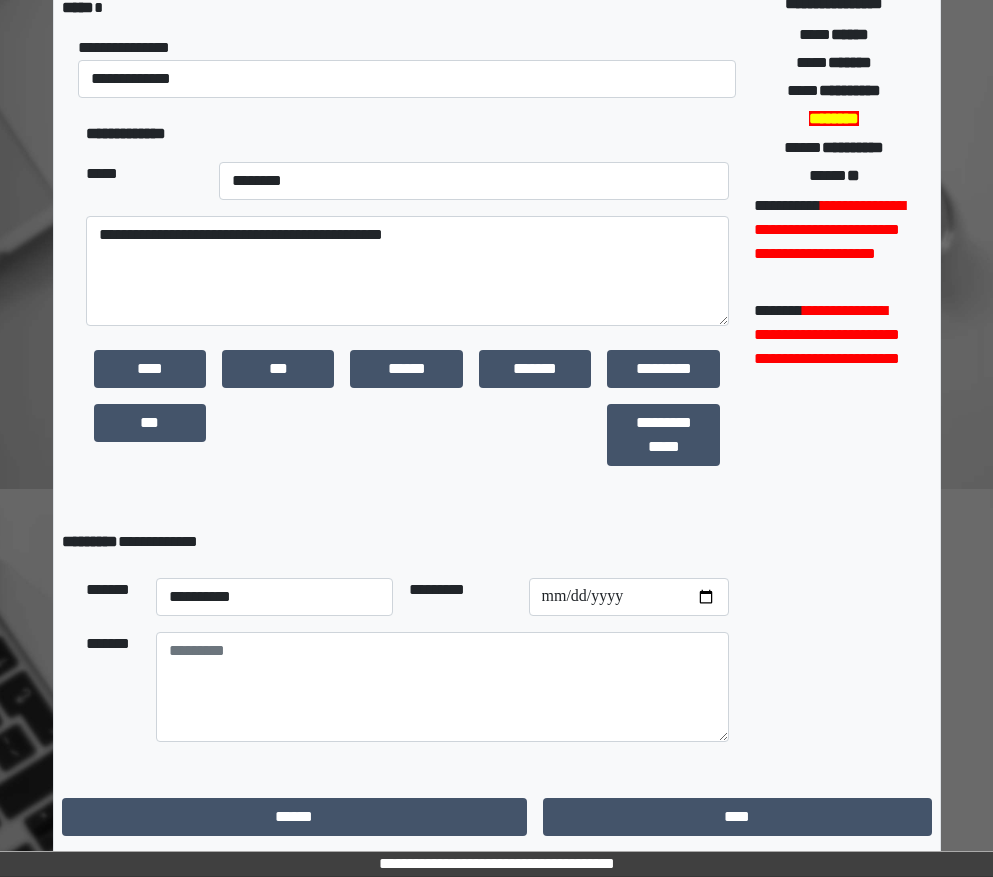 click on "**********" at bounding box center (275, 597) 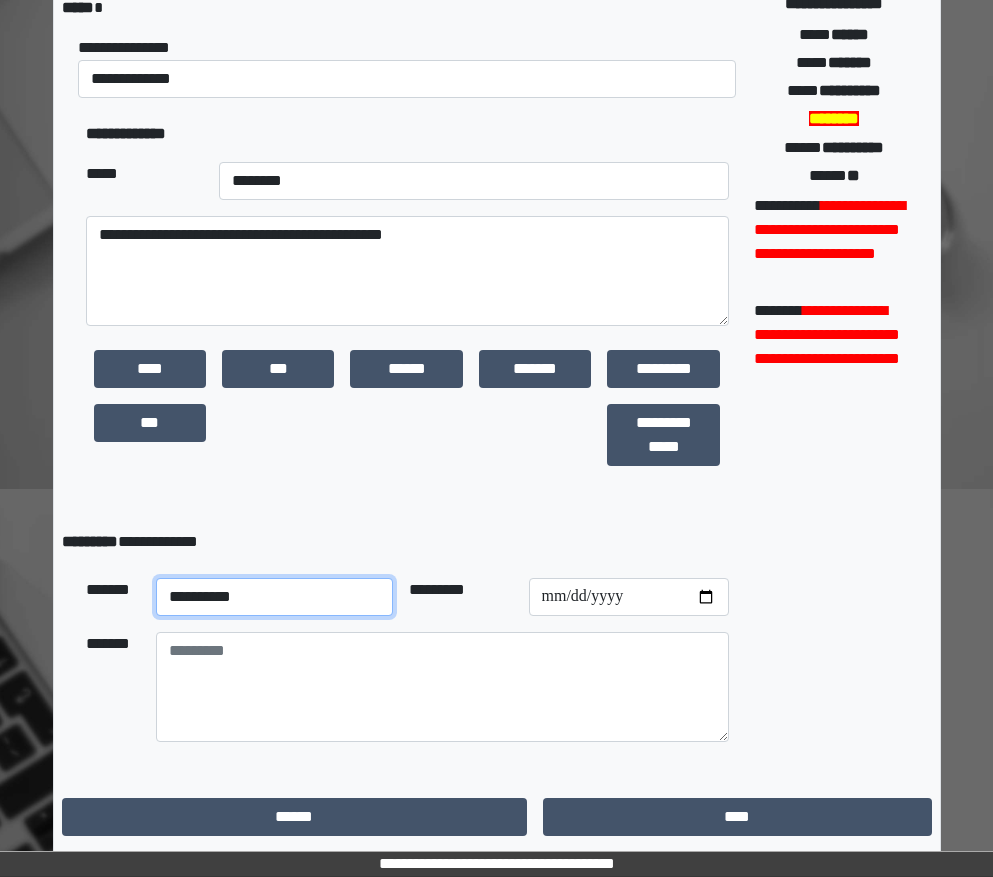 click on "**********" at bounding box center (275, 597) 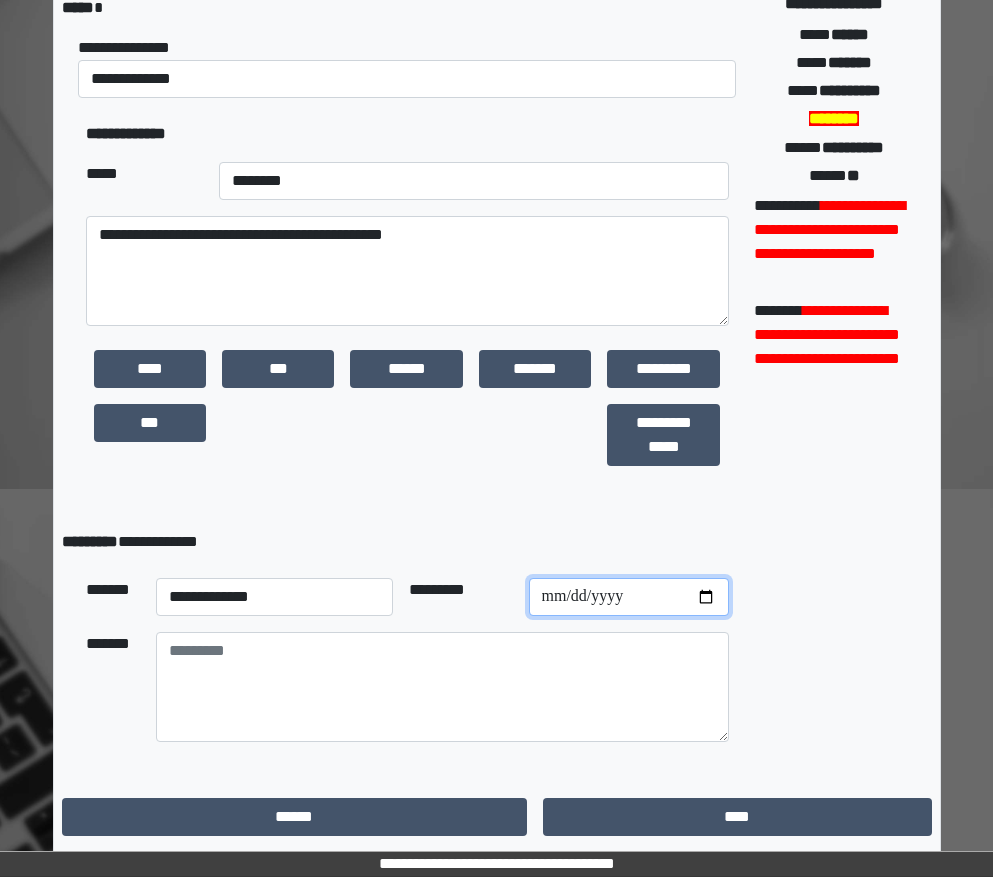 click at bounding box center [629, 597] 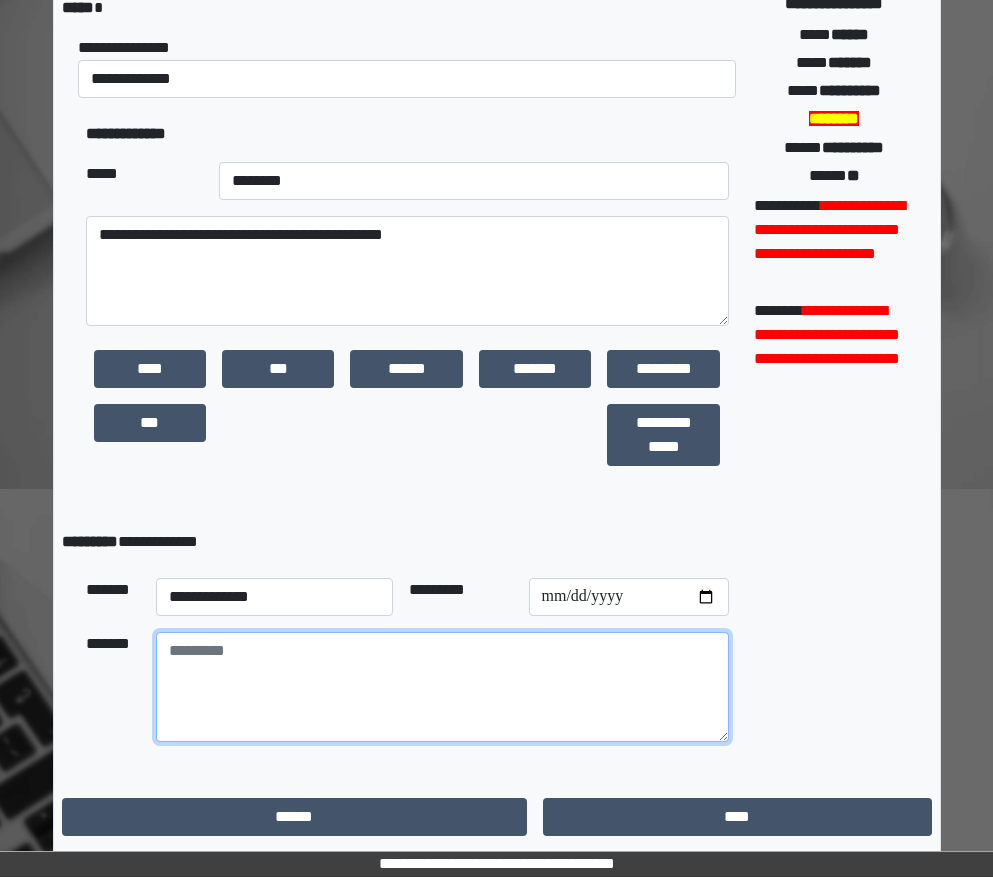 click at bounding box center [443, 687] 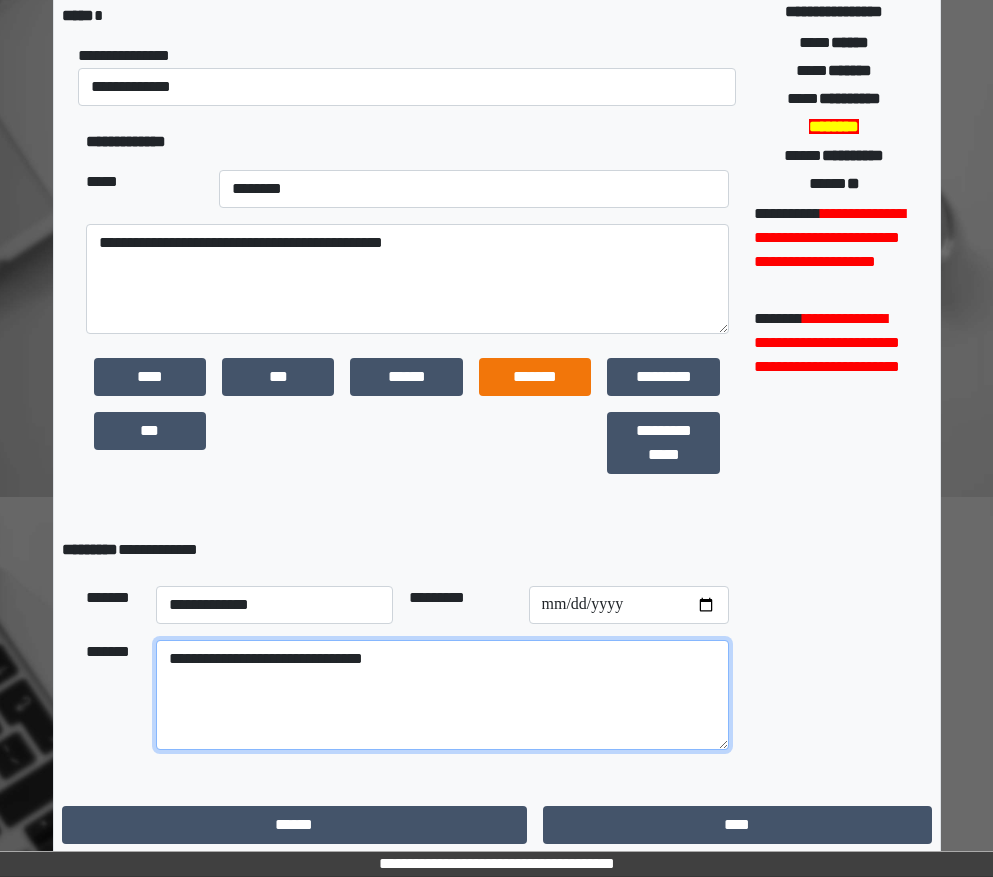 scroll, scrollTop: 403, scrollLeft: 0, axis: vertical 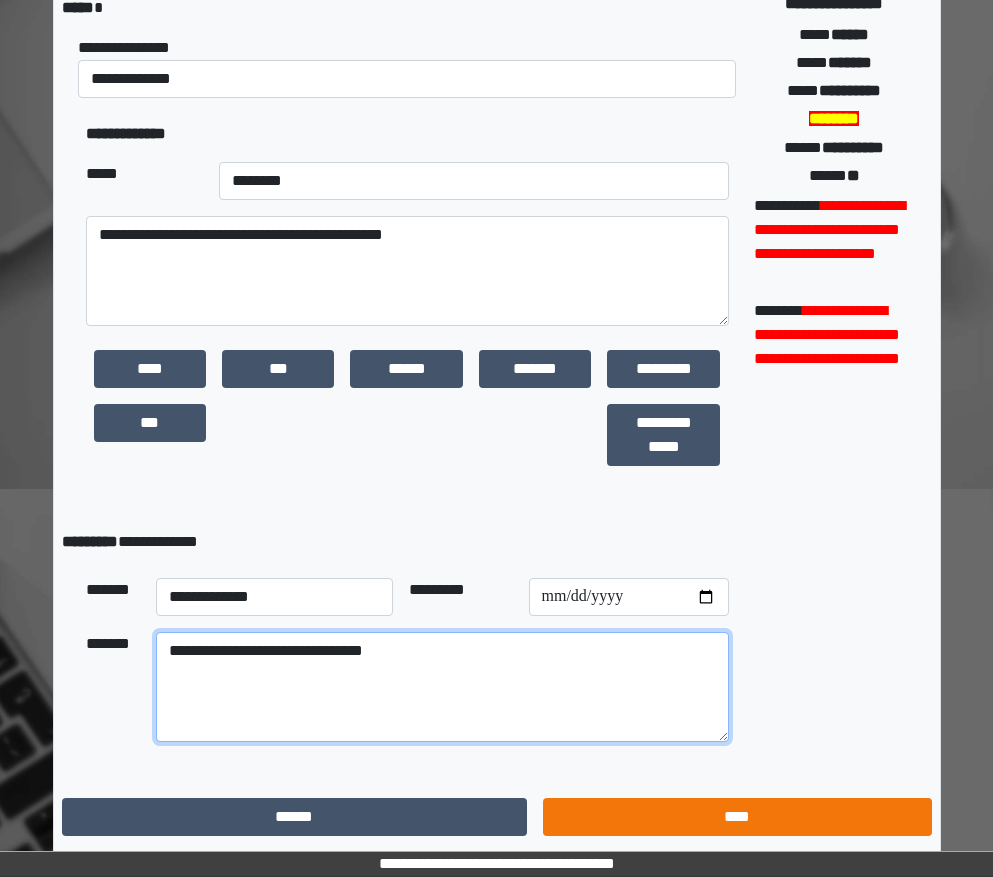 type on "**********" 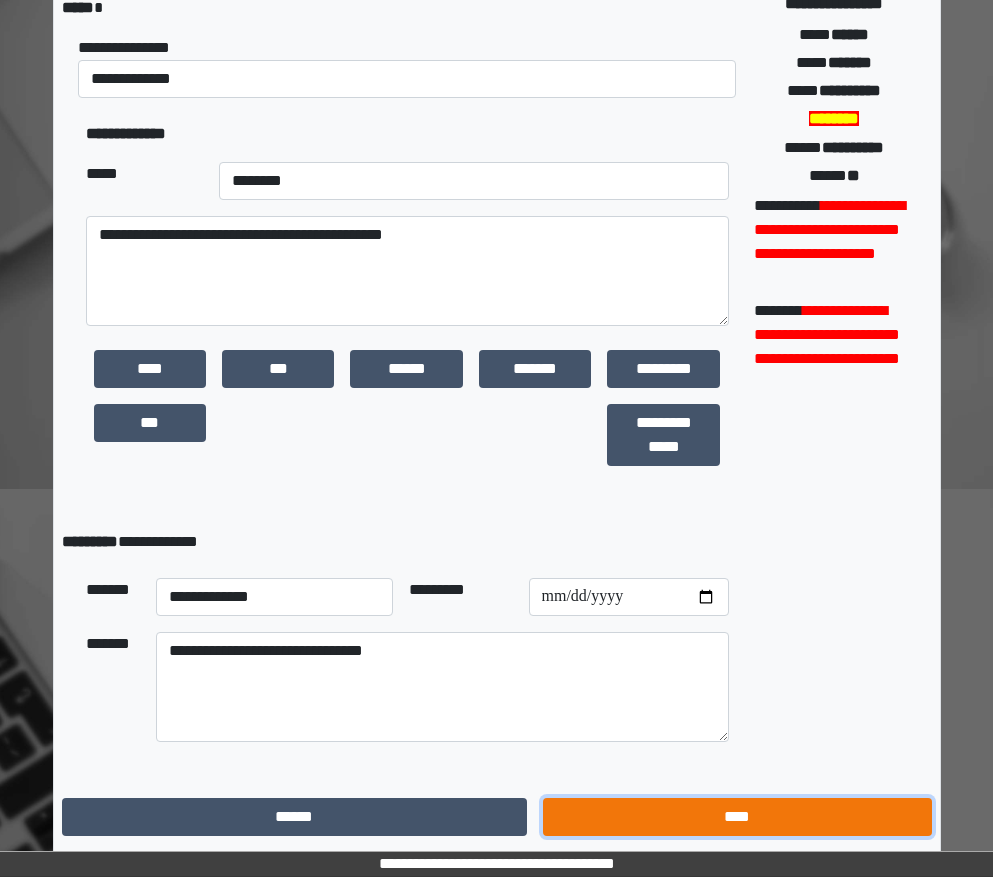 click on "****" at bounding box center (737, 817) 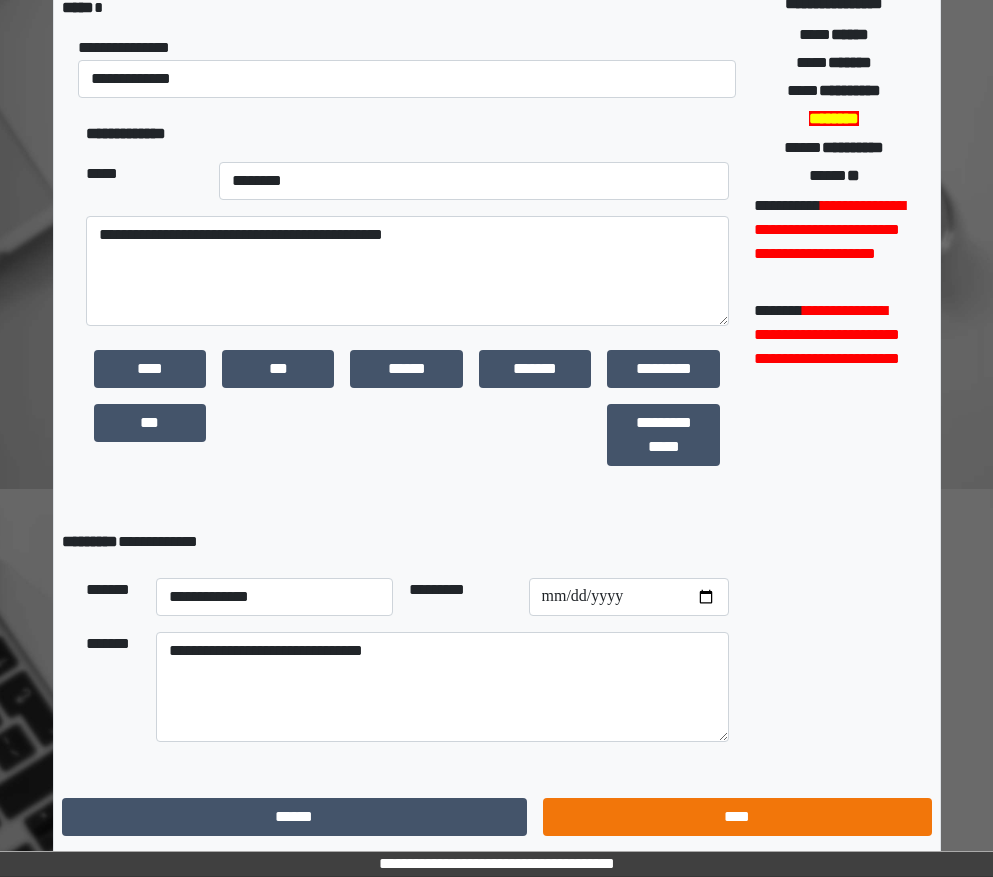scroll, scrollTop: 15, scrollLeft: 0, axis: vertical 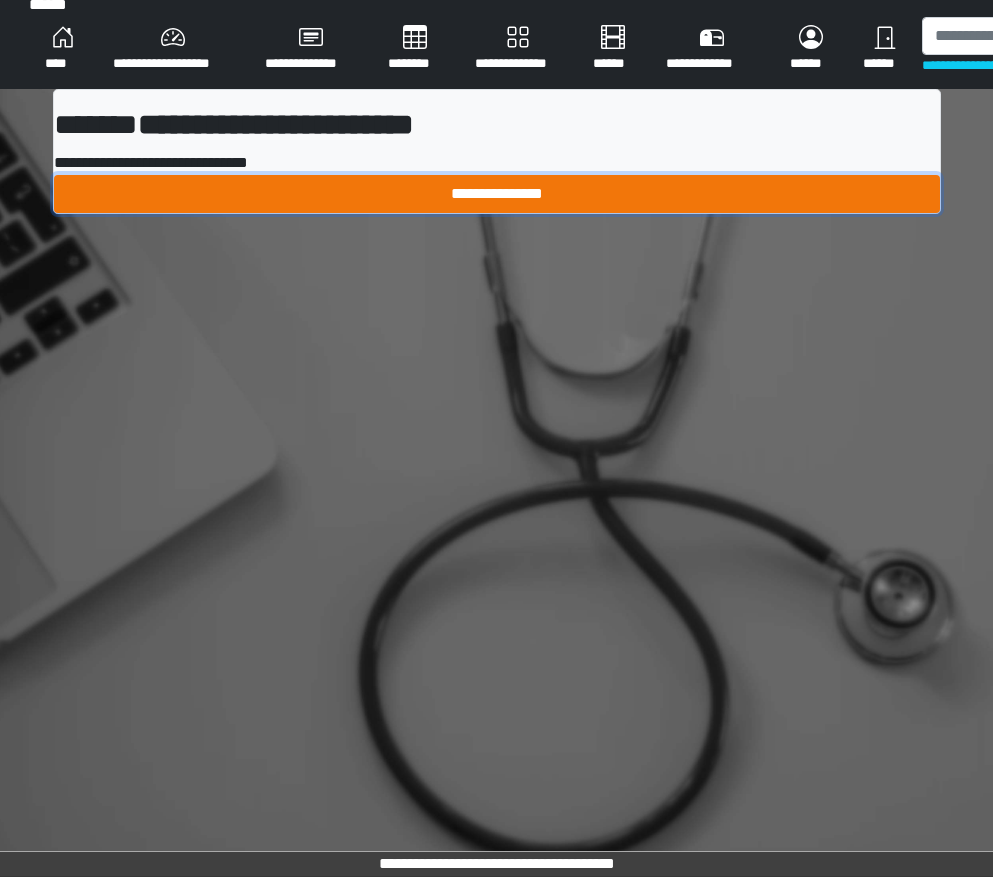 click on "**********" at bounding box center (497, 194) 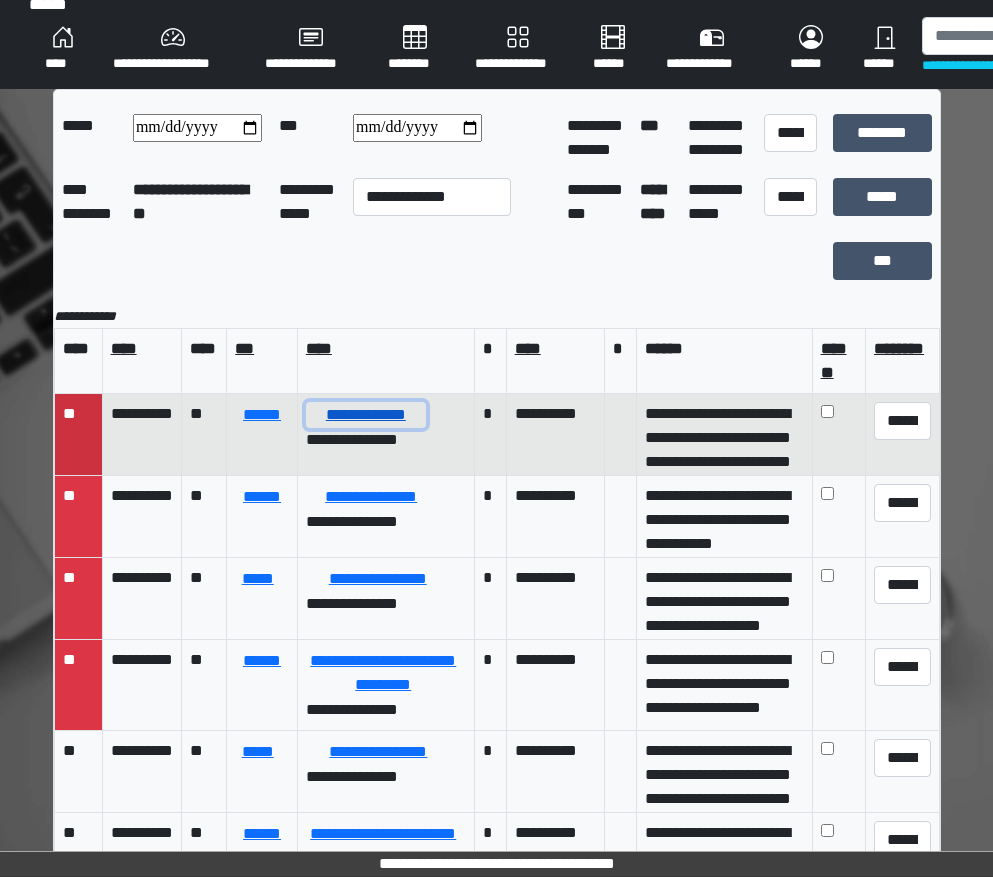 click on "**********" at bounding box center (366, 415) 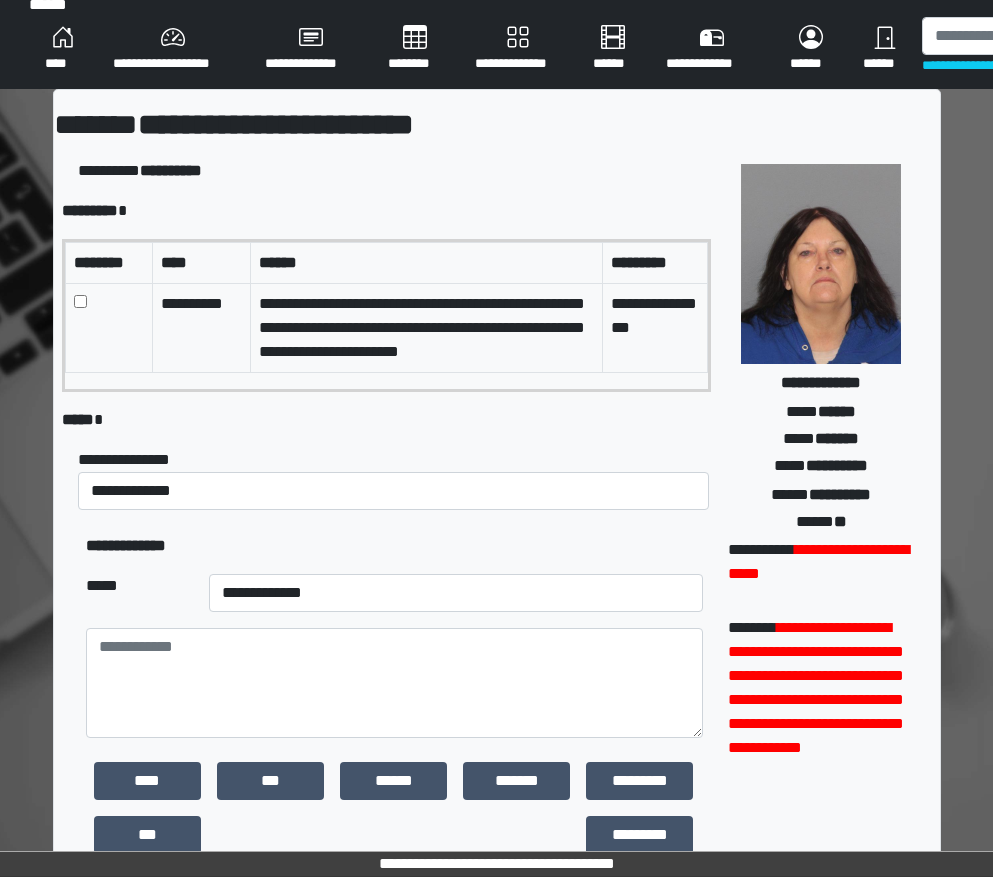 click at bounding box center [108, 327] 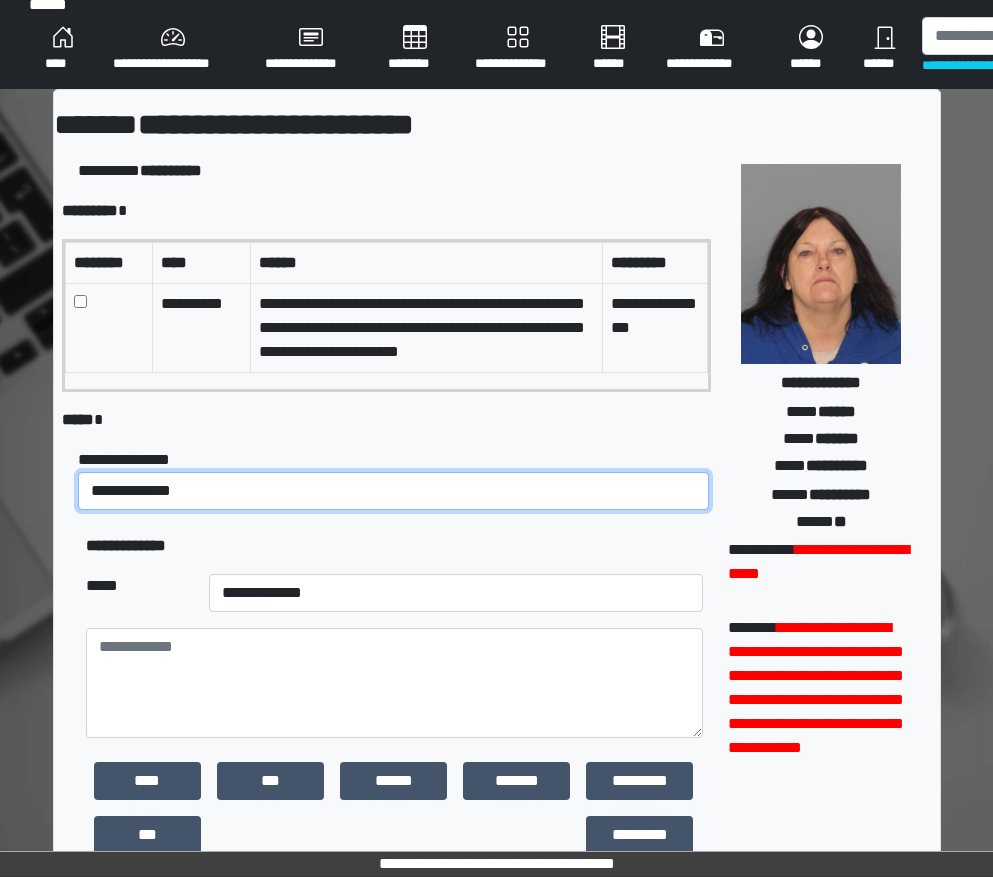 click on "**********" at bounding box center (394, 491) 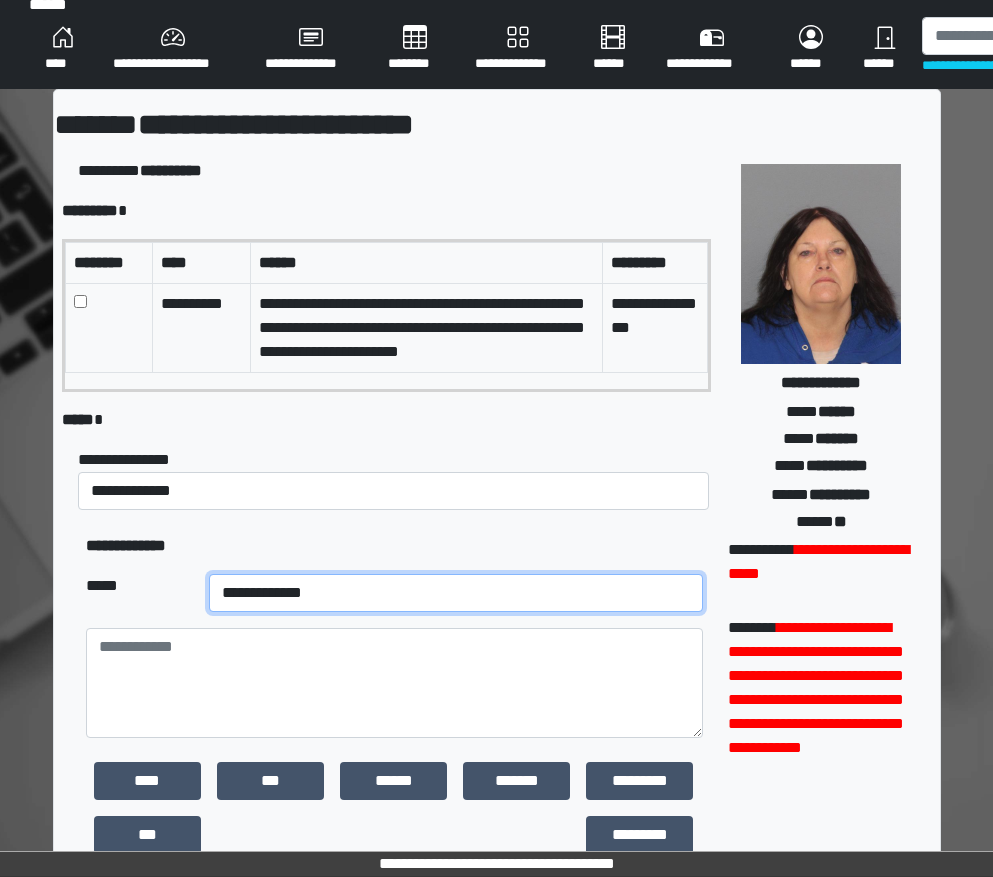 click on "**********" at bounding box center (456, 593) 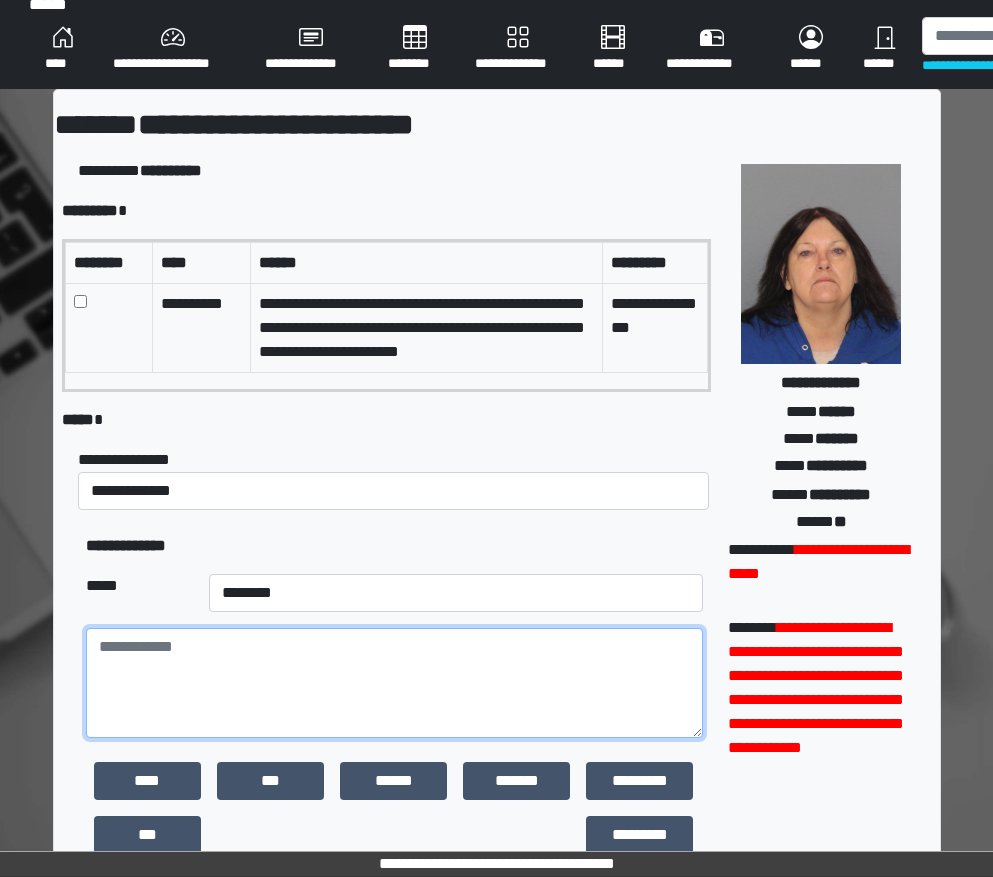 click at bounding box center [394, 683] 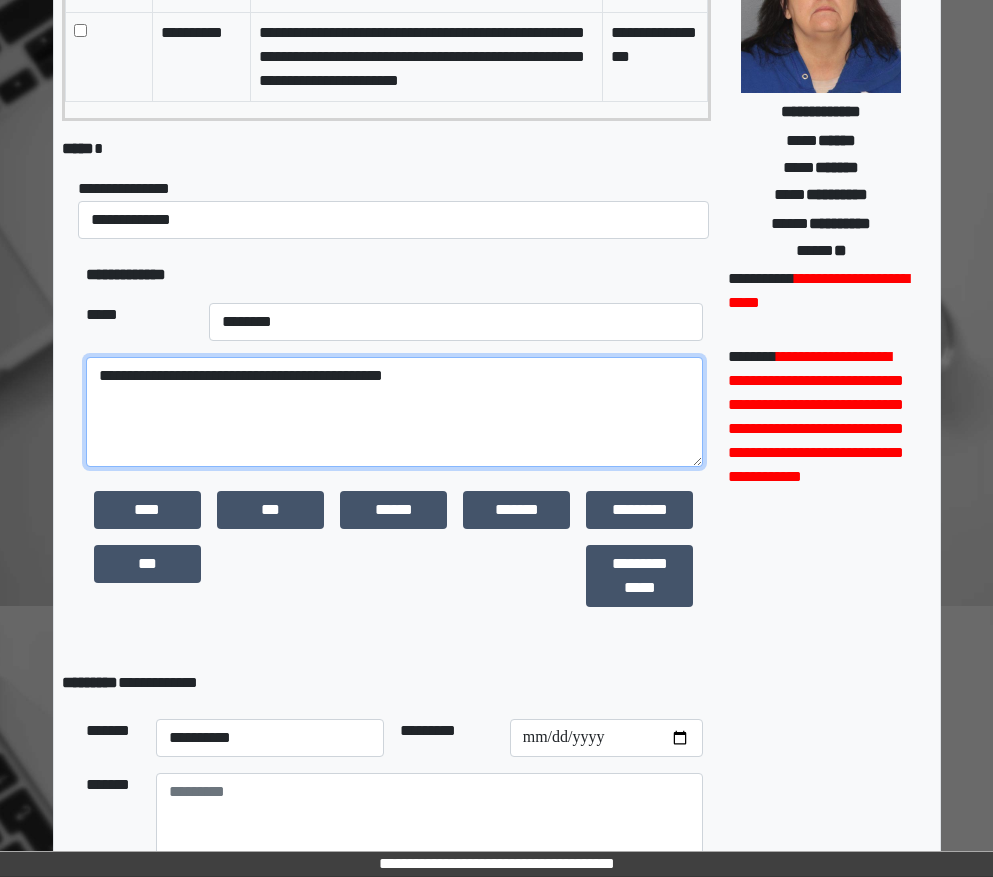 scroll, scrollTop: 315, scrollLeft: 0, axis: vertical 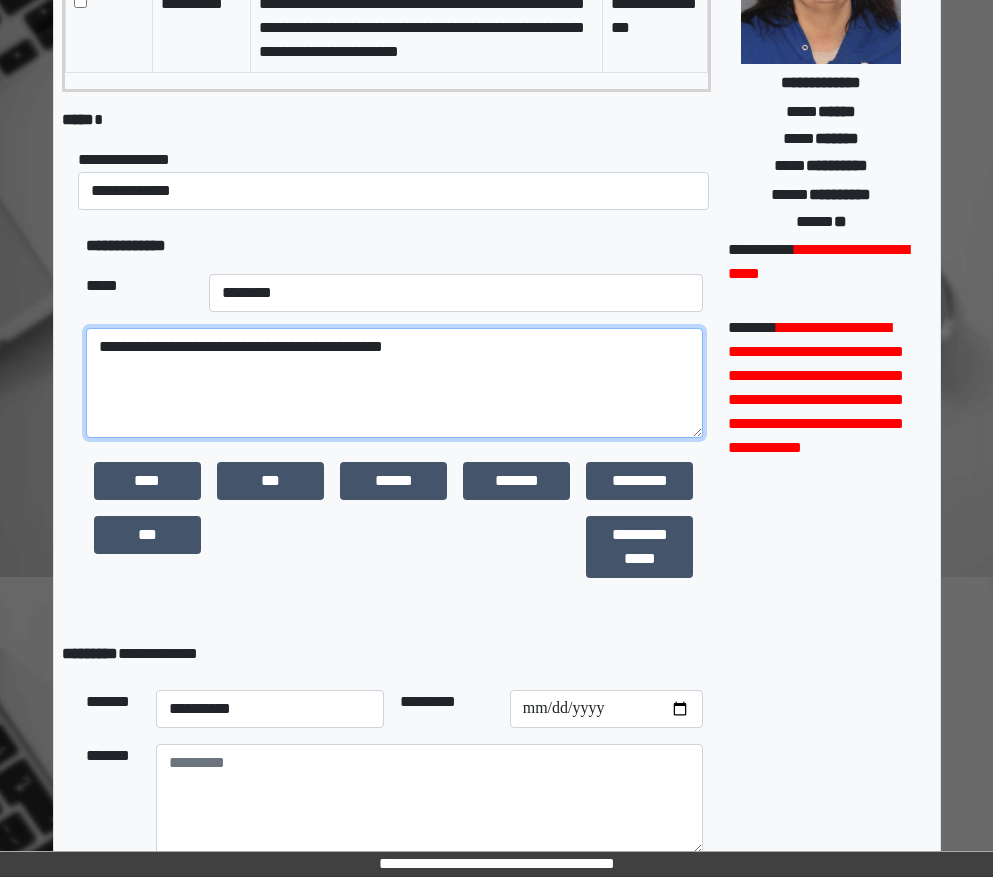 type on "**********" 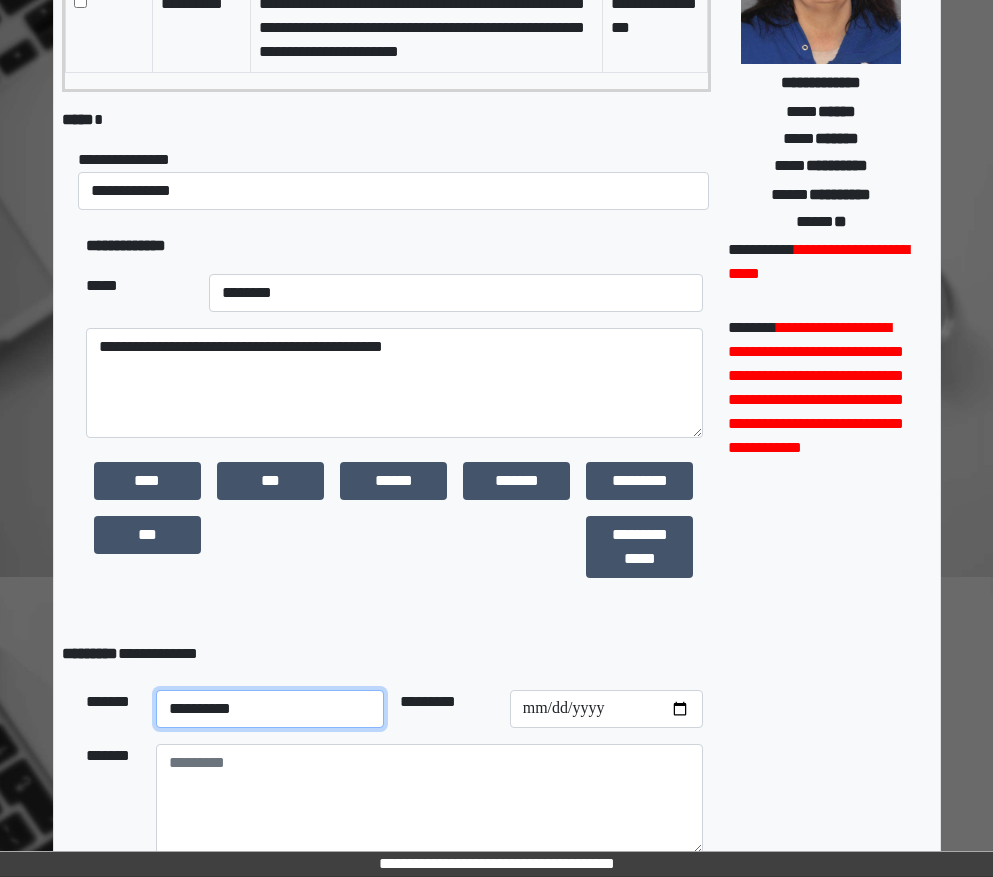 click on "**********" at bounding box center [270, 709] 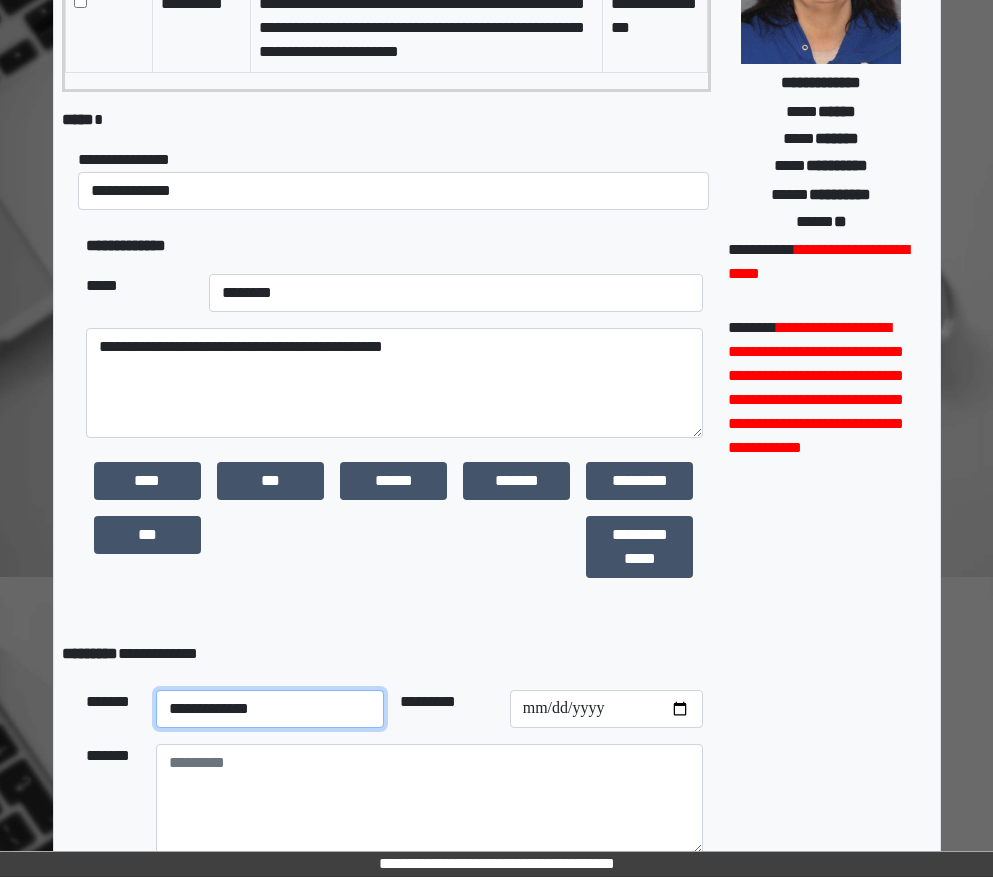 click on "**********" at bounding box center (270, 709) 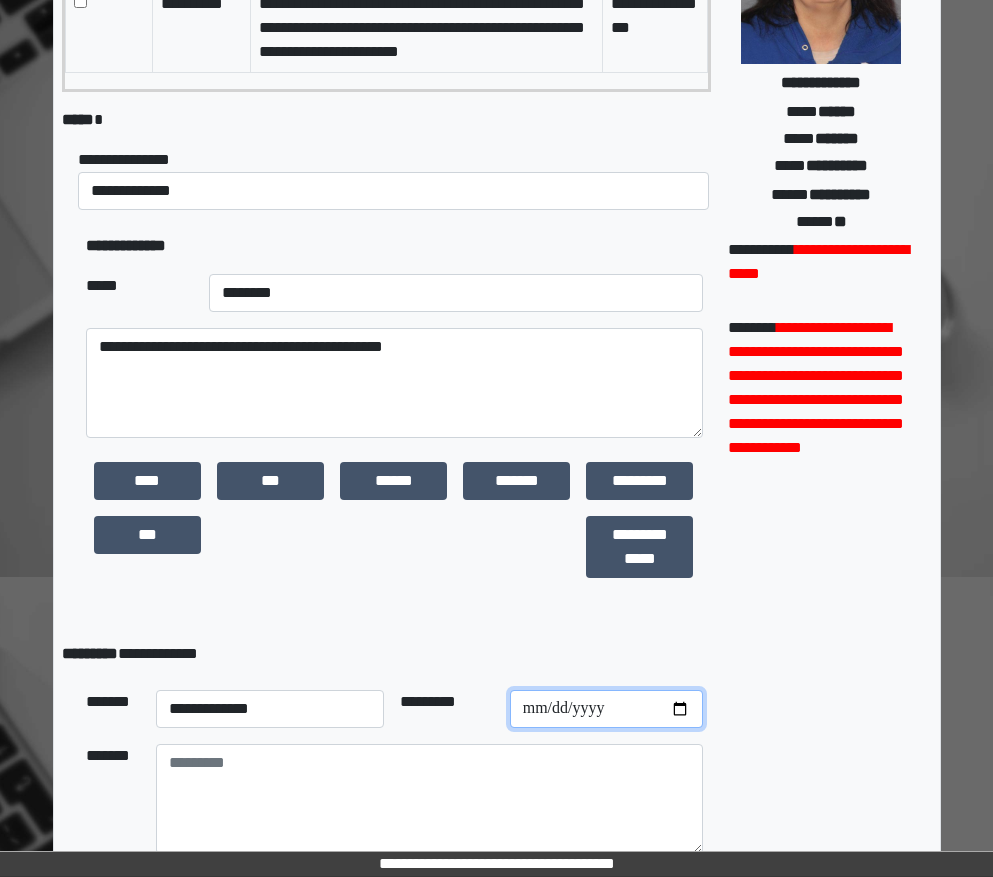 click at bounding box center [606, 709] 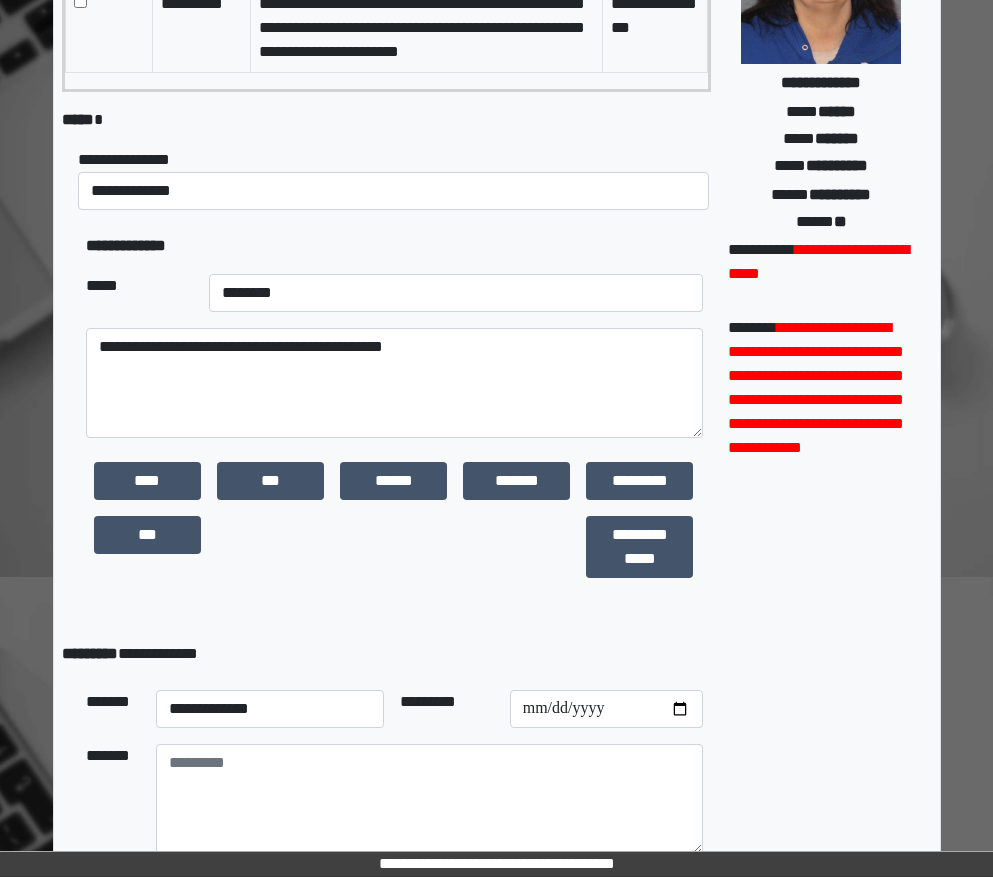 click on "**********" at bounding box center (394, 426) 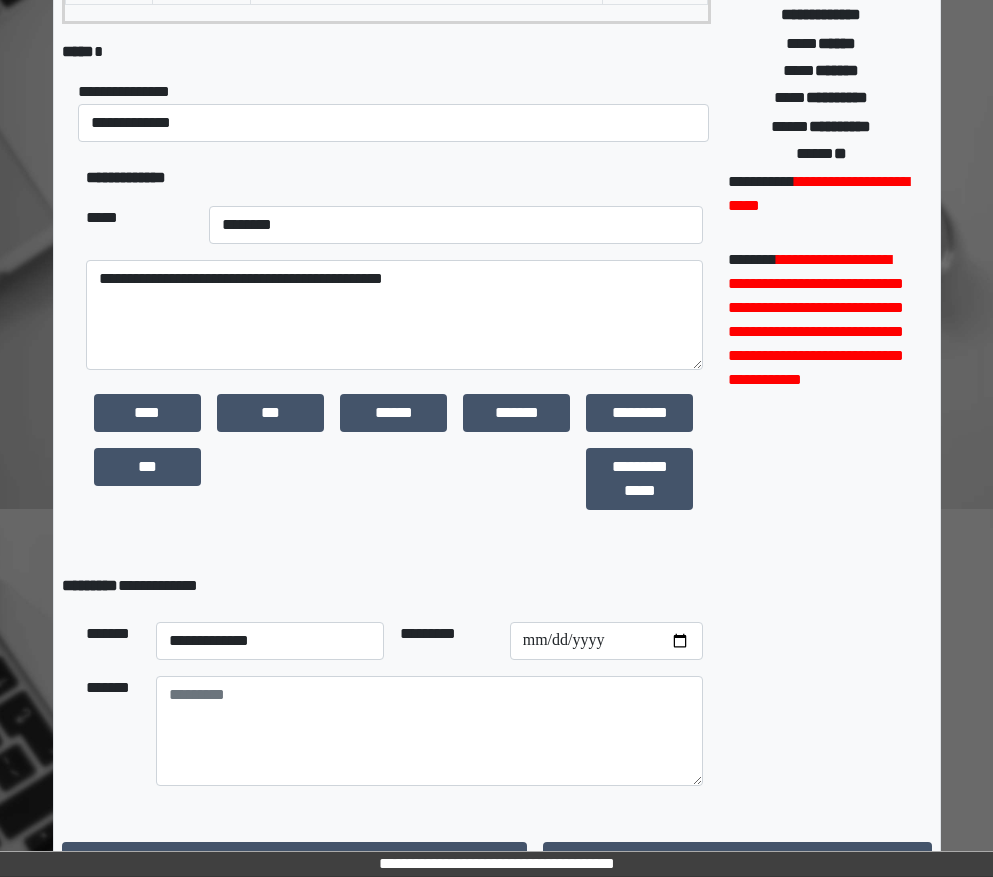 scroll, scrollTop: 427, scrollLeft: 0, axis: vertical 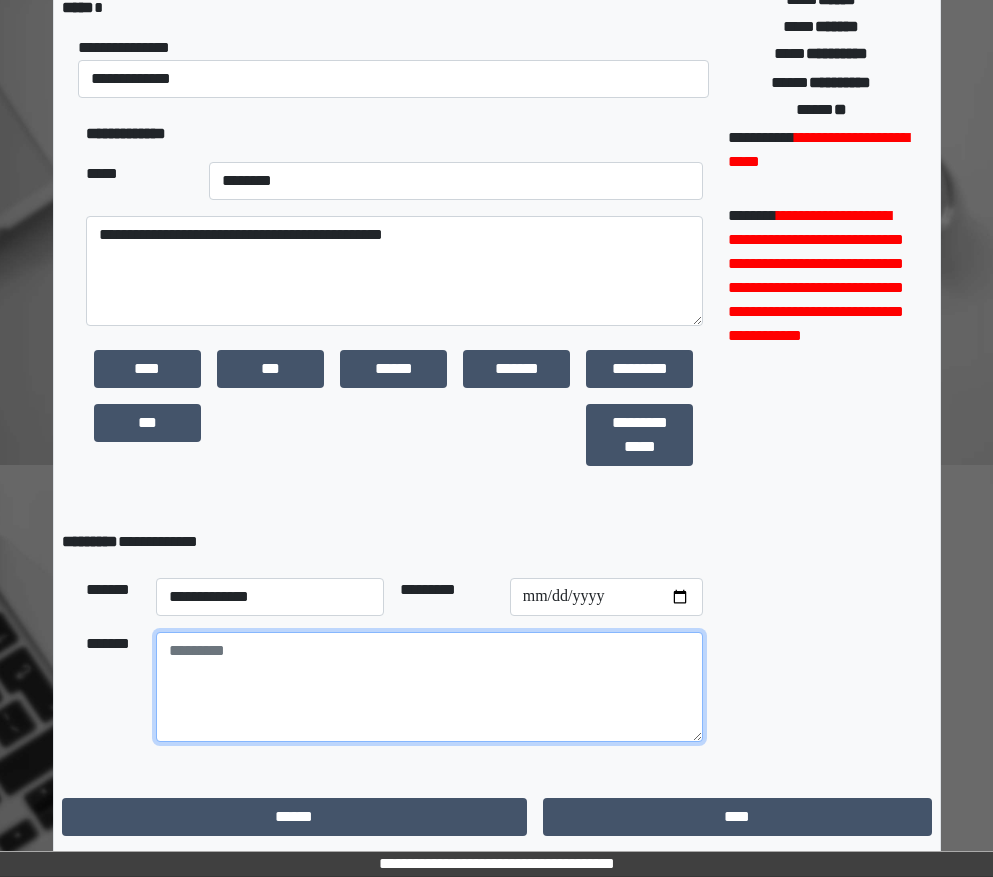 click at bounding box center [429, 687] 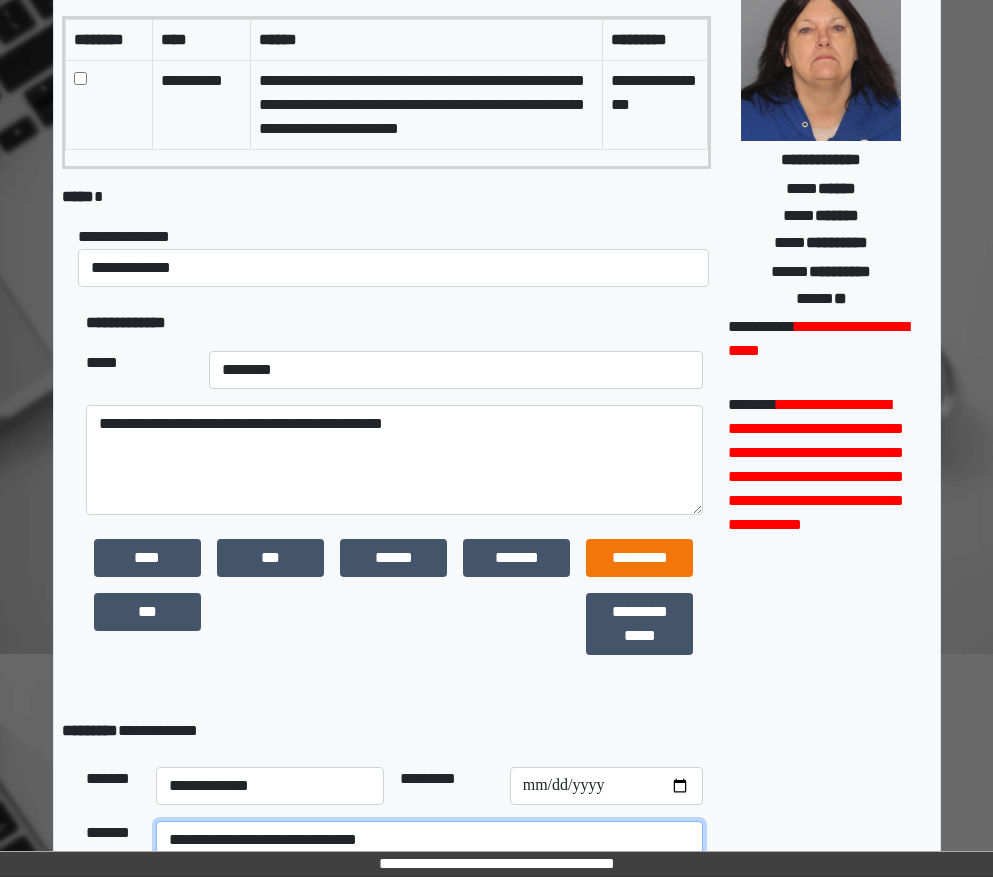 scroll, scrollTop: 427, scrollLeft: 0, axis: vertical 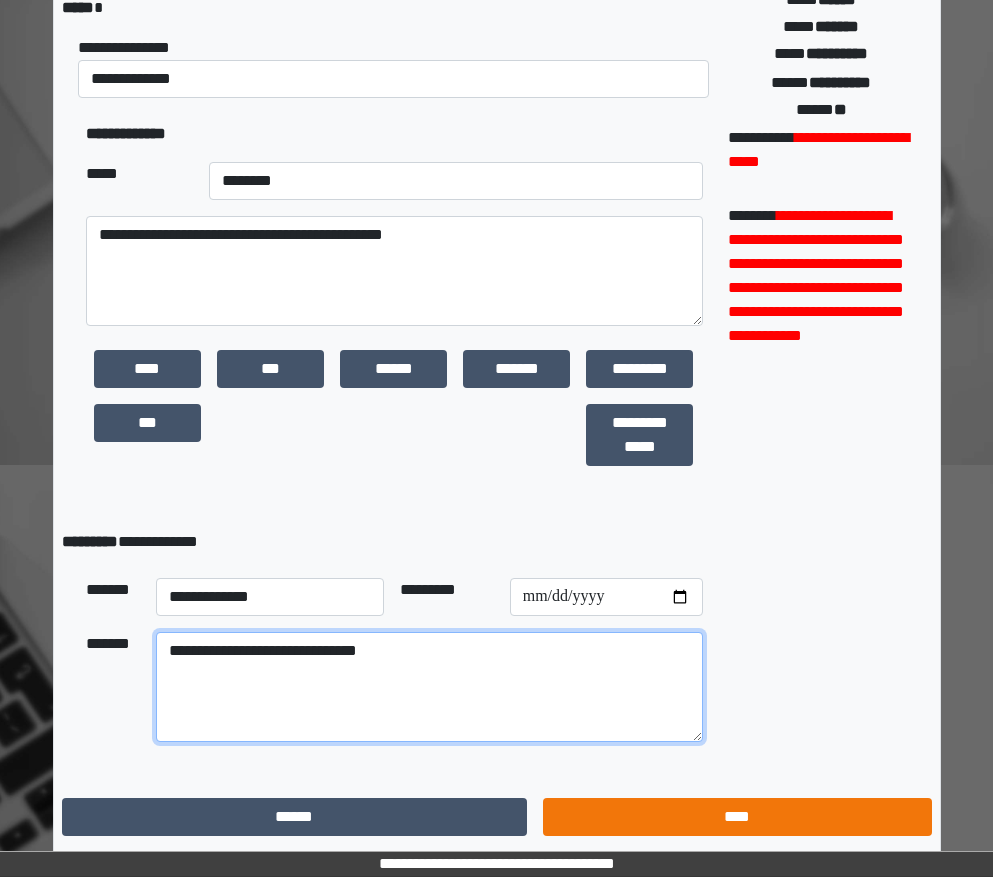 type on "**********" 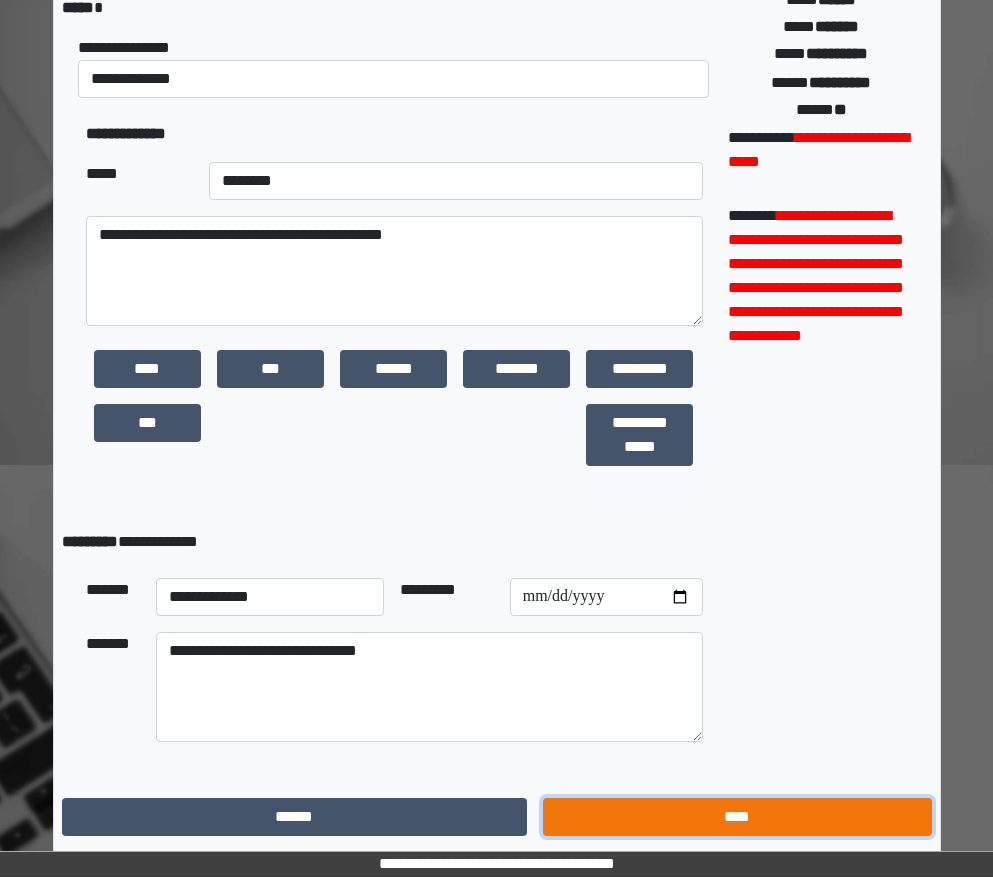 click on "****" at bounding box center [737, 817] 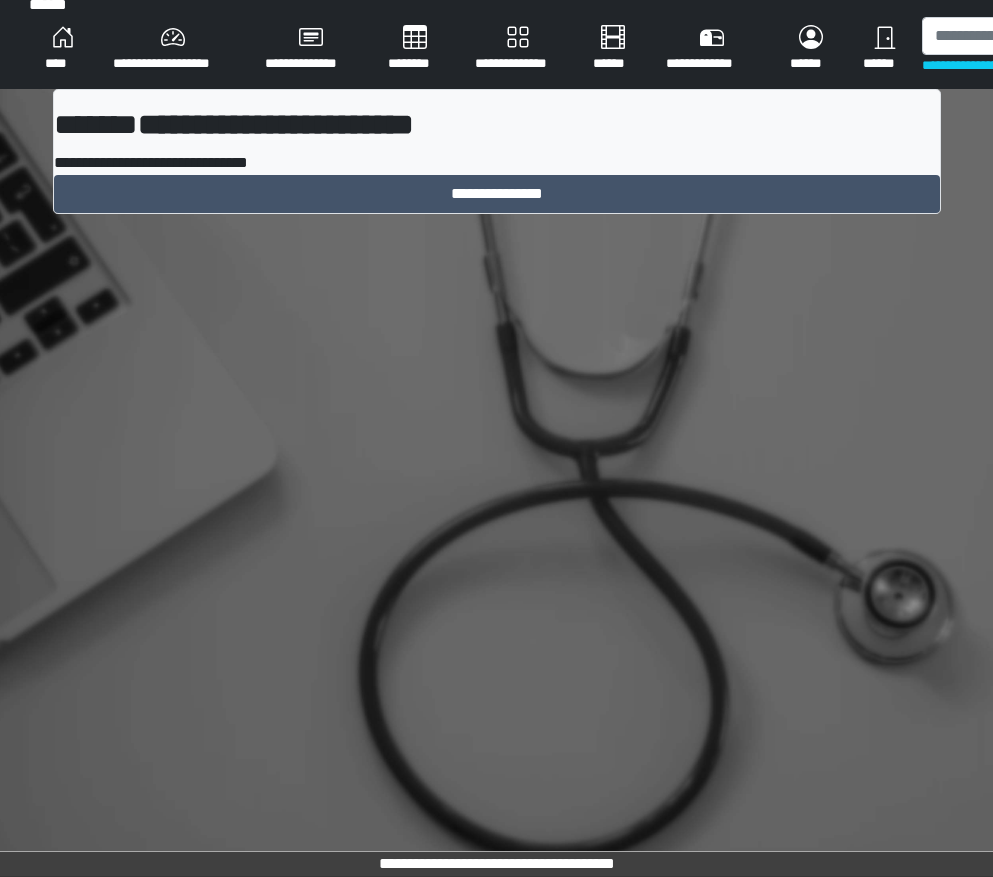 scroll, scrollTop: 15, scrollLeft: 0, axis: vertical 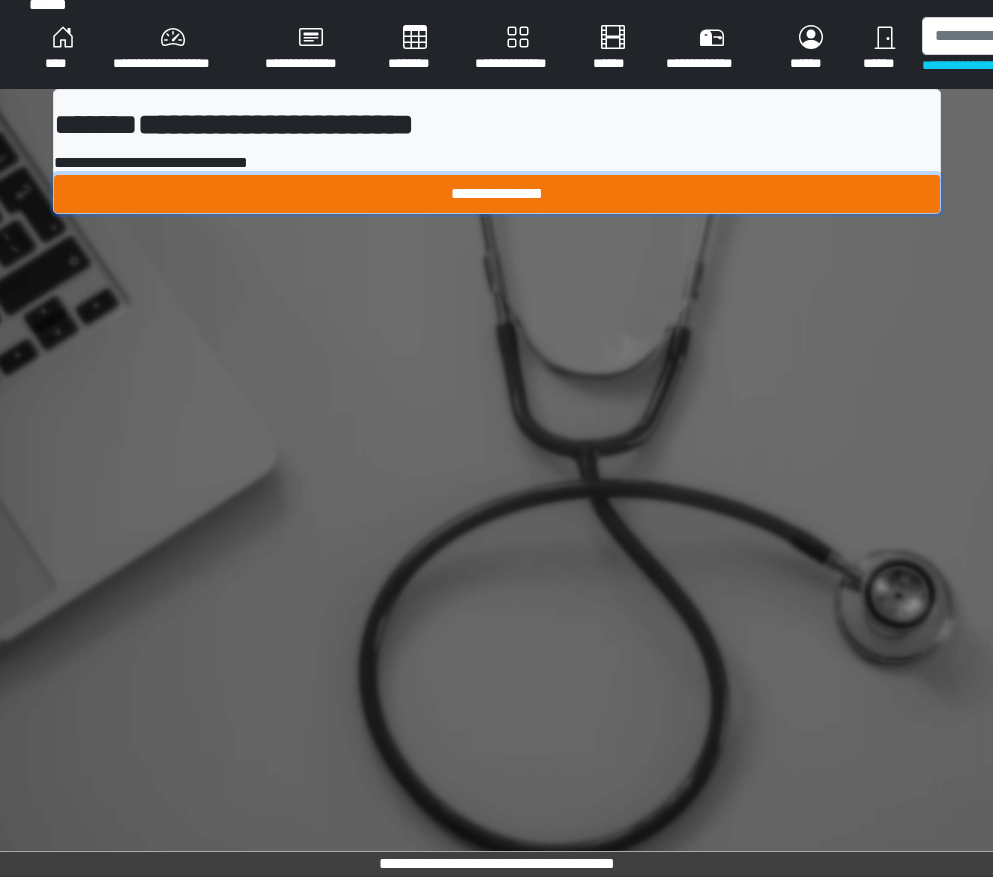 click on "**********" at bounding box center (497, 194) 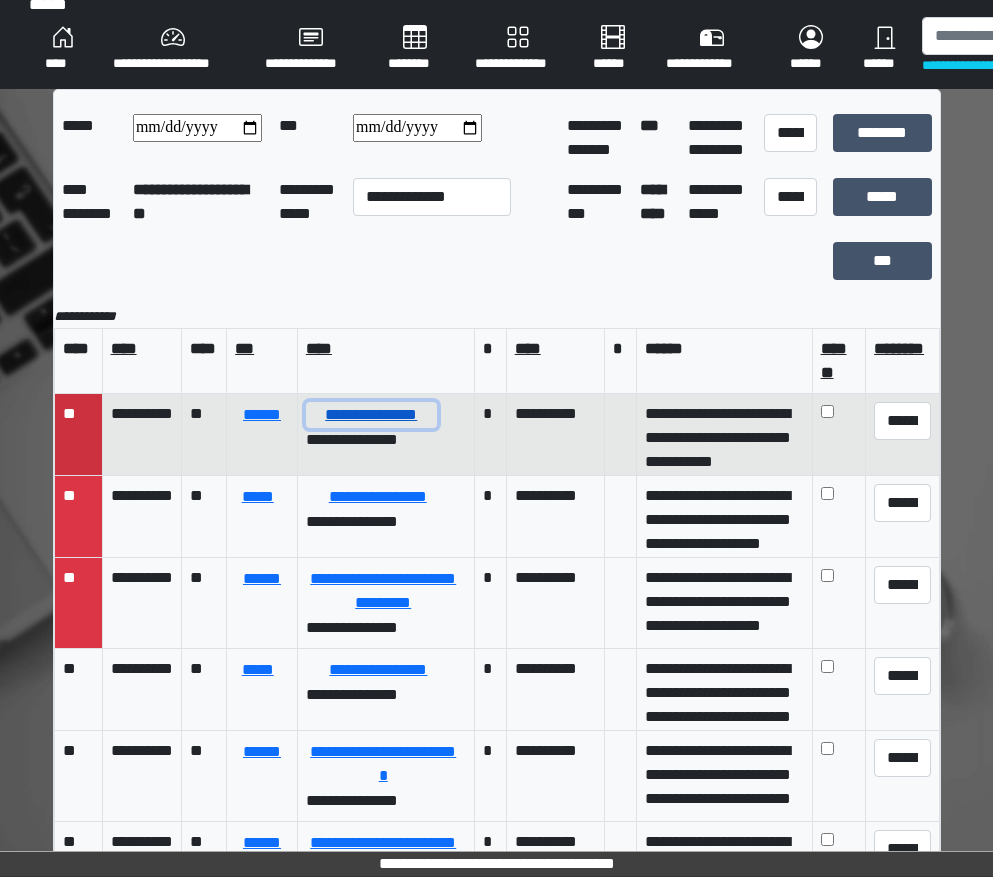 click on "**********" at bounding box center (371, 415) 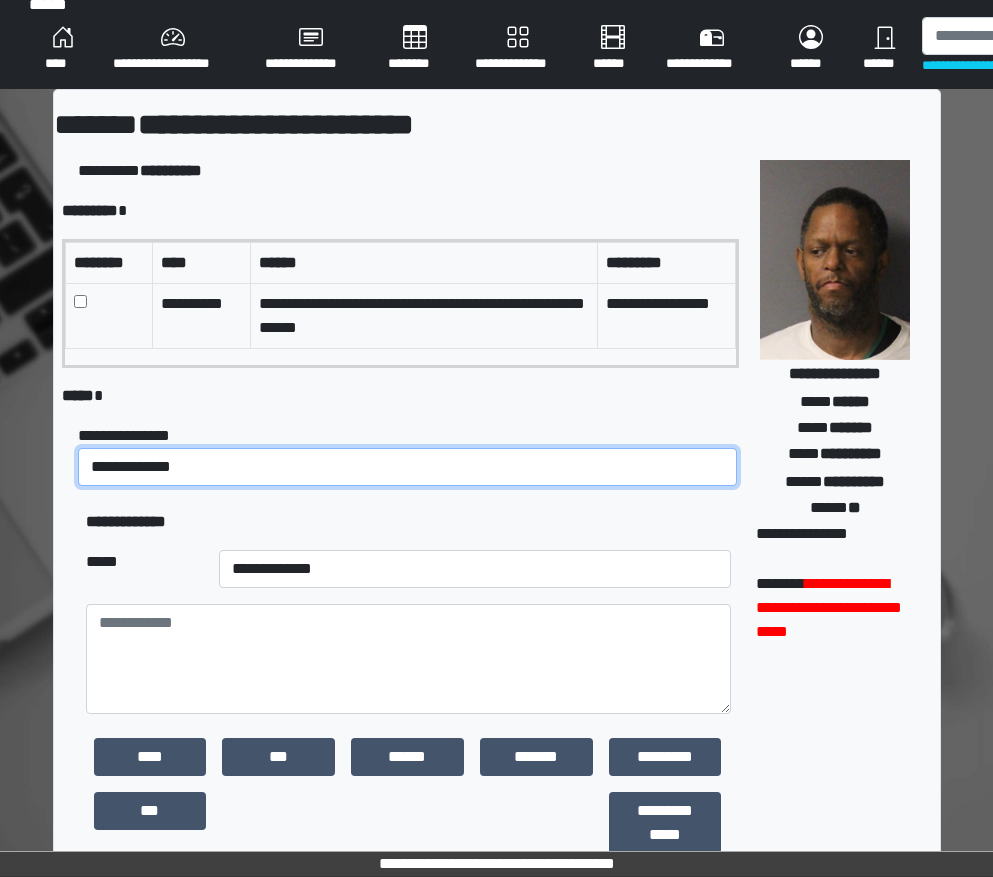 click on "**********" at bounding box center [408, 467] 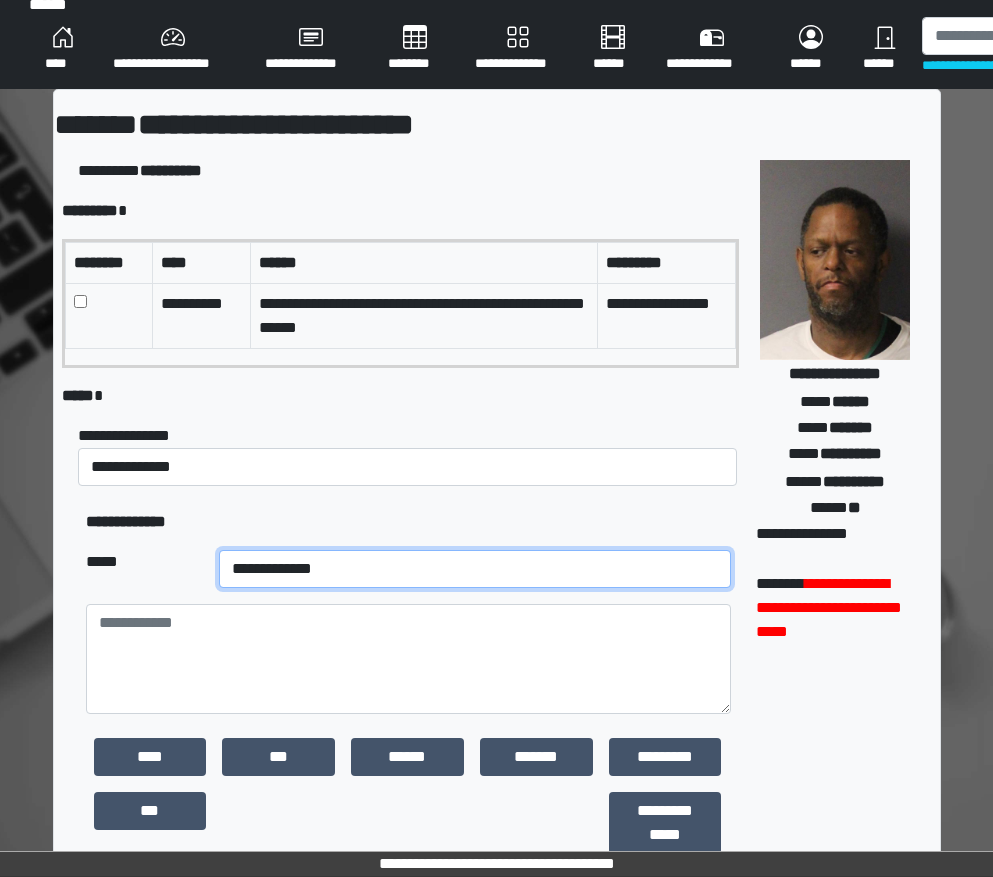 click on "**********" at bounding box center (475, 569) 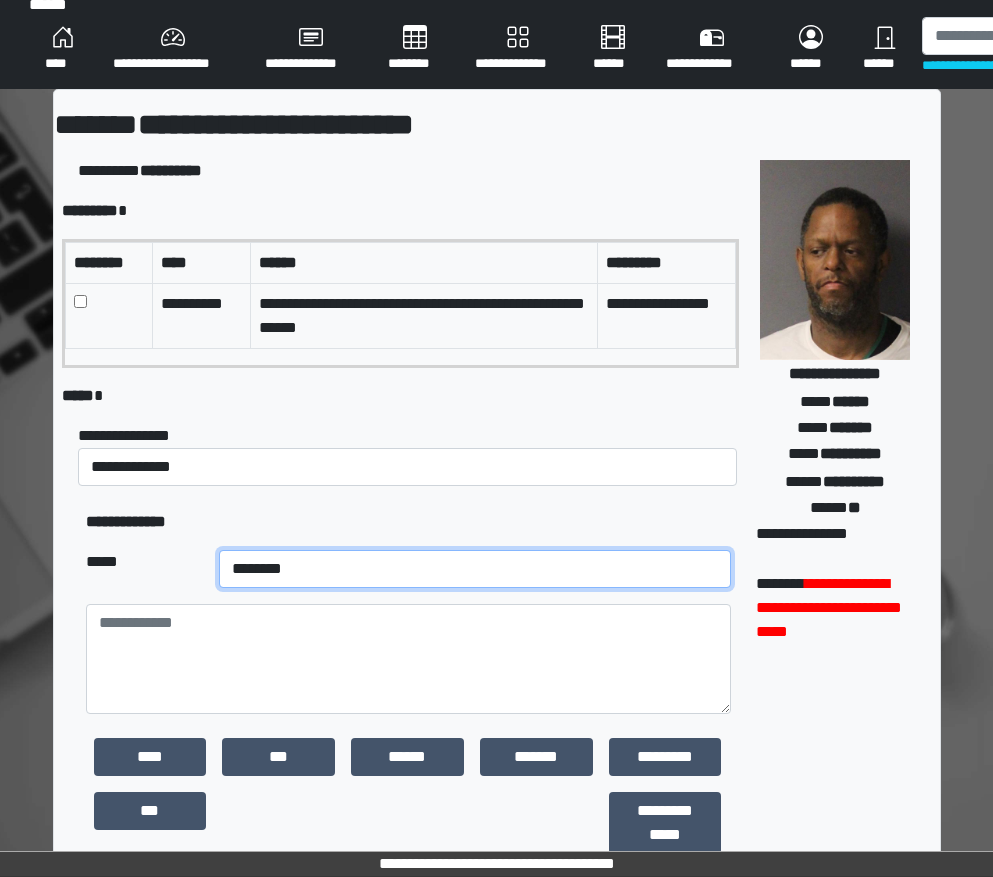 click on "**********" at bounding box center [475, 569] 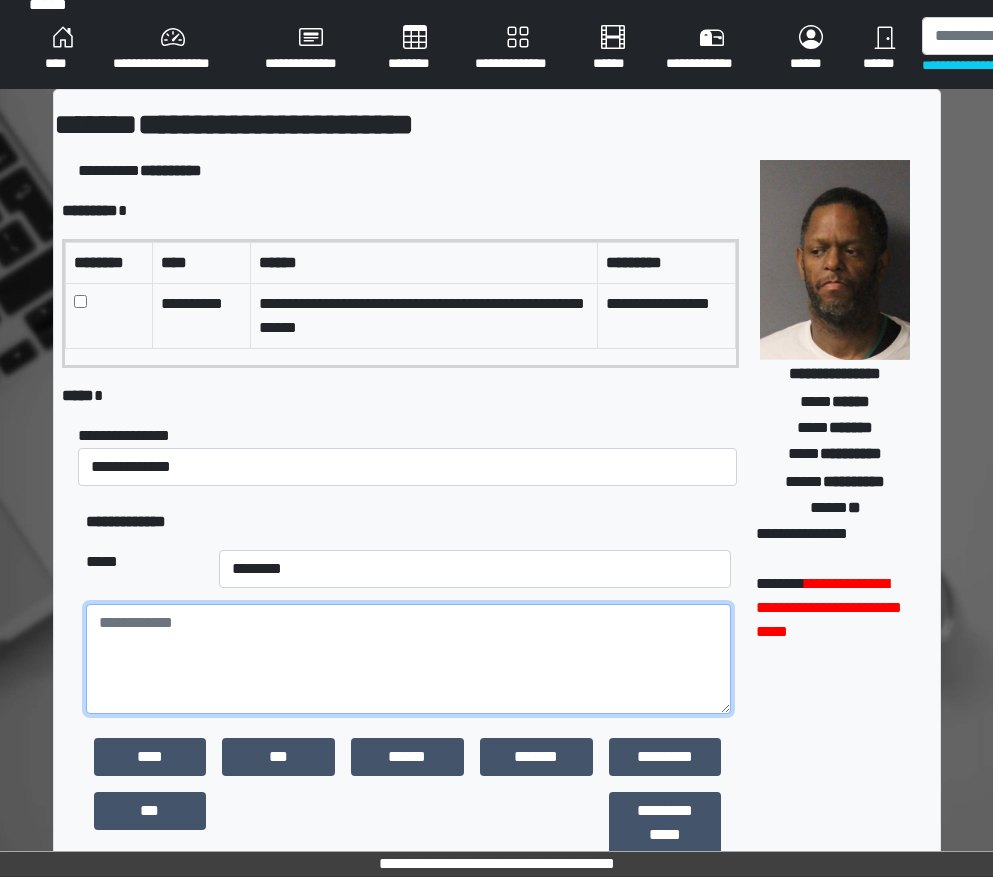 click at bounding box center (408, 659) 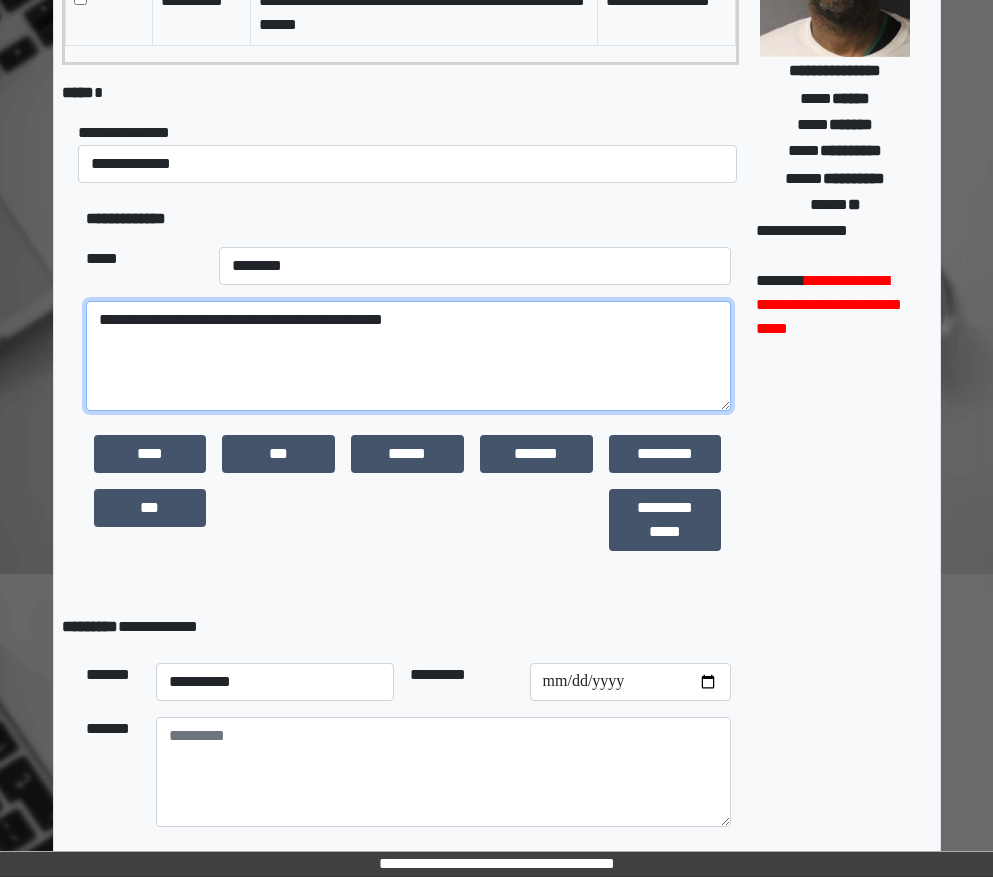 scroll, scrollTop: 403, scrollLeft: 0, axis: vertical 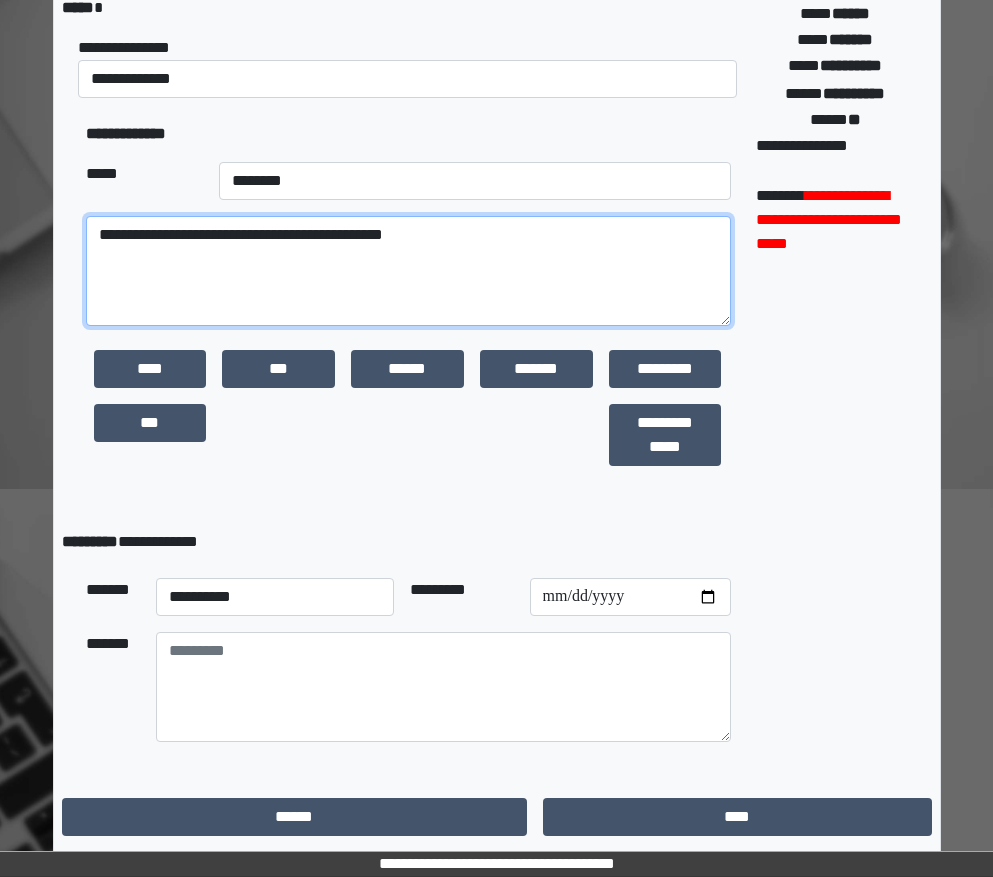 type on "**********" 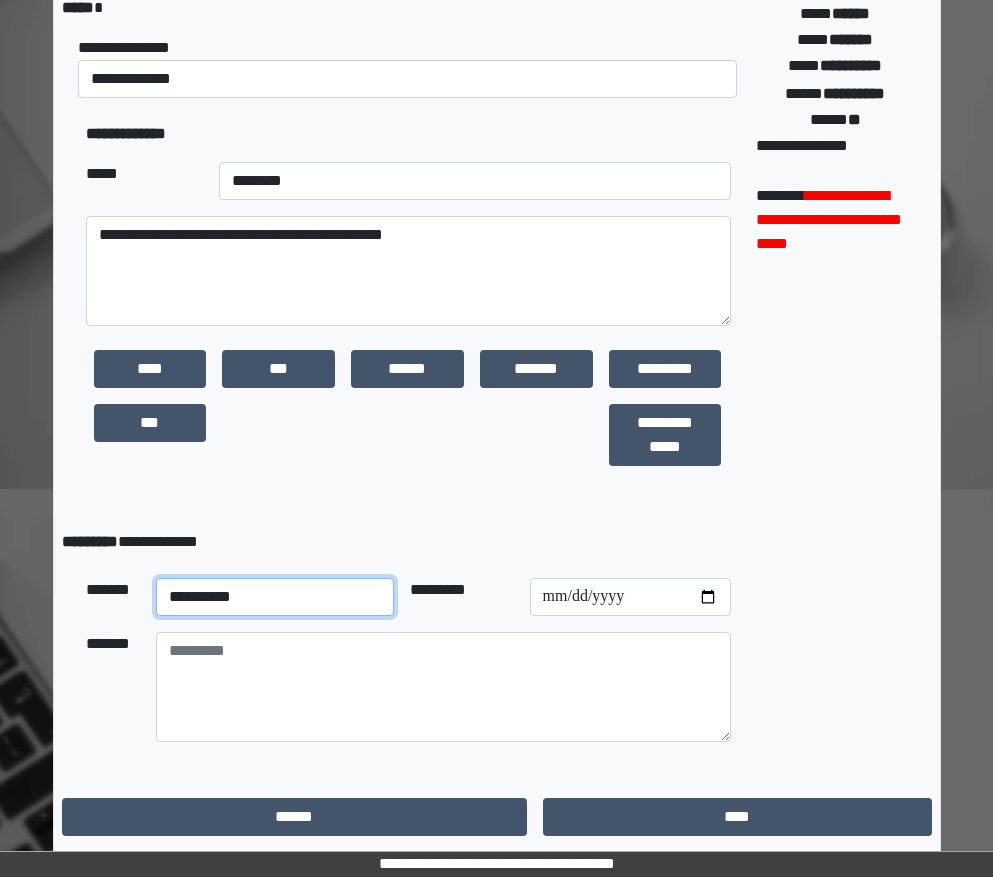 click on "**********" at bounding box center (275, 597) 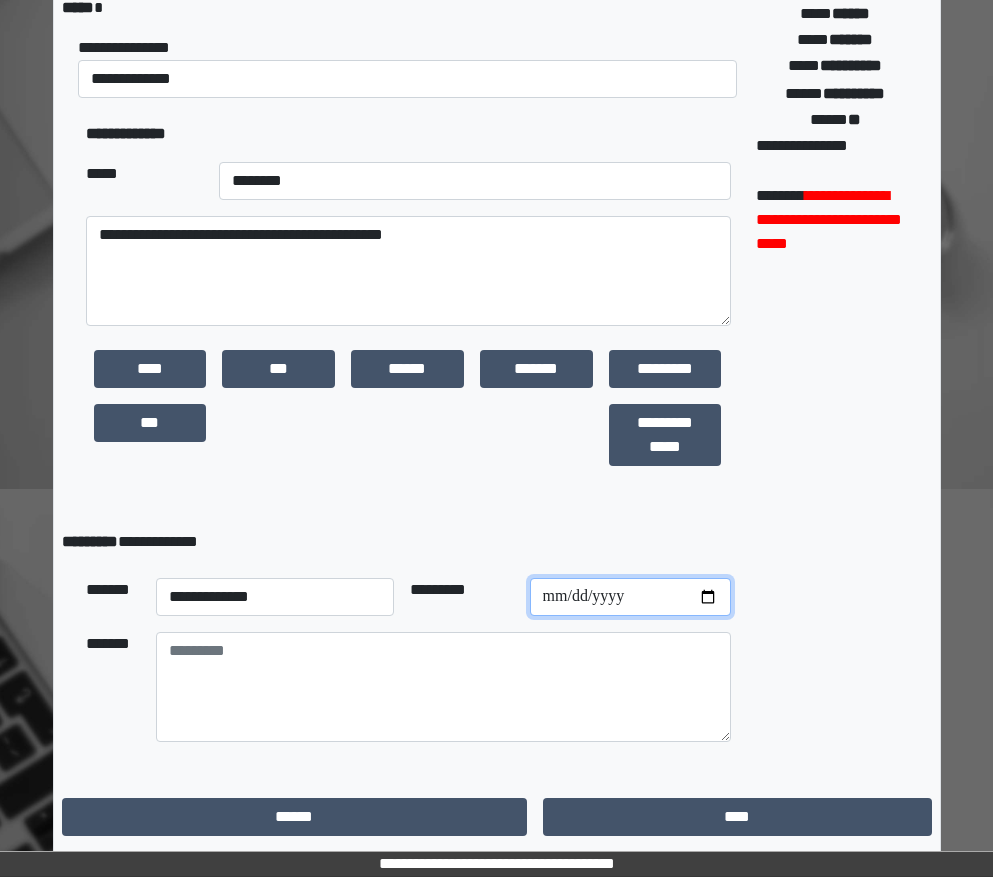 click at bounding box center (630, 597) 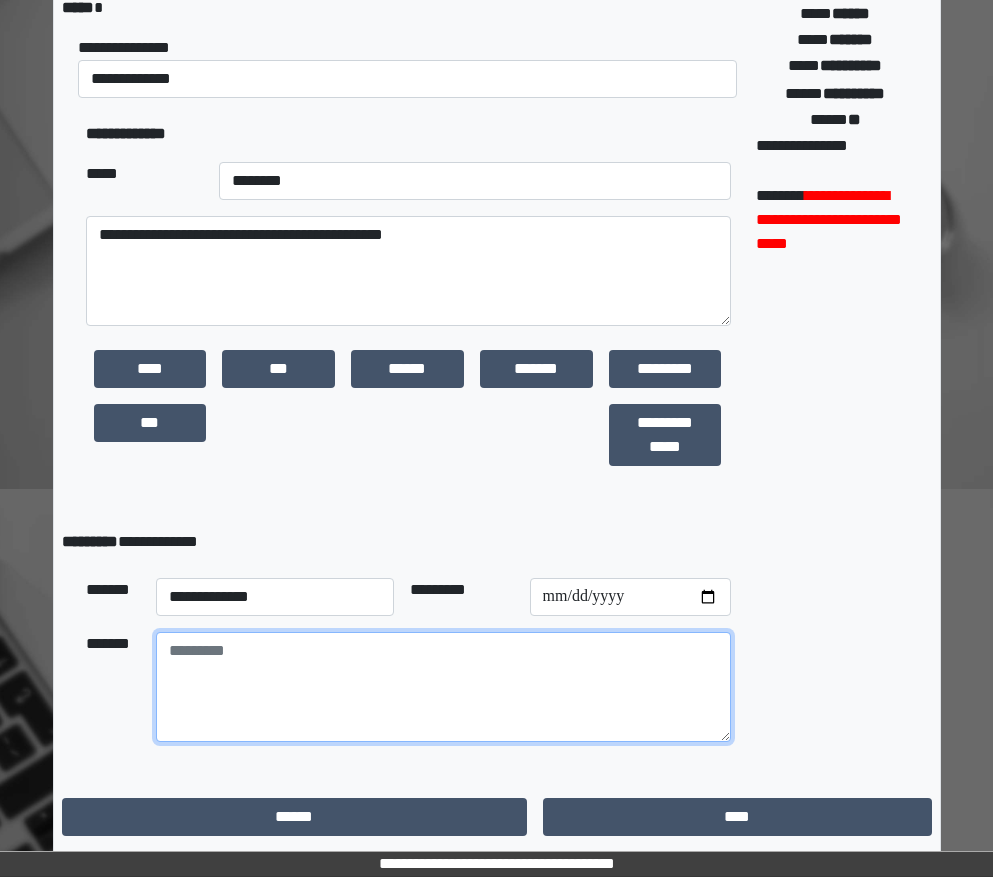 click at bounding box center (443, 687) 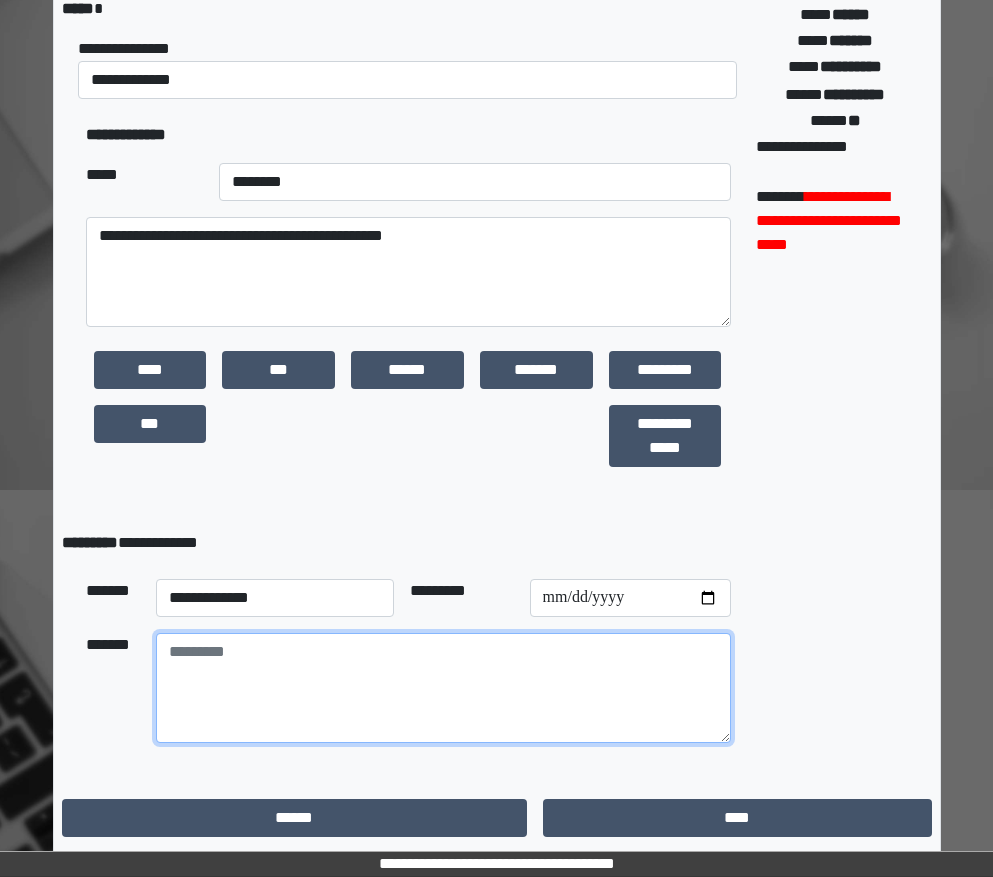 scroll, scrollTop: 403, scrollLeft: 0, axis: vertical 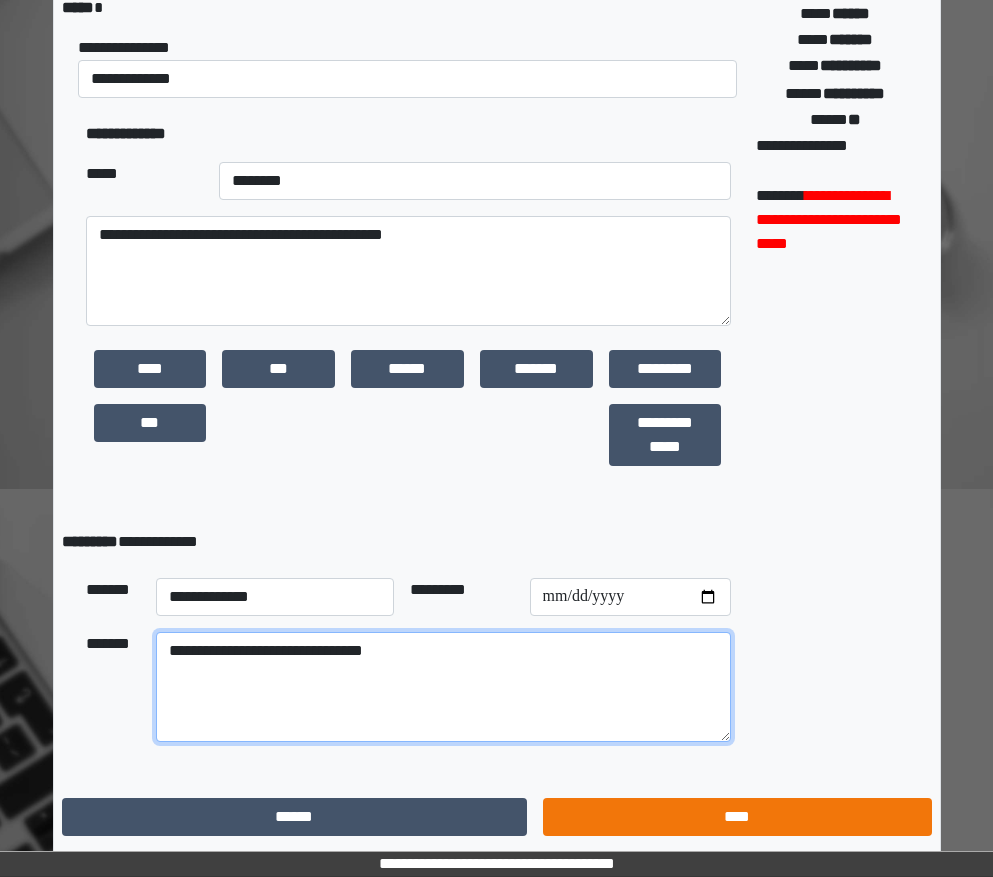 type on "**********" 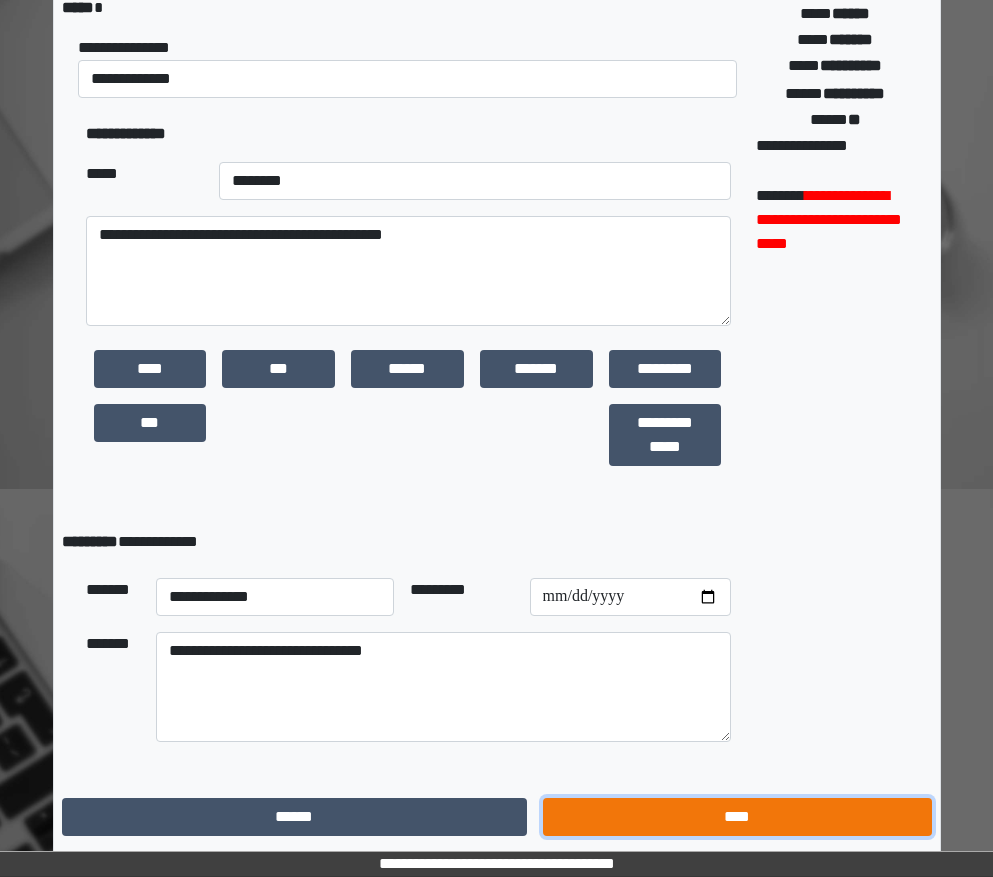 click on "****" at bounding box center [737, 817] 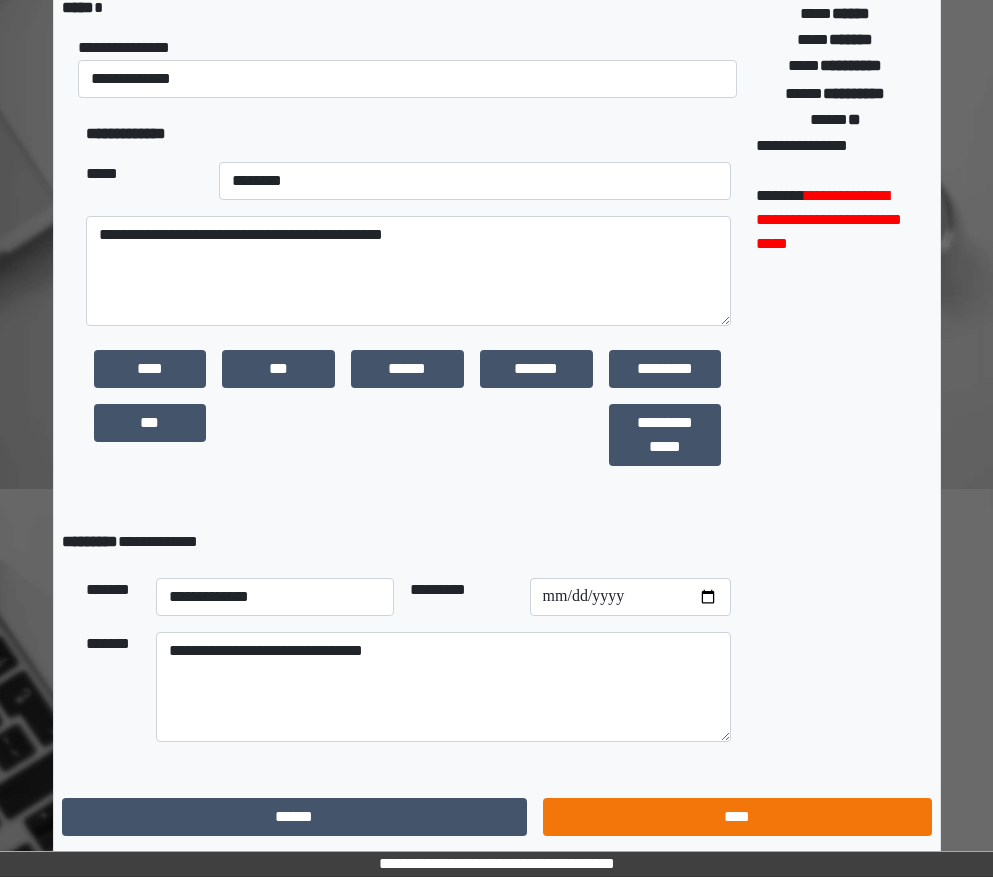 scroll, scrollTop: 15, scrollLeft: 0, axis: vertical 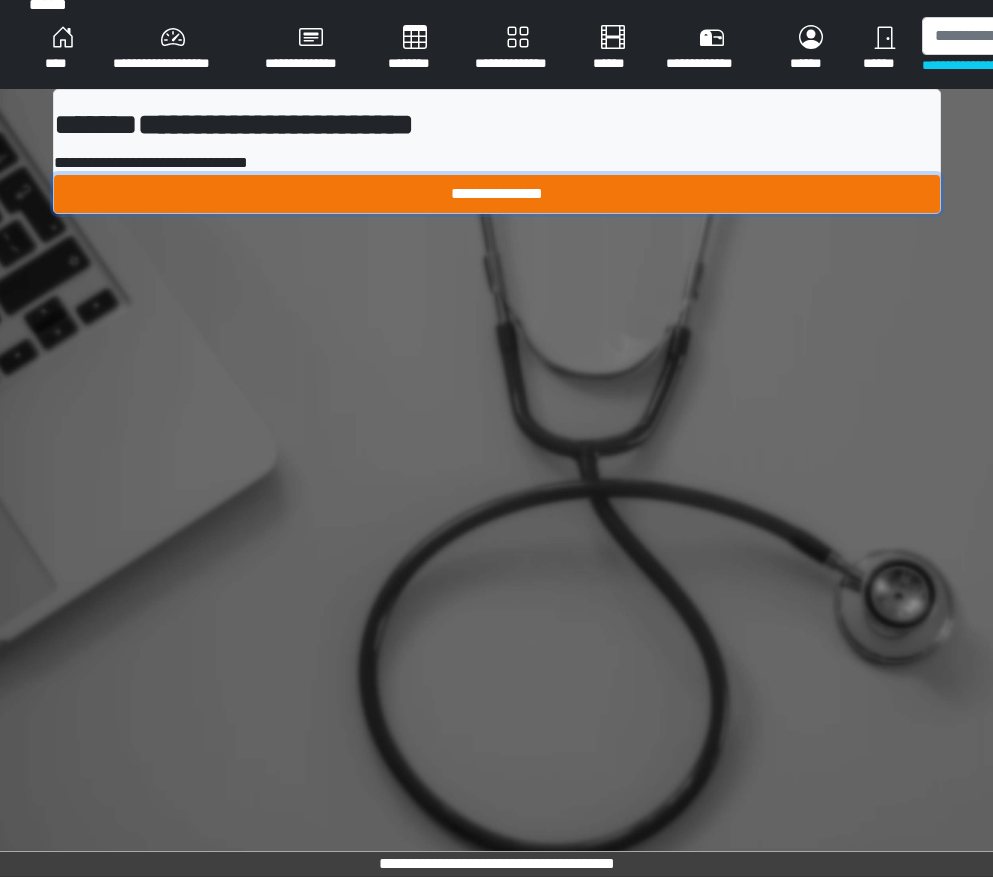 click on "**********" at bounding box center [497, 194] 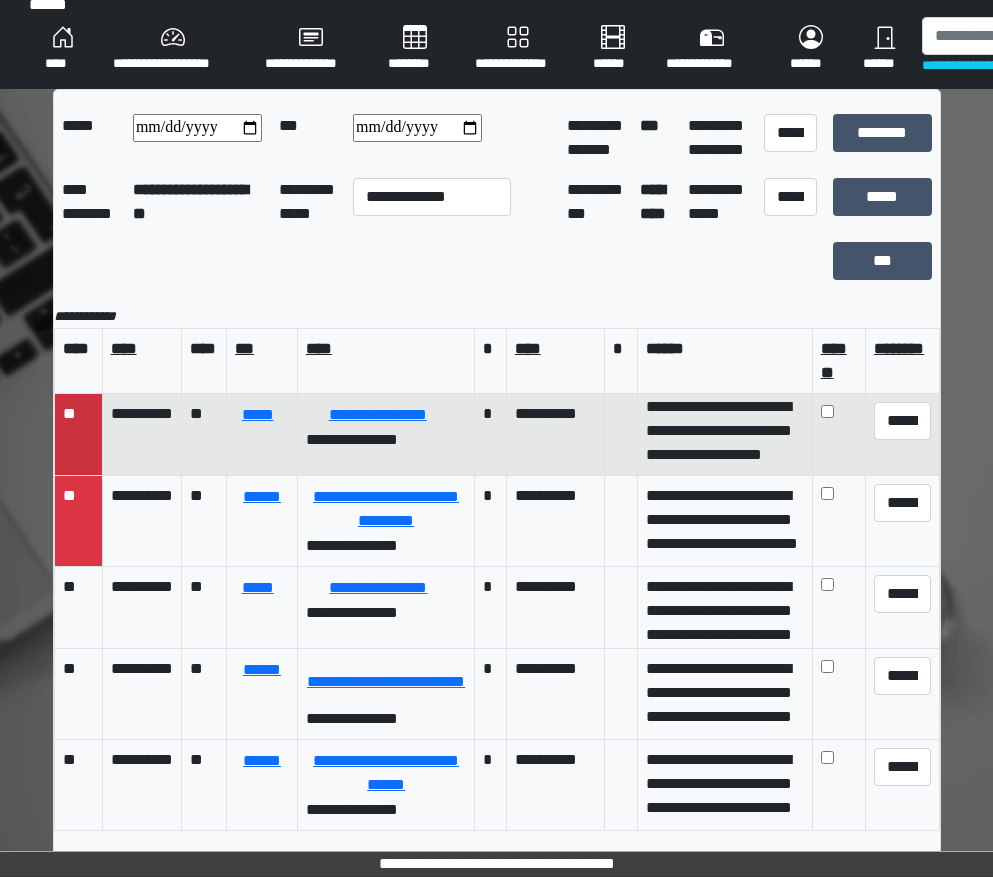 scroll, scrollTop: 55, scrollLeft: 0, axis: vertical 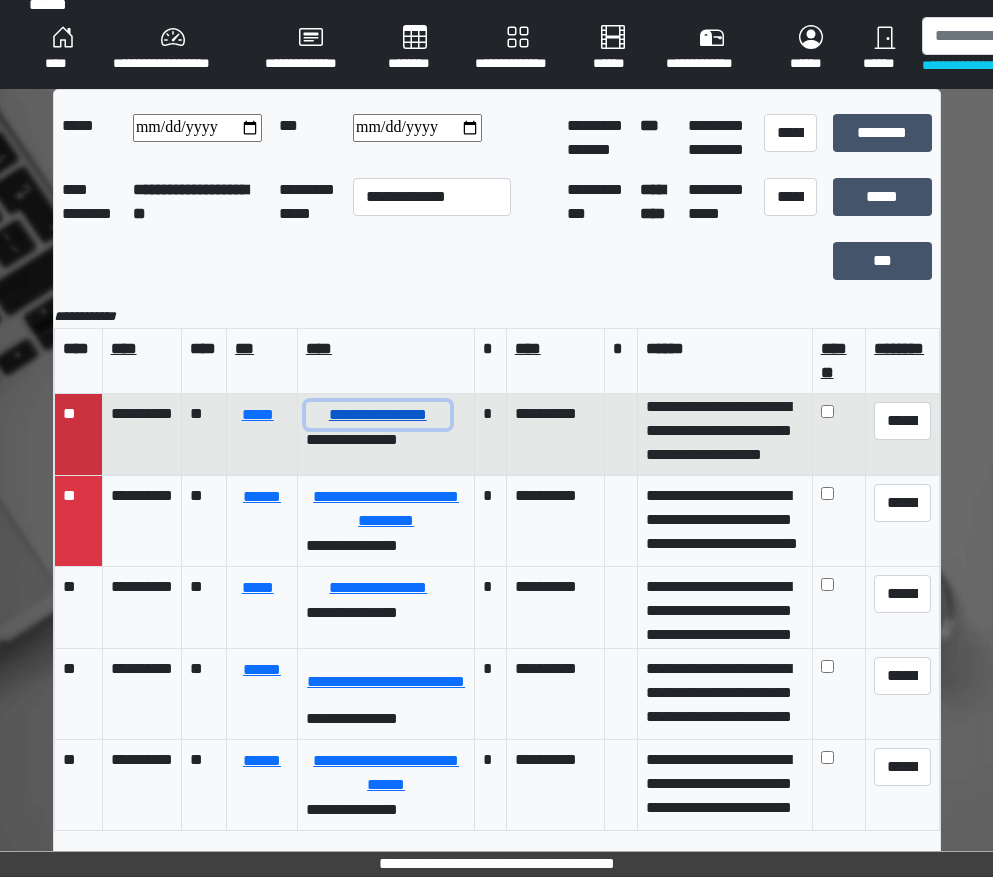click on "**********" at bounding box center [378, 415] 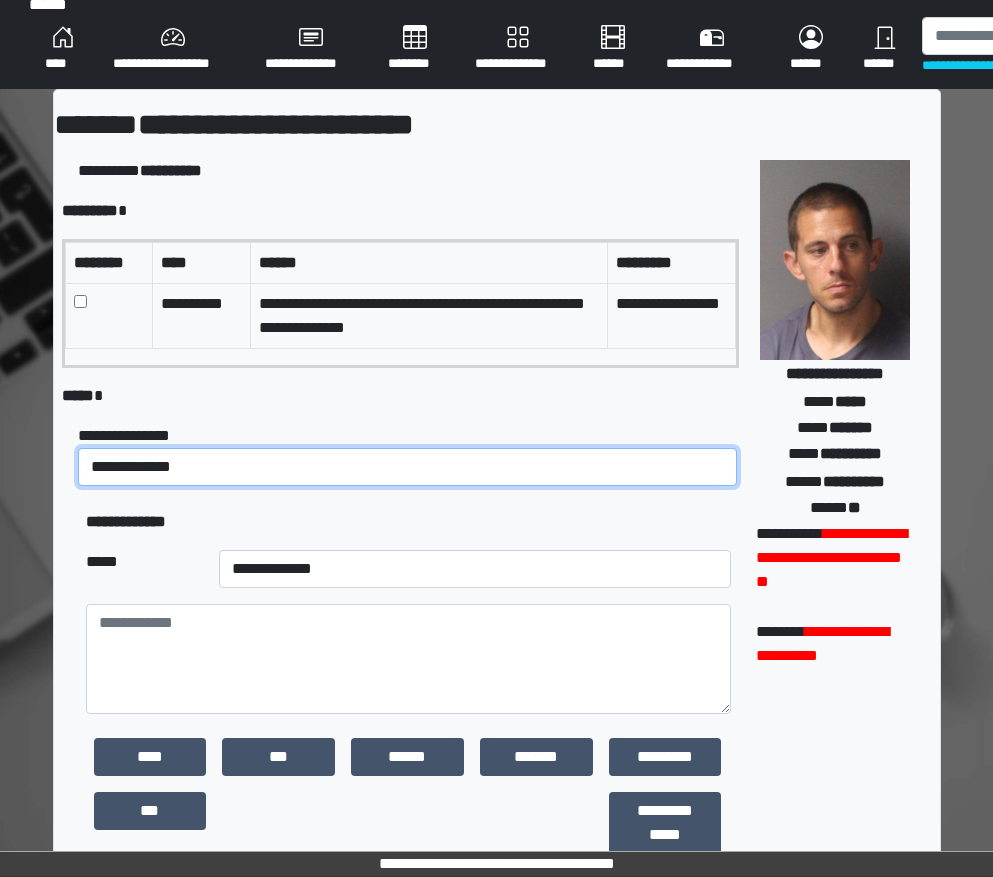 click on "**********" at bounding box center [408, 467] 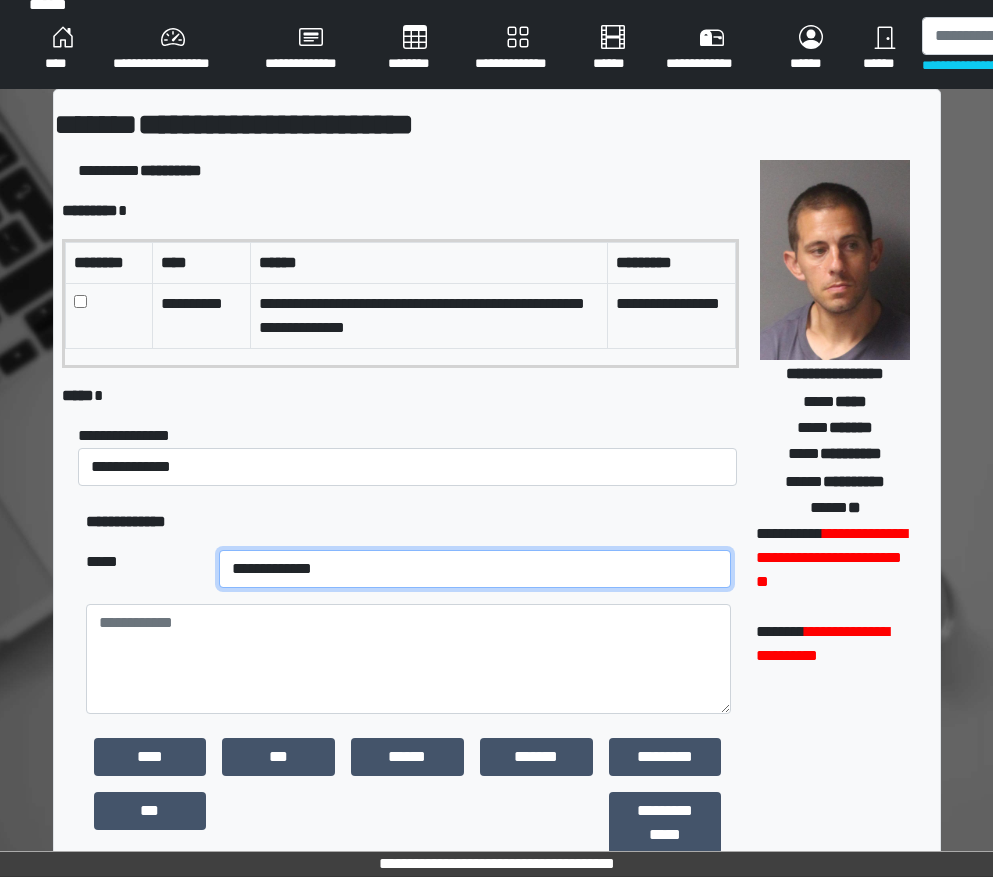 click on "**********" at bounding box center [475, 569] 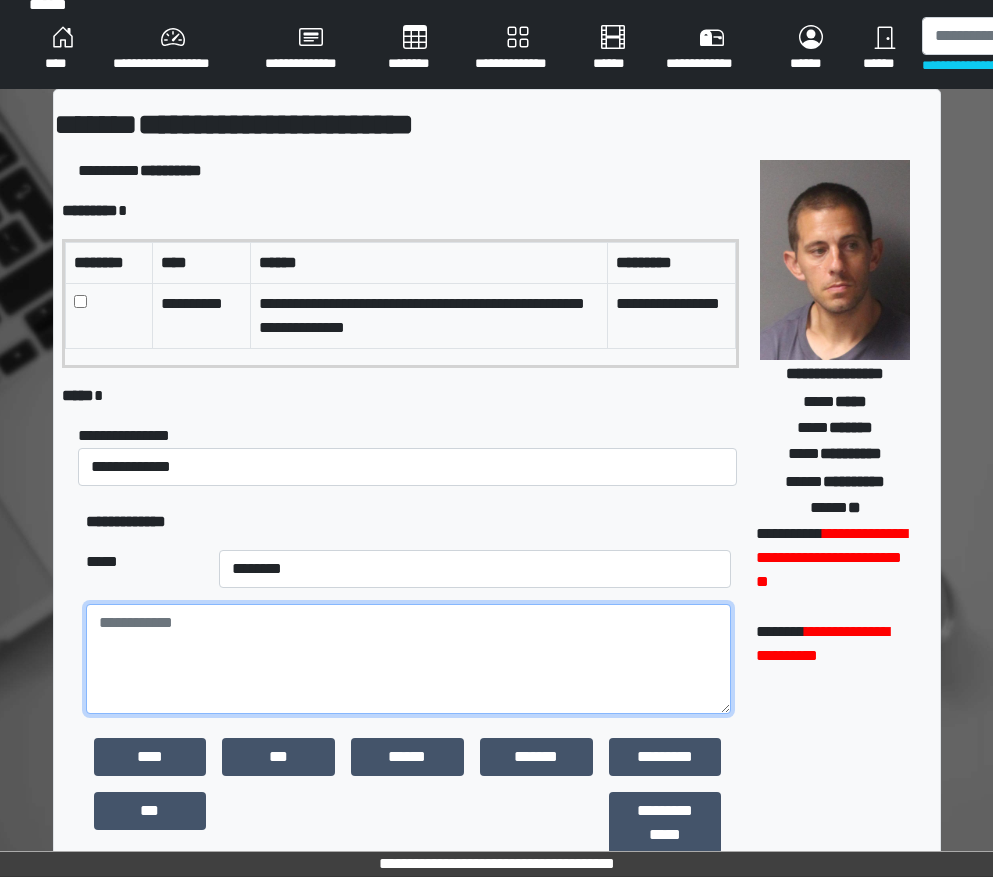 click at bounding box center [408, 659] 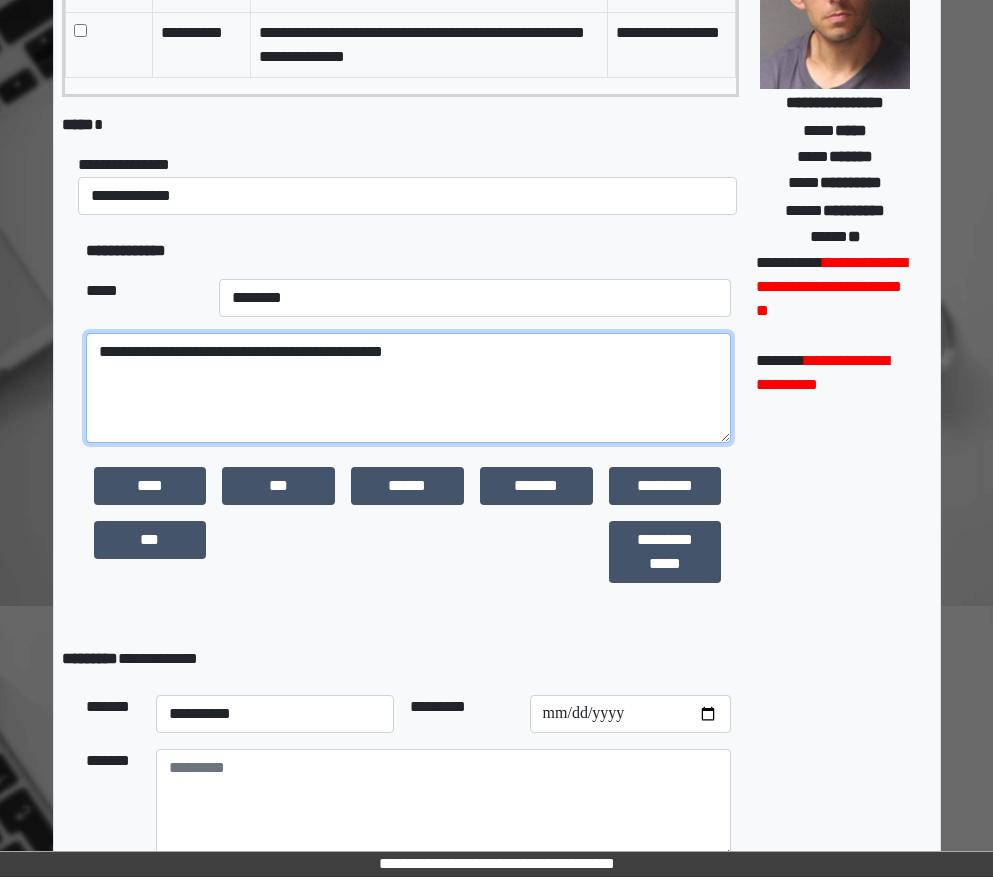 scroll, scrollTop: 403, scrollLeft: 0, axis: vertical 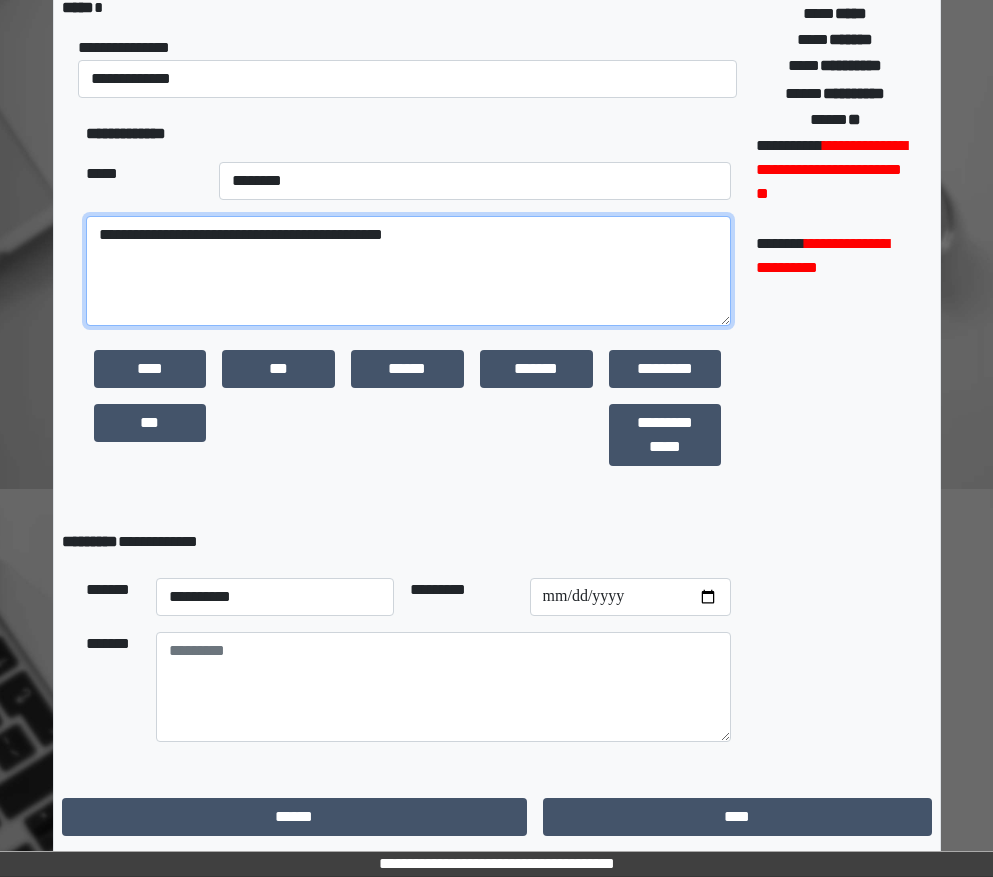 type on "**********" 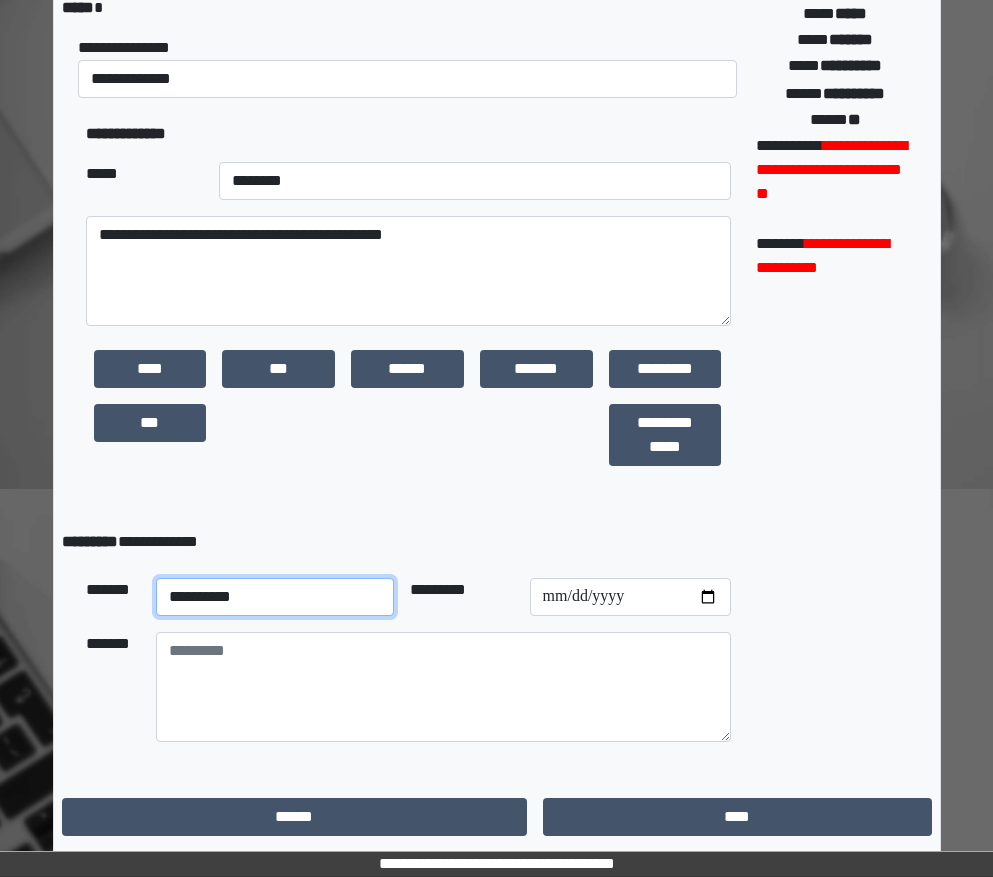click on "**********" at bounding box center (275, 597) 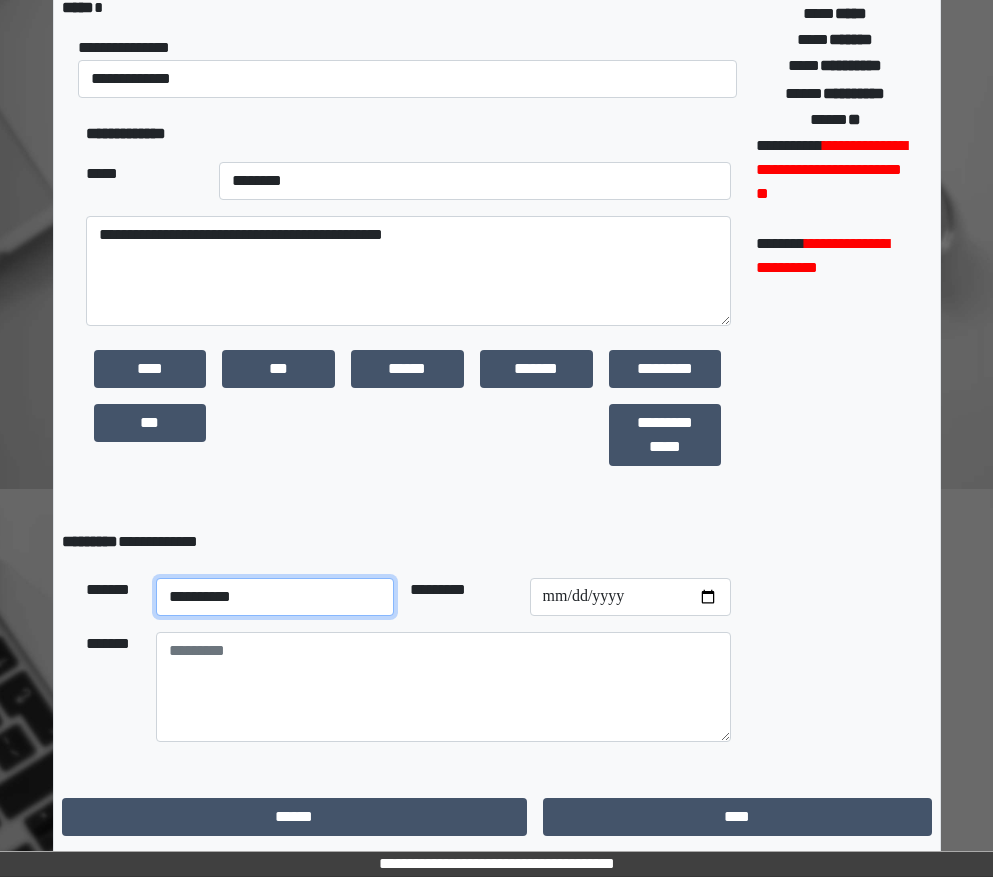 select on "**" 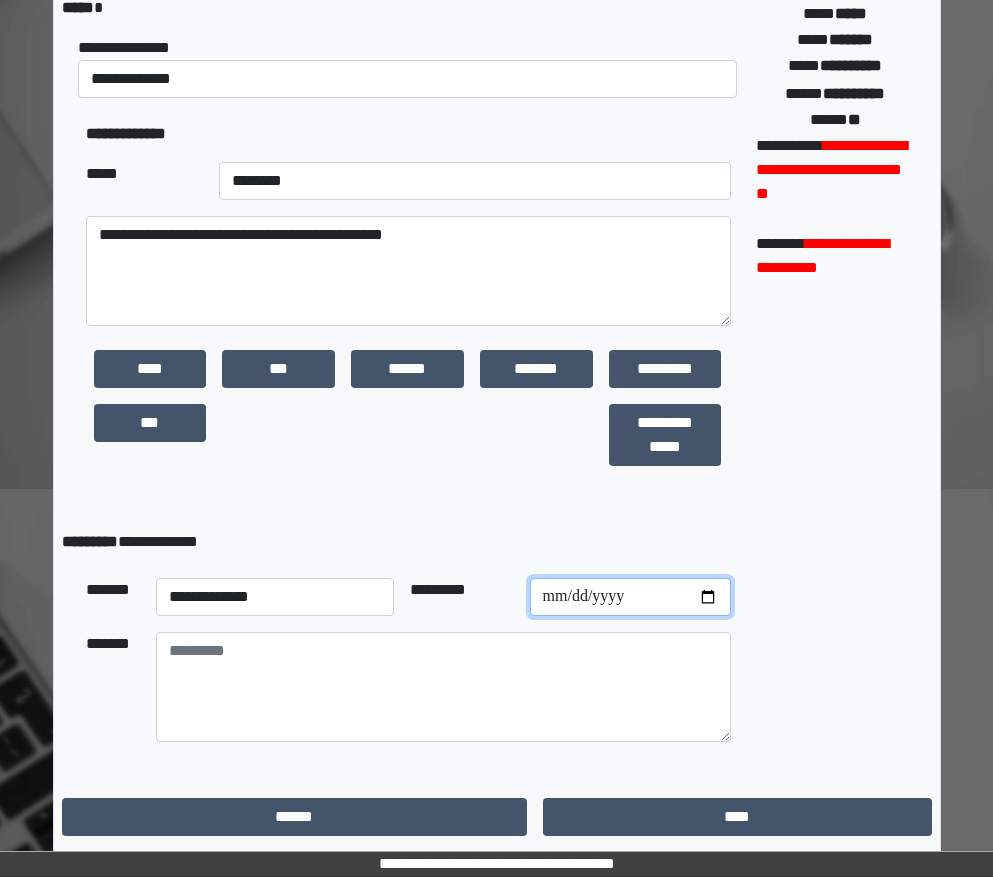 click at bounding box center [630, 597] 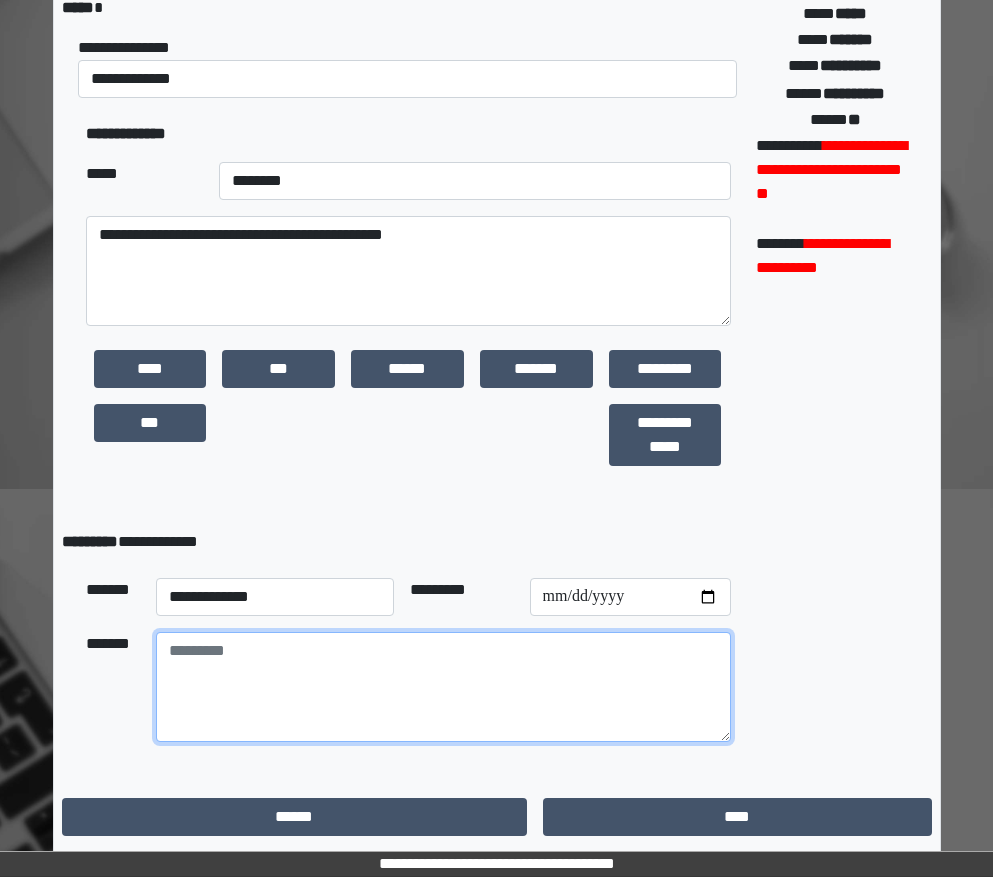 click at bounding box center (443, 687) 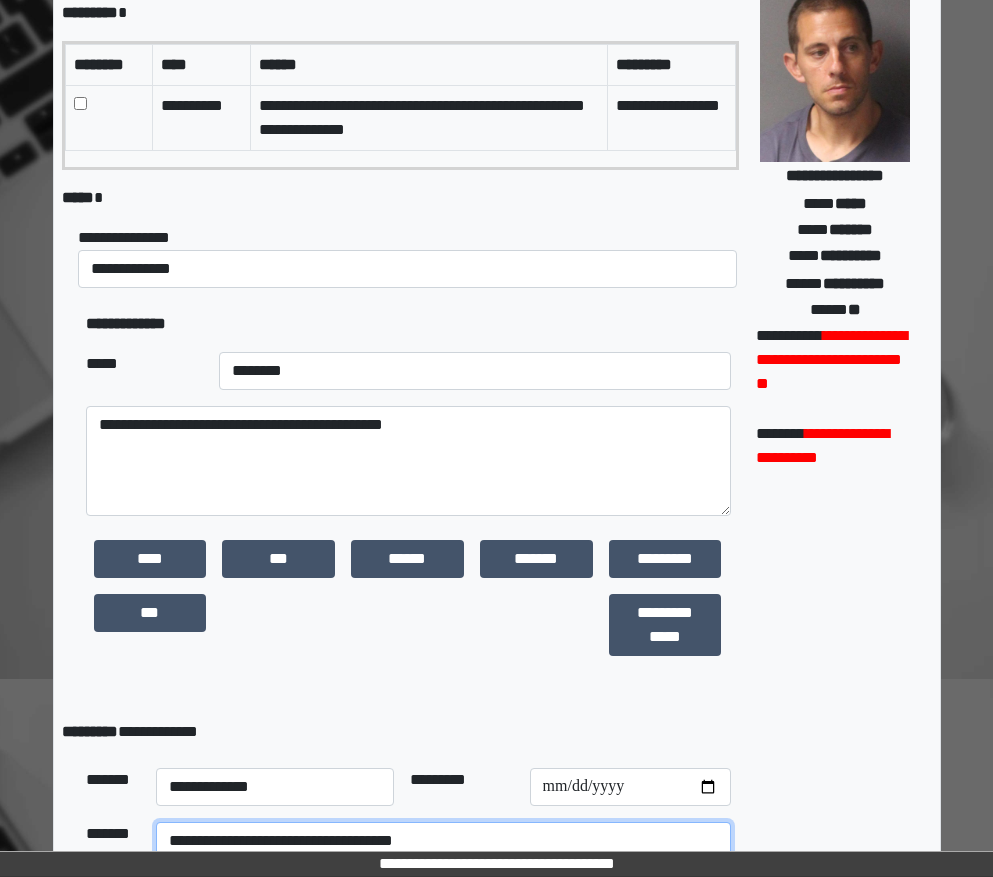 scroll, scrollTop: 403, scrollLeft: 0, axis: vertical 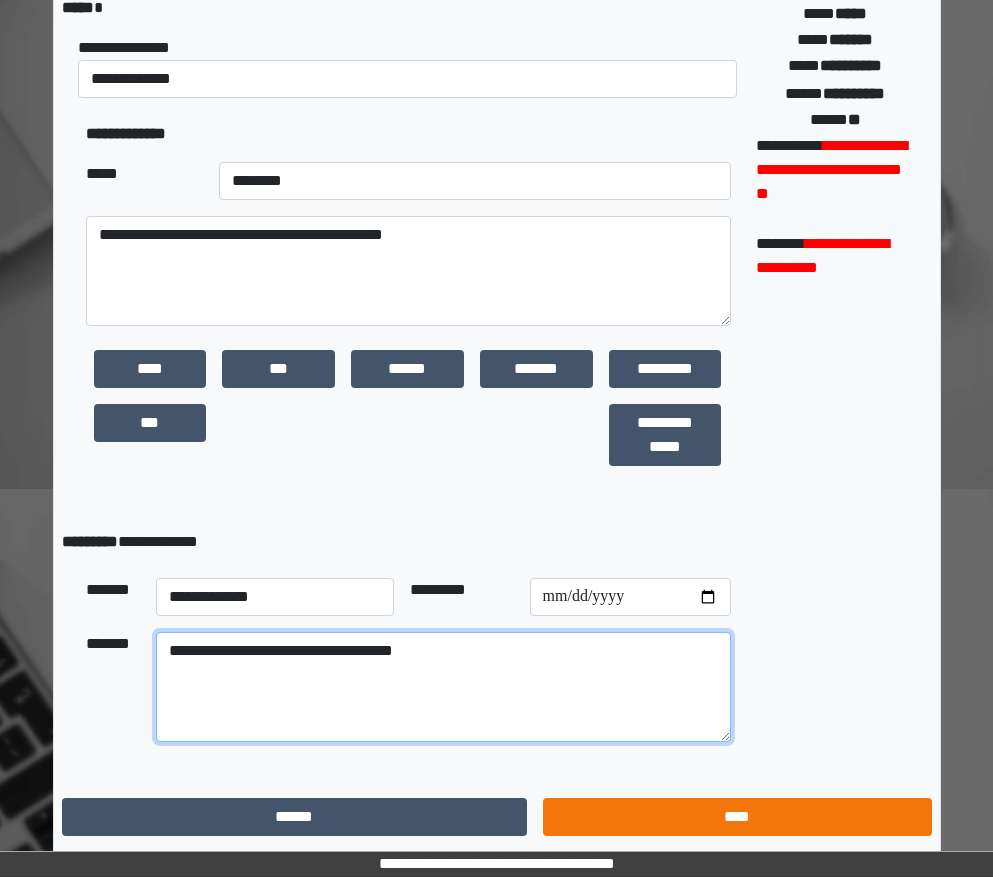 type on "**********" 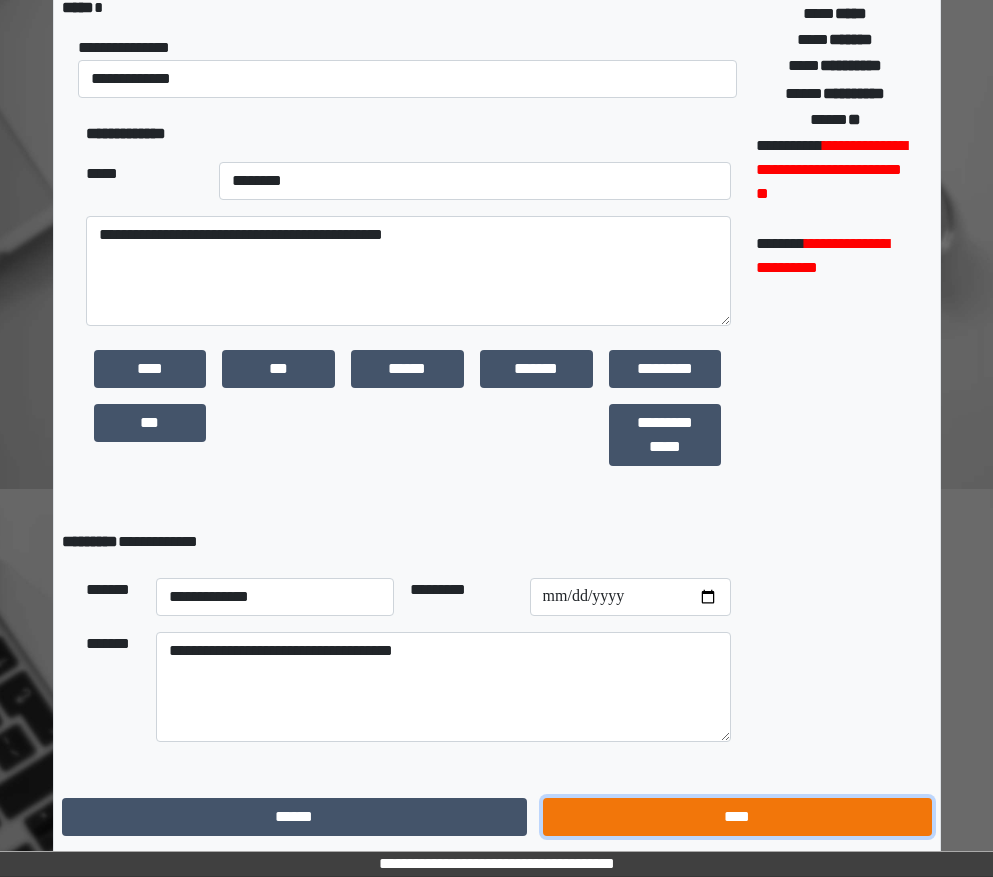 click on "****" at bounding box center (737, 817) 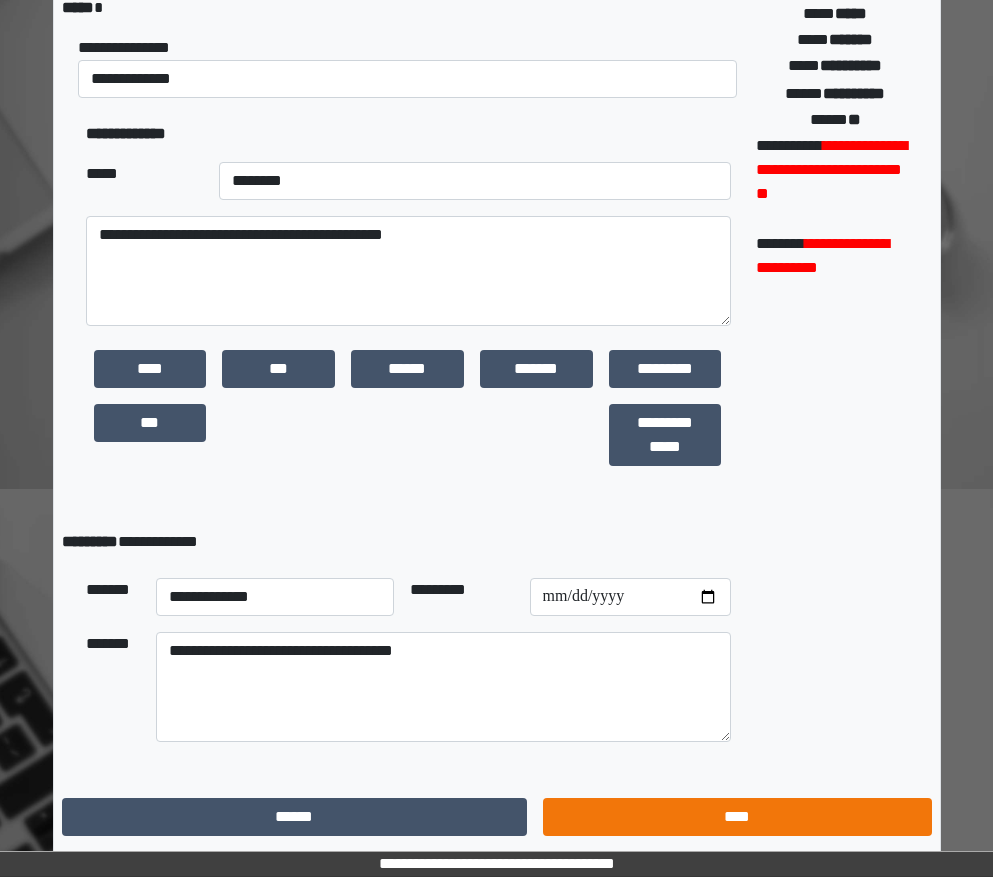 scroll, scrollTop: 15, scrollLeft: 0, axis: vertical 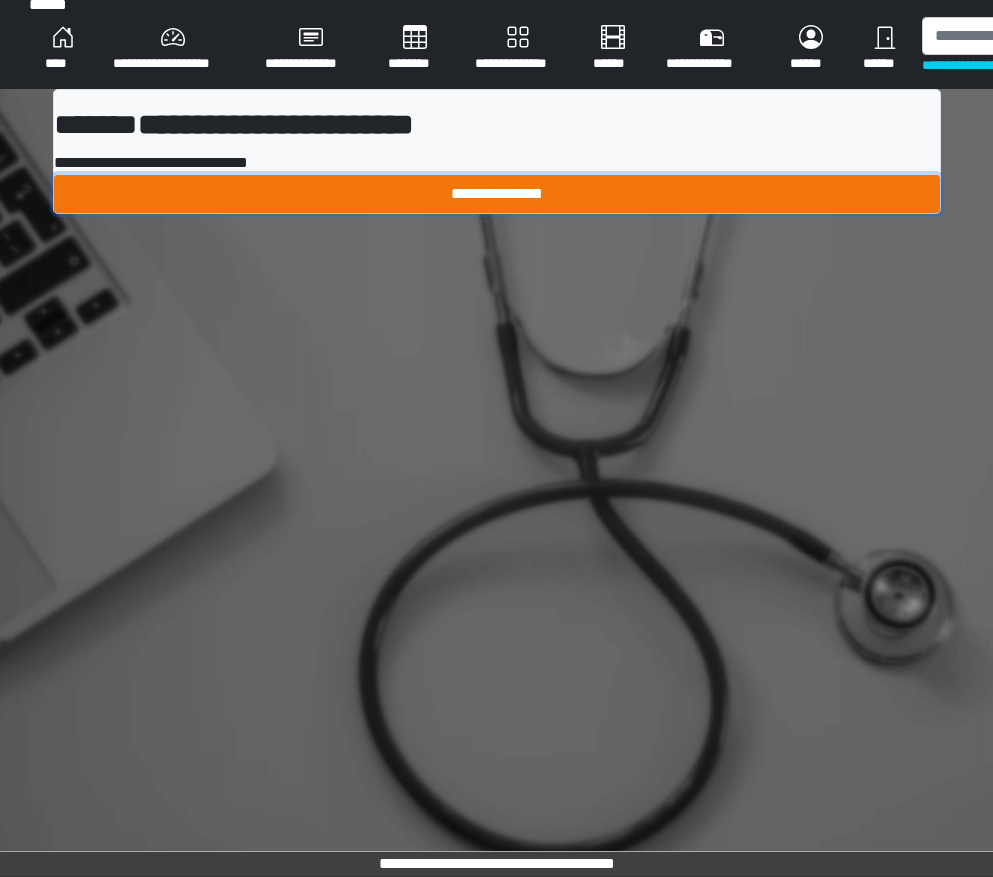 click on "**********" at bounding box center (497, 194) 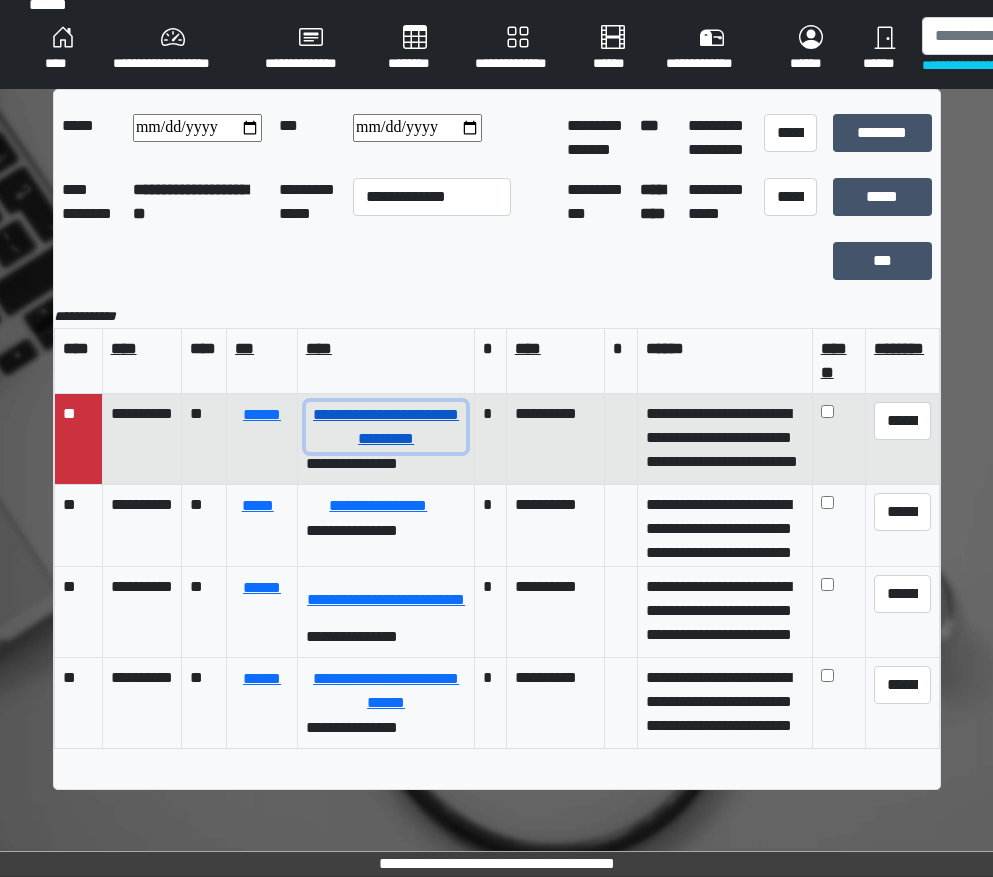 click on "**********" at bounding box center (386, 427) 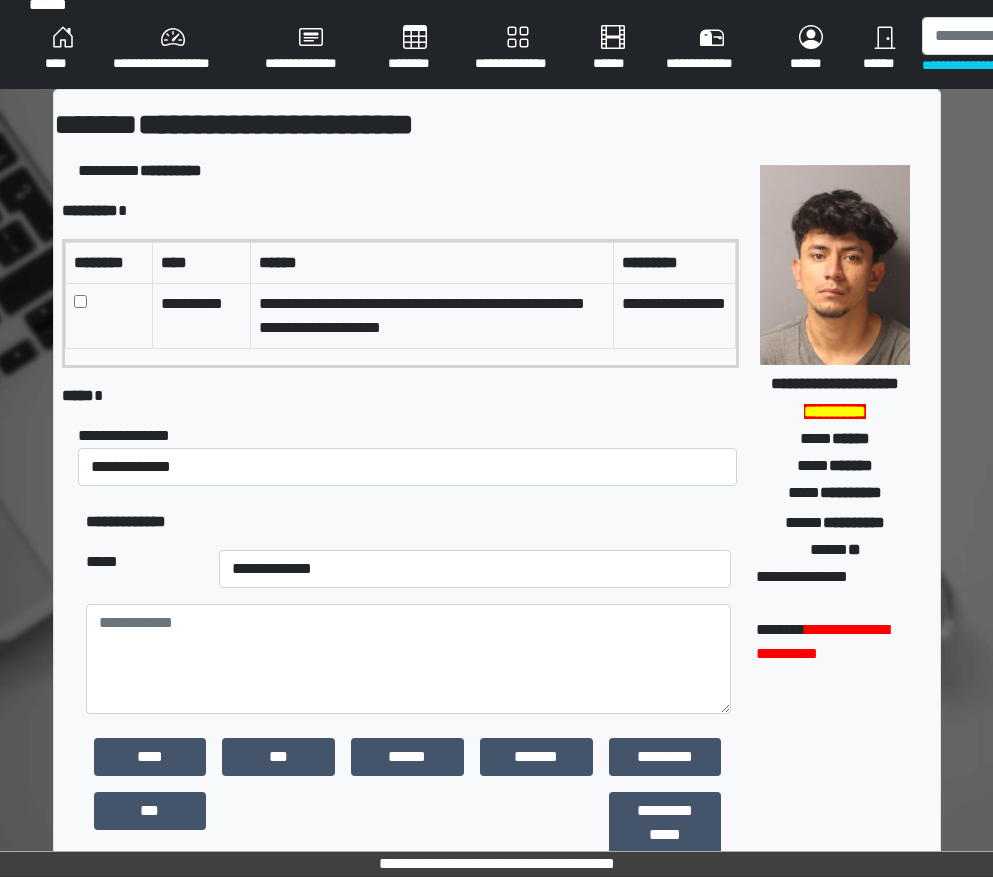 click at bounding box center (108, 315) 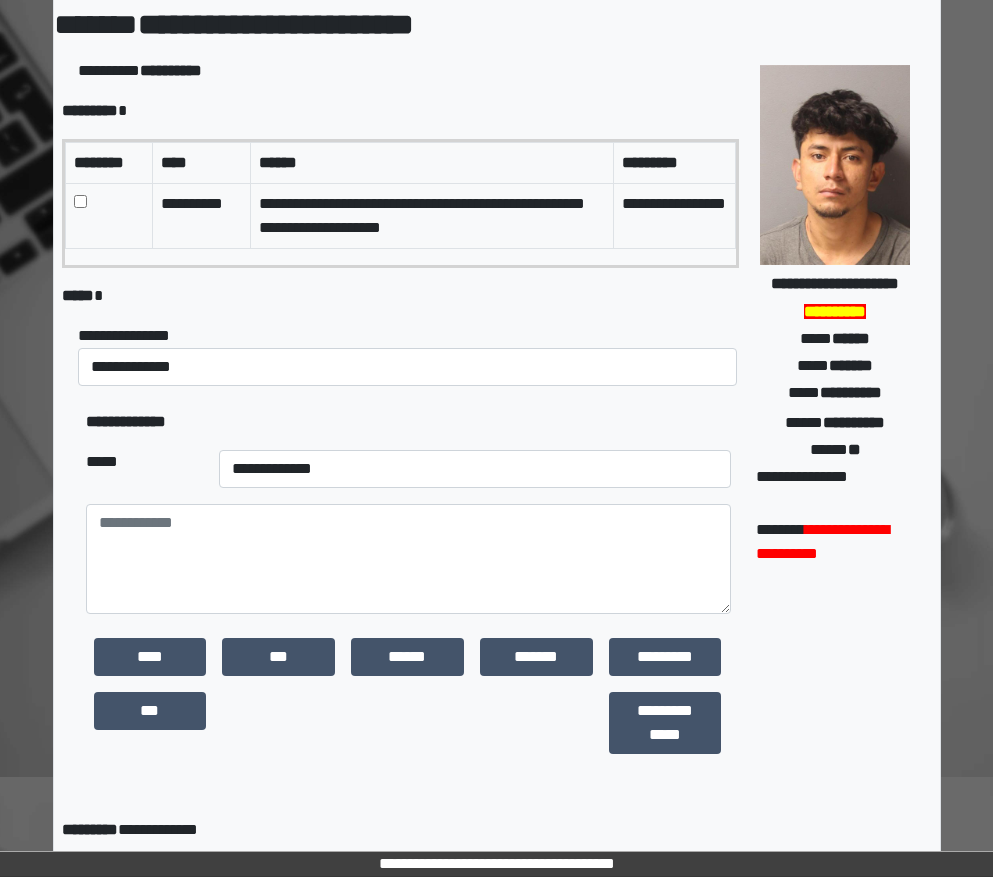 scroll, scrollTop: 215, scrollLeft: 0, axis: vertical 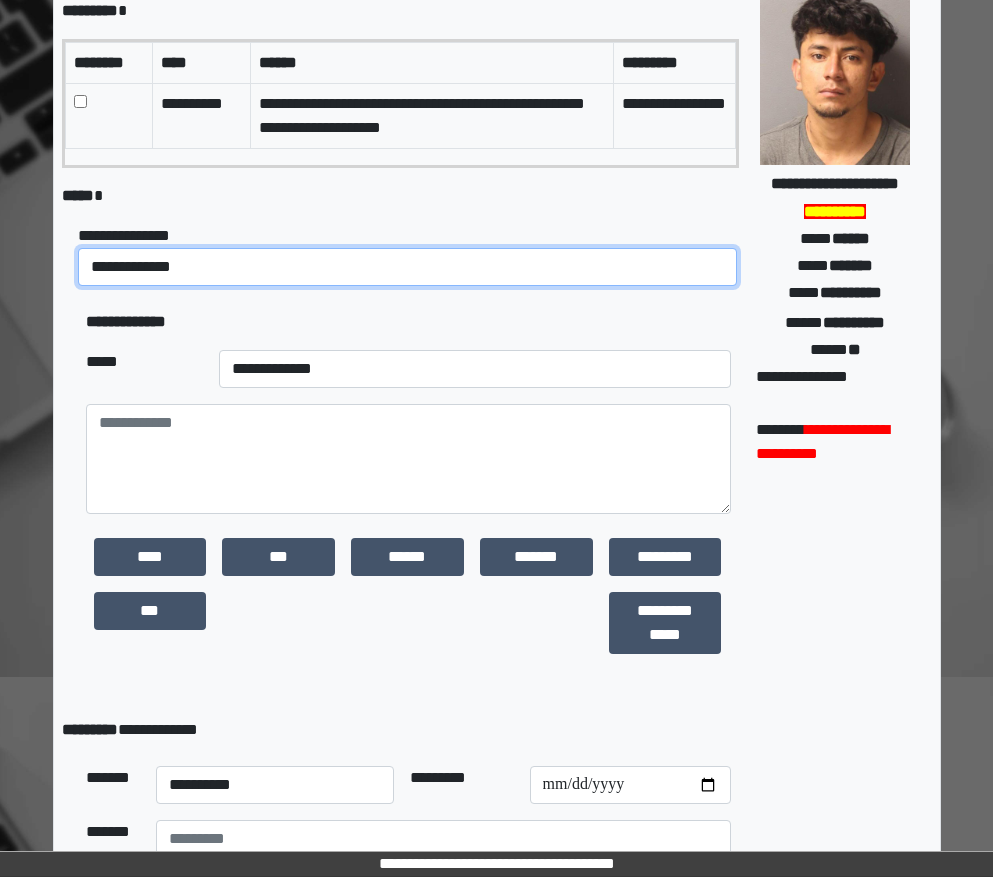 click on "**********" at bounding box center [408, 267] 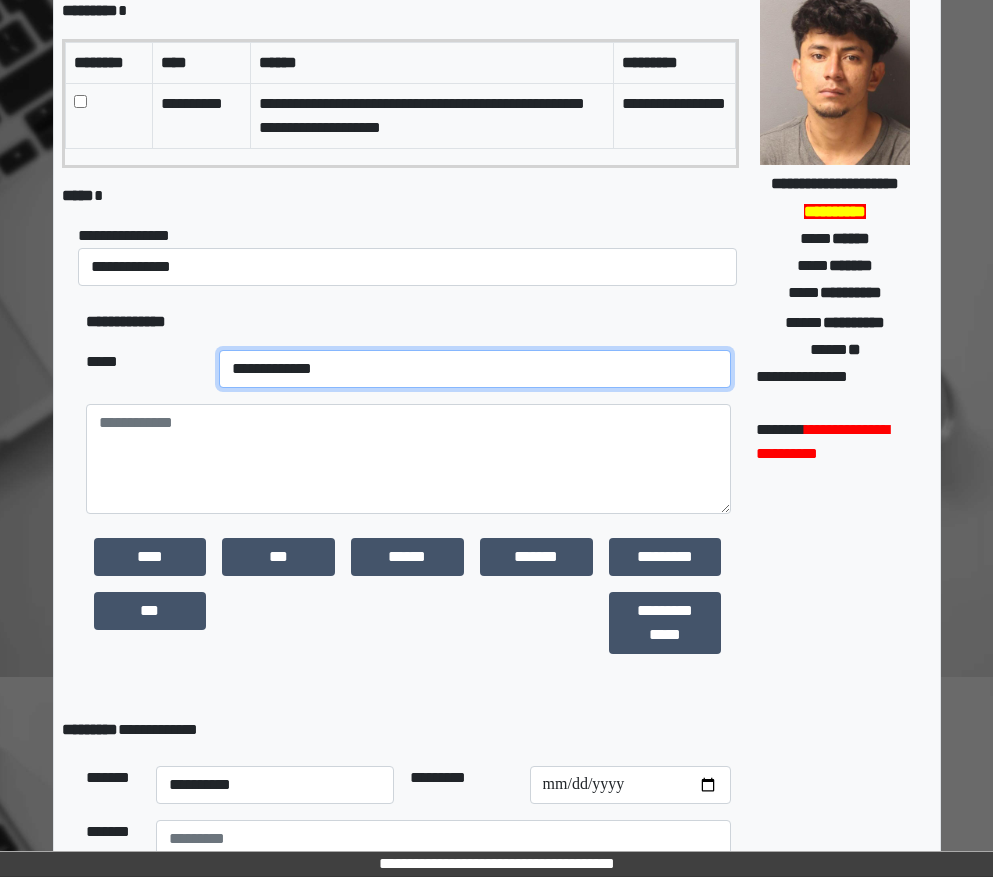 click on "**********" at bounding box center (475, 369) 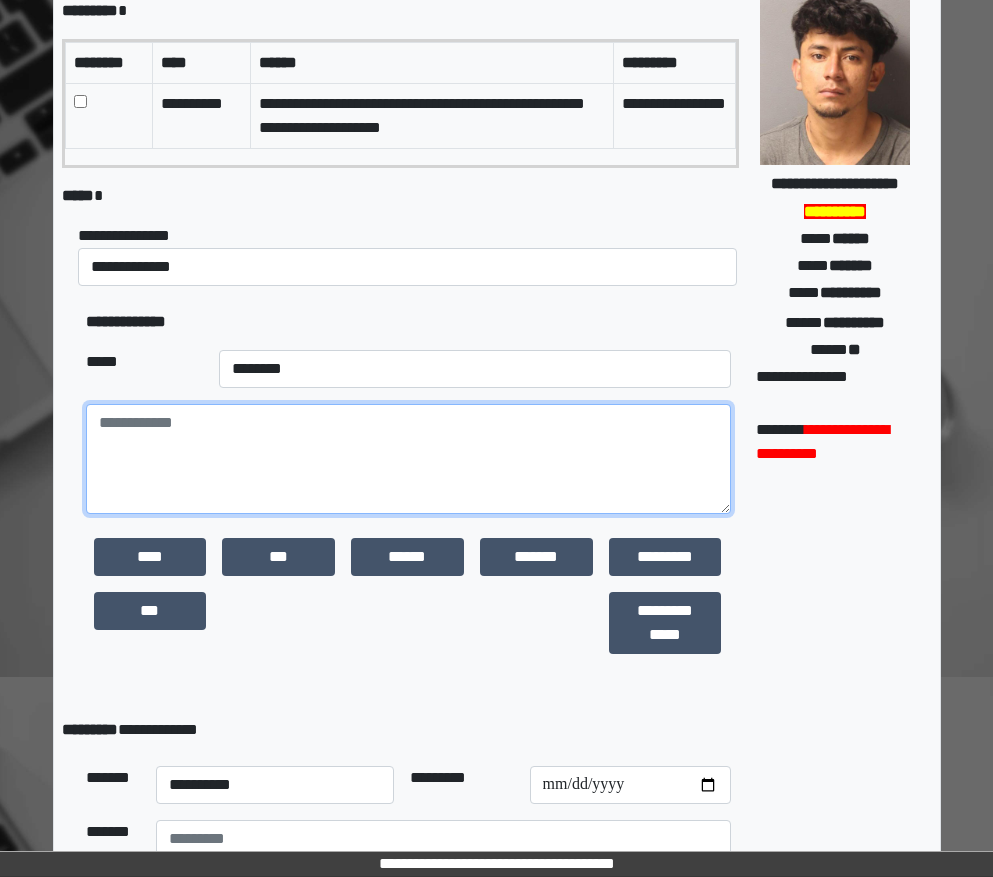 click at bounding box center [408, 459] 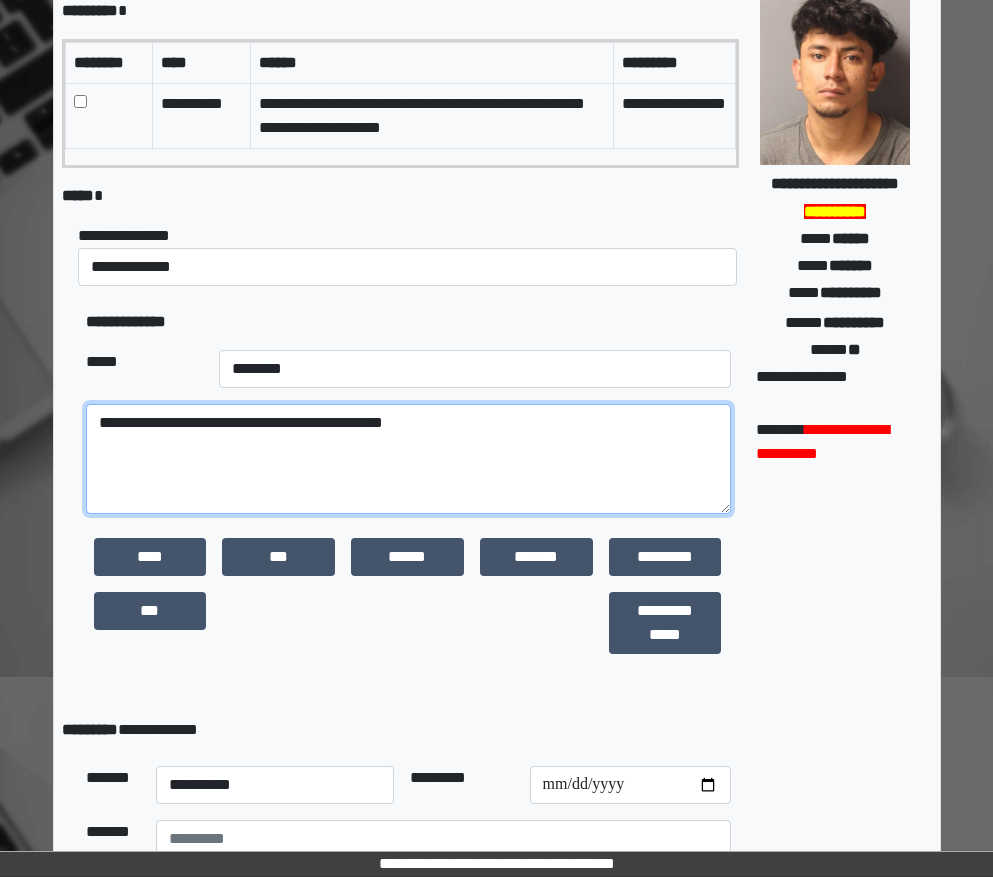 type on "**********" 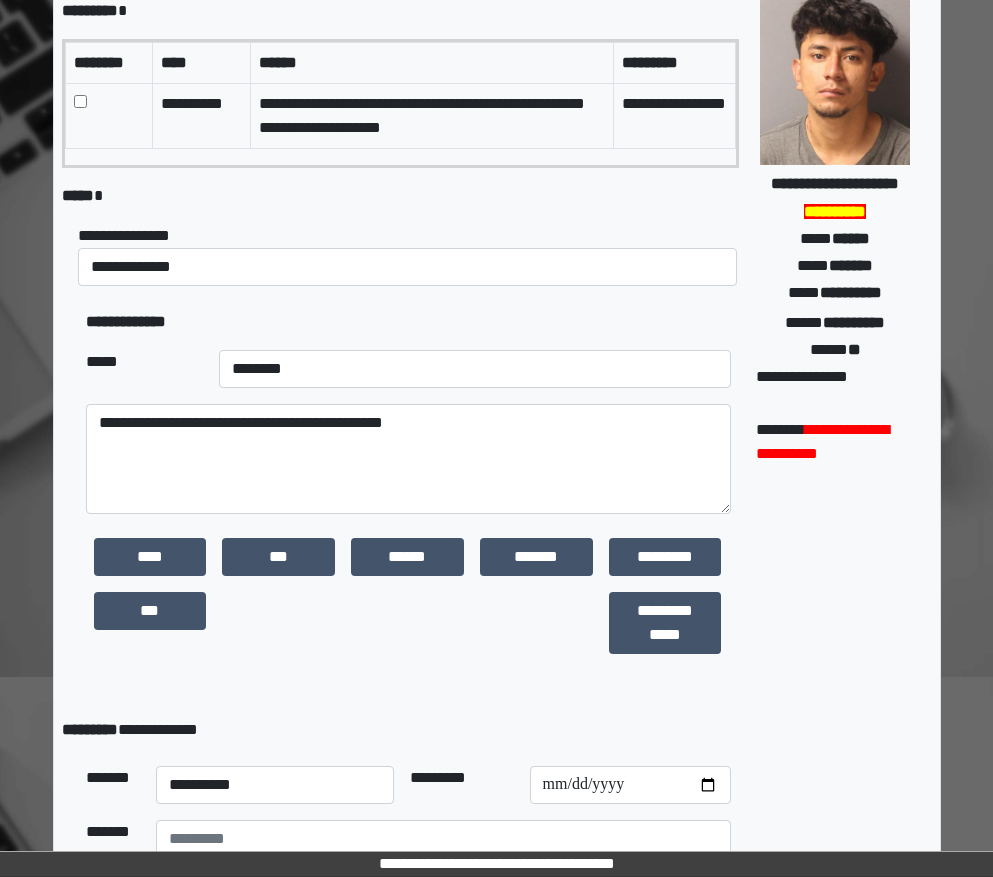 click on "**********" at bounding box center (408, 322) 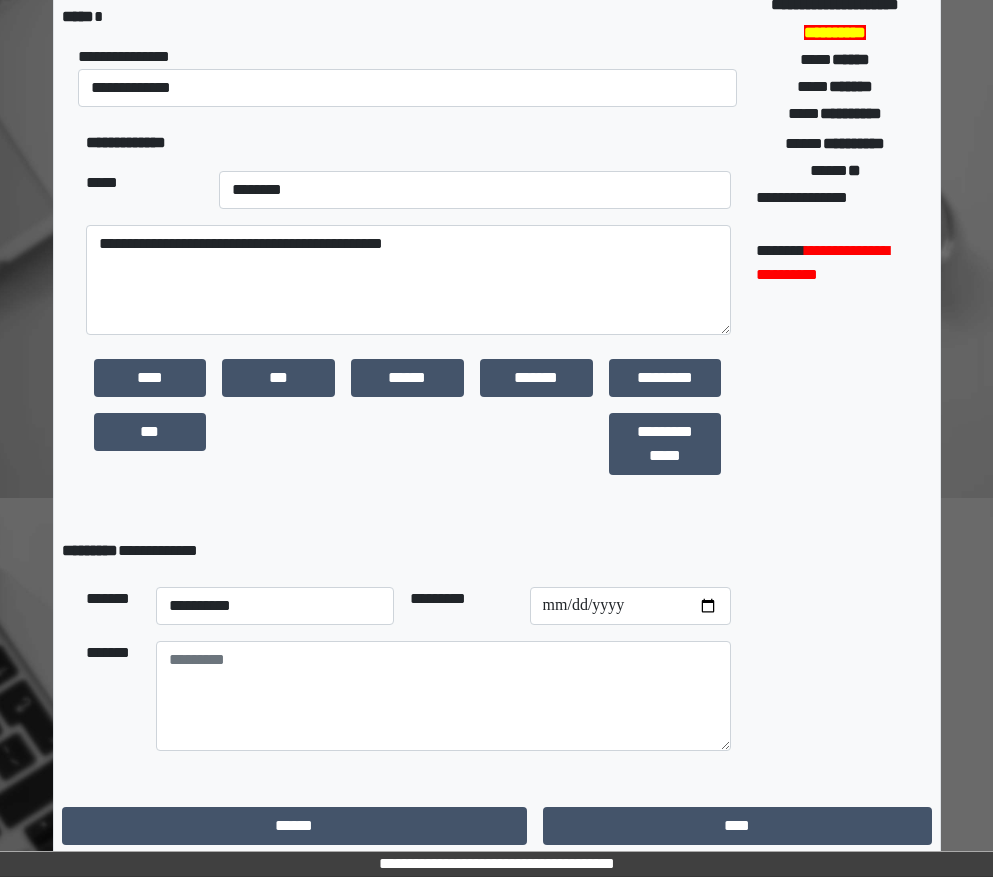 scroll, scrollTop: 403, scrollLeft: 0, axis: vertical 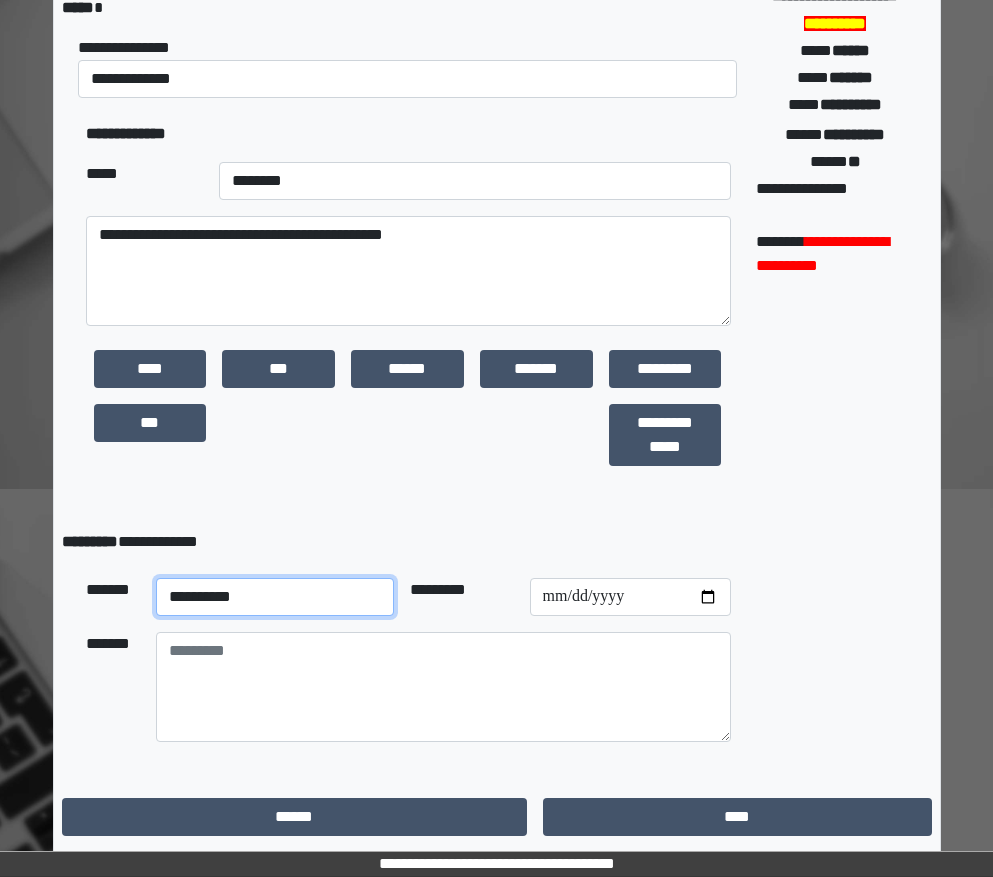 click on "**********" at bounding box center (275, 597) 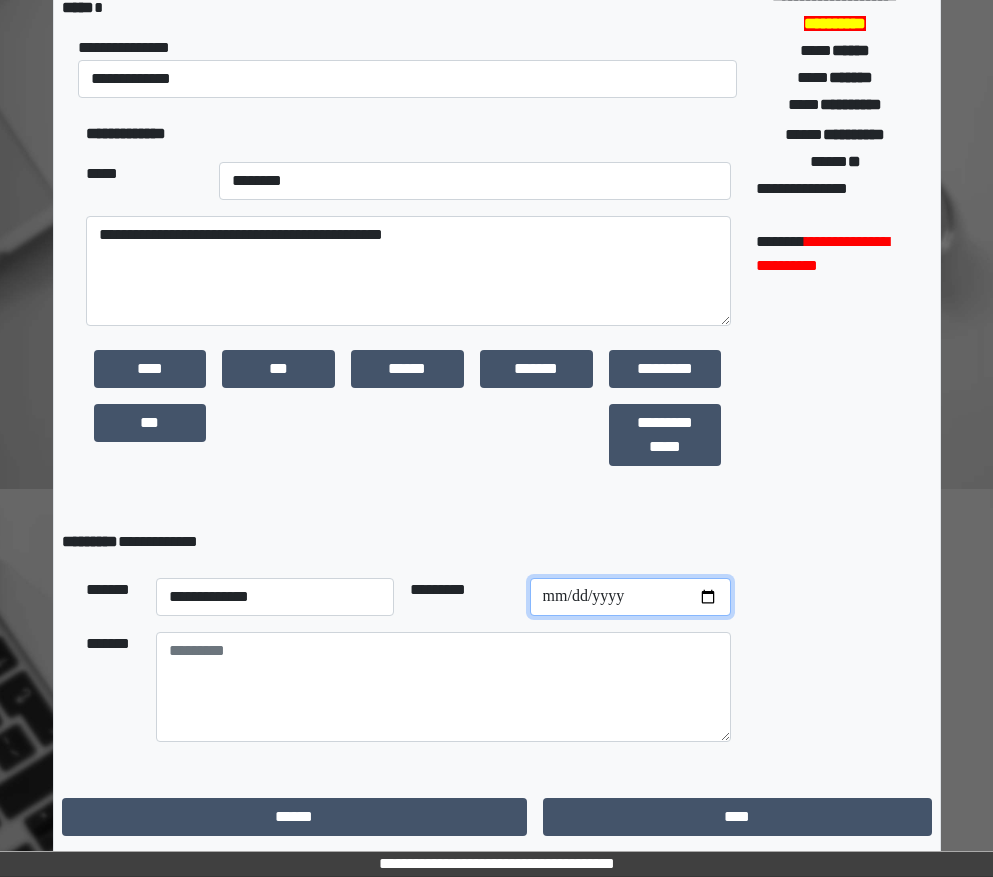 click at bounding box center [630, 597] 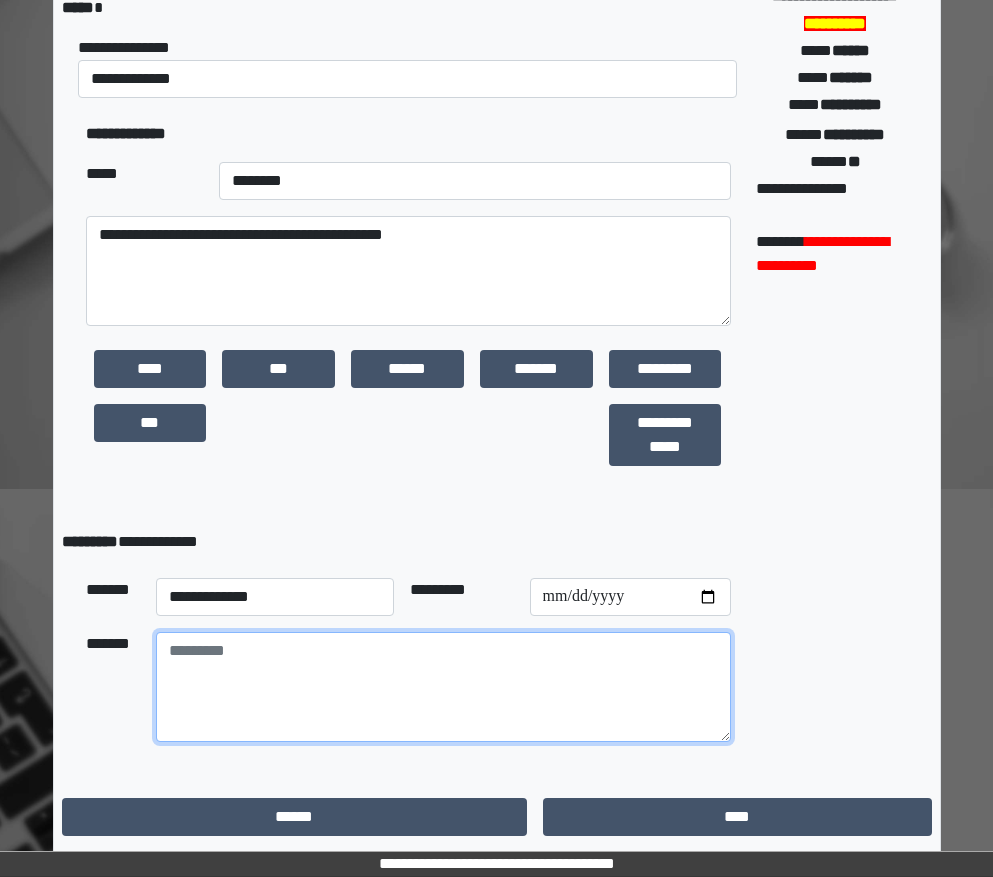 click at bounding box center (443, 687) 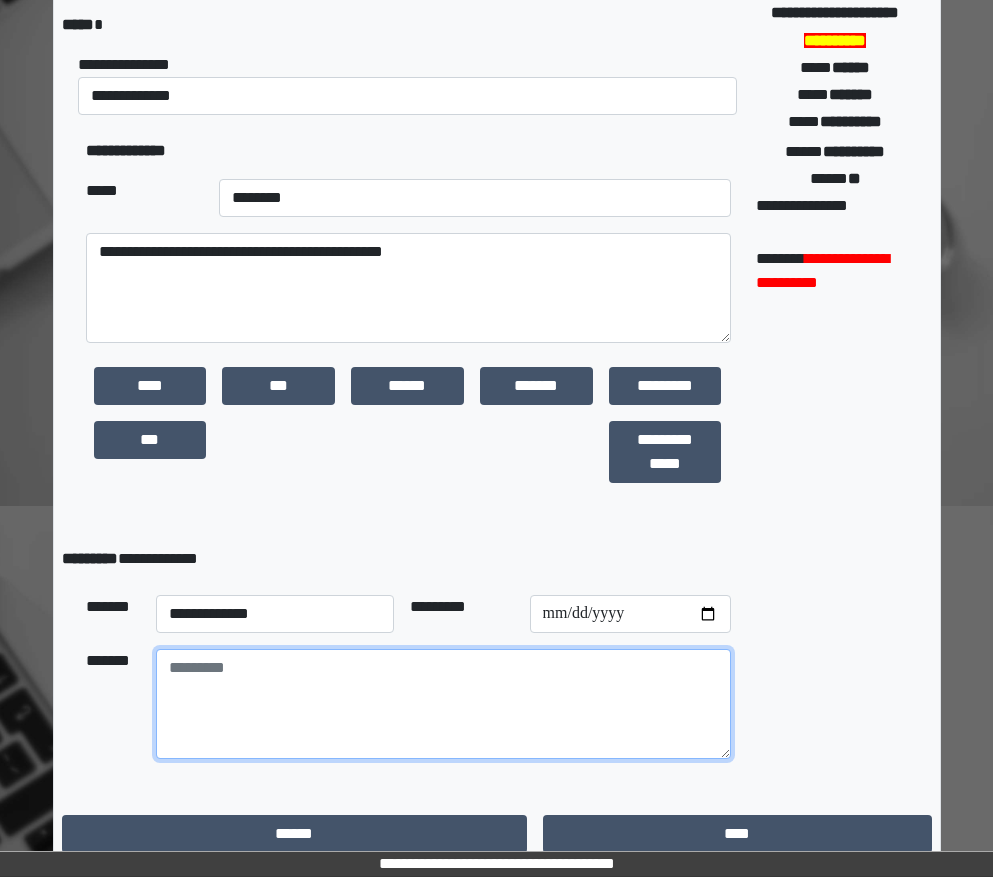 scroll, scrollTop: 403, scrollLeft: 0, axis: vertical 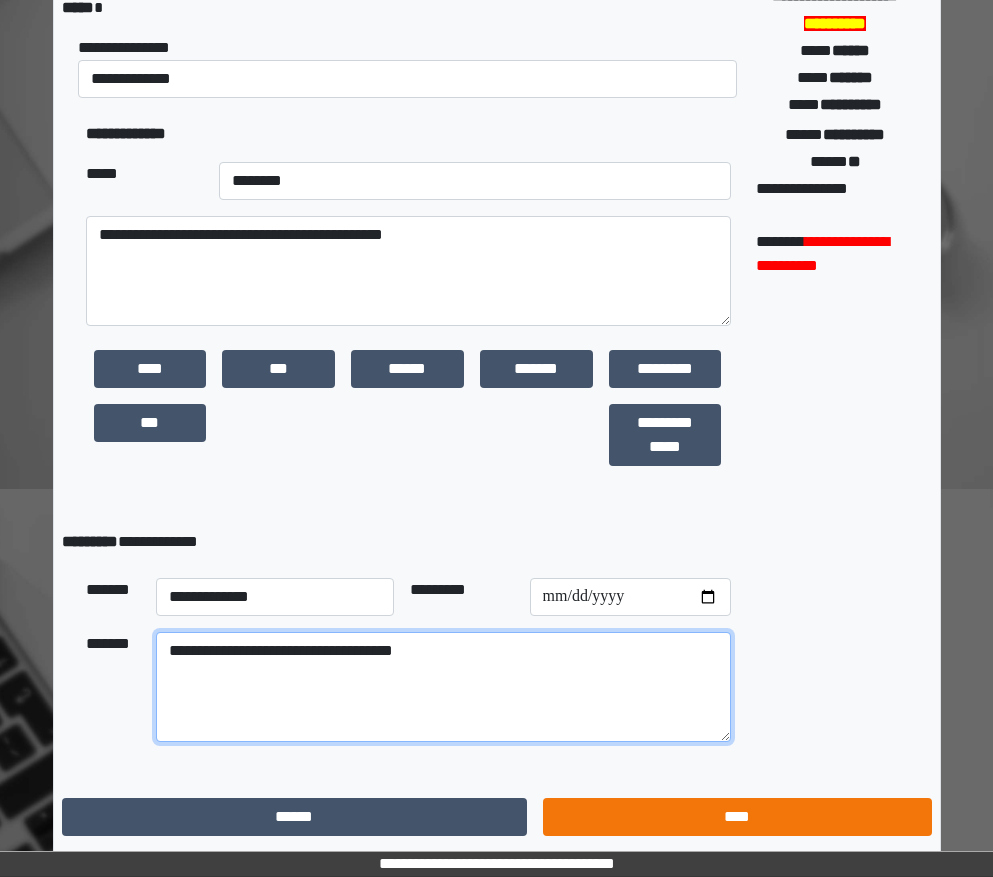 type on "**********" 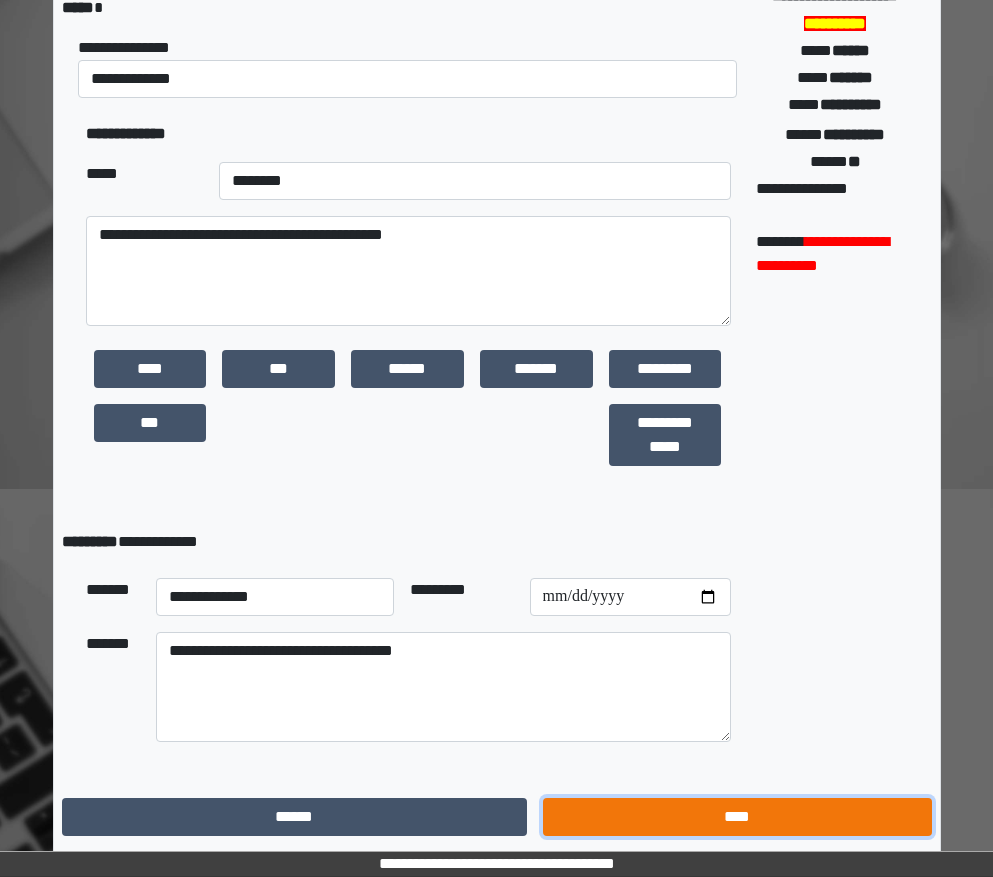 click on "****" at bounding box center (737, 817) 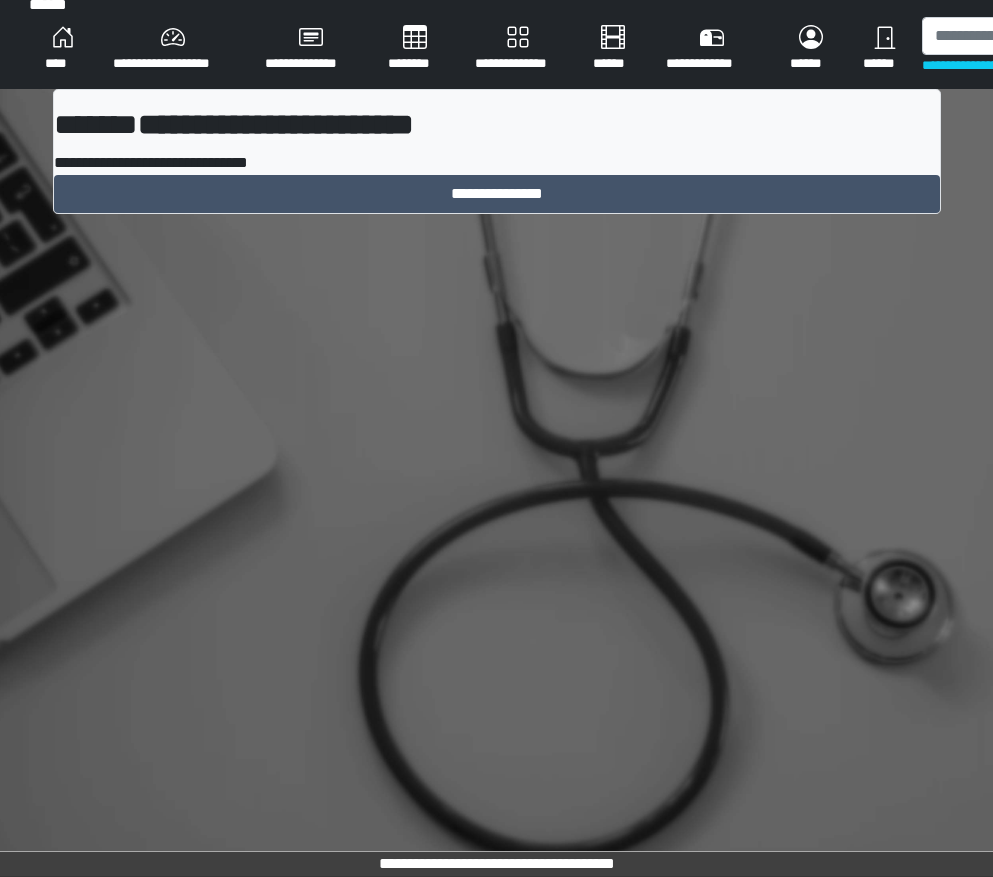 scroll, scrollTop: 15, scrollLeft: 0, axis: vertical 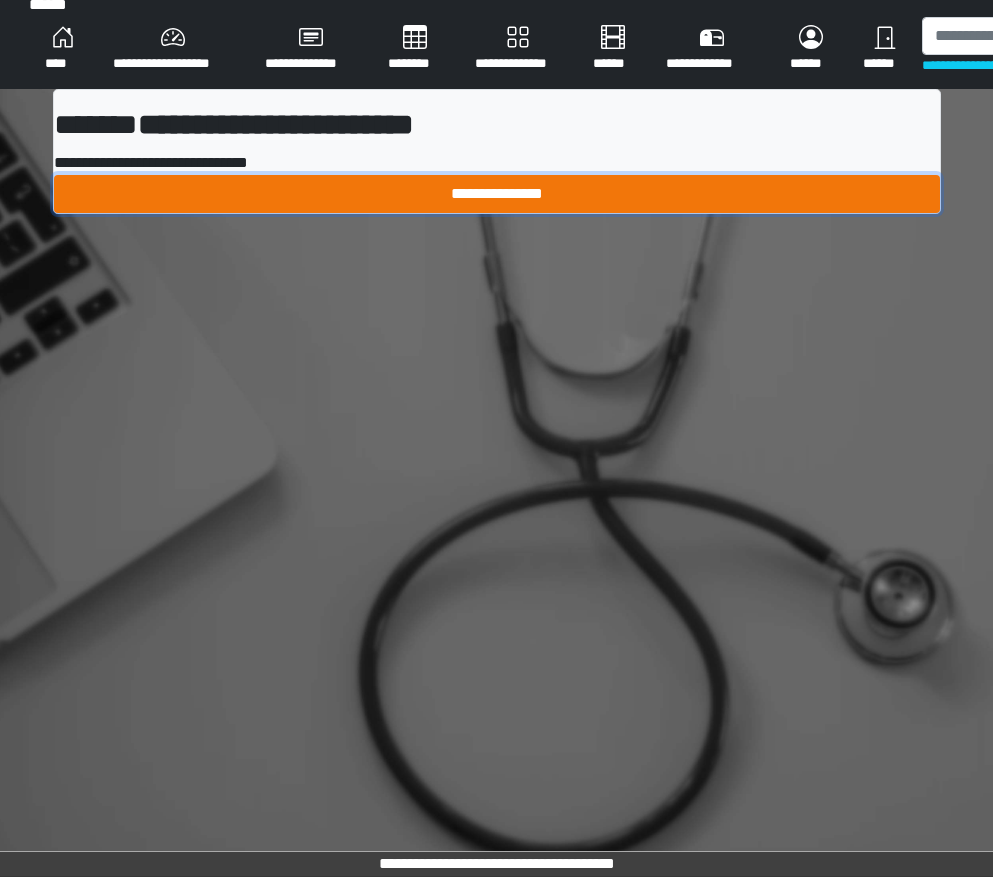 click on "**********" at bounding box center [497, 194] 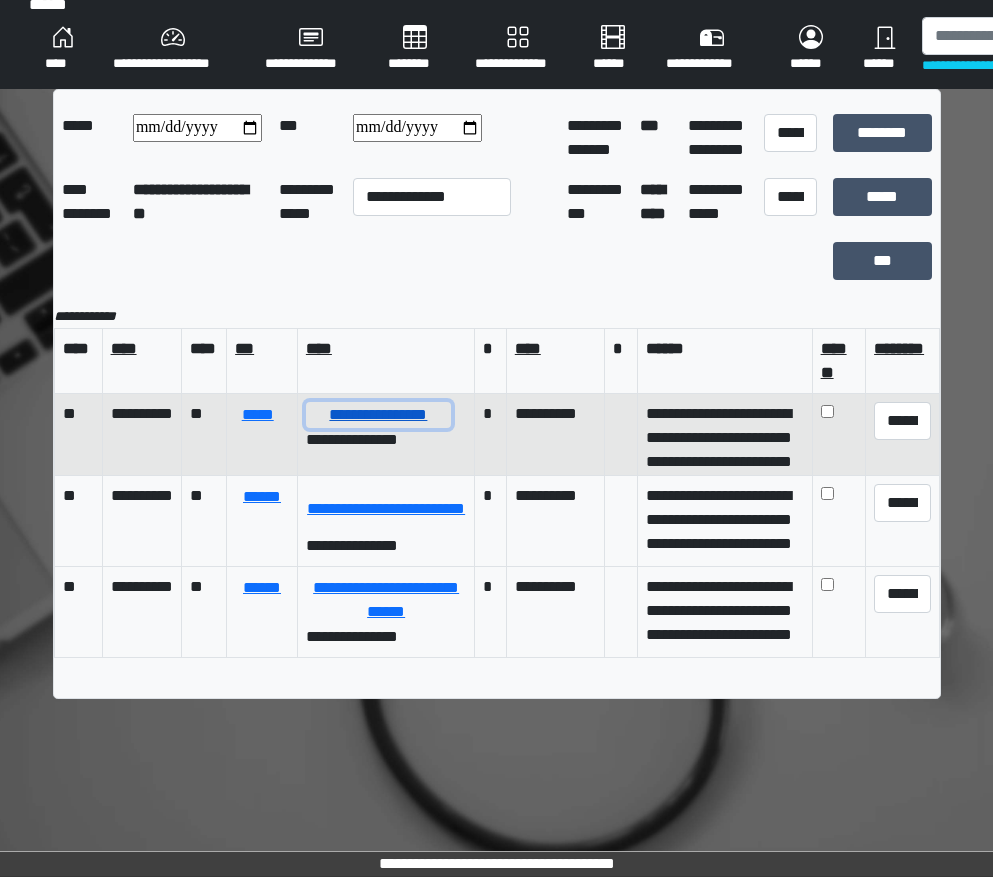 click on "**********" at bounding box center [378, 415] 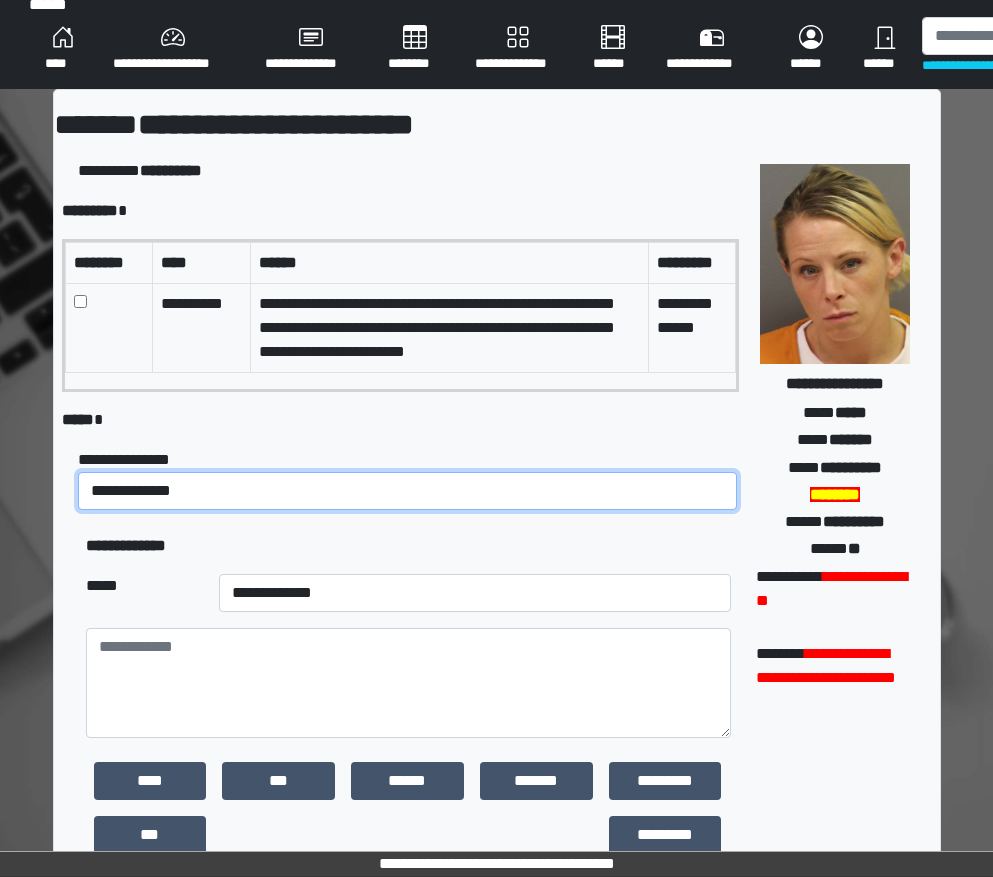 click on "**********" at bounding box center [408, 491] 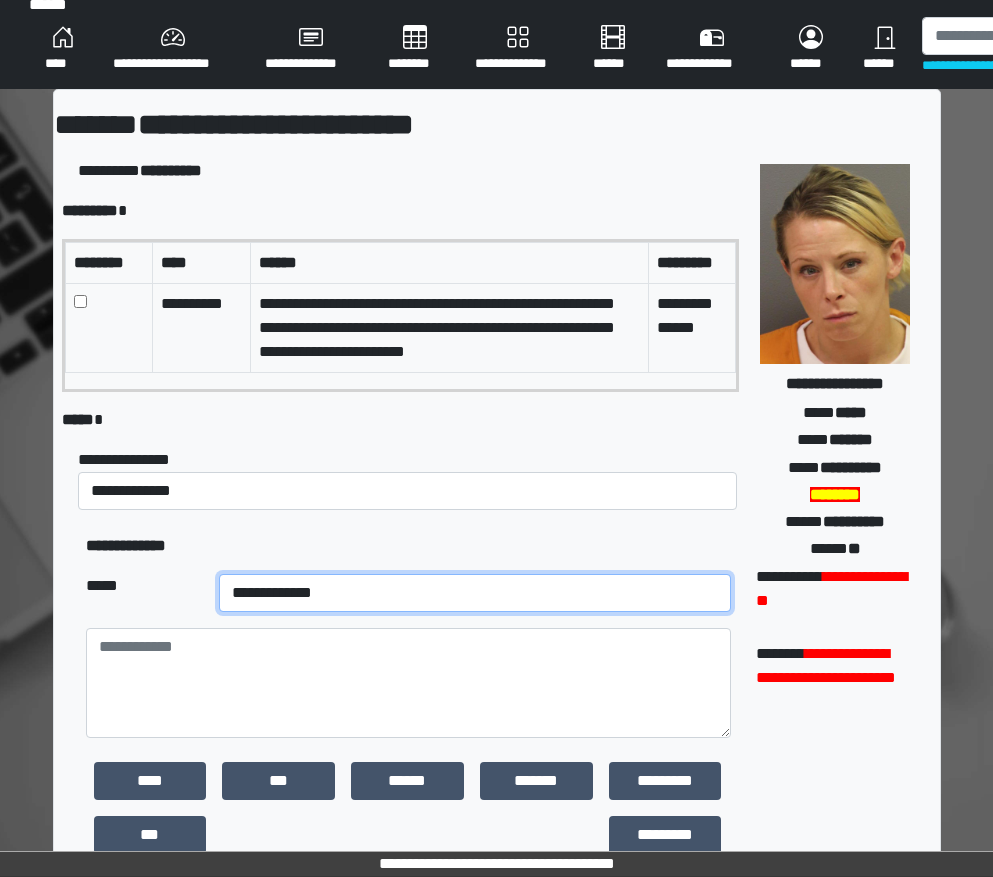 click on "**********" at bounding box center (475, 593) 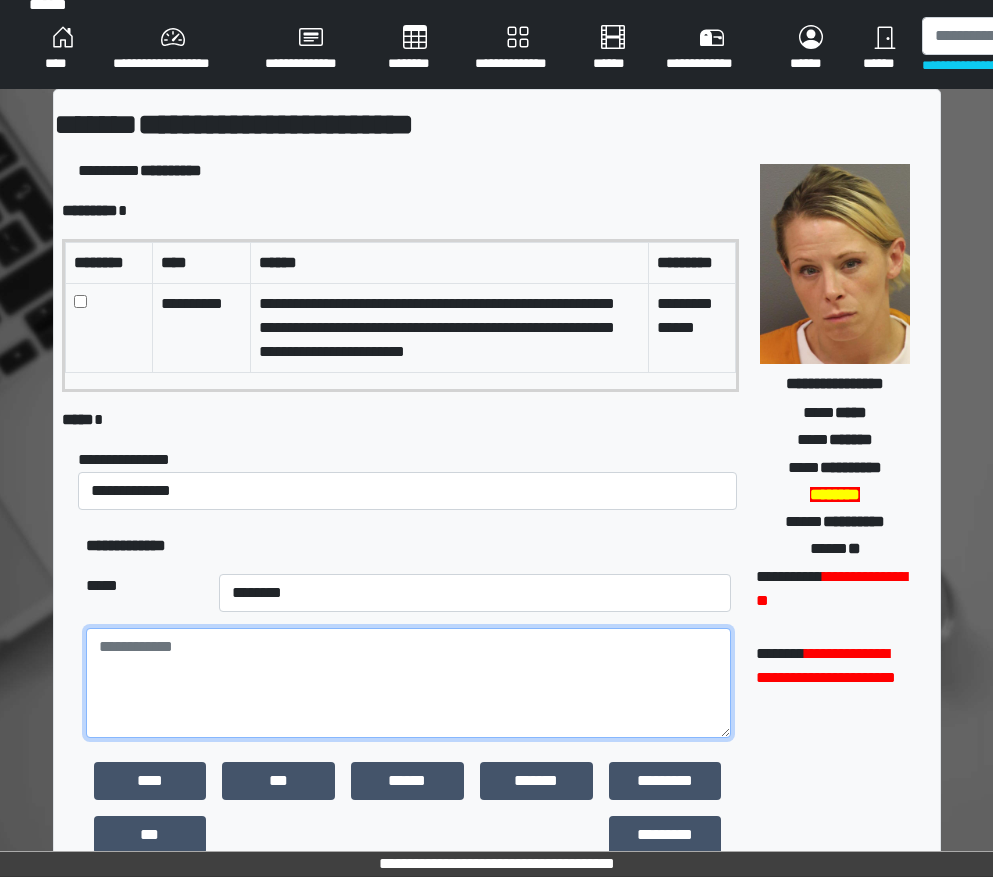 click at bounding box center [408, 683] 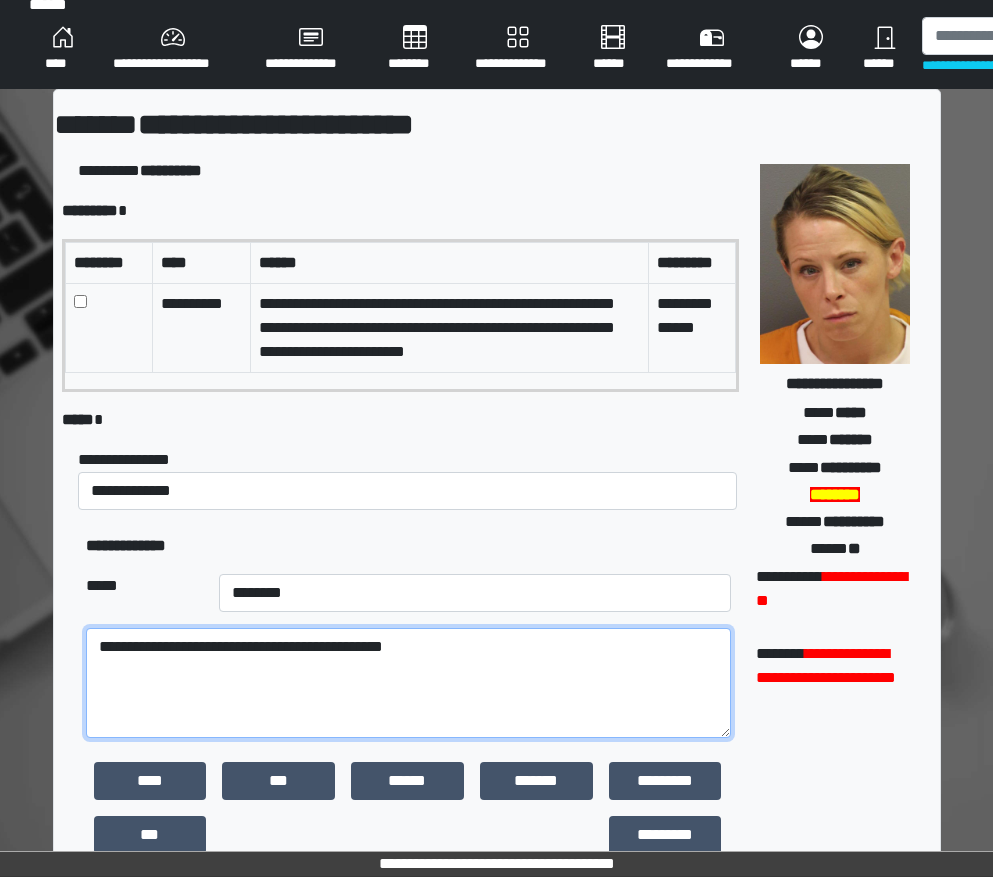 scroll, scrollTop: 451, scrollLeft: 0, axis: vertical 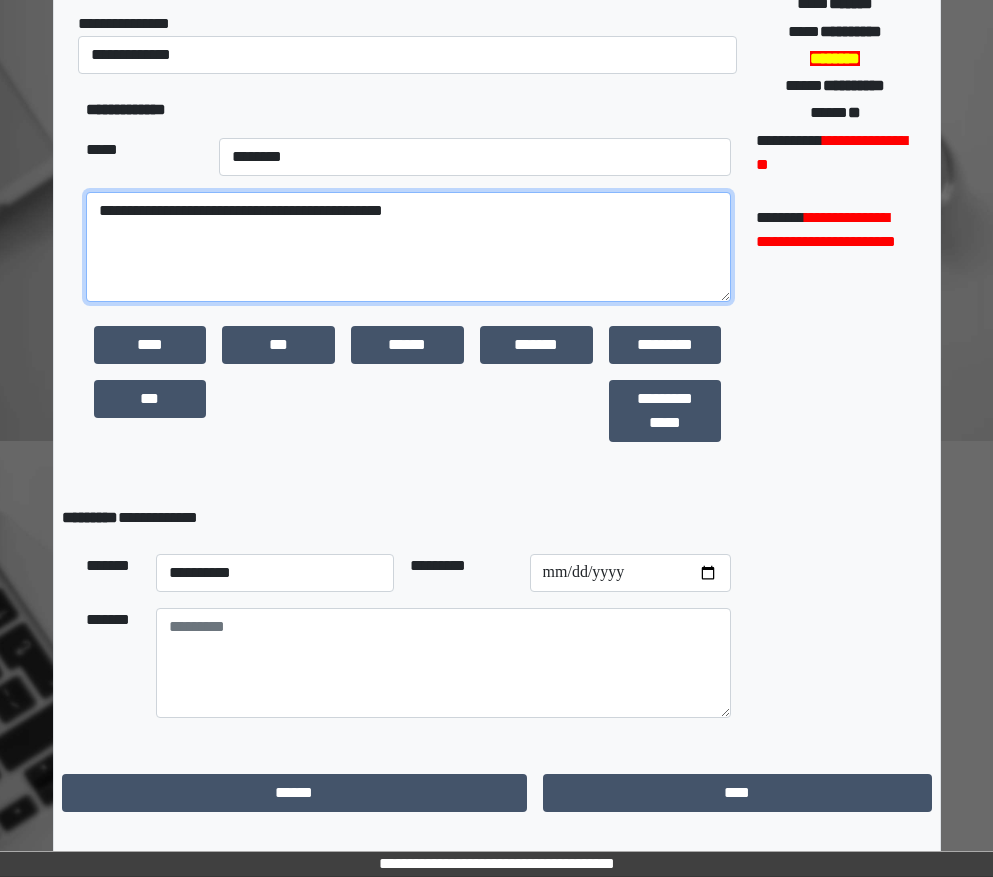 type on "**********" 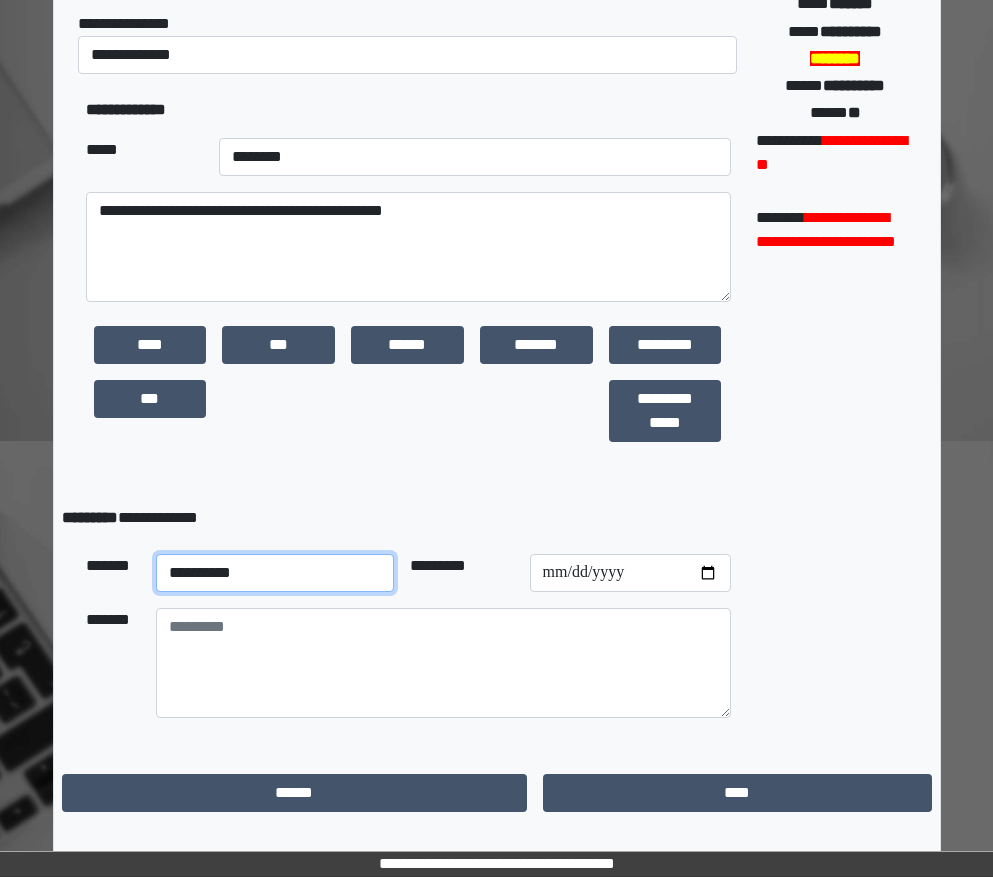 click on "**********" at bounding box center (275, 573) 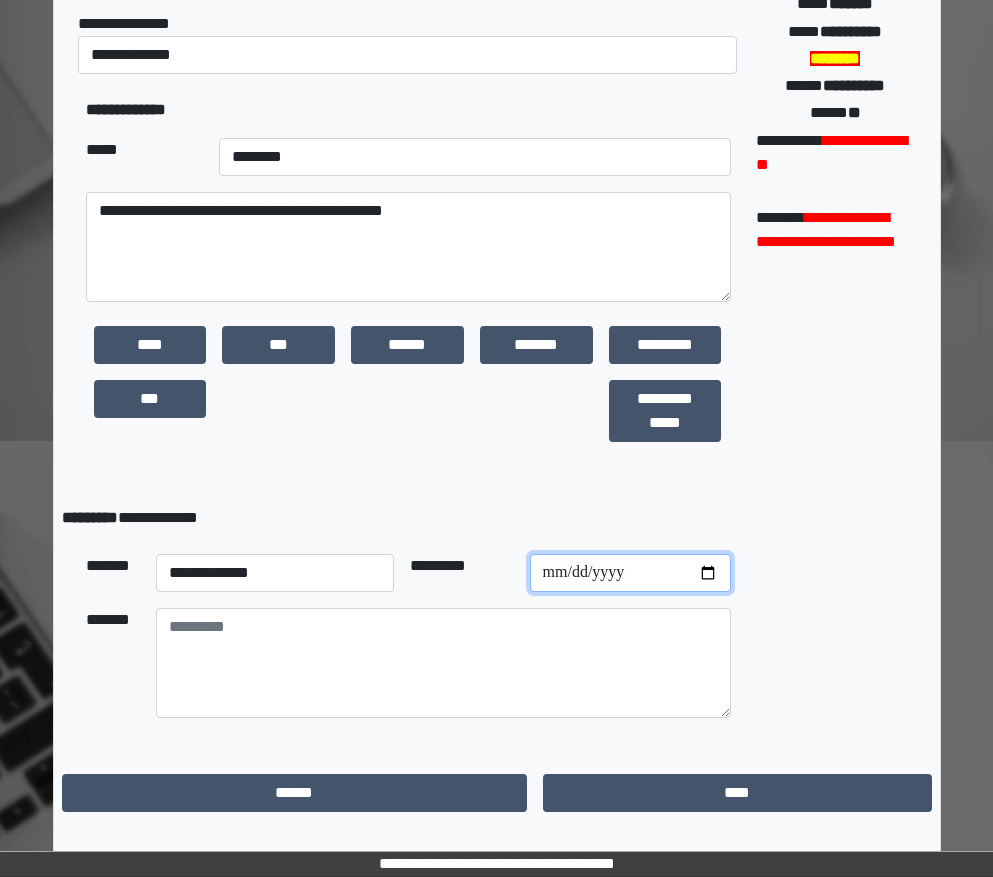 click at bounding box center [630, 573] 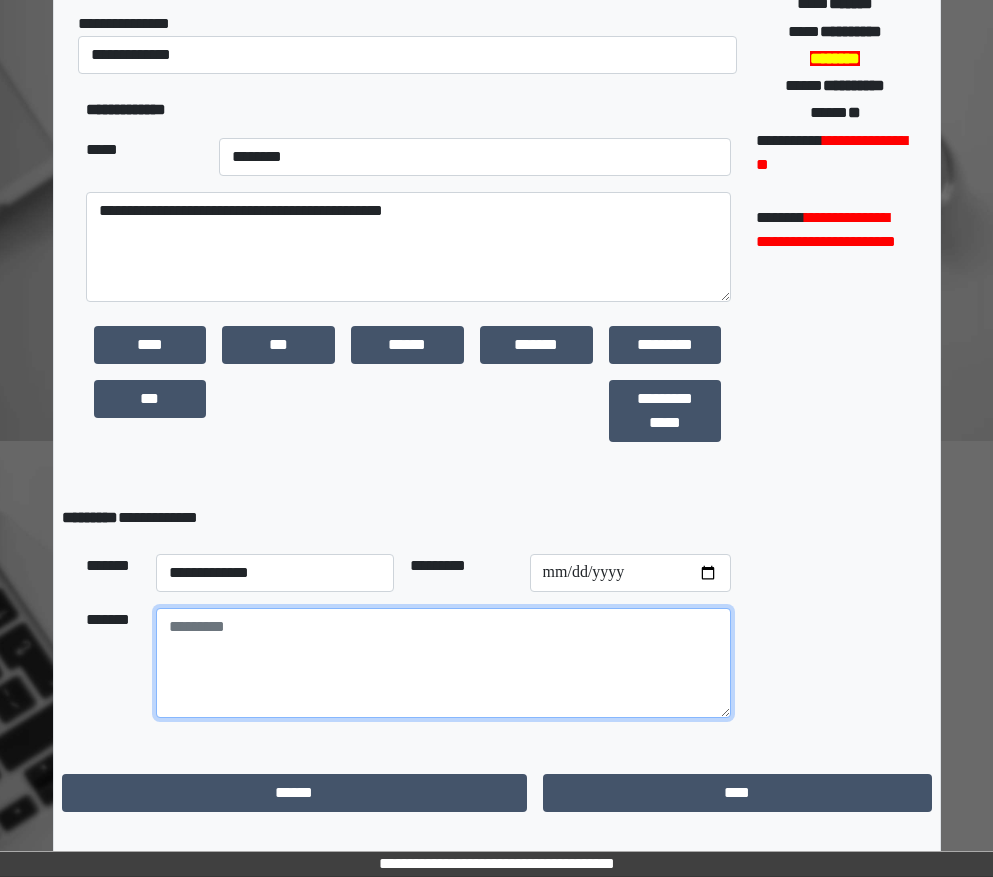 click at bounding box center [443, 663] 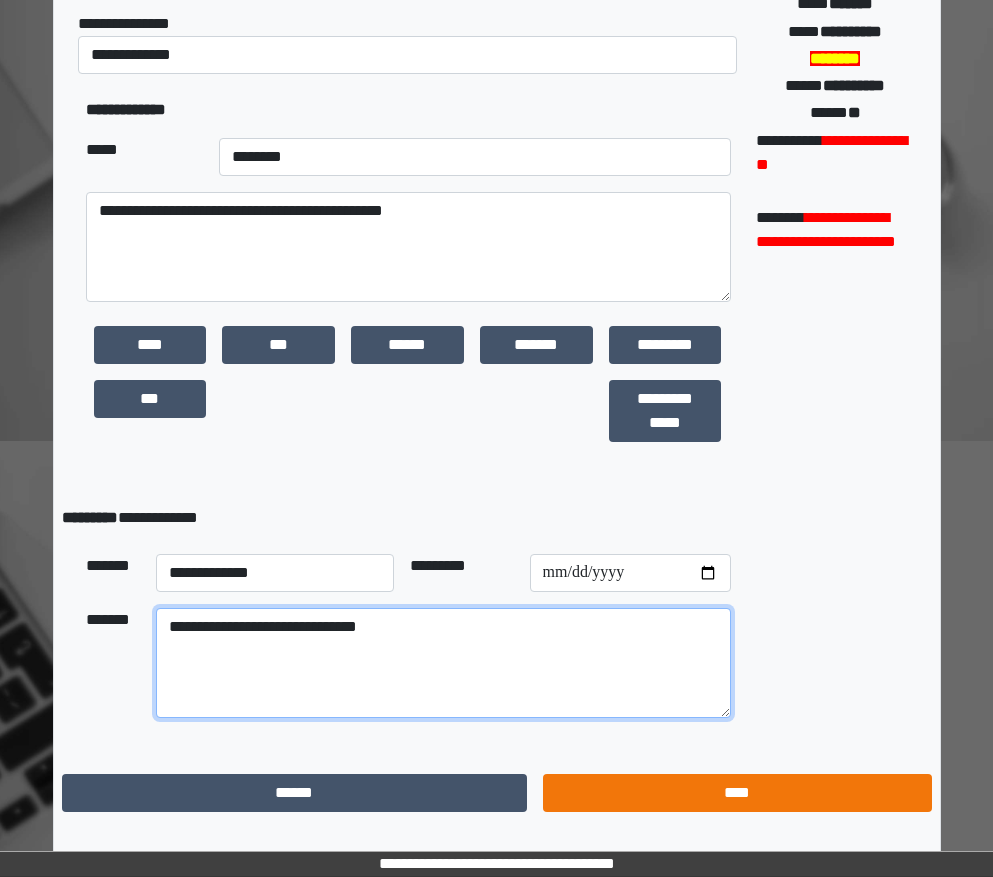 type on "**********" 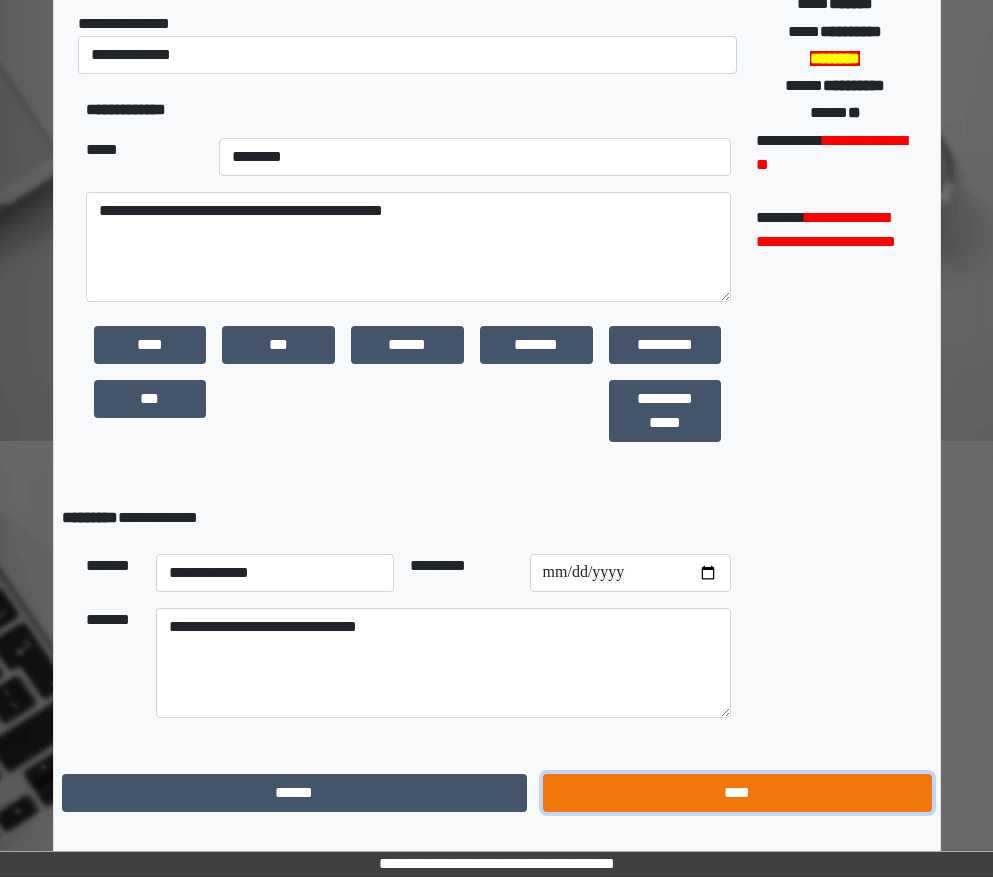 click on "****" at bounding box center (737, 793) 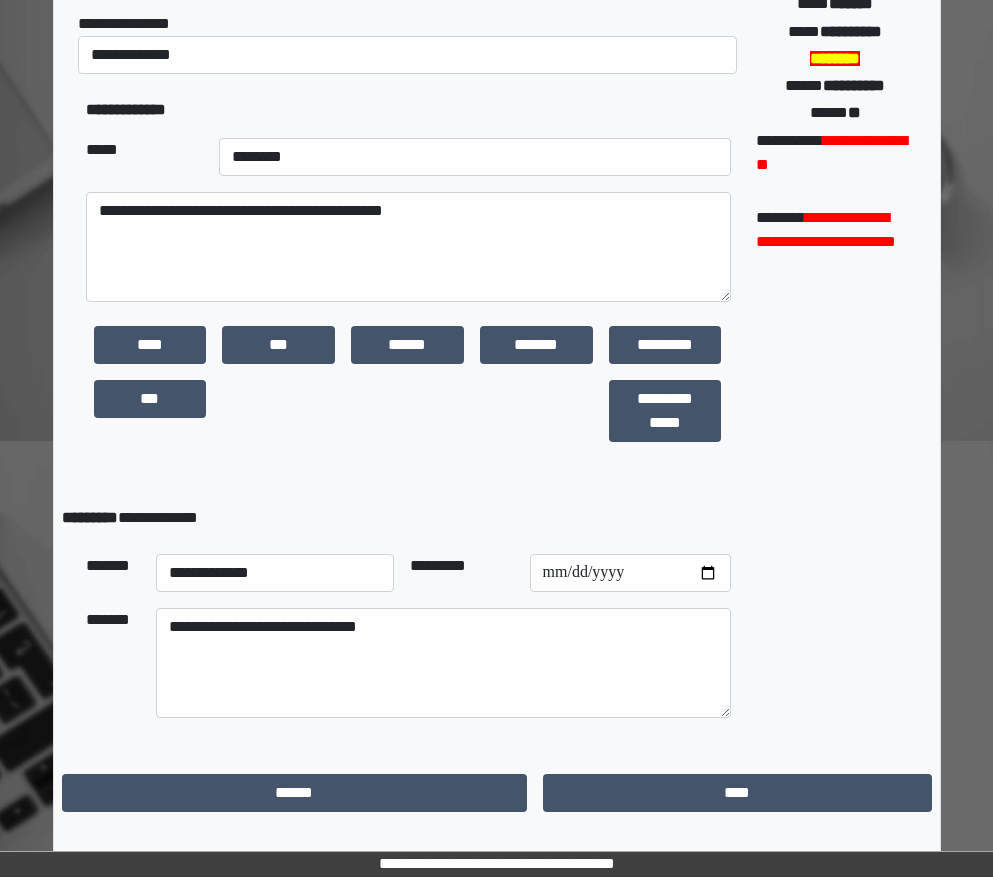 scroll, scrollTop: 15, scrollLeft: 0, axis: vertical 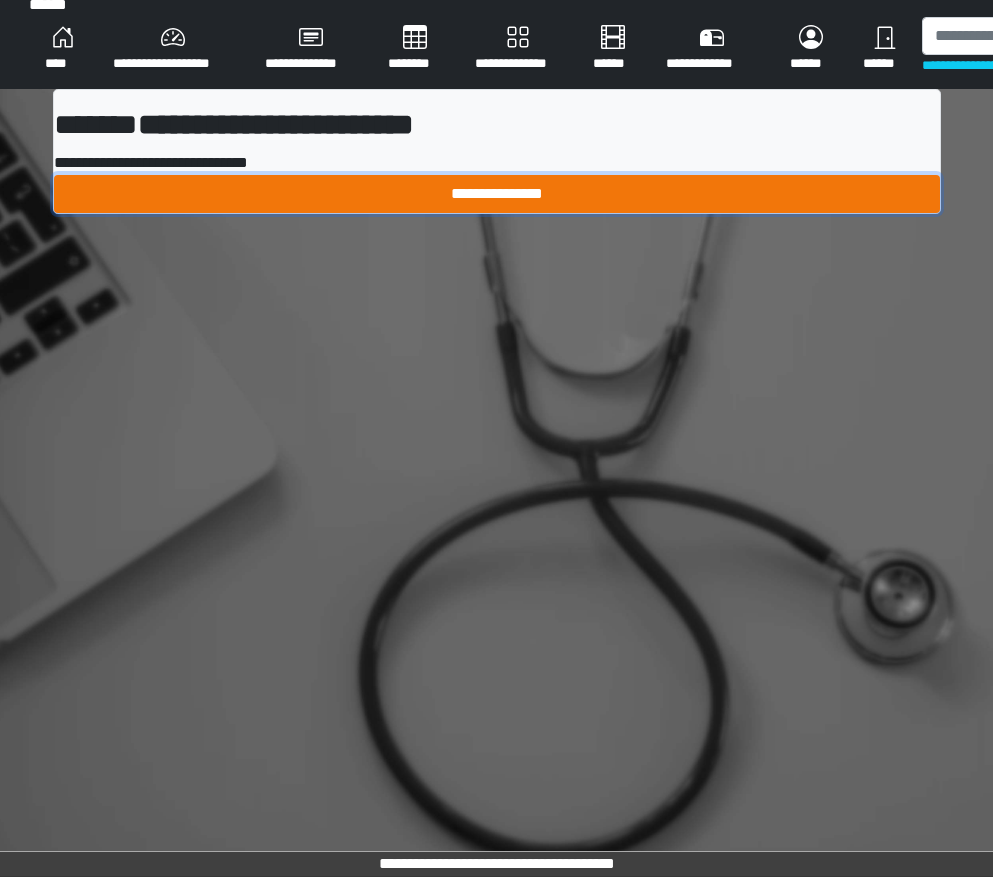 click on "**********" at bounding box center [497, 194] 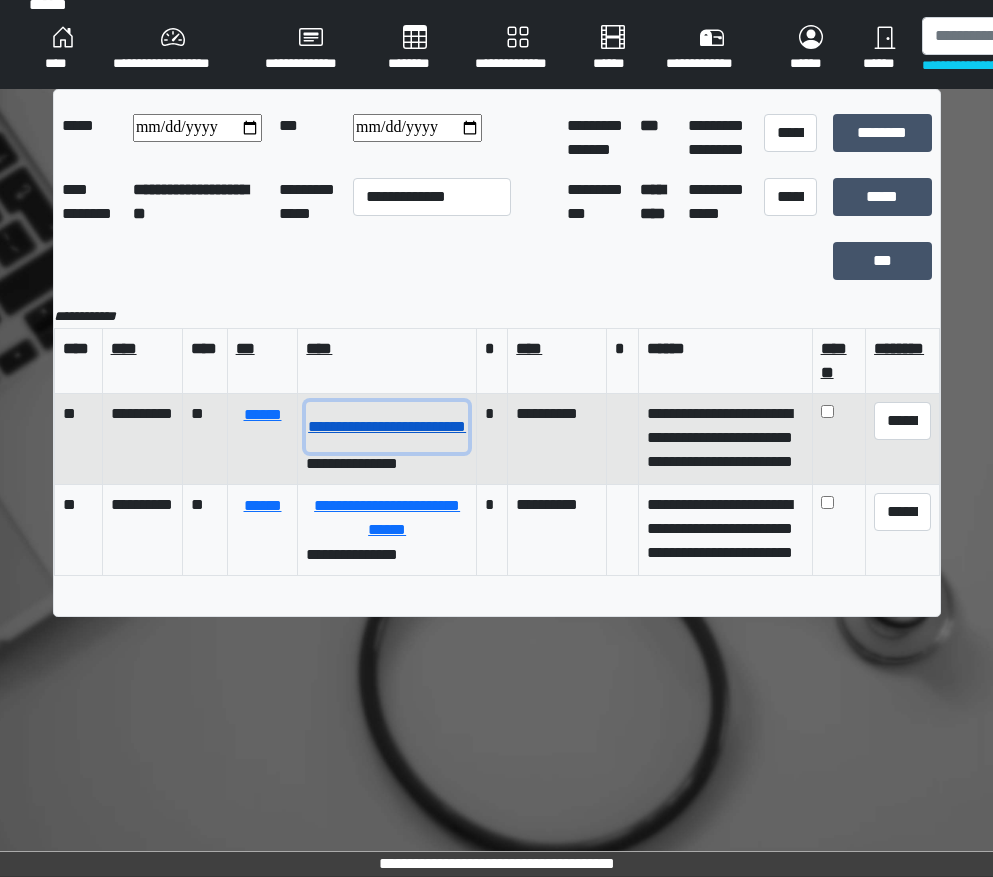 click on "**********" at bounding box center [387, 427] 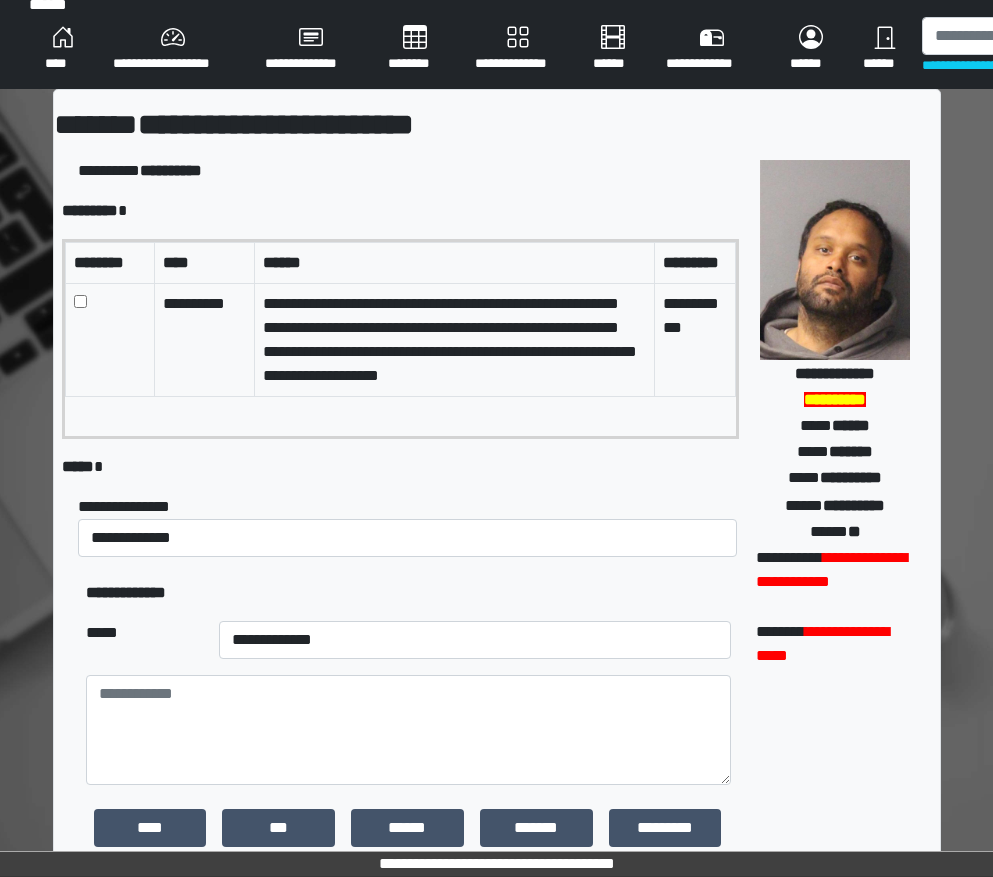 scroll, scrollTop: 0, scrollLeft: 0, axis: both 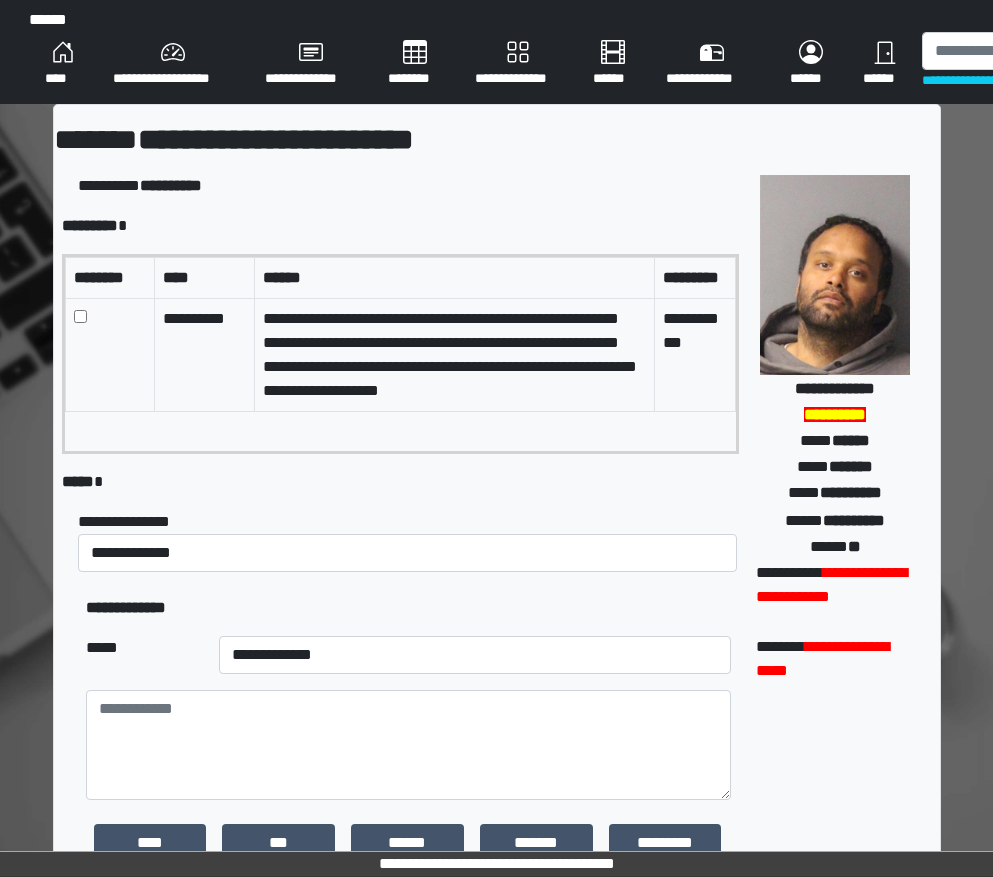click at bounding box center [109, 354] 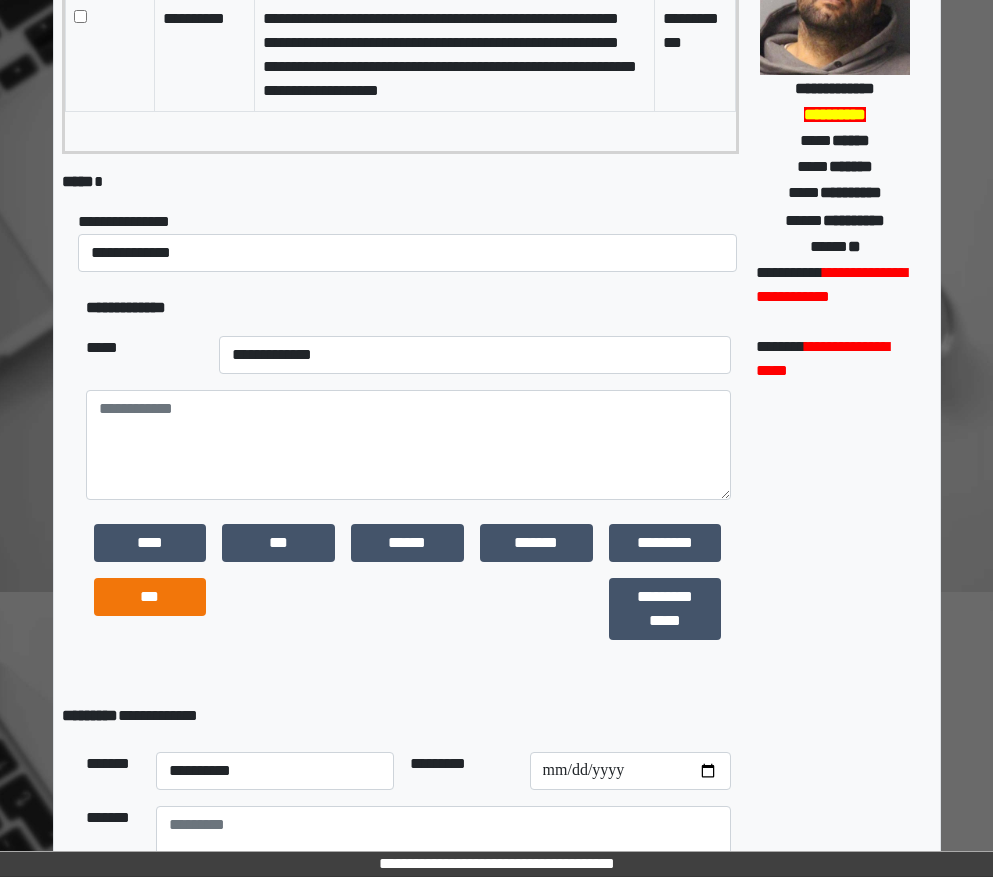scroll, scrollTop: 474, scrollLeft: 0, axis: vertical 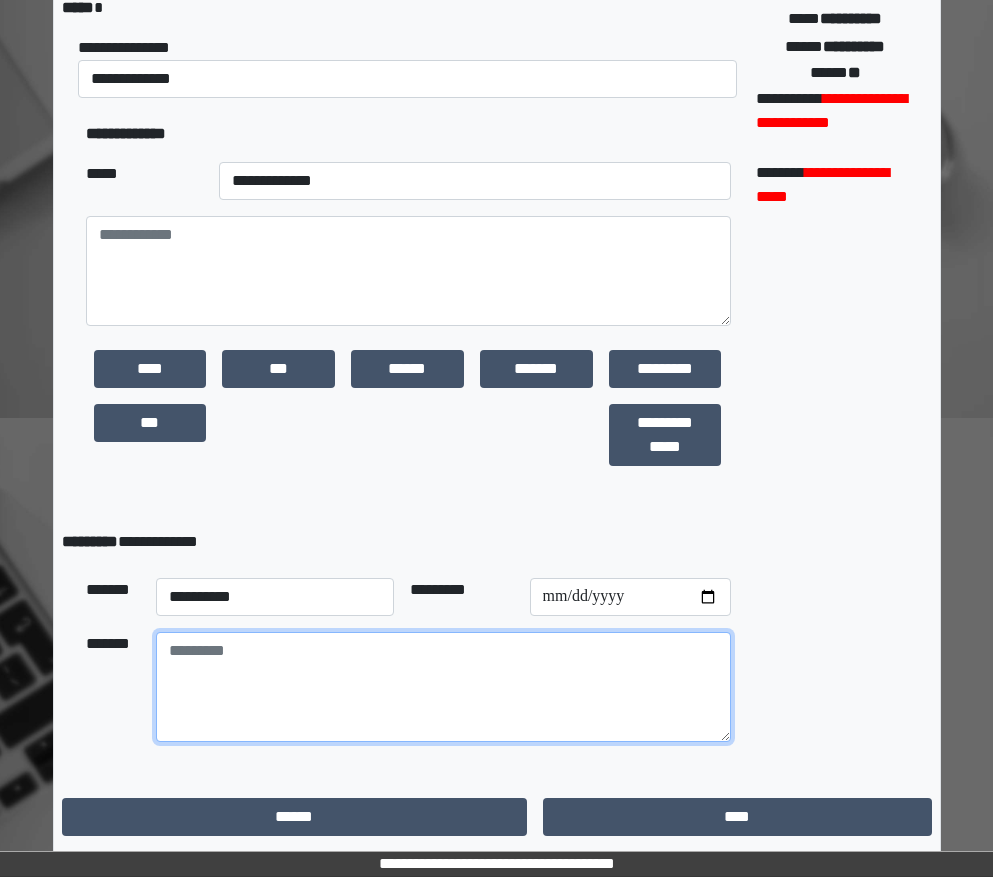 click at bounding box center [443, 687] 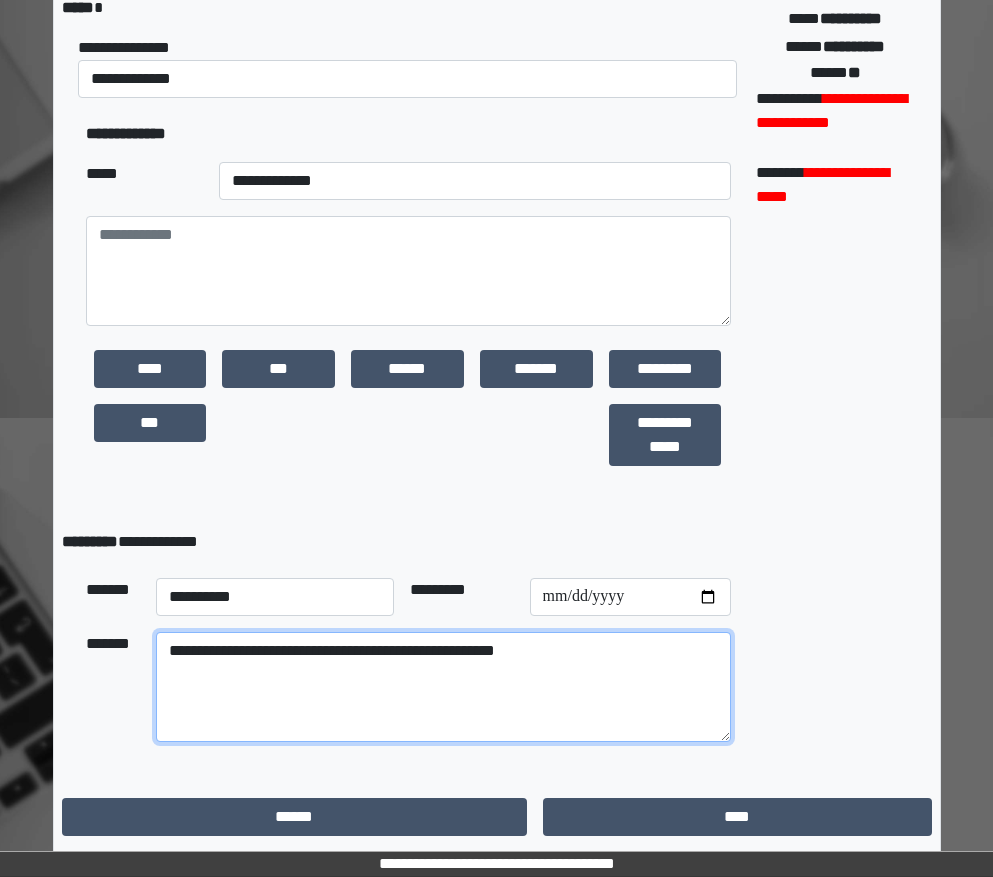type on "**********" 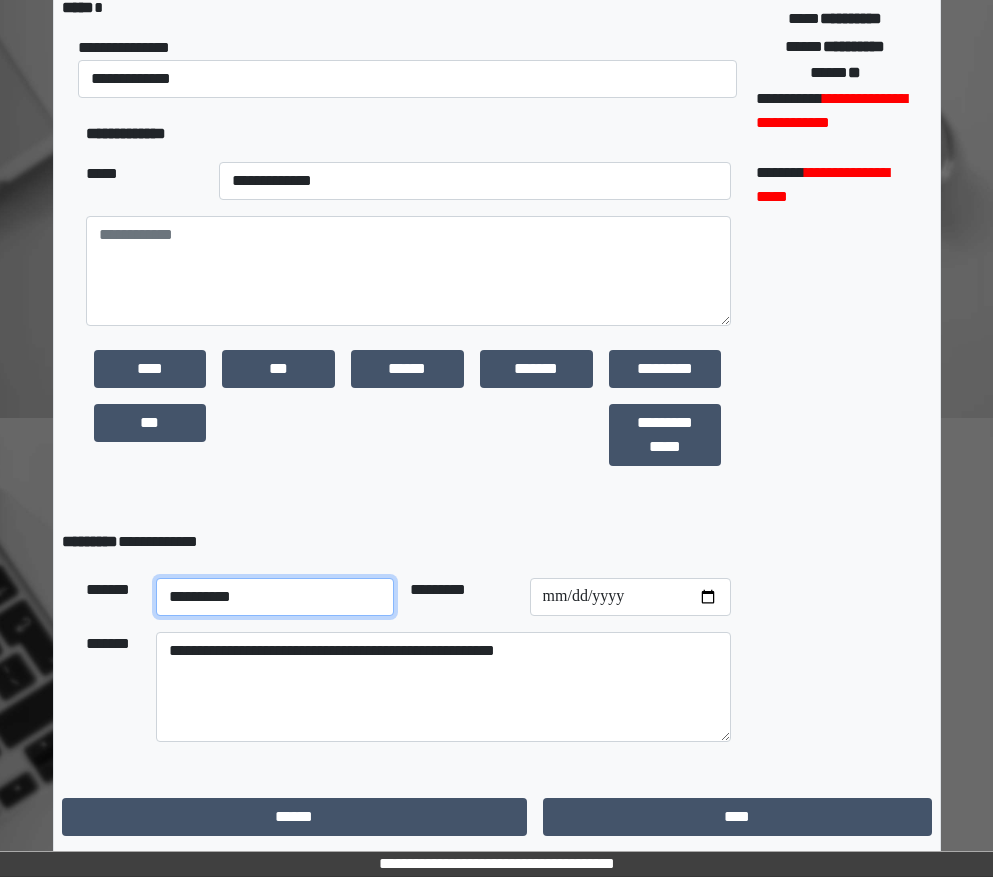click on "**********" at bounding box center (275, 597) 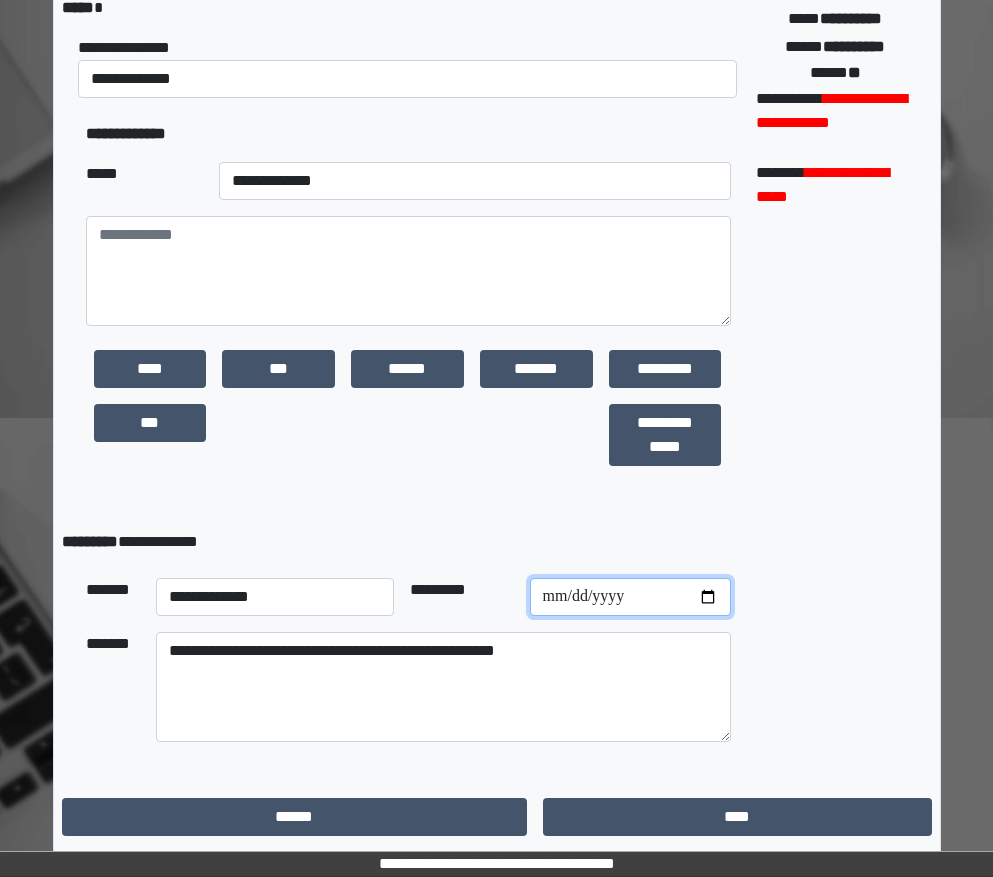 click at bounding box center [630, 597] 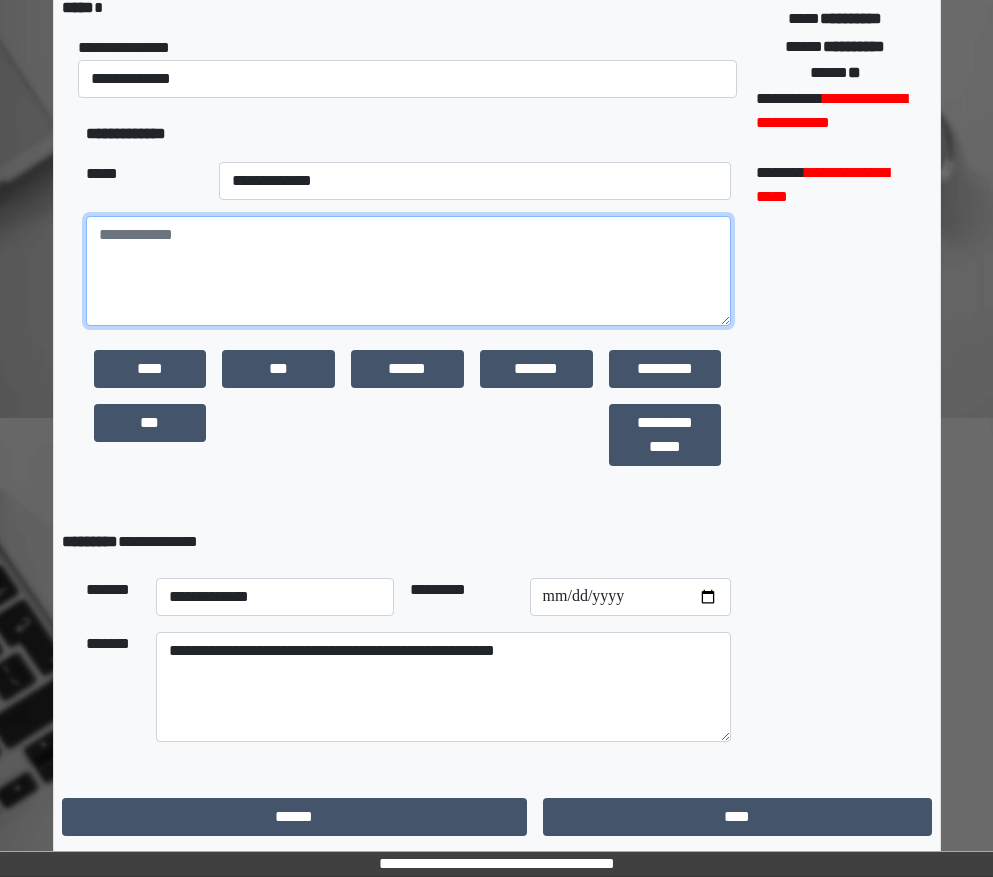 click at bounding box center [408, 271] 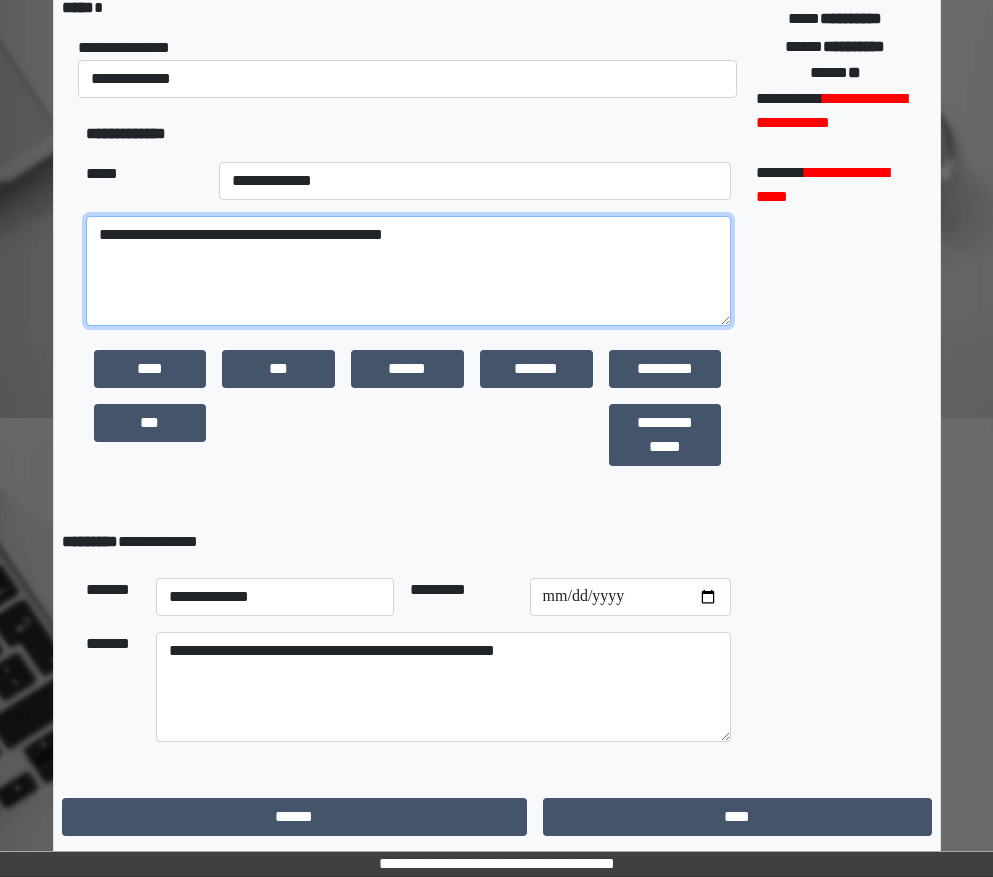 type on "**********" 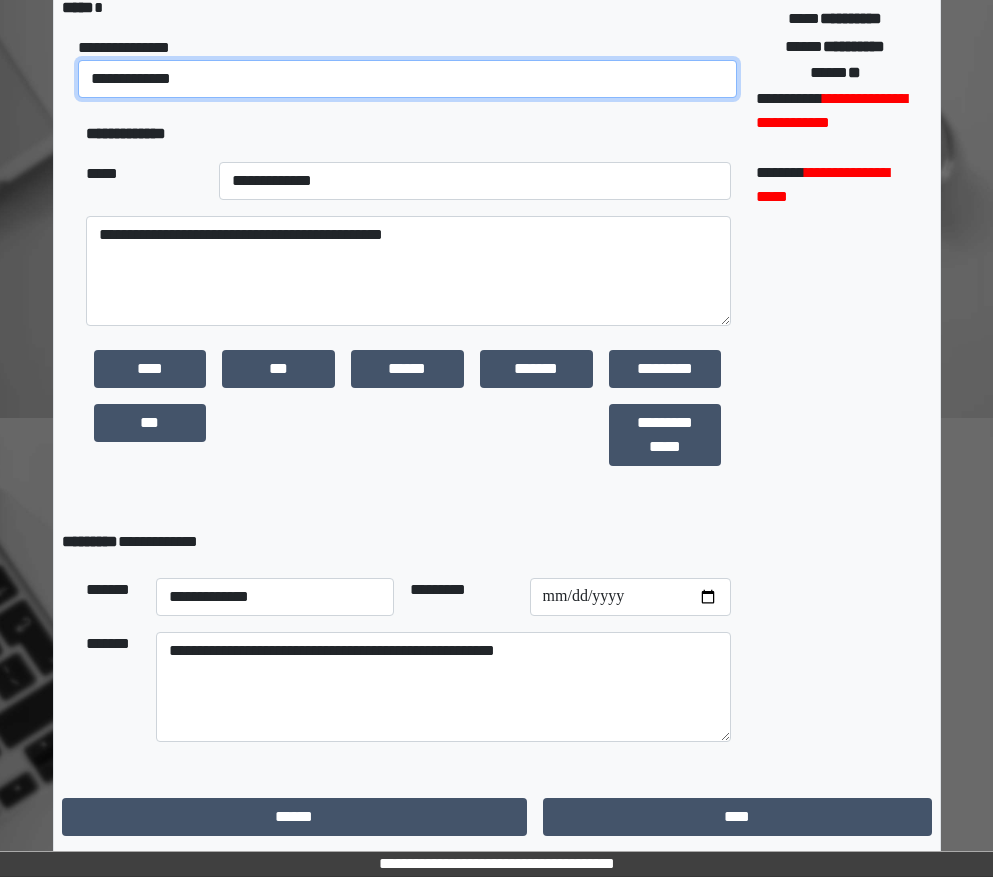 click on "**********" at bounding box center (408, 79) 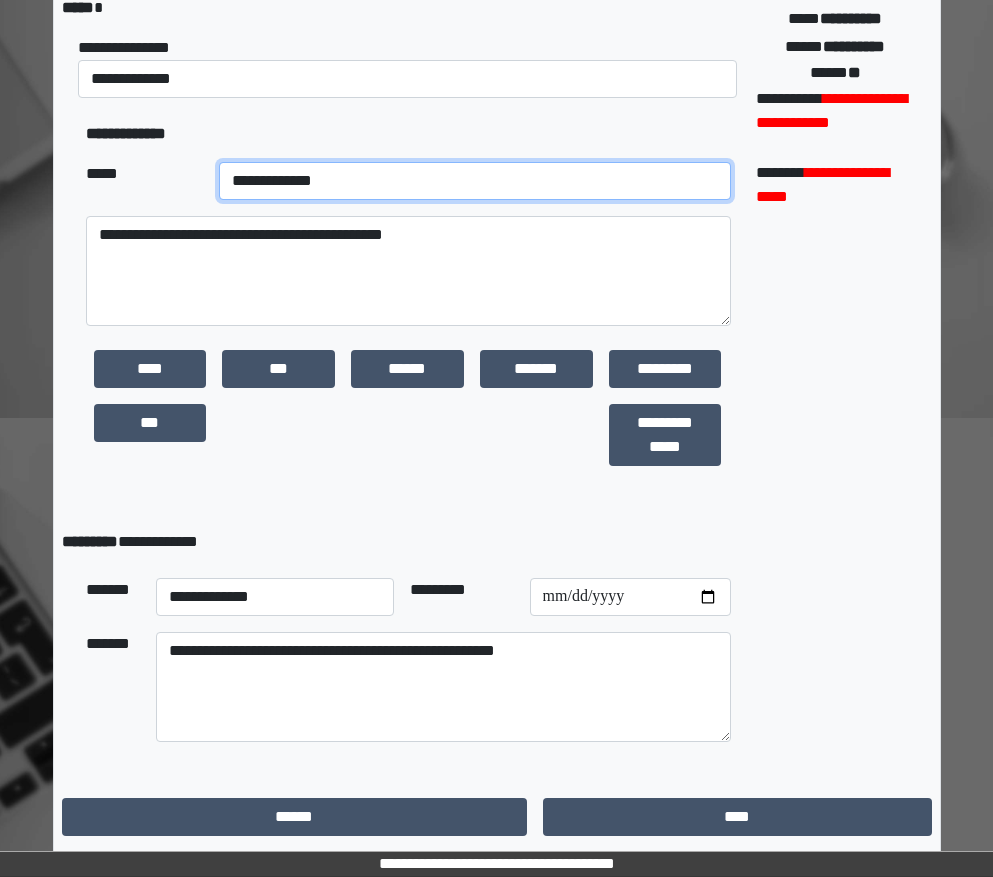 click on "**********" at bounding box center (475, 181) 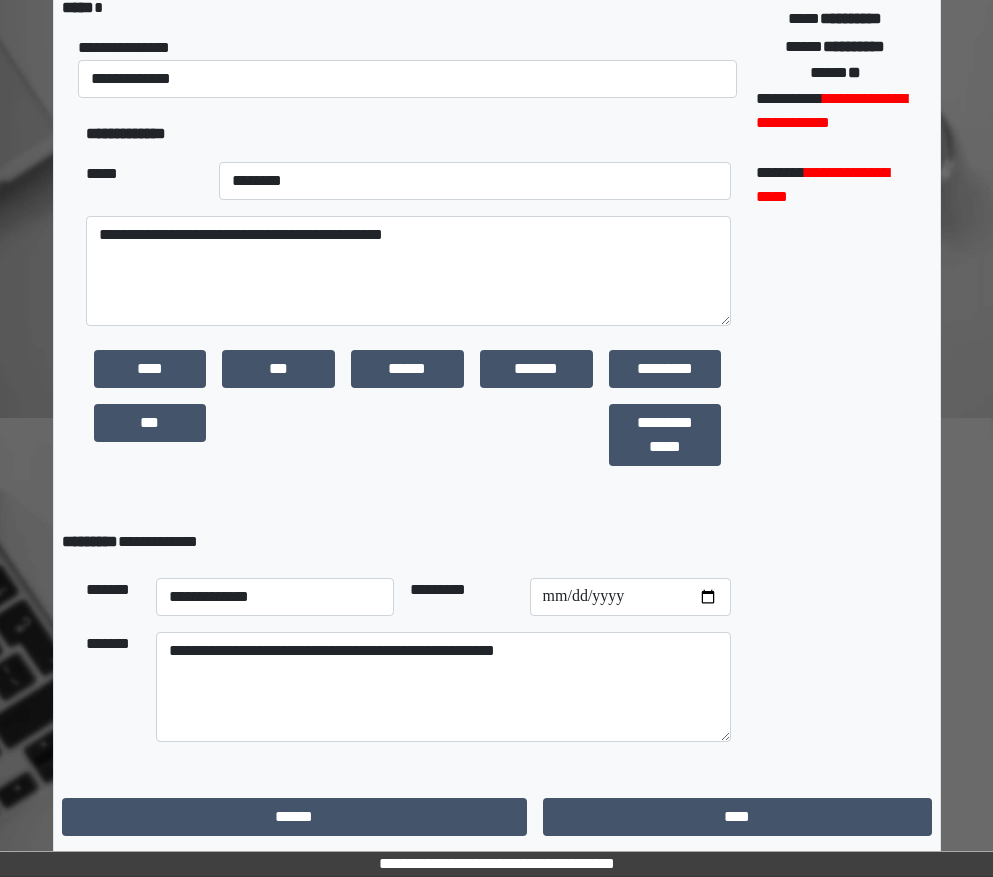 click on "**********" at bounding box center (408, 416) 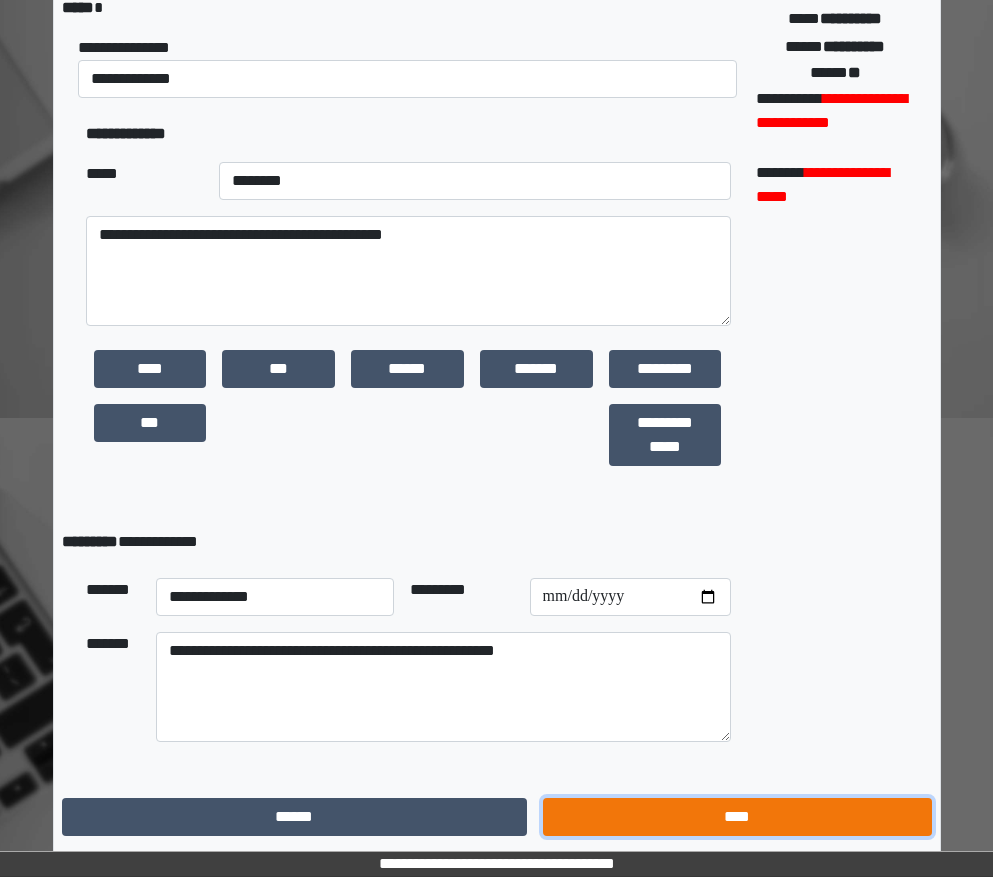 click on "****" at bounding box center (737, 817) 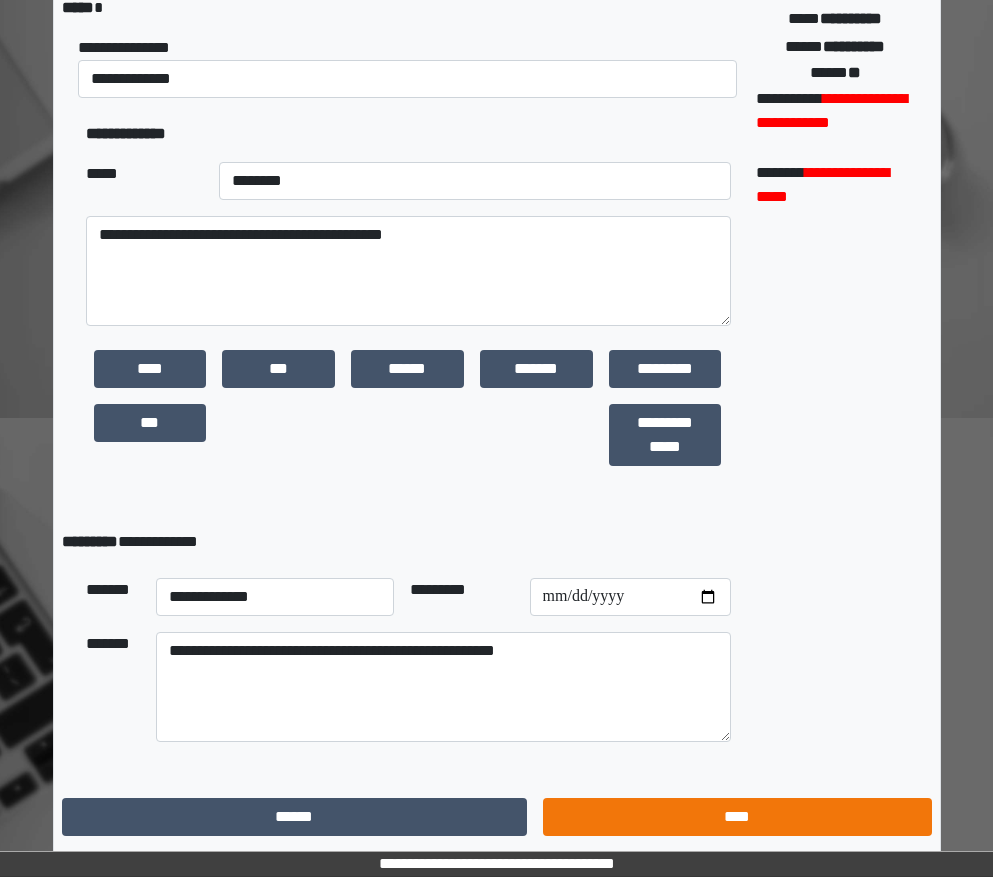 scroll, scrollTop: 15, scrollLeft: 0, axis: vertical 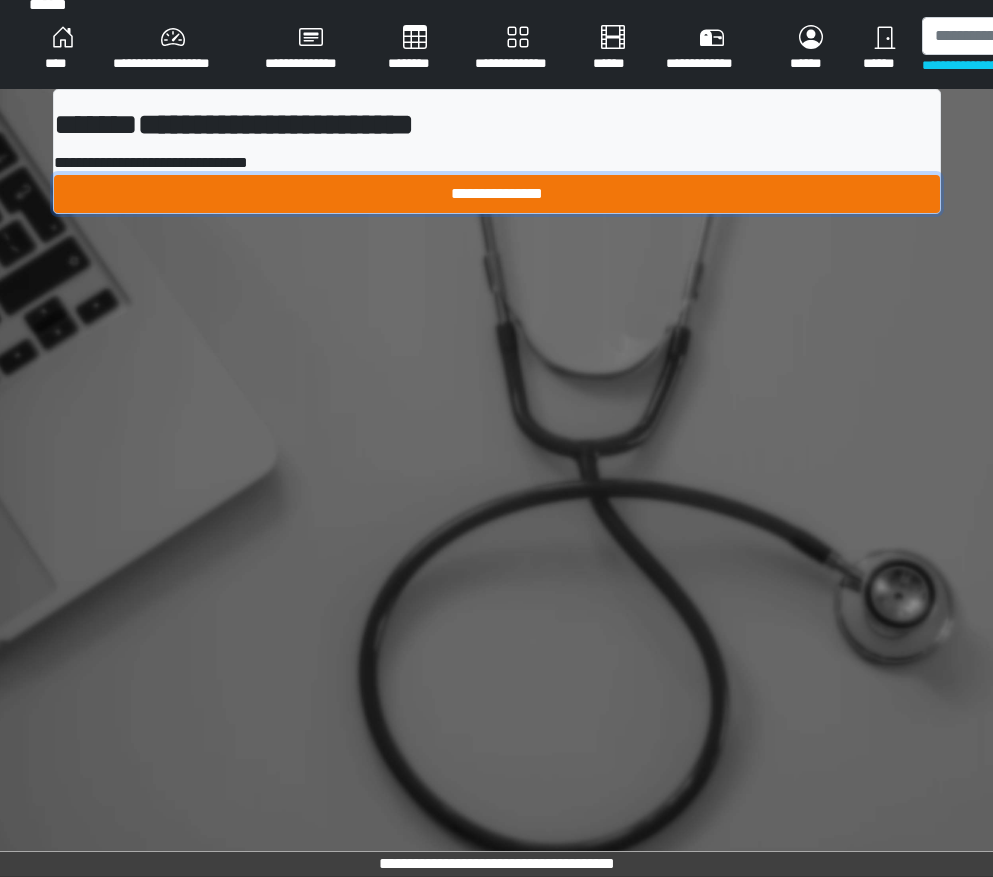 click on "**********" at bounding box center (497, 194) 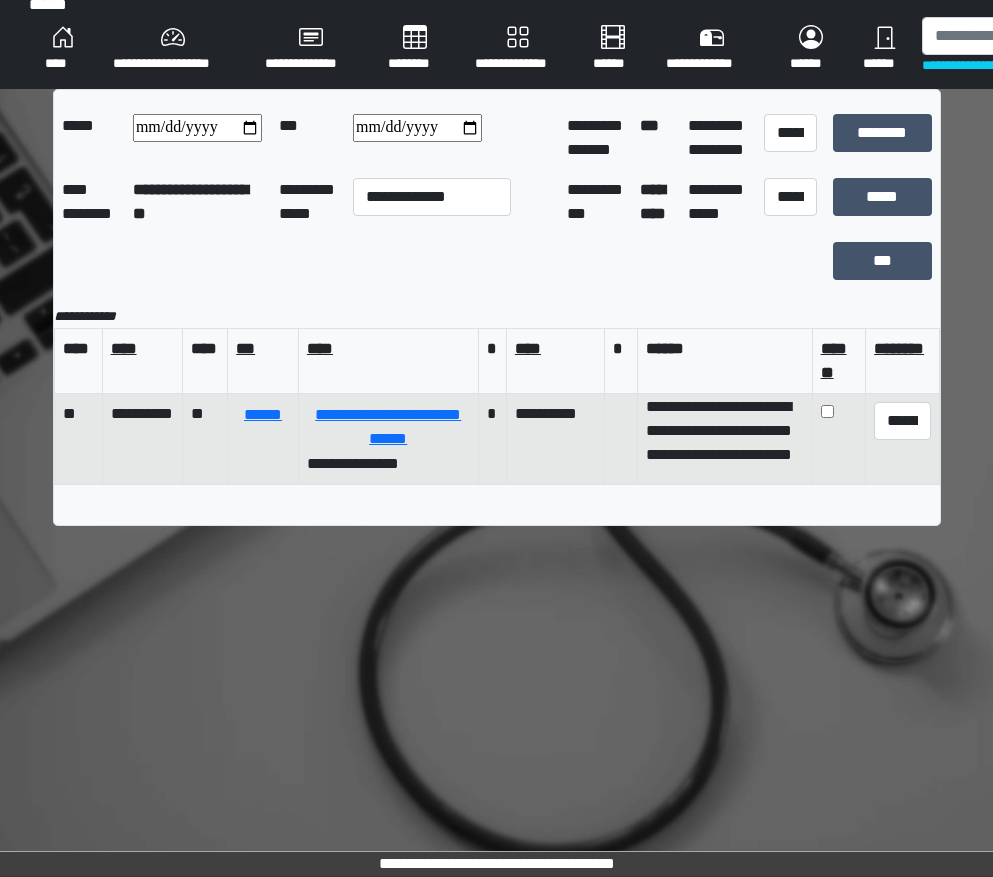 scroll, scrollTop: 55, scrollLeft: 0, axis: vertical 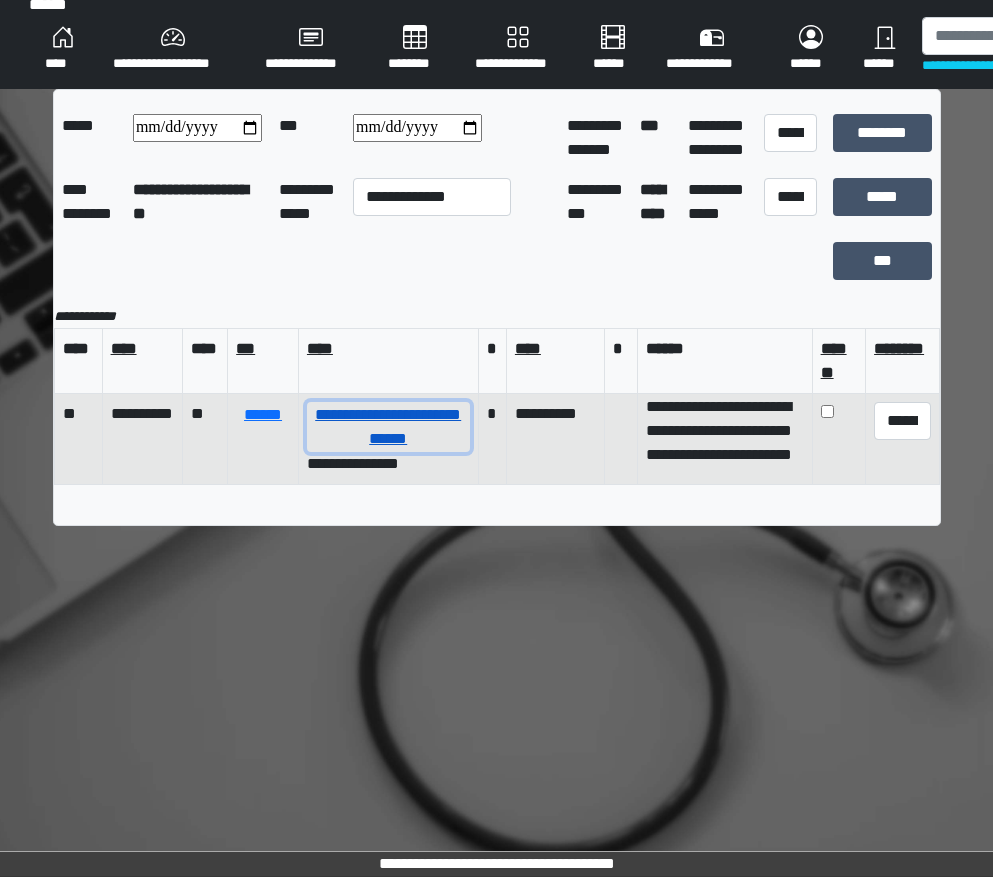 click on "**********" at bounding box center (388, 427) 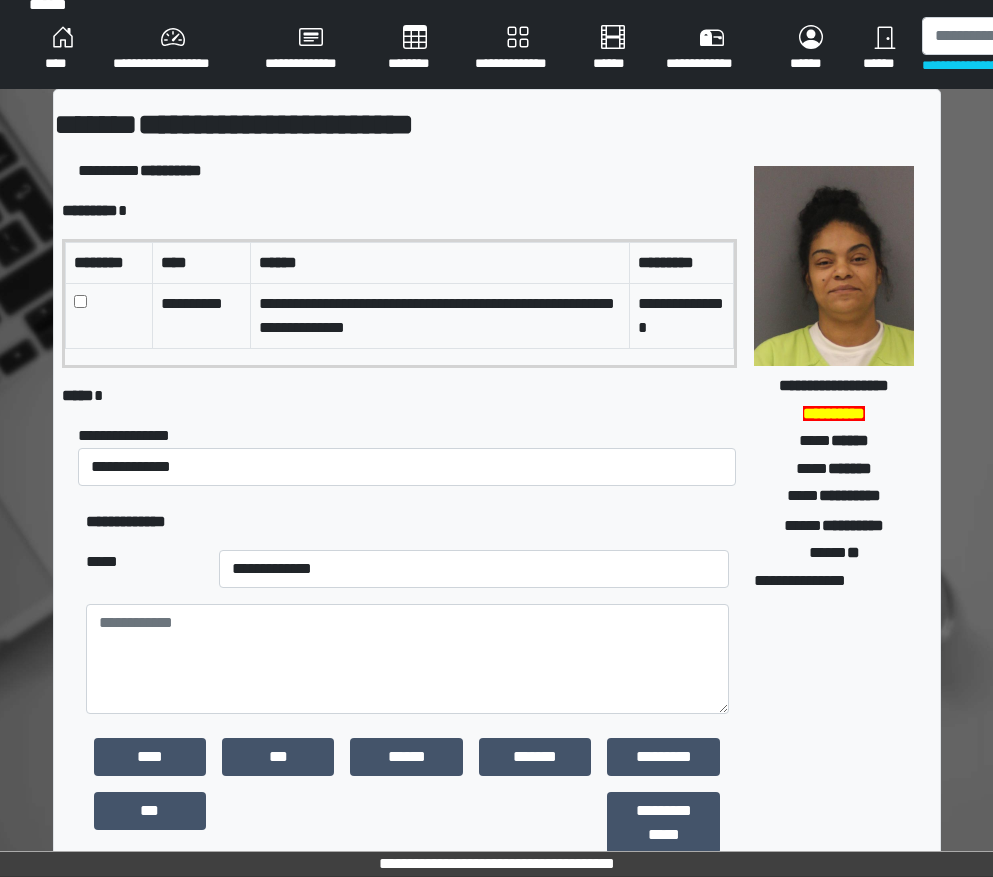 click at bounding box center (108, 315) 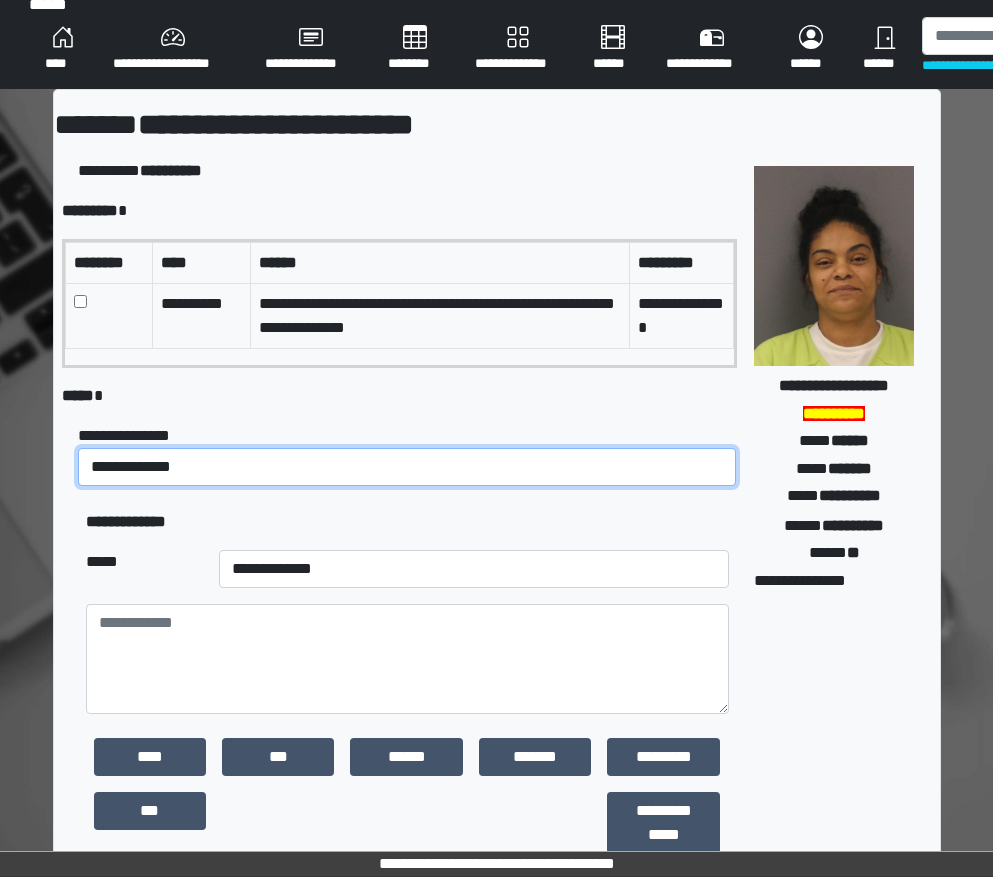 click on "**********" at bounding box center [407, 467] 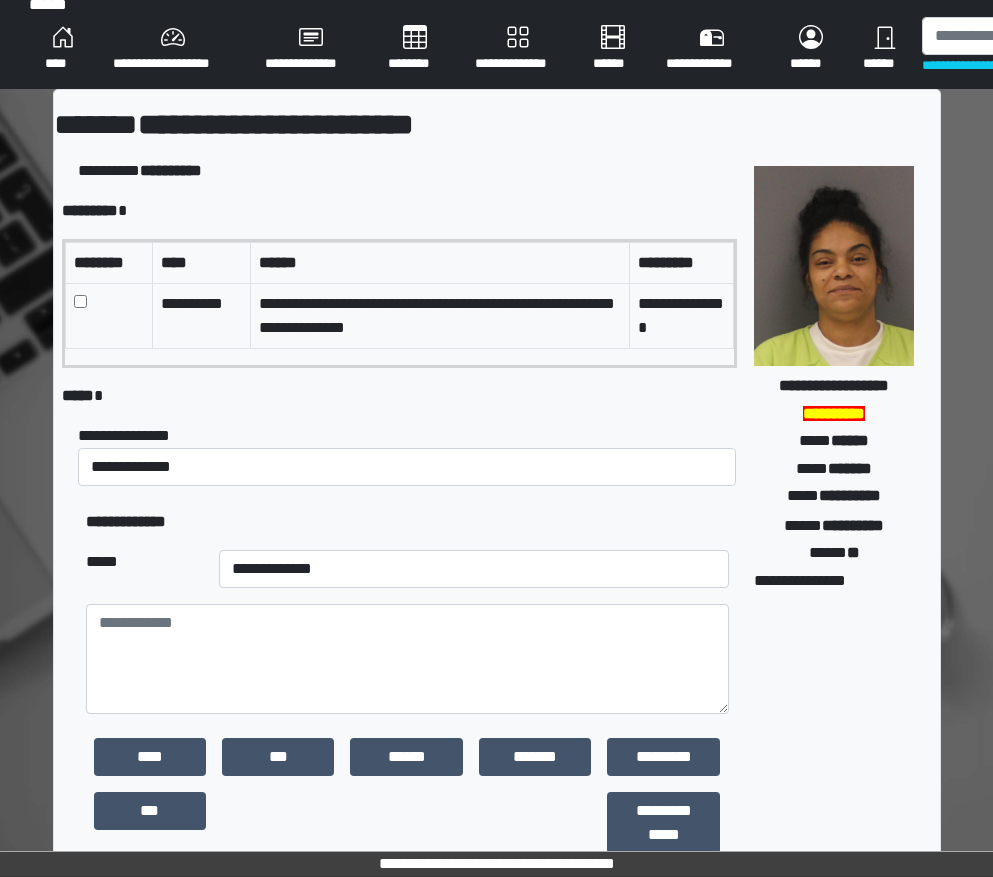 drag, startPoint x: 292, startPoint y: 596, endPoint x: 289, endPoint y: 575, distance: 21.213203 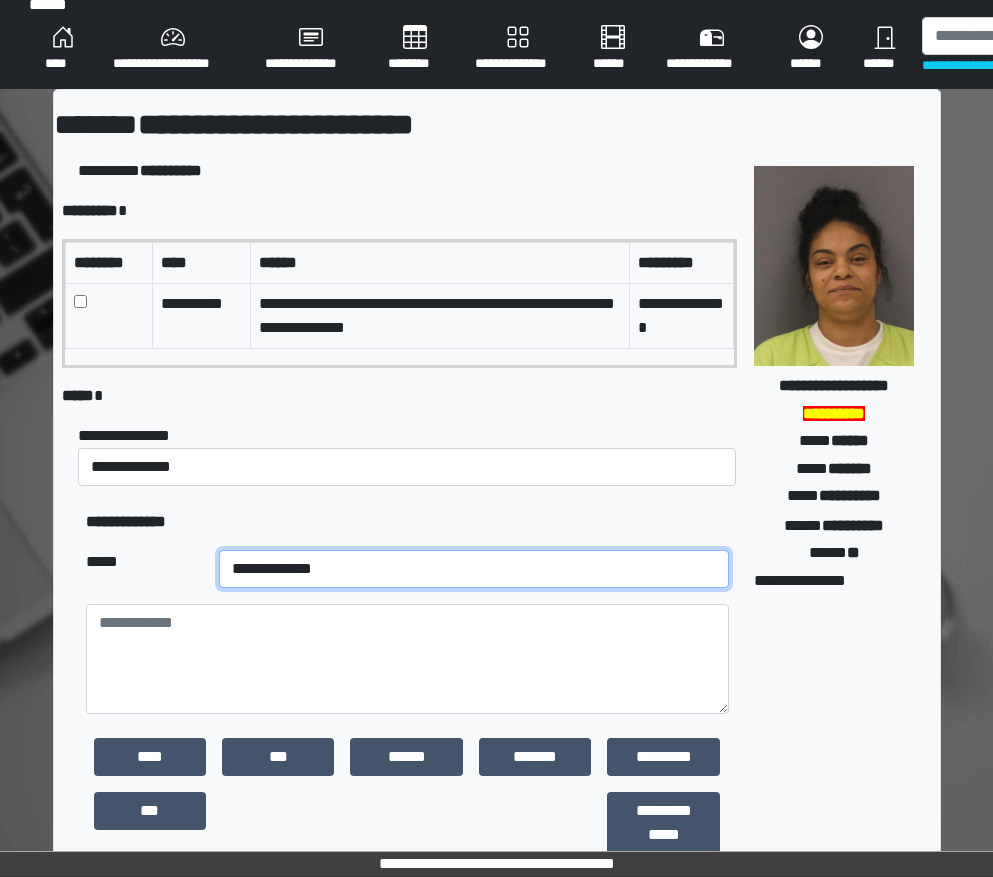 click on "**********" at bounding box center [474, 569] 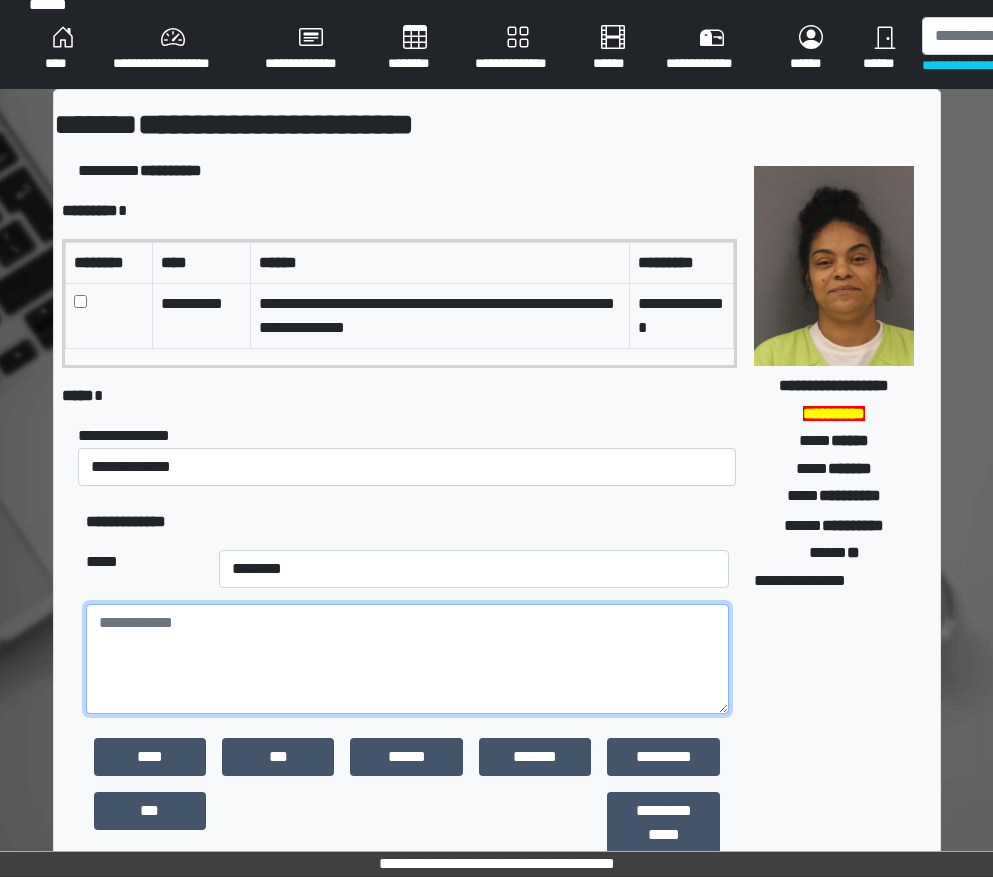 click at bounding box center (408, 659) 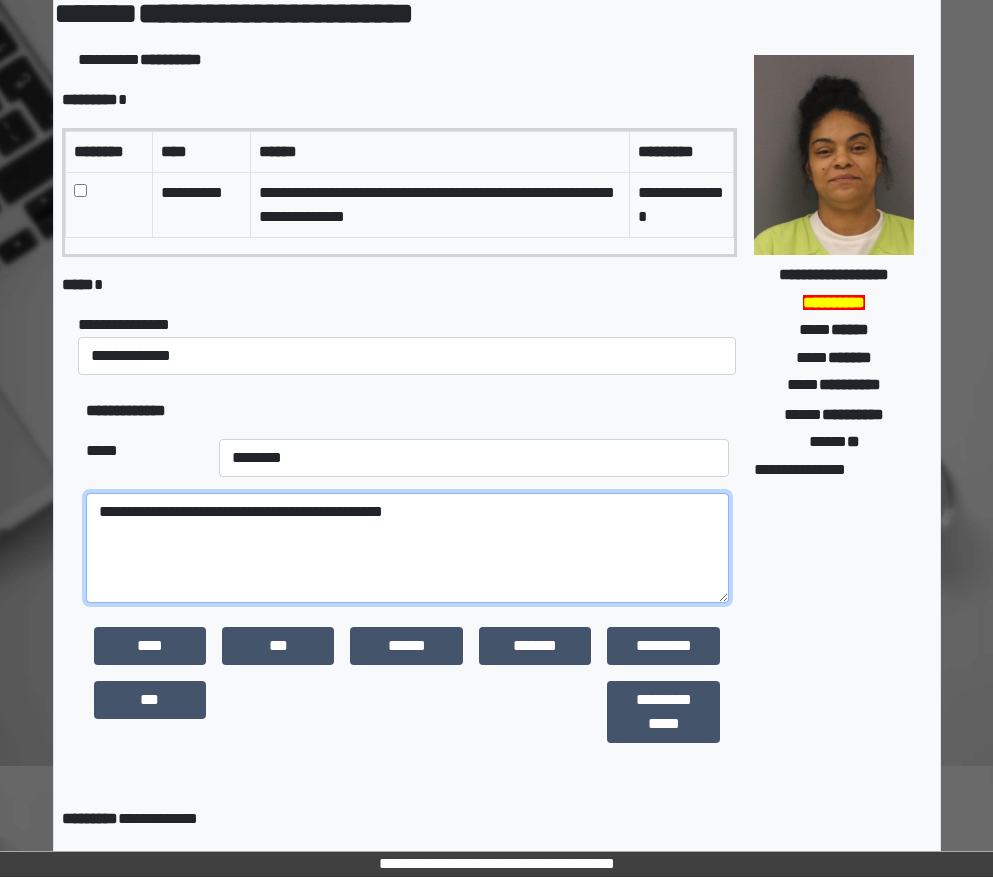 scroll, scrollTop: 403, scrollLeft: 0, axis: vertical 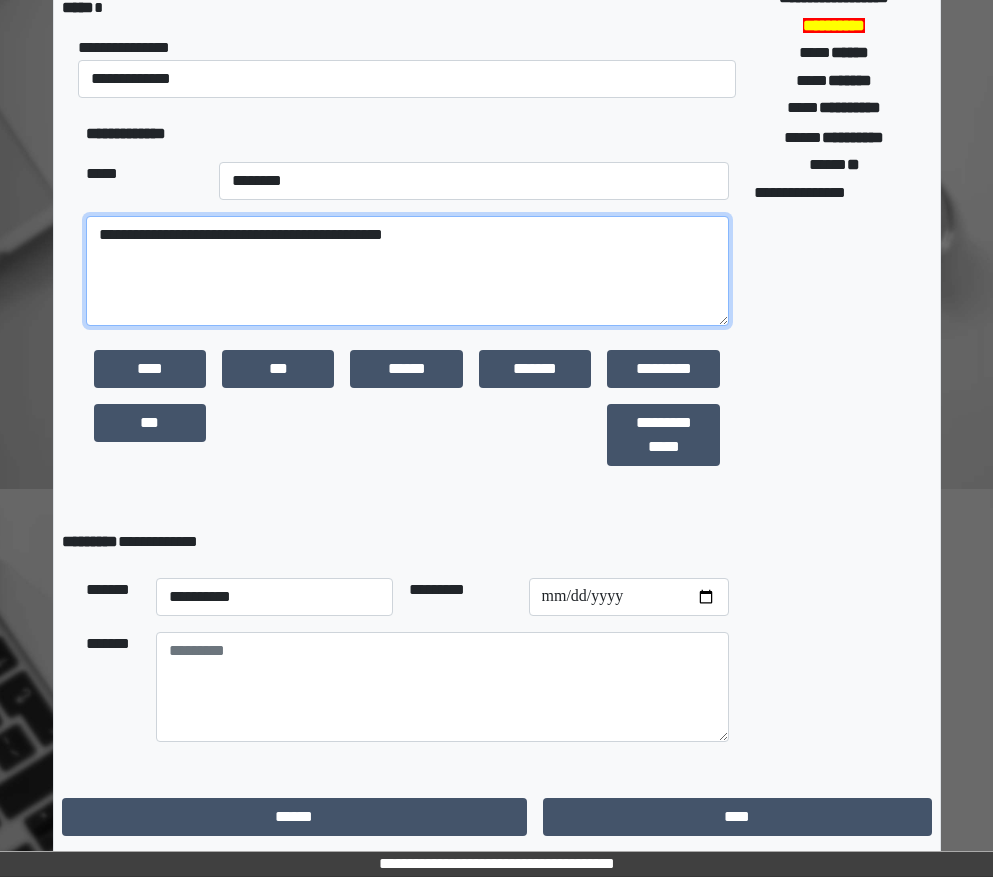 type on "**********" 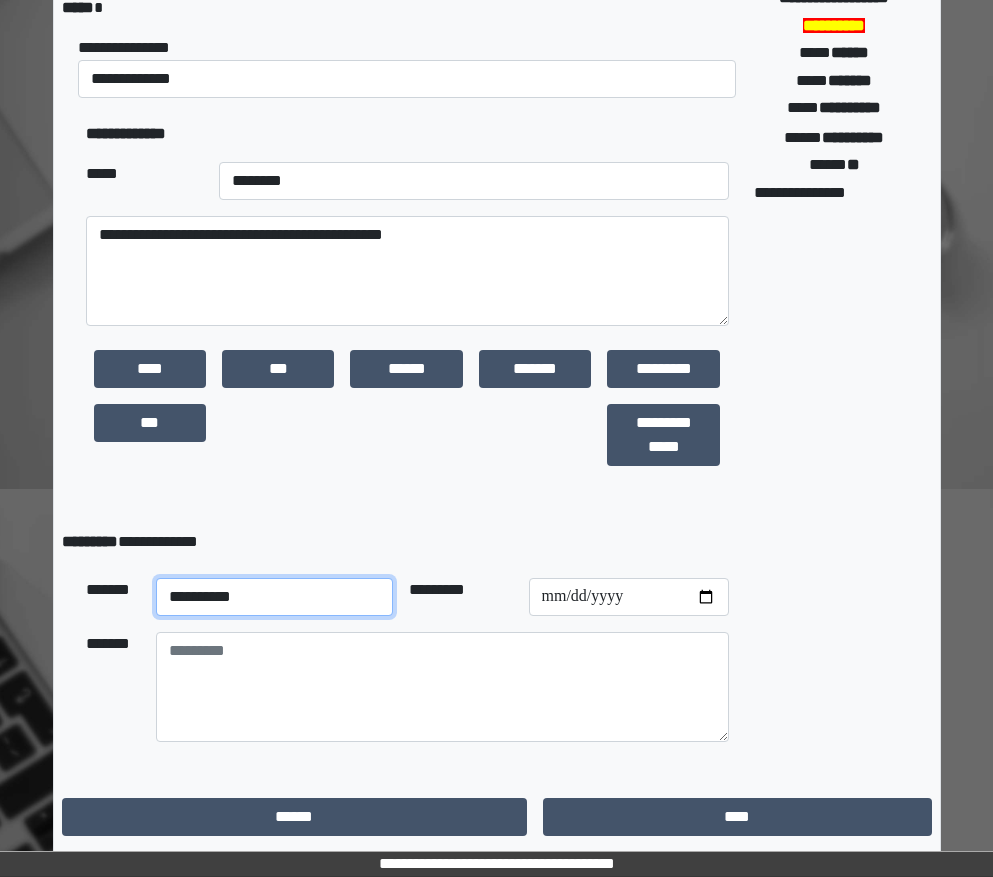 click on "**********" at bounding box center (275, 597) 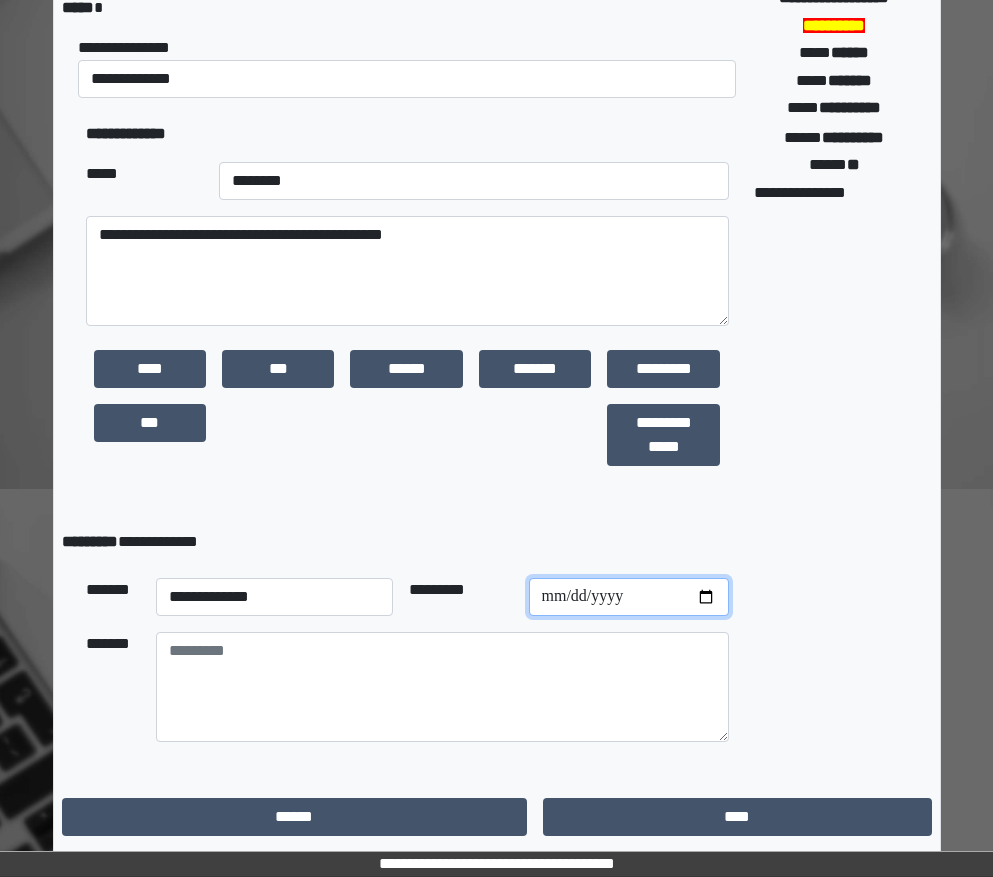 click at bounding box center [629, 597] 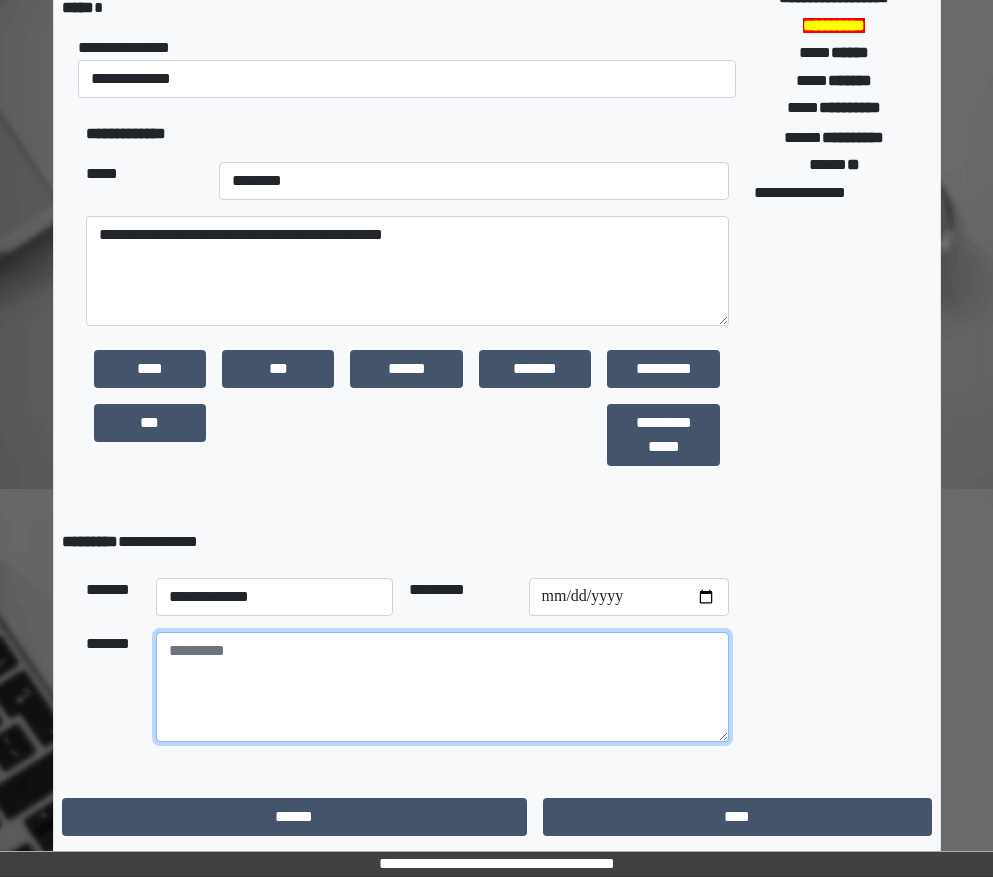 click at bounding box center (443, 687) 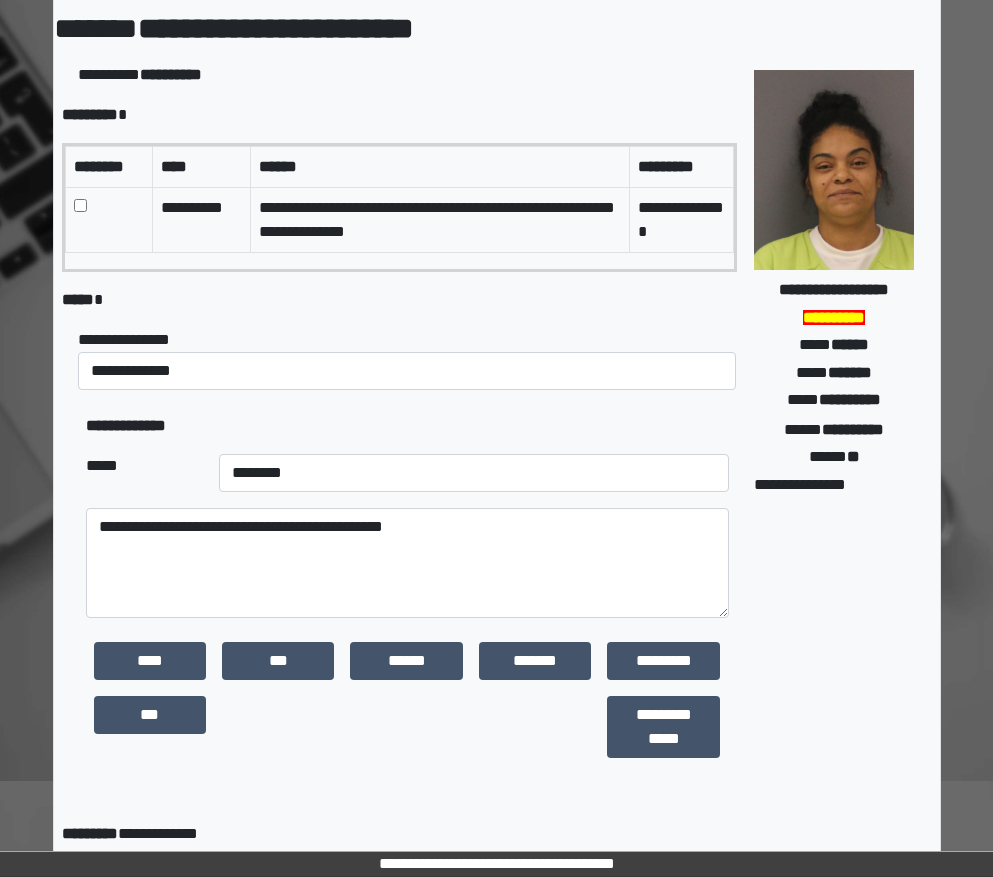 scroll, scrollTop: 403, scrollLeft: 0, axis: vertical 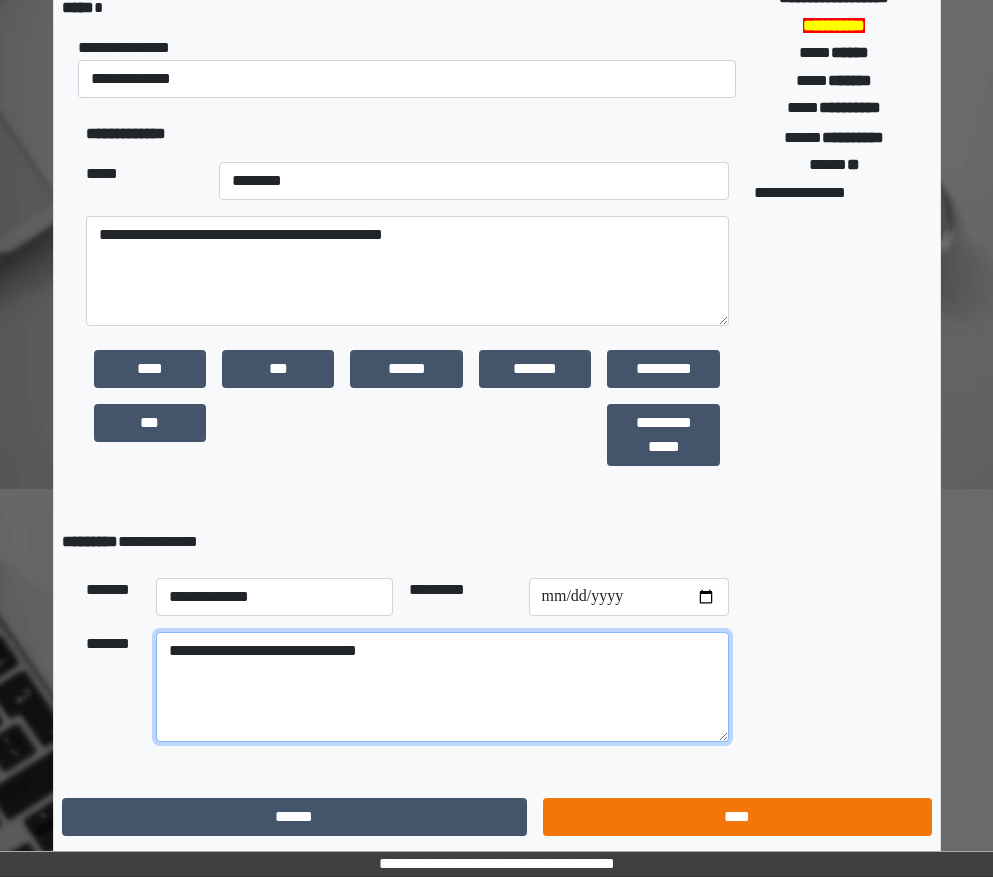 type on "**********" 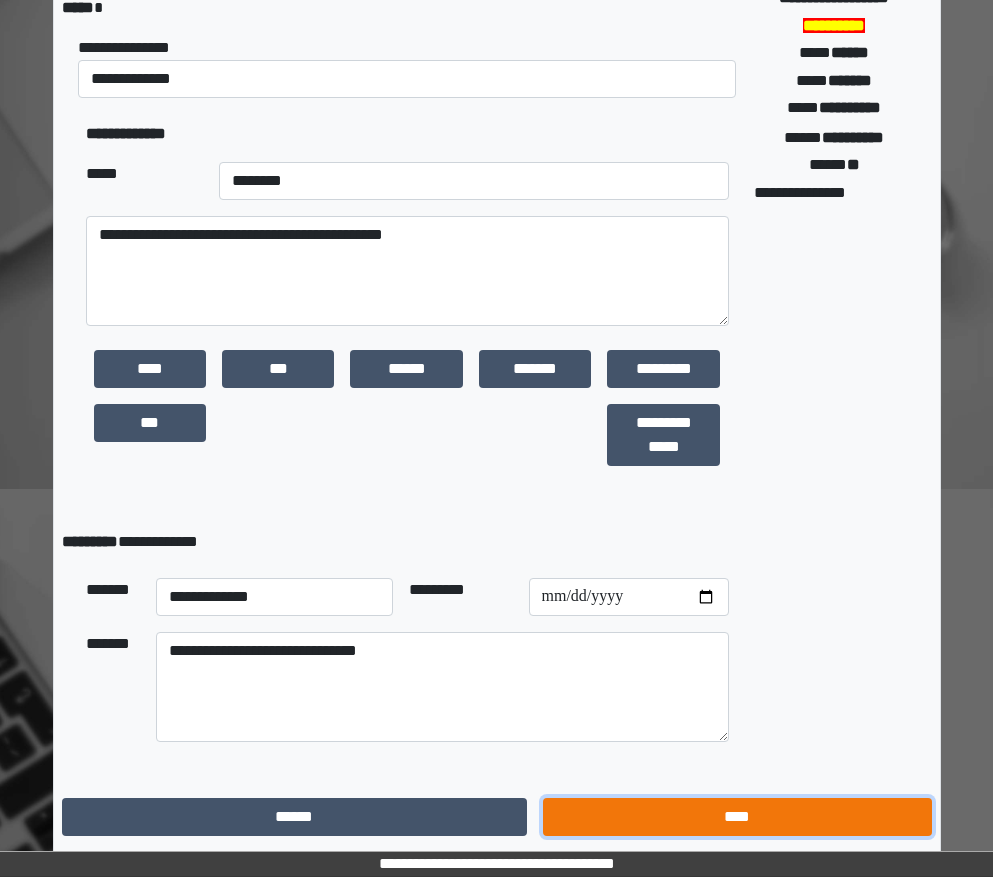 click on "****" at bounding box center (737, 817) 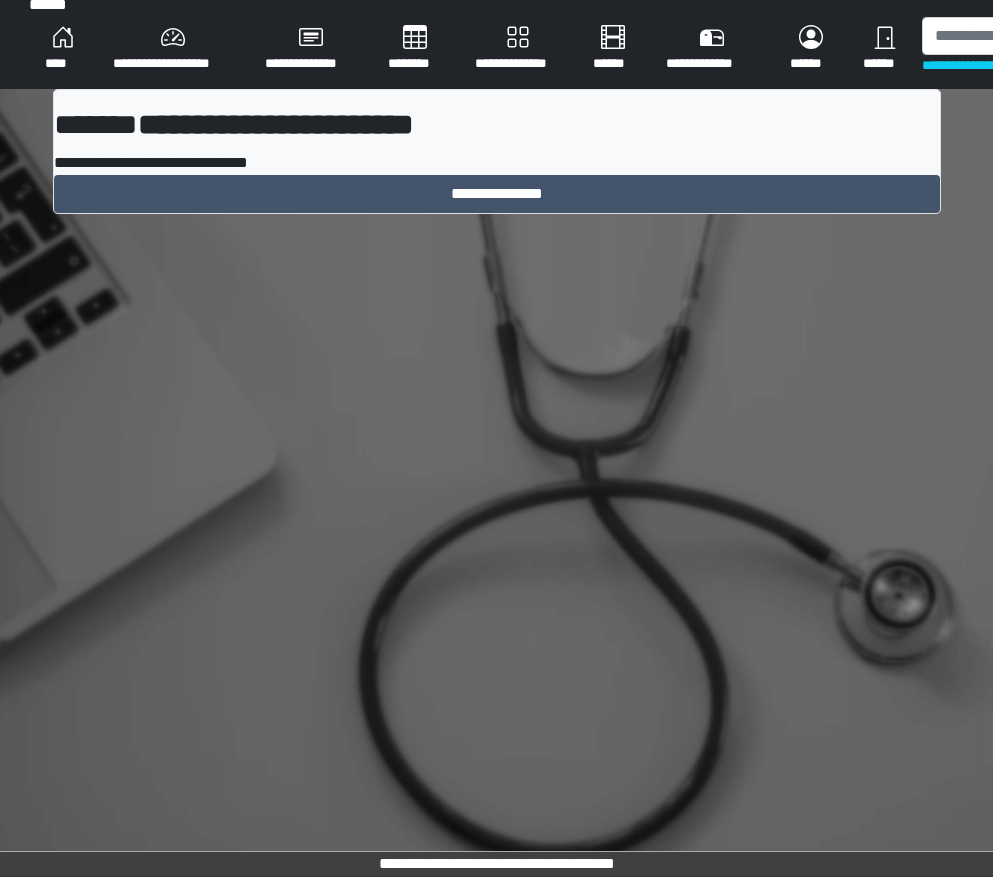 scroll, scrollTop: 15, scrollLeft: 0, axis: vertical 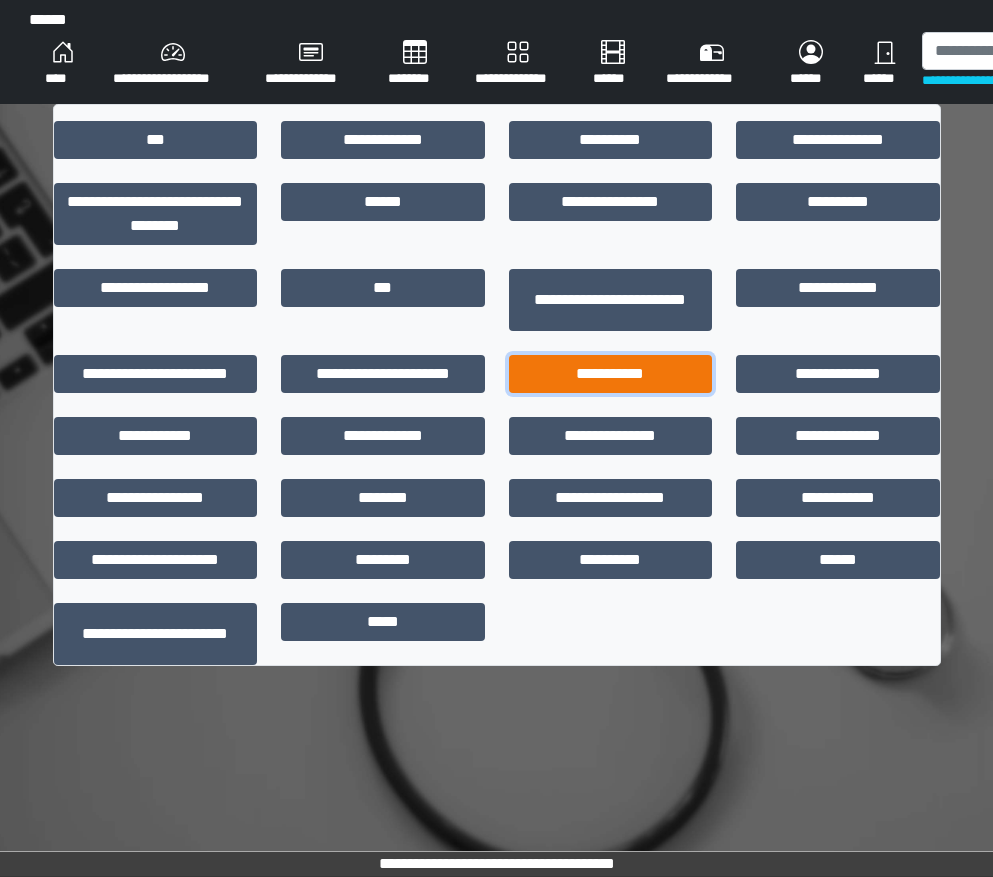 click on "**********" at bounding box center [611, 374] 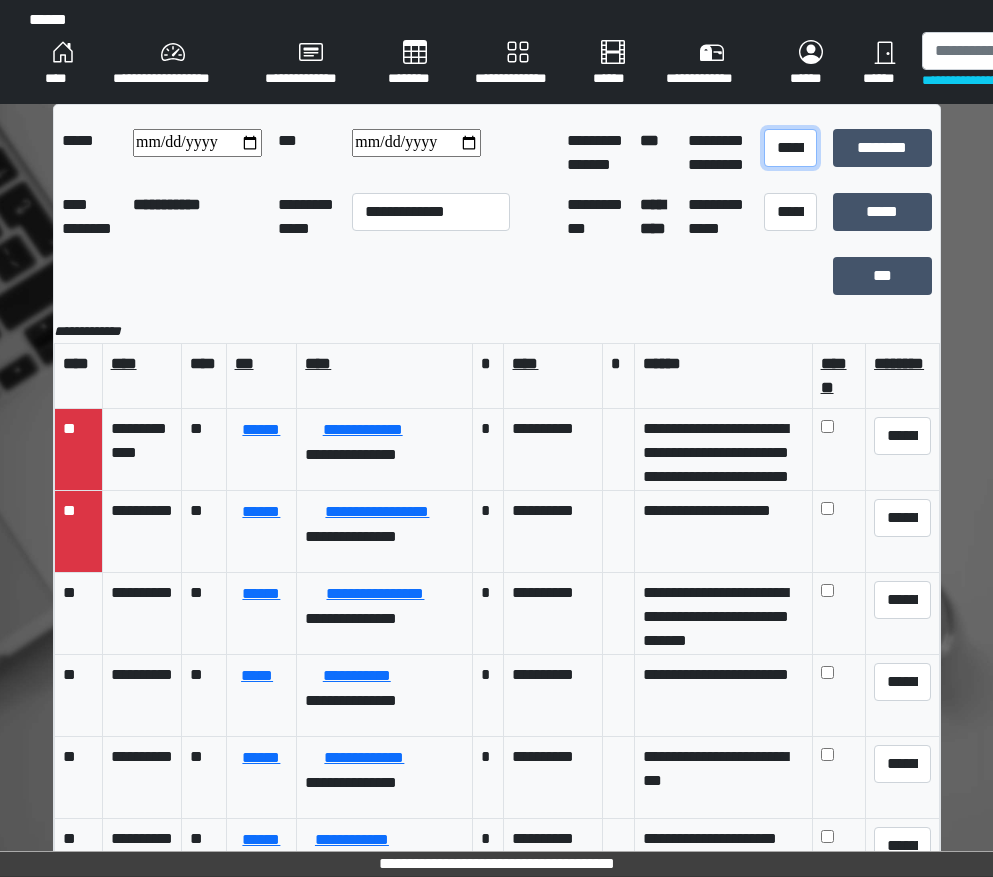 click on "**********" at bounding box center (791, 148) 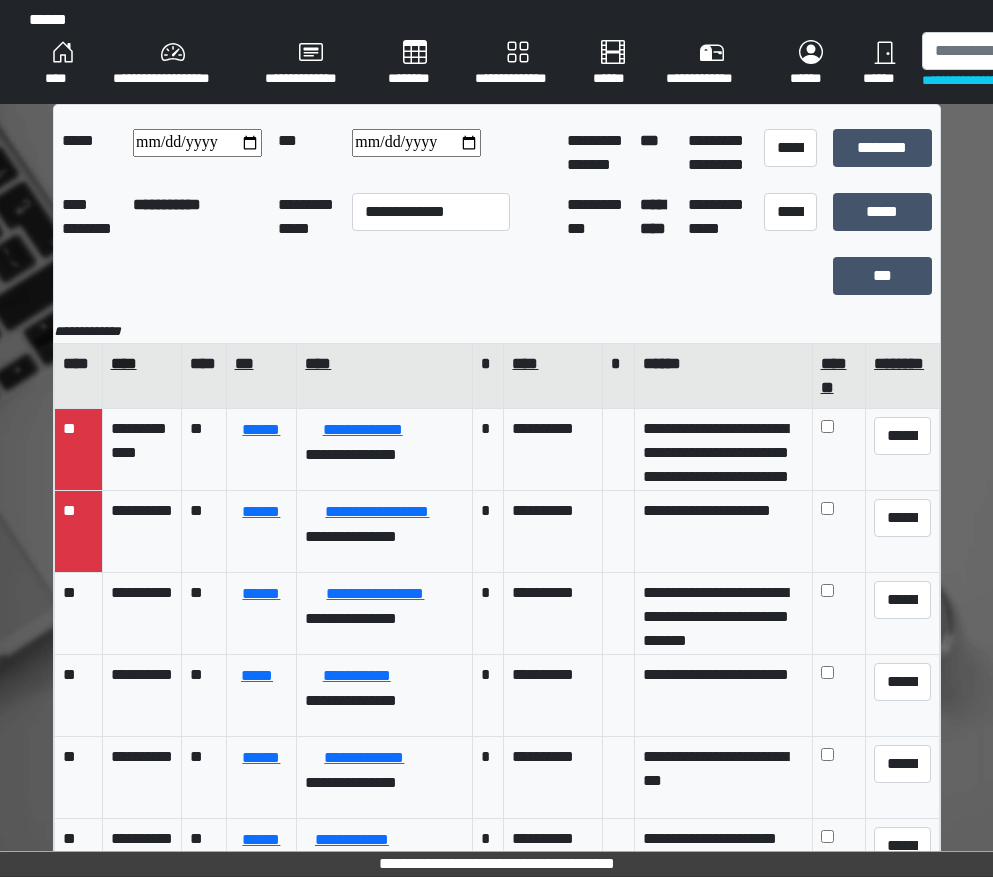 click on "****" at bounding box center (140, 364) 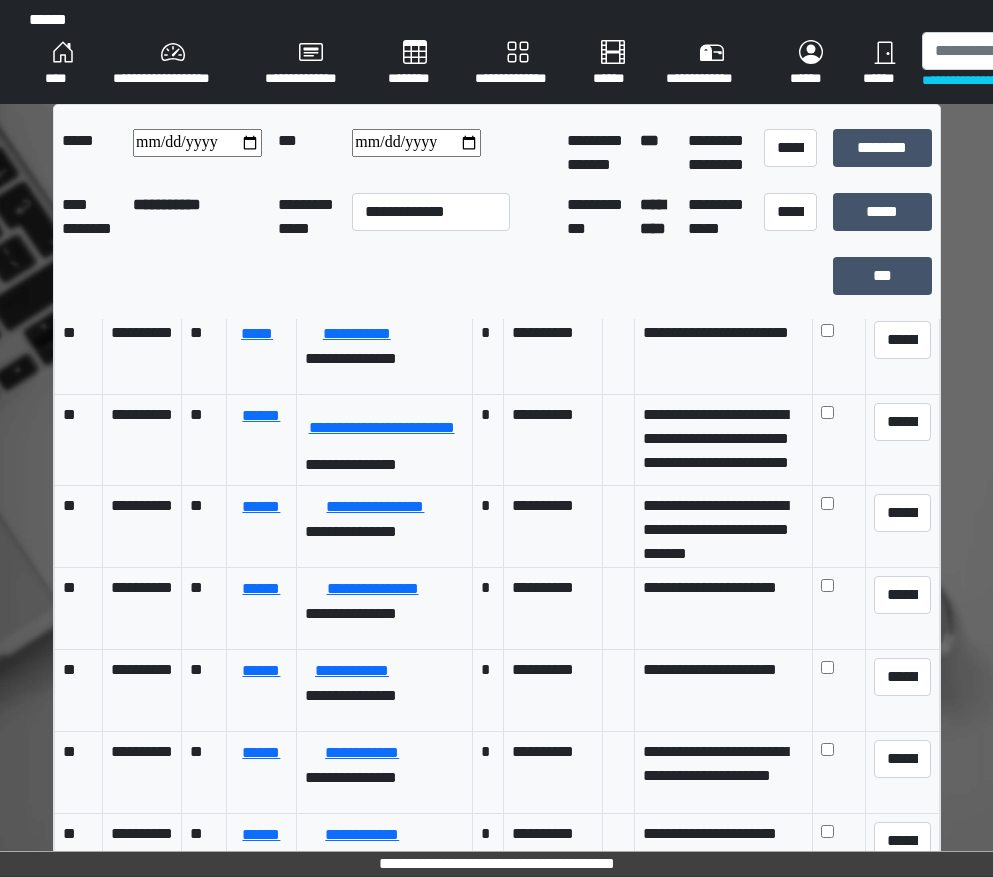 scroll, scrollTop: 0, scrollLeft: 0, axis: both 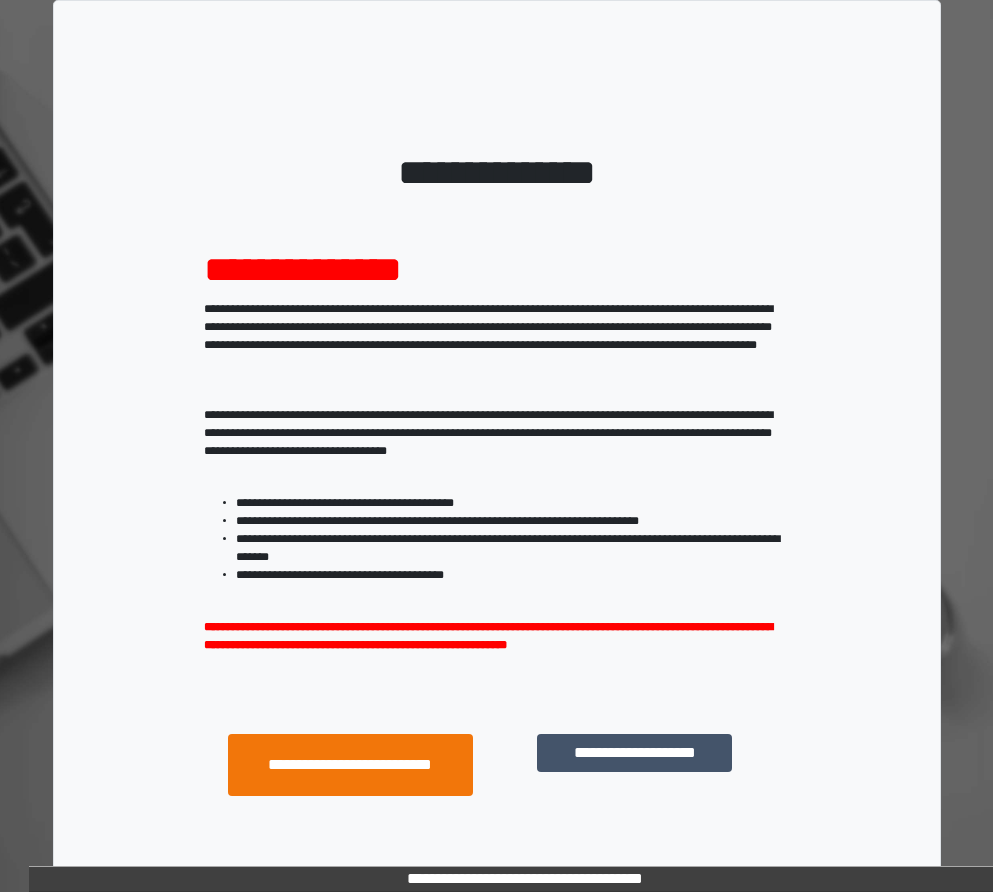 click on "**********" at bounding box center (634, 765) 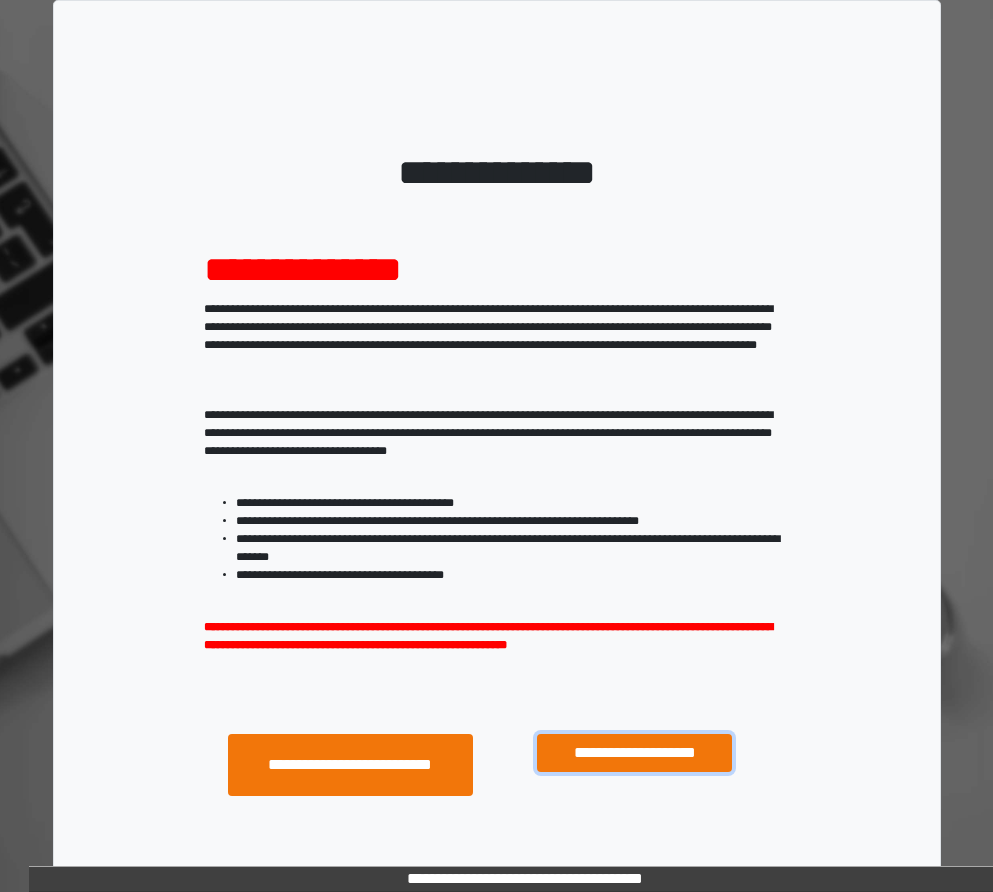 click on "**********" at bounding box center [634, 753] 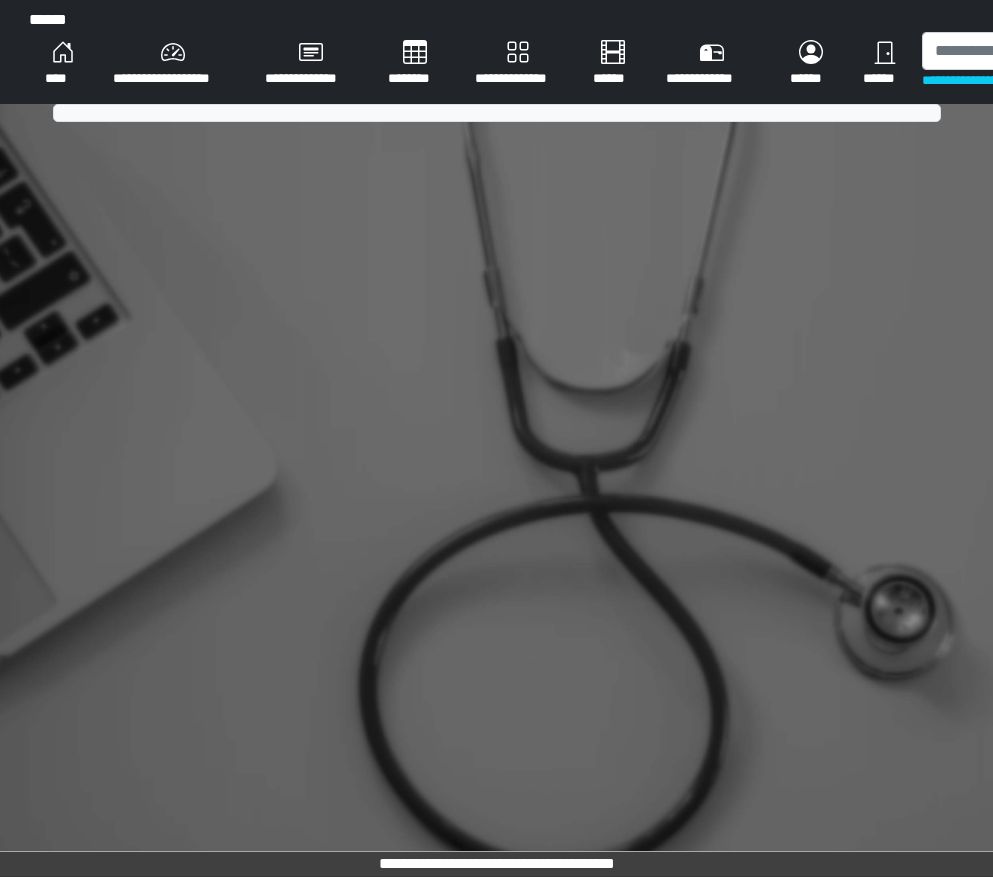 scroll, scrollTop: 0, scrollLeft: 0, axis: both 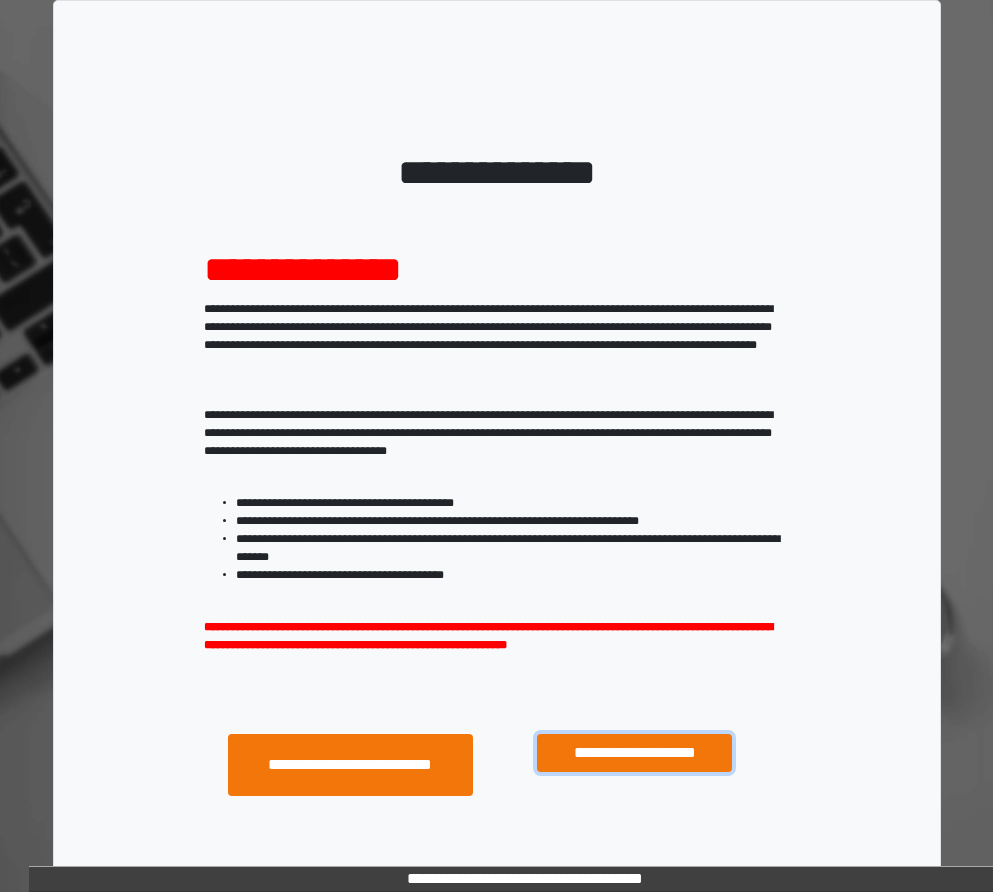 click on "**********" at bounding box center (634, 753) 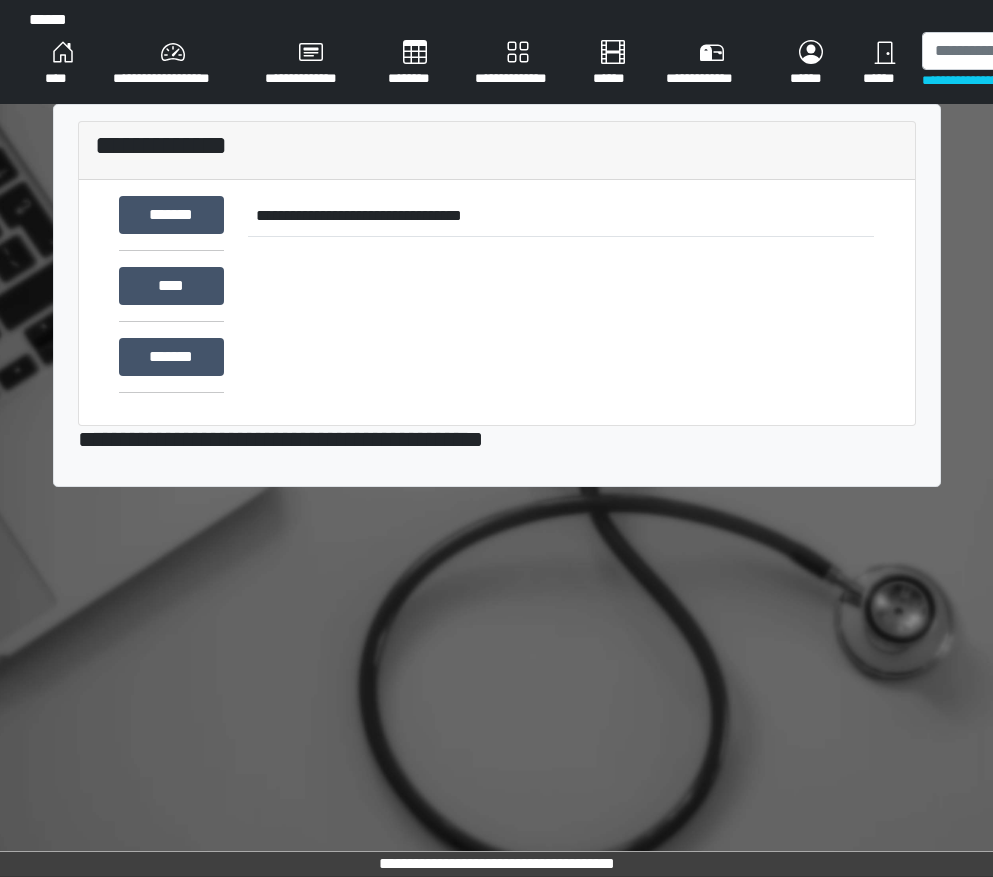 scroll, scrollTop: 0, scrollLeft: 0, axis: both 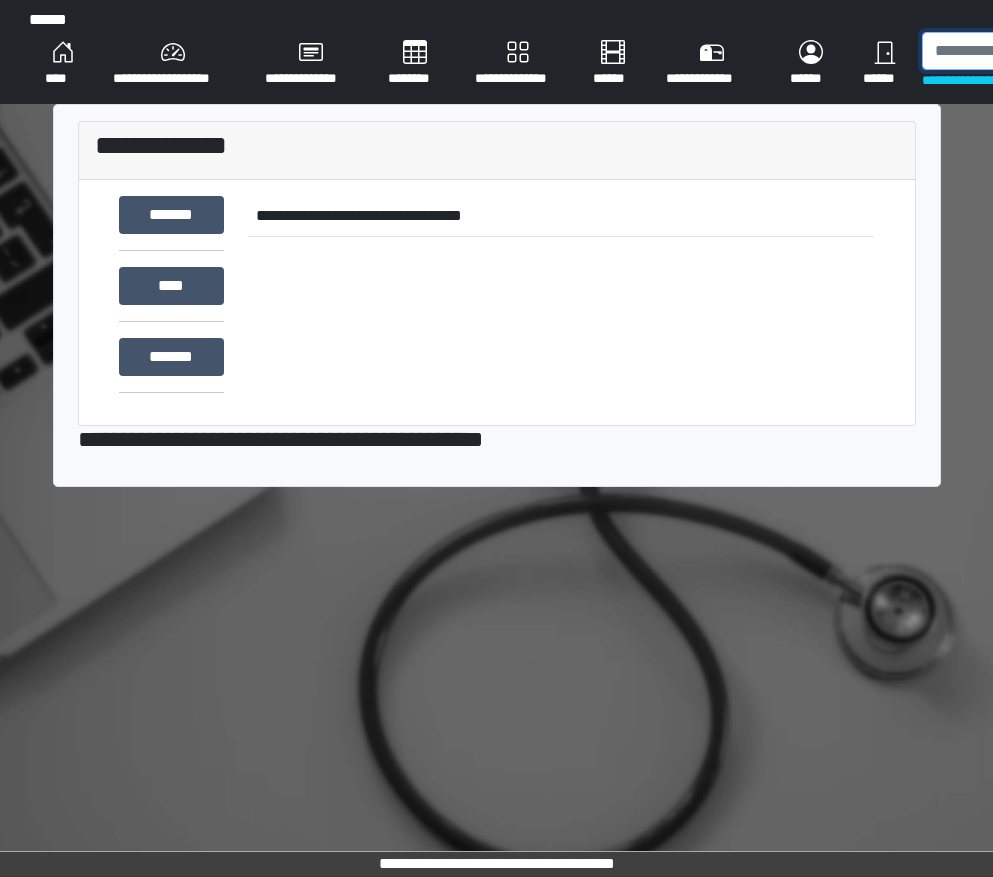 click at bounding box center (1025, 51) 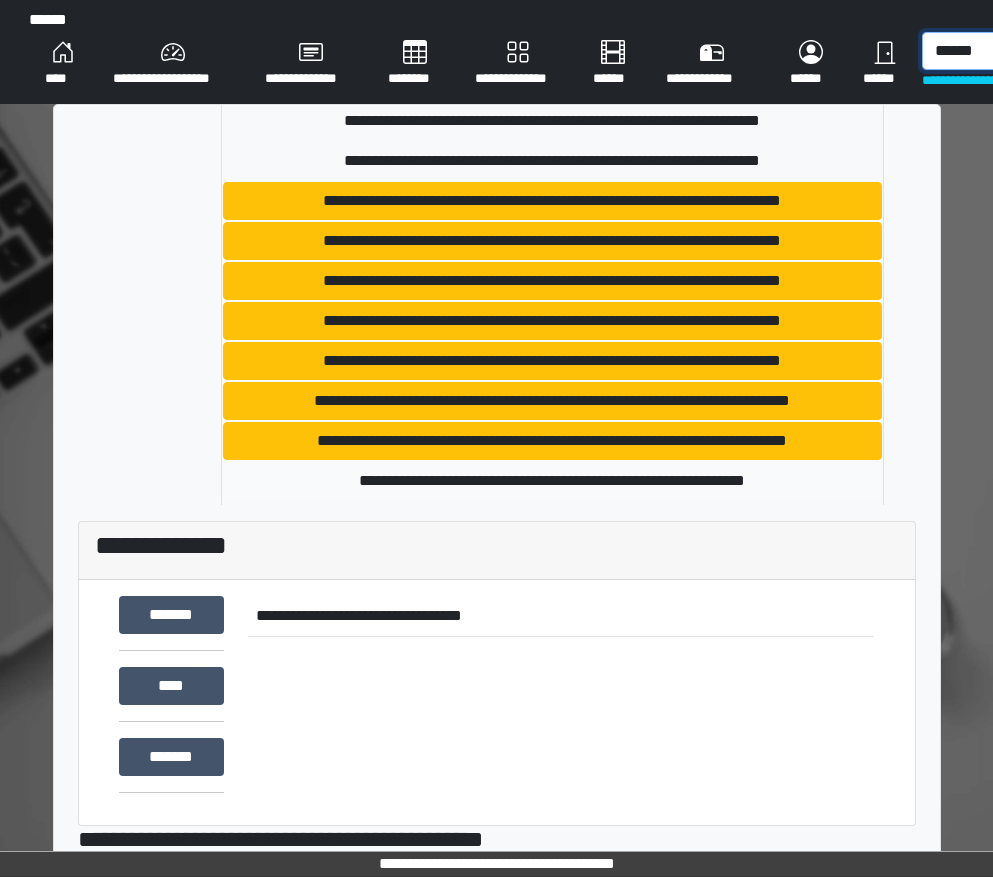 scroll, scrollTop: 698, scrollLeft: 0, axis: vertical 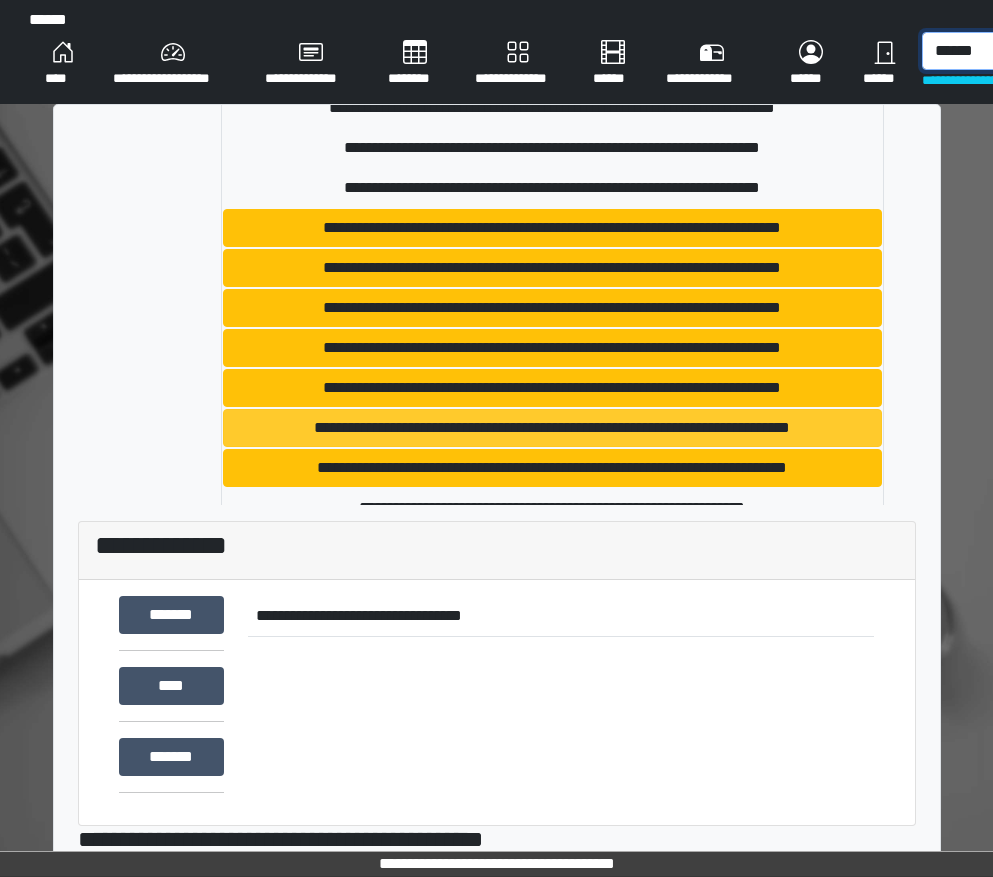 type on "******" 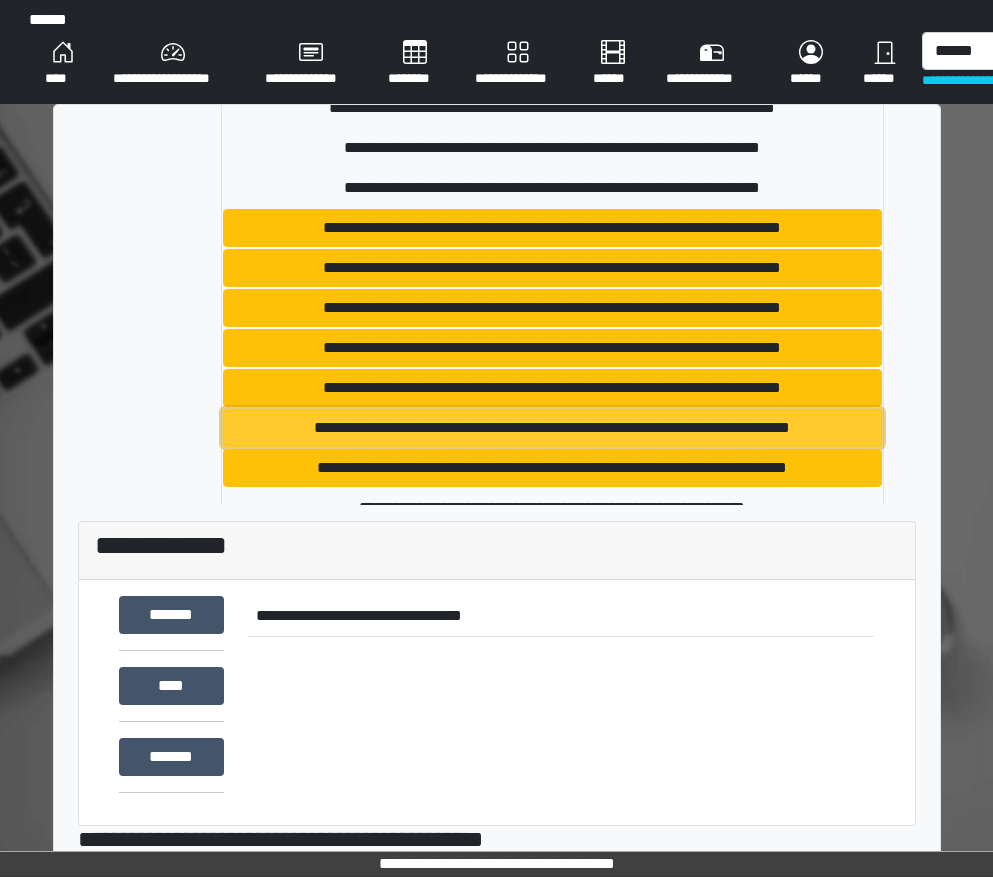 click on "**********" at bounding box center [552, 428] 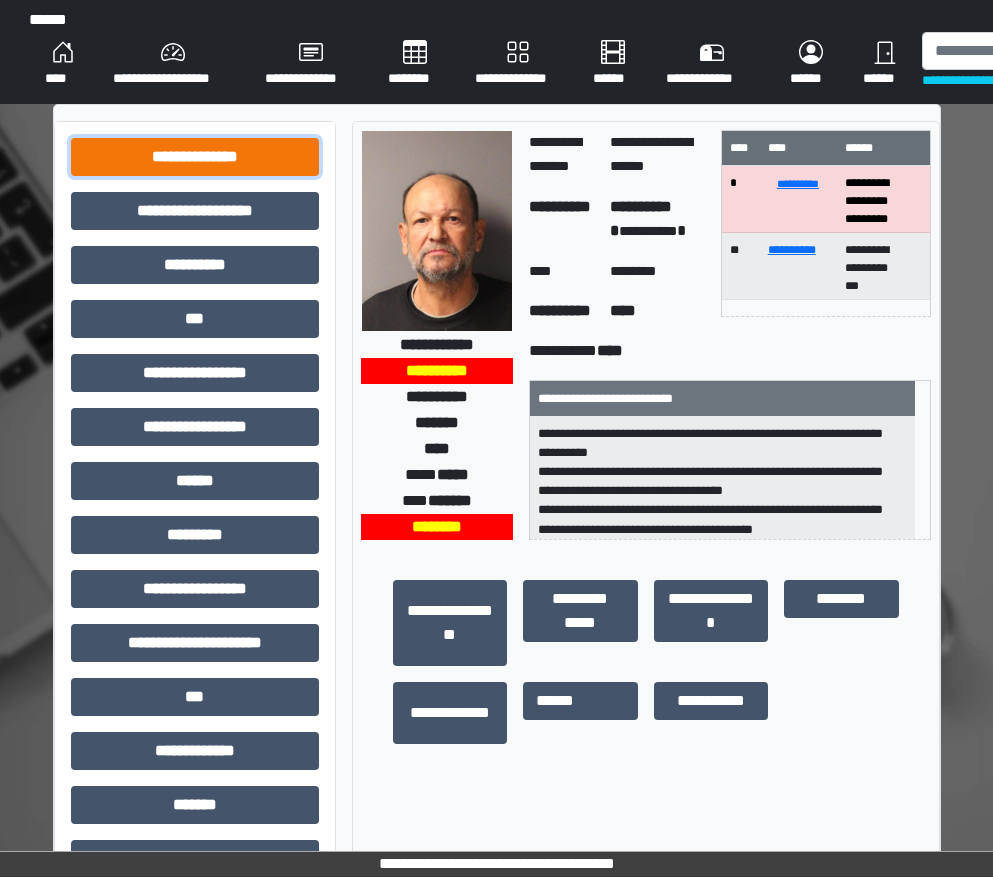 click on "**********" at bounding box center [195, 157] 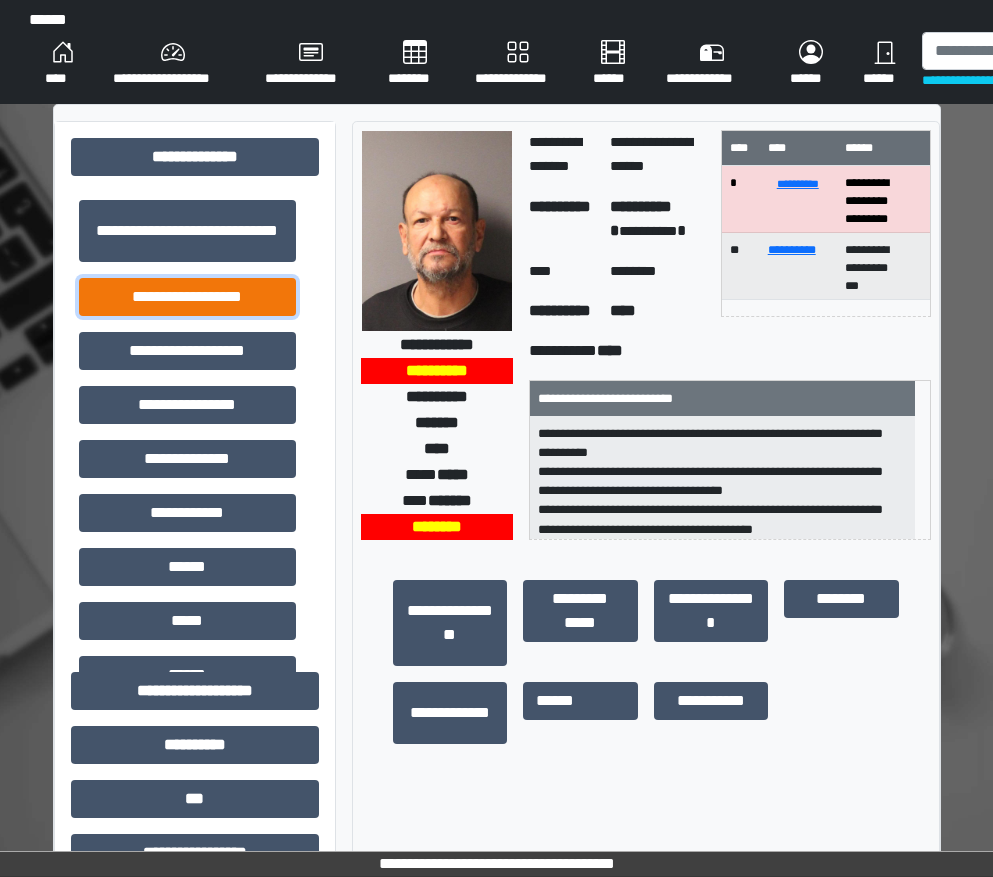 click on "**********" at bounding box center [187, 297] 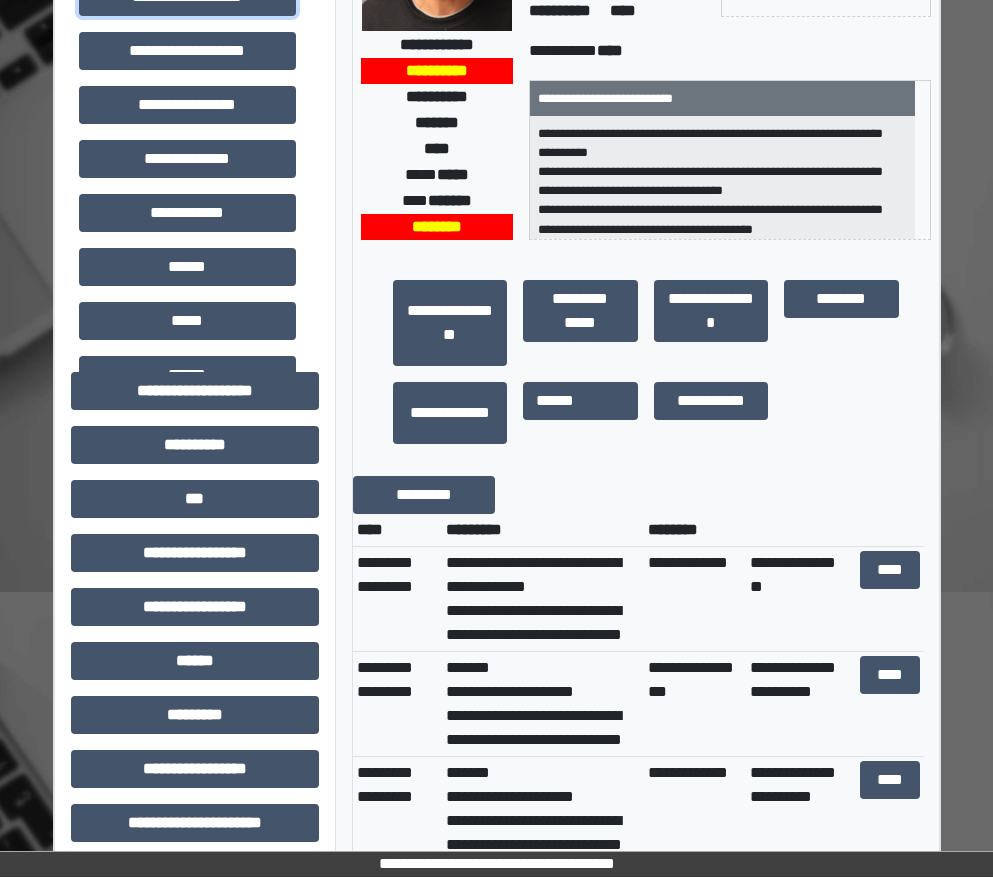 scroll, scrollTop: 0, scrollLeft: 0, axis: both 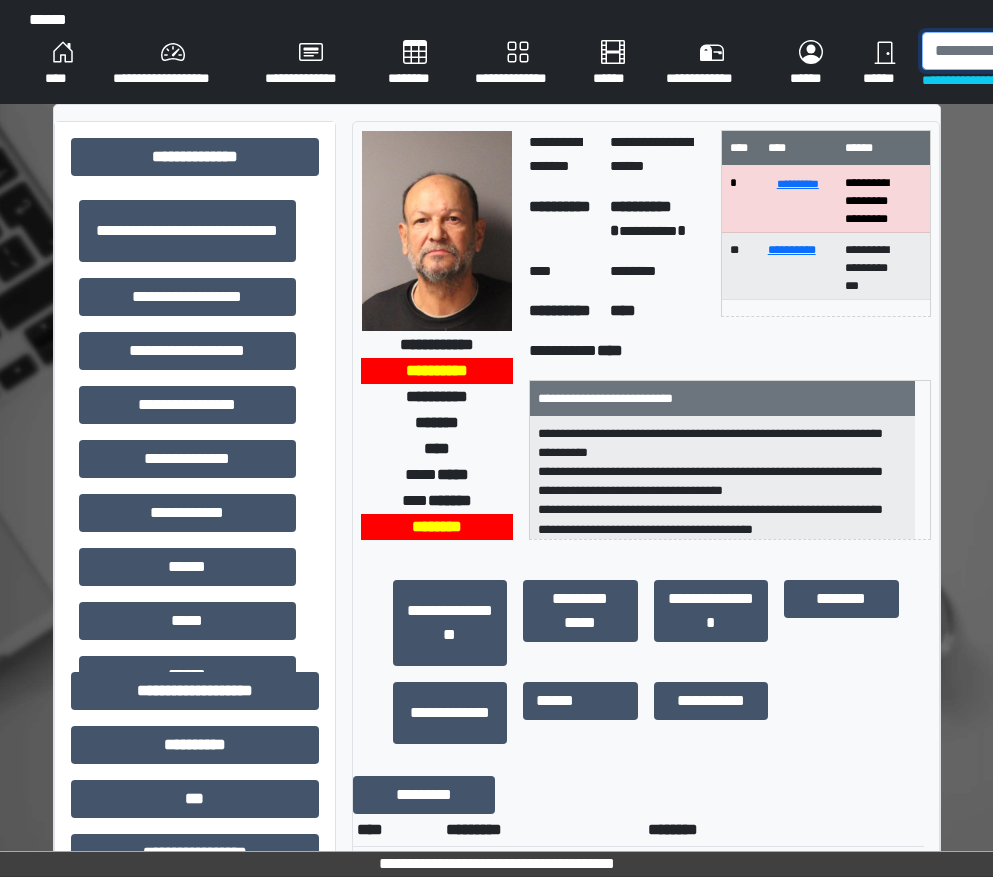 click at bounding box center [1025, 51] 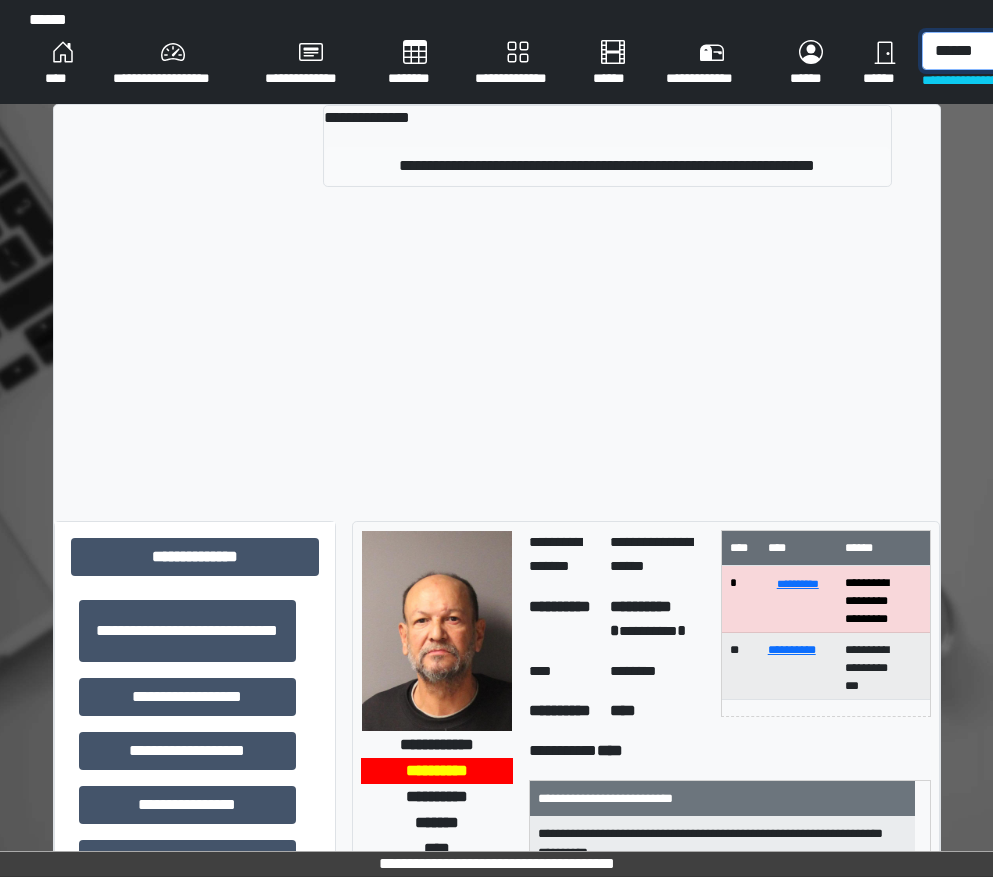 type on "******" 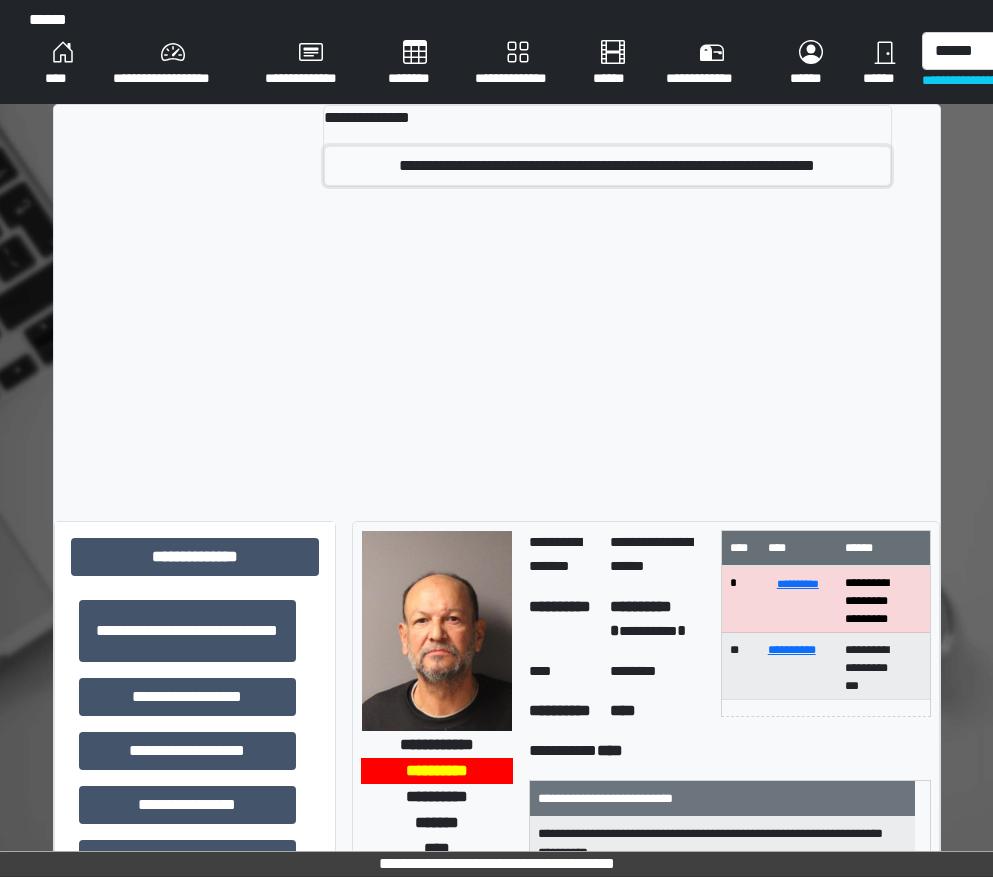 click on "**********" at bounding box center (607, 166) 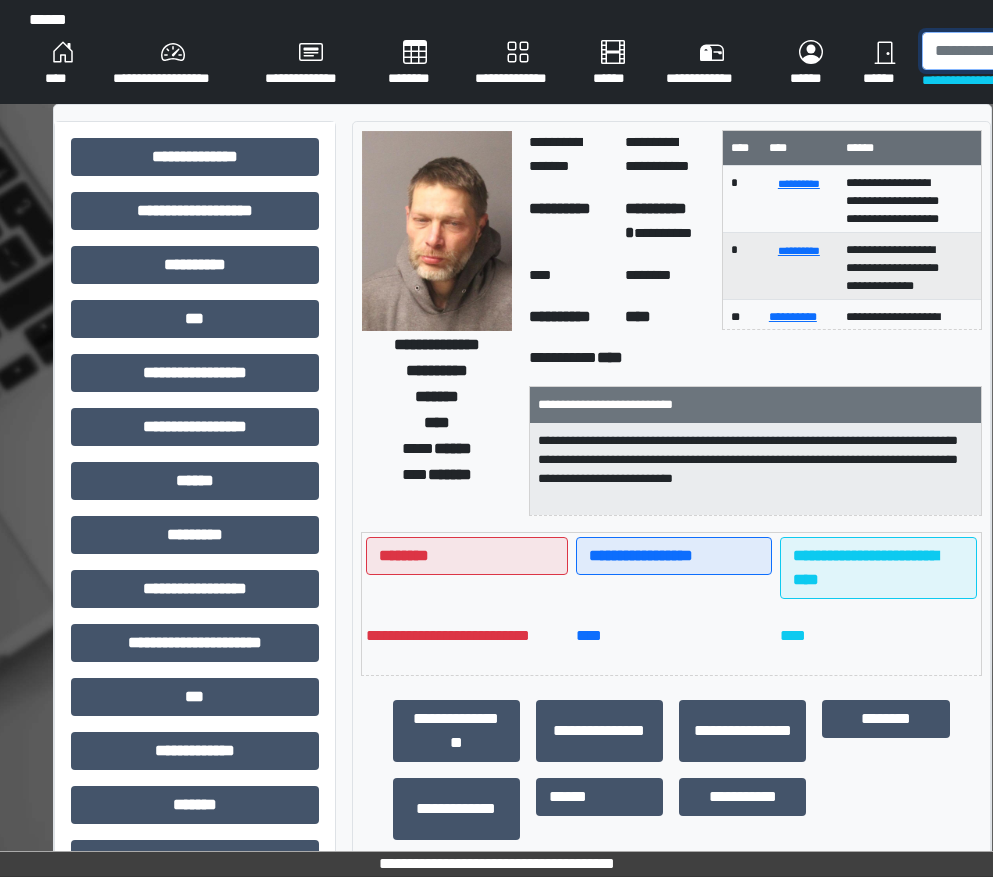 click at bounding box center (1025, 51) 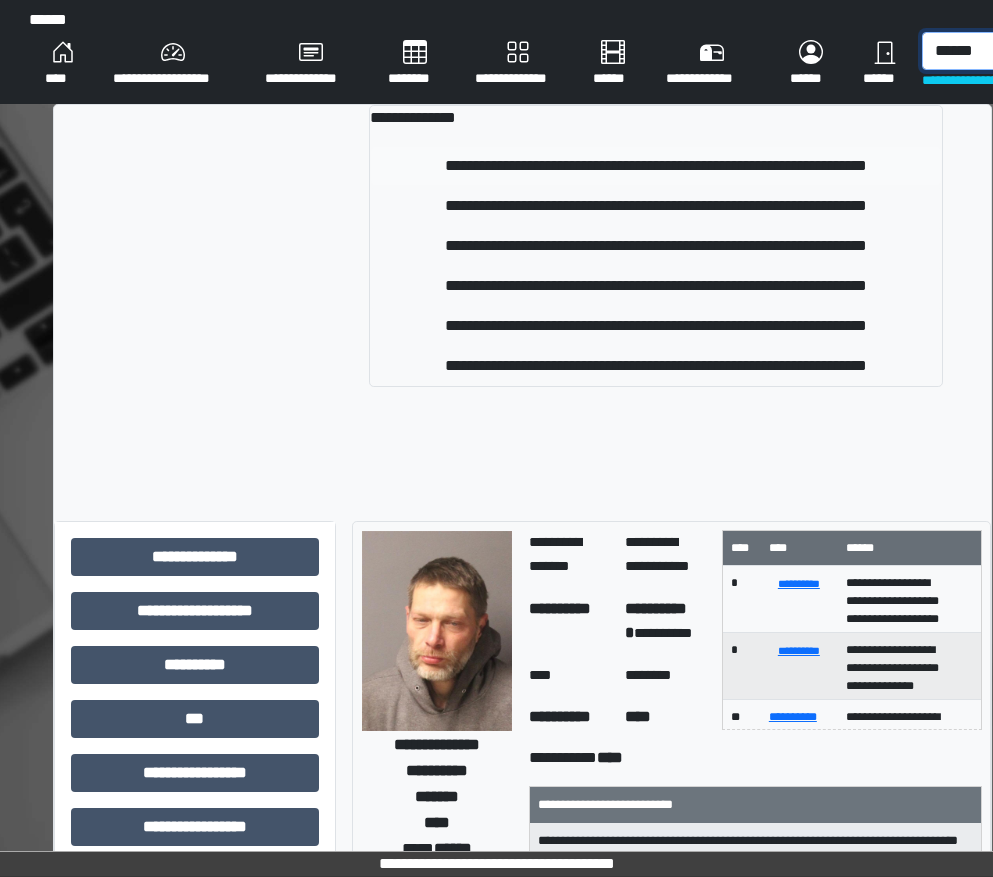 type on "******" 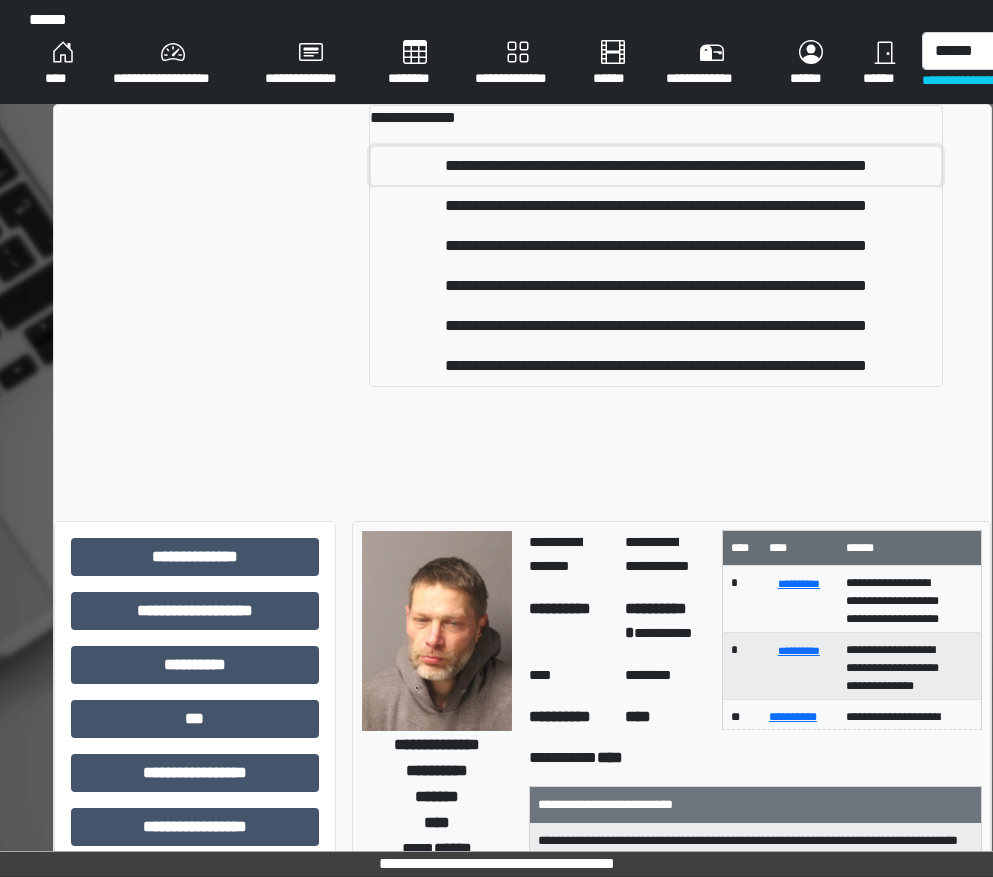 click on "**********" at bounding box center [655, 166] 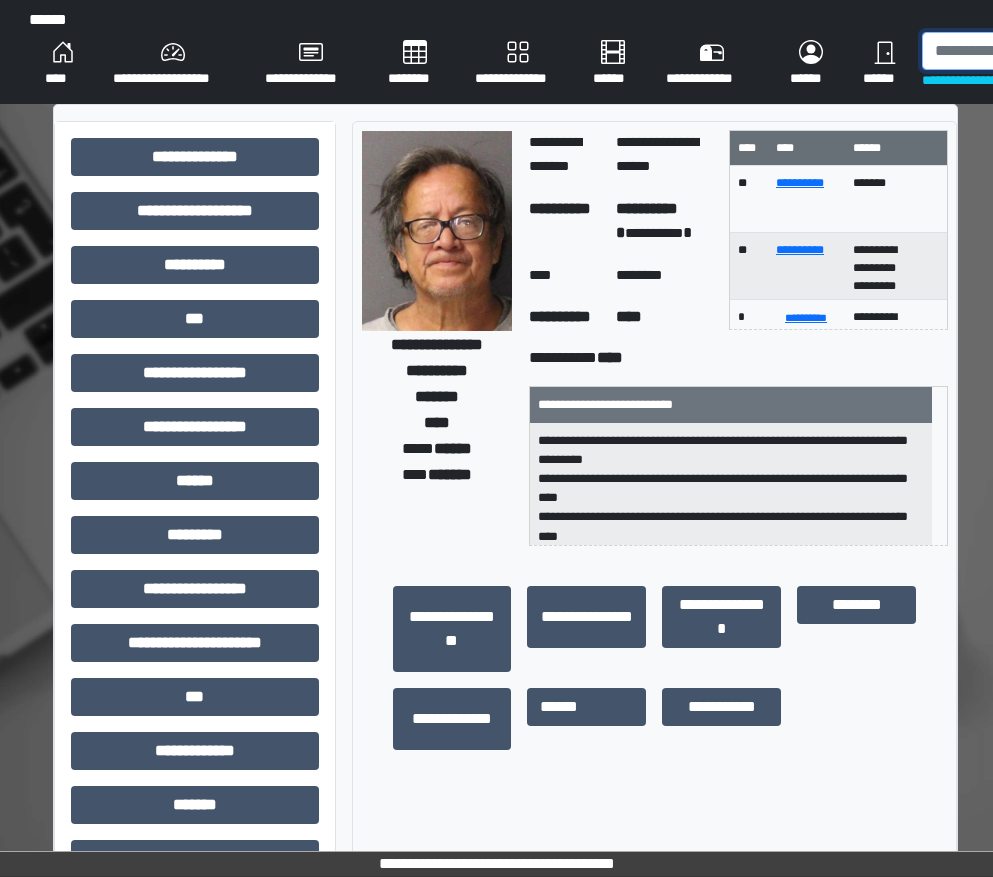 click at bounding box center (1025, 51) 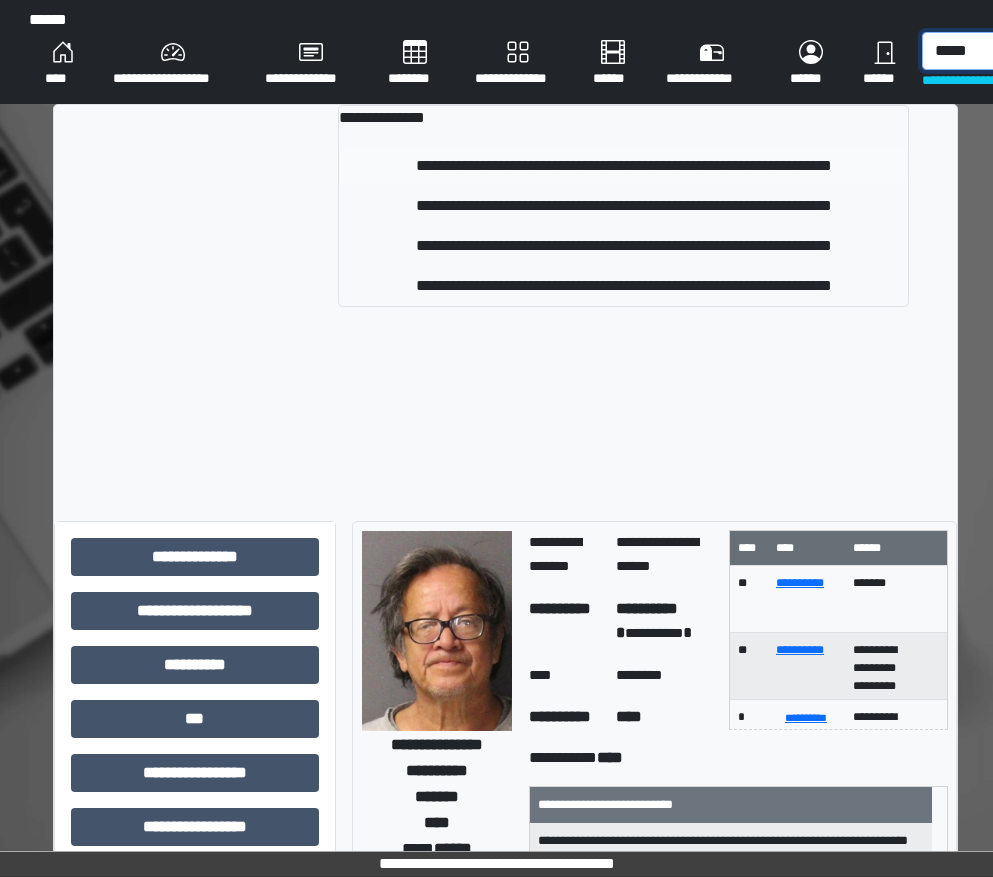 type on "*****" 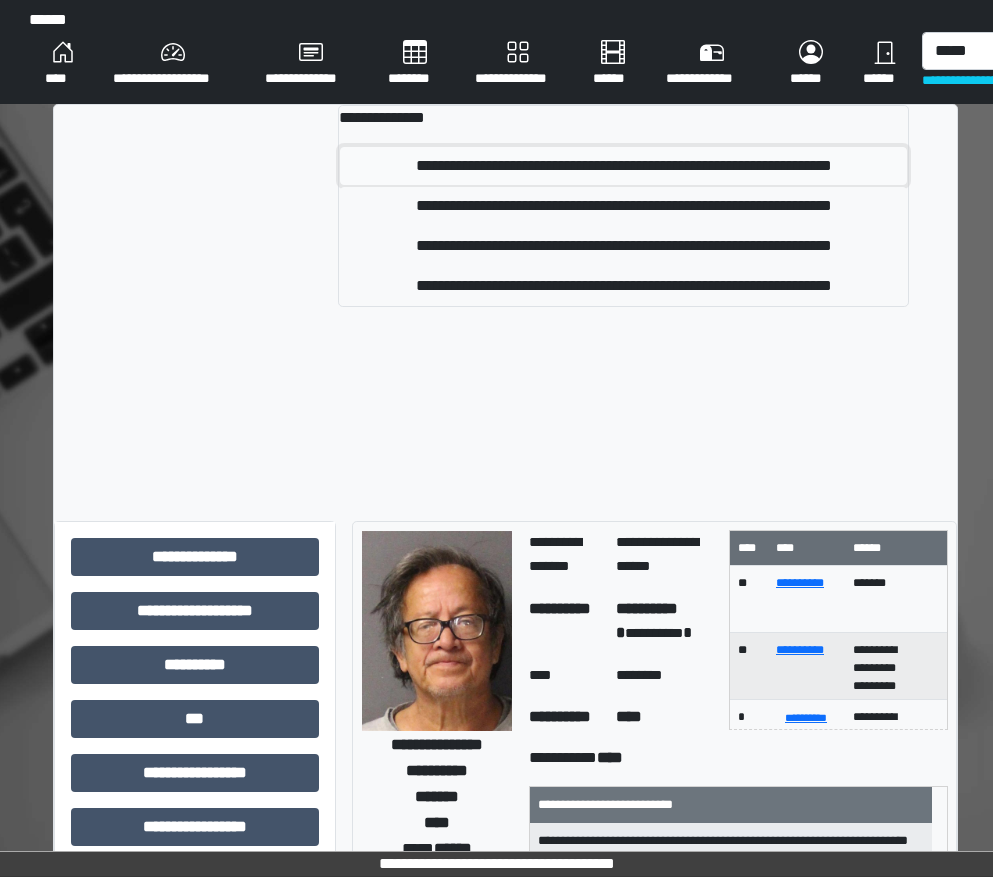click on "**********" at bounding box center (624, 166) 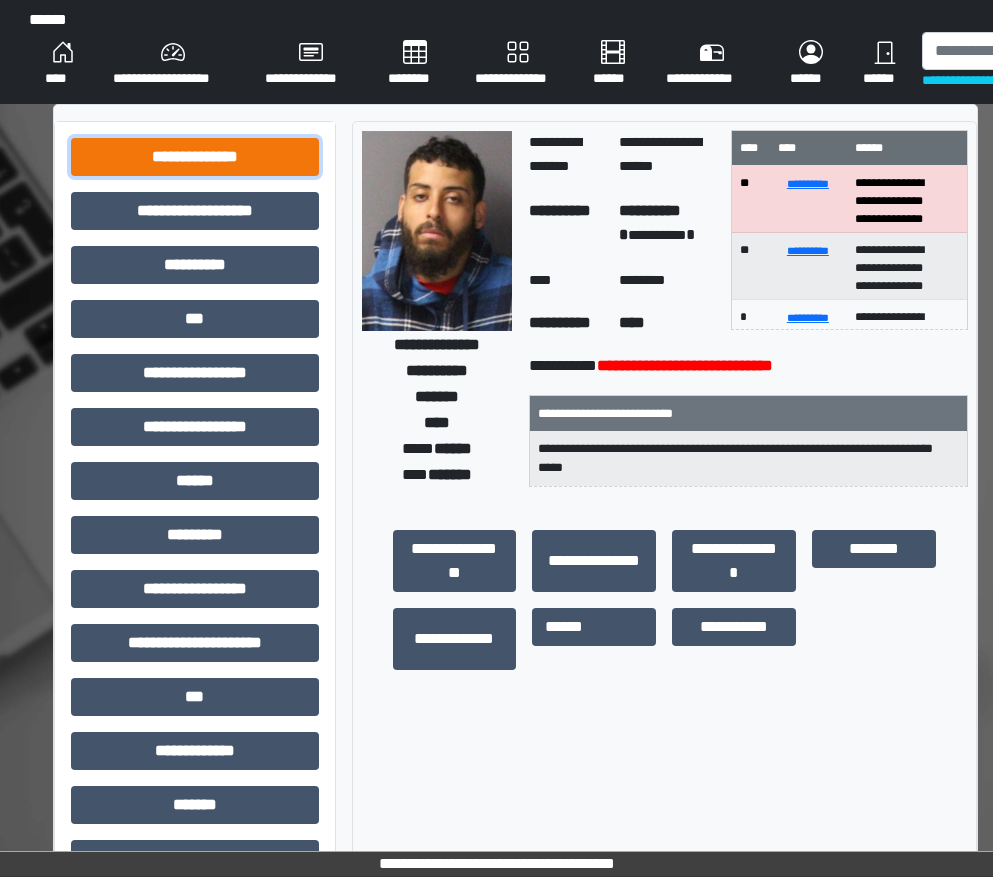 click on "**********" at bounding box center [195, 157] 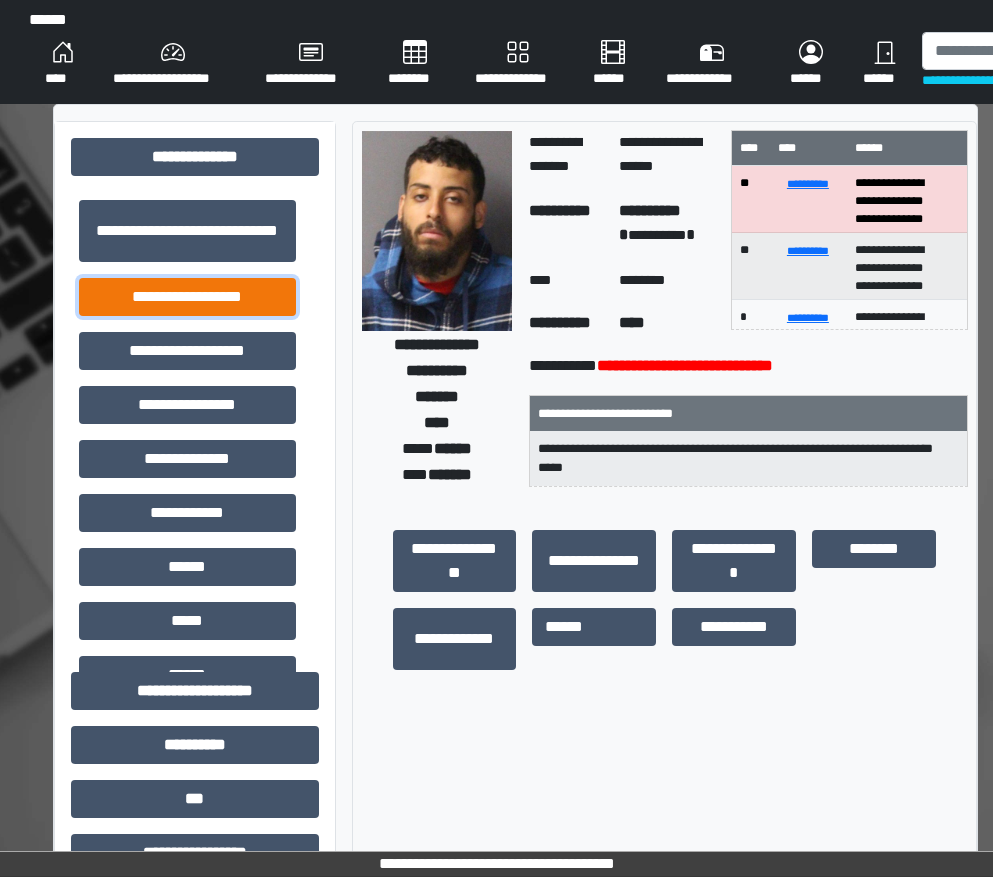 click on "**********" at bounding box center [187, 297] 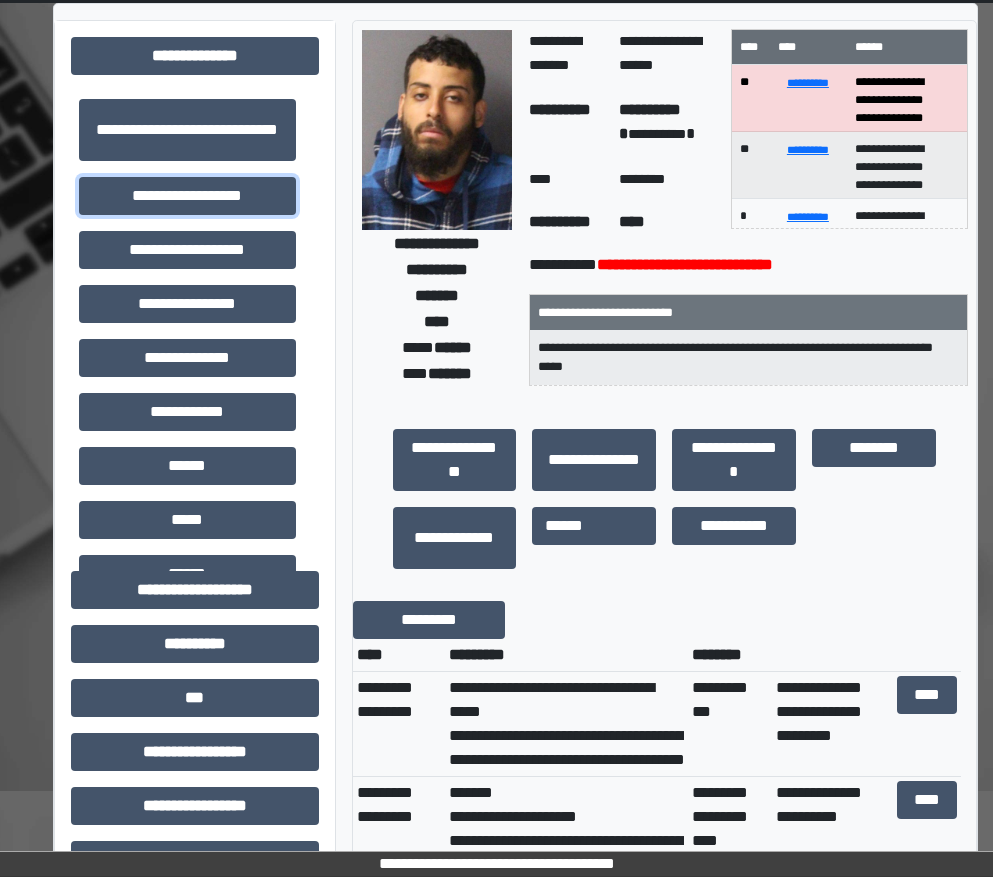 scroll, scrollTop: 0, scrollLeft: 0, axis: both 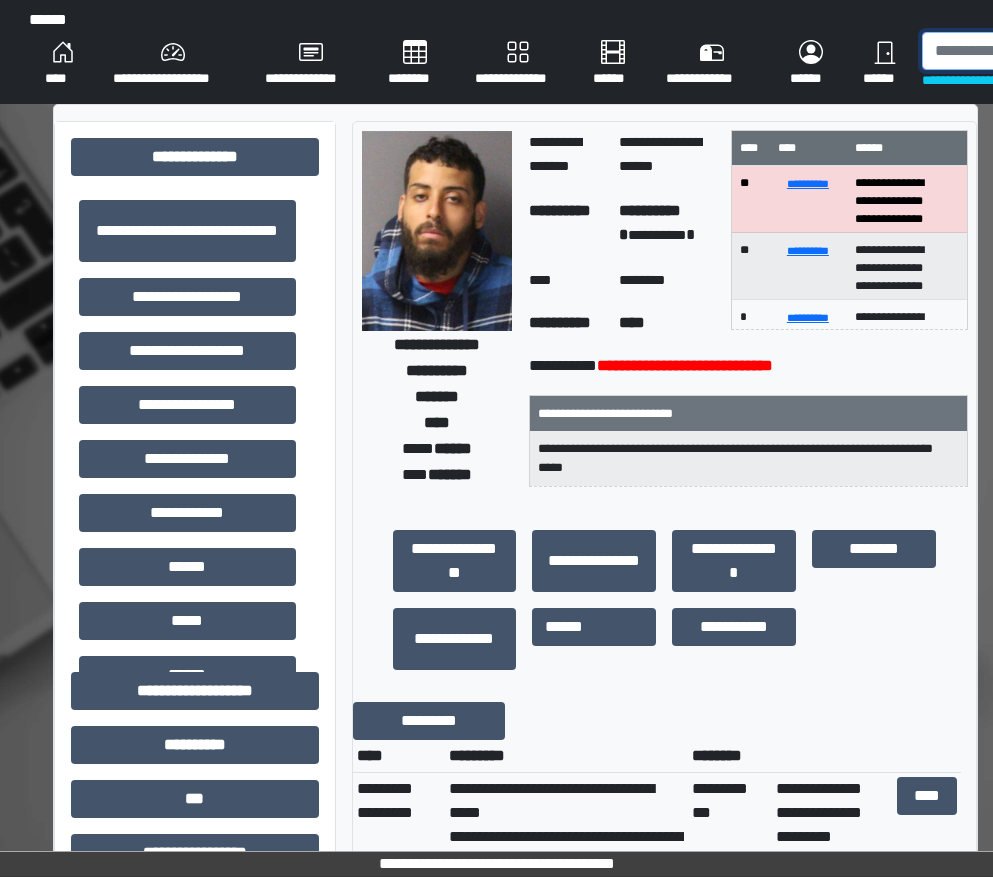 click at bounding box center (1025, 51) 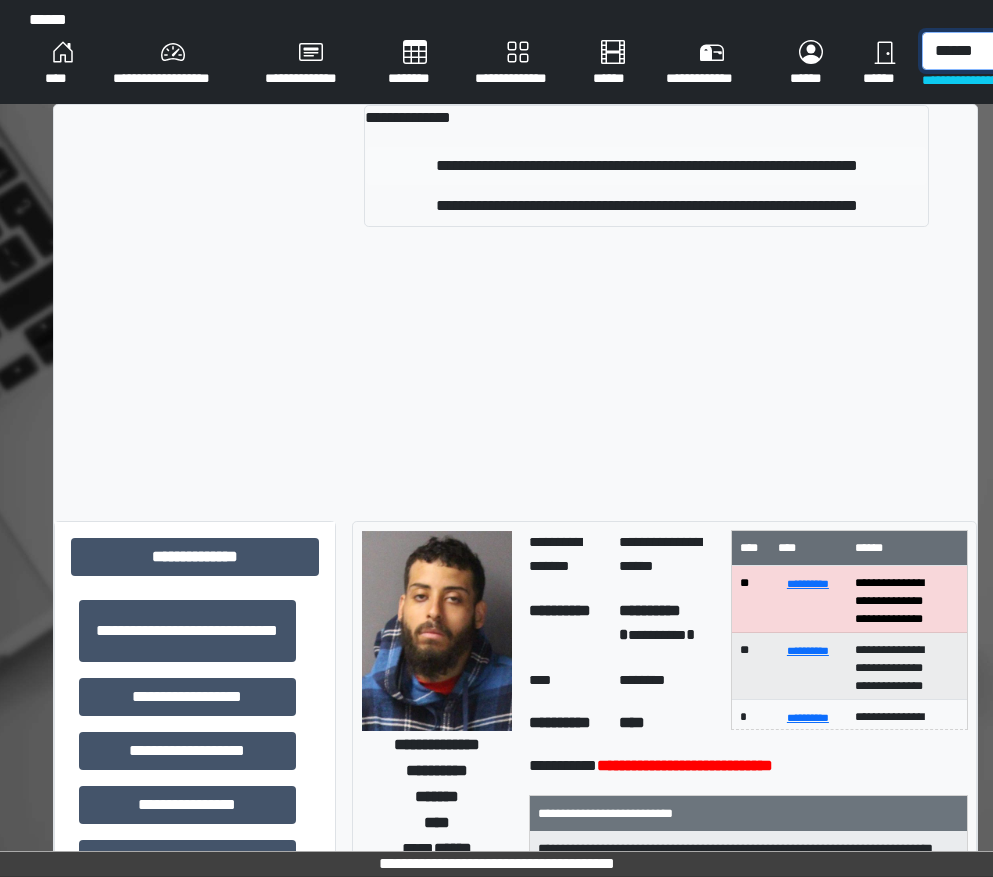 type on "******" 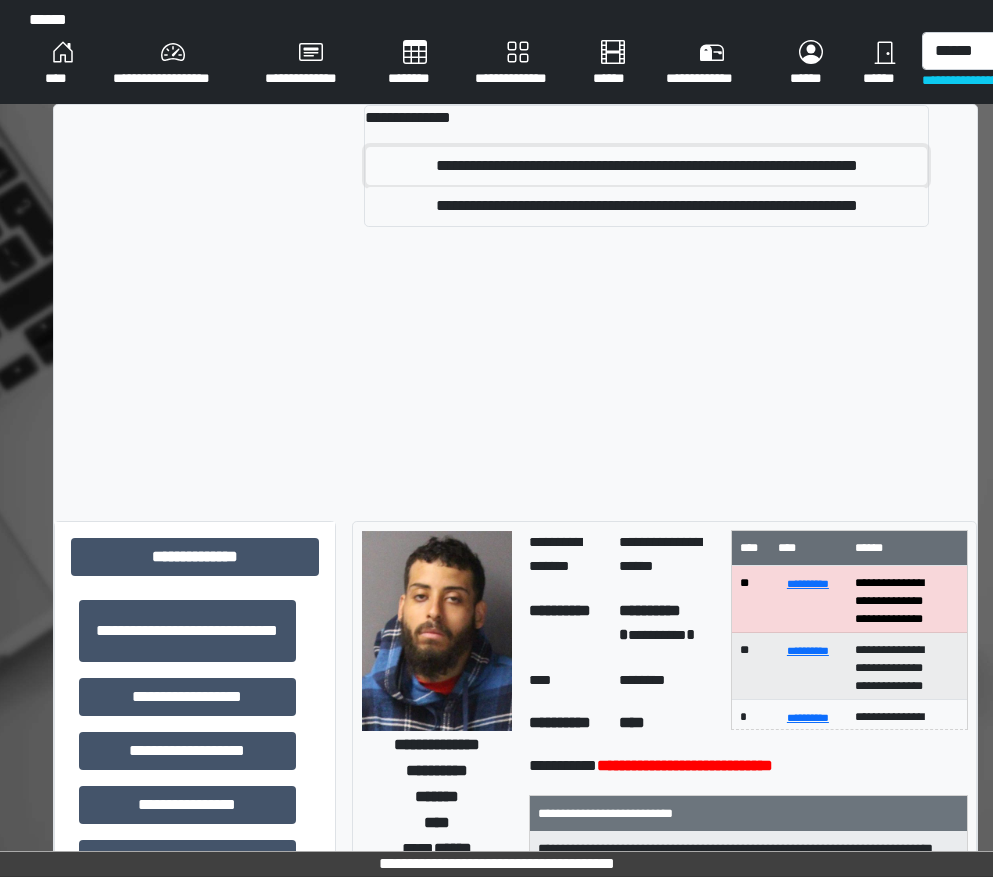 click on "**********" at bounding box center [646, 166] 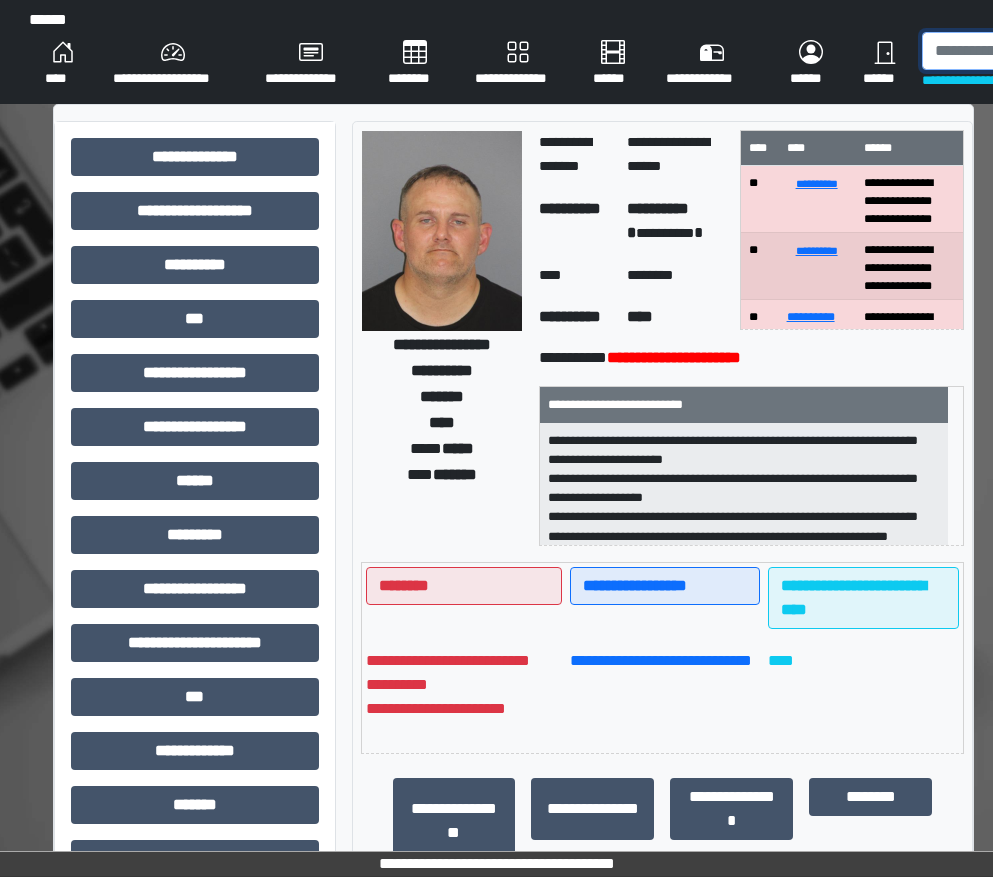 click at bounding box center (1025, 51) 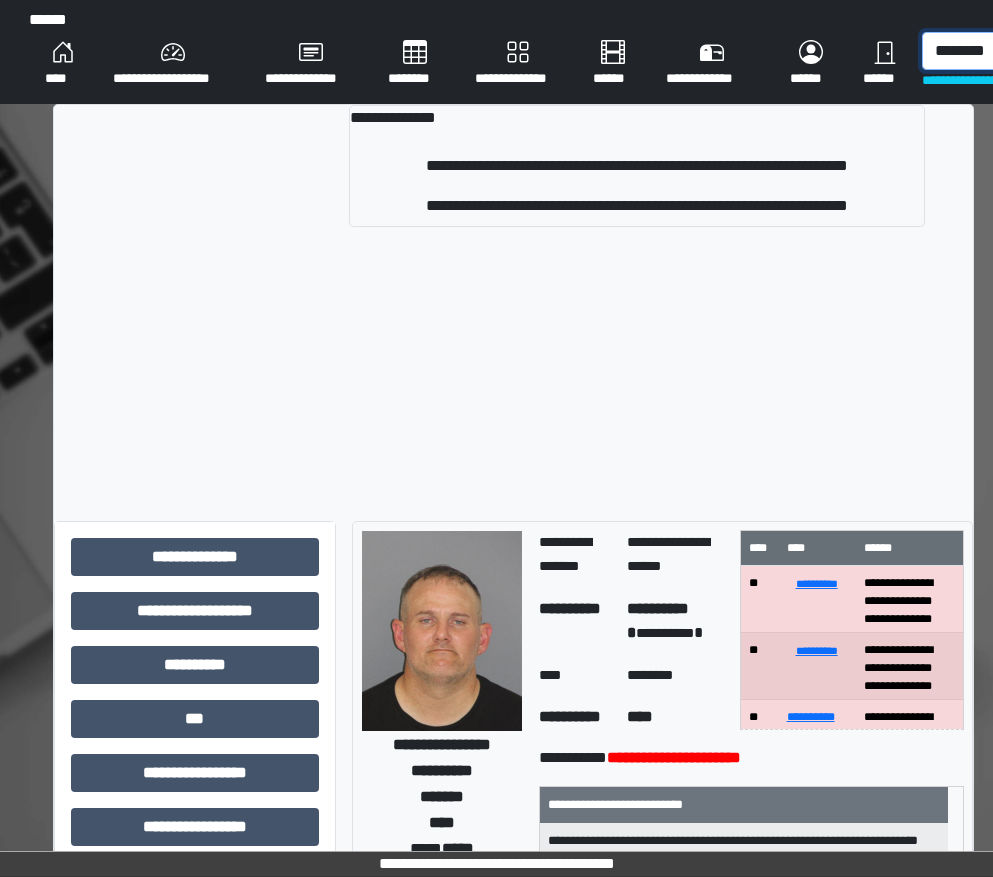 scroll, scrollTop: 0, scrollLeft: 3, axis: horizontal 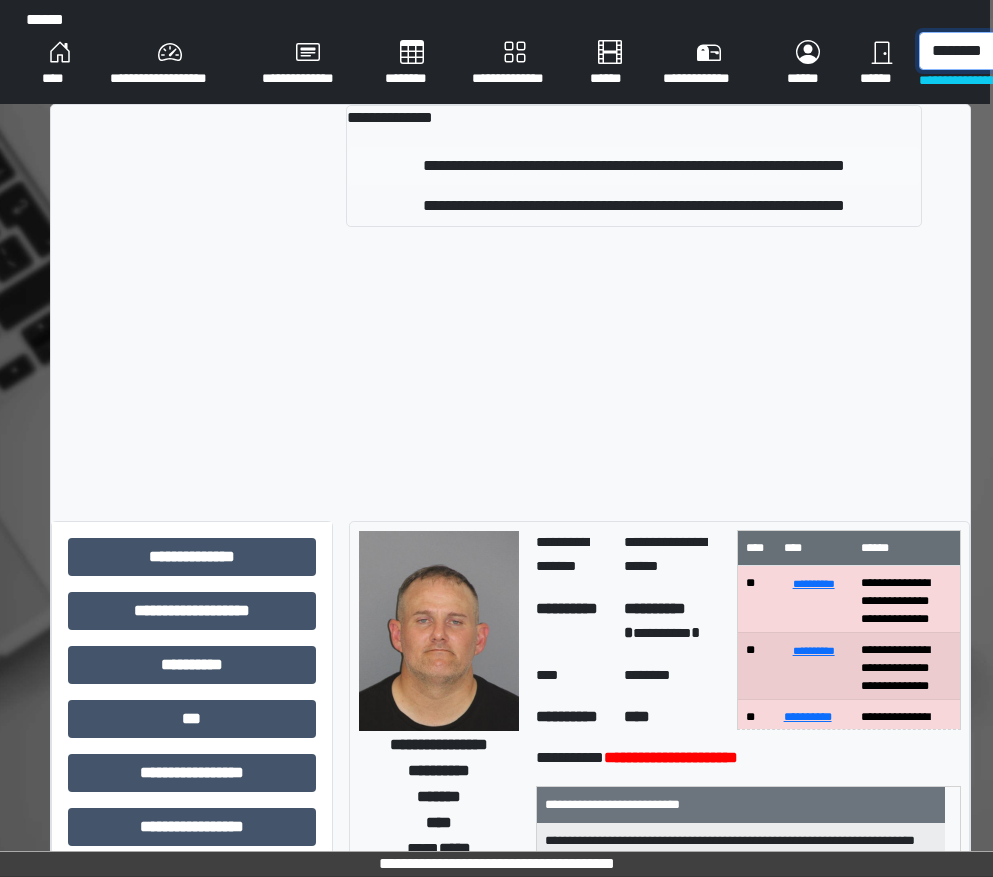 type on "********" 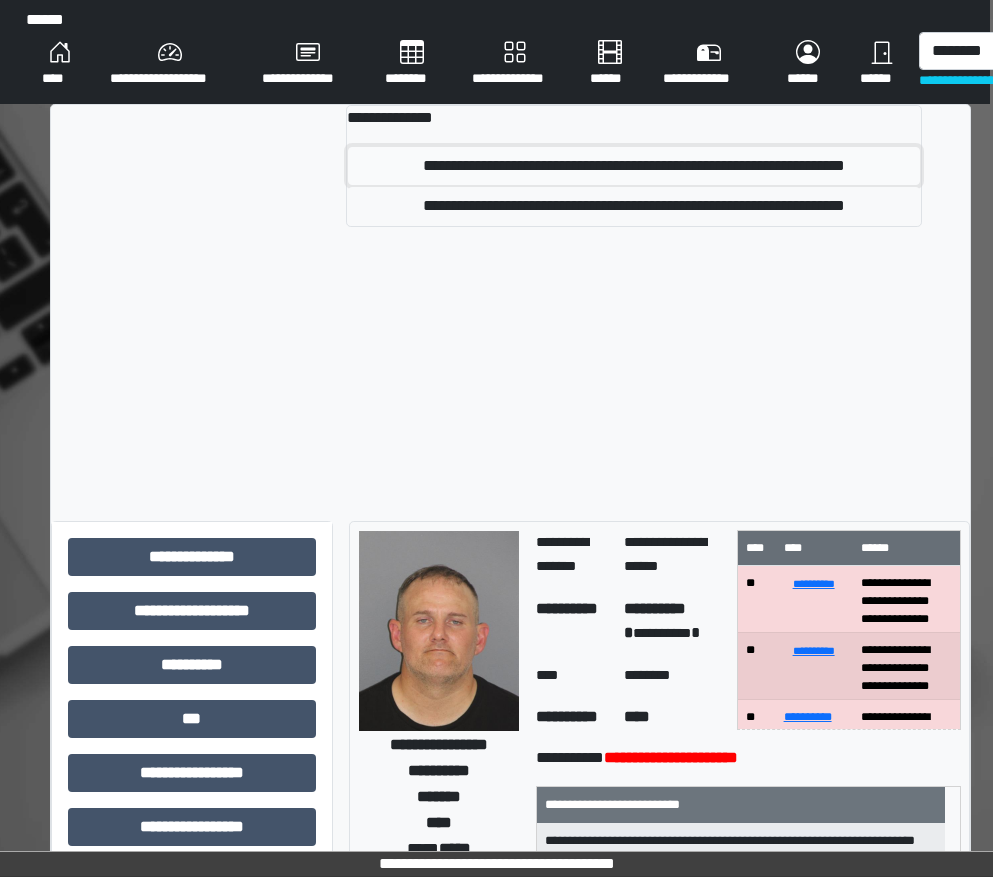 click on "**********" at bounding box center [634, 166] 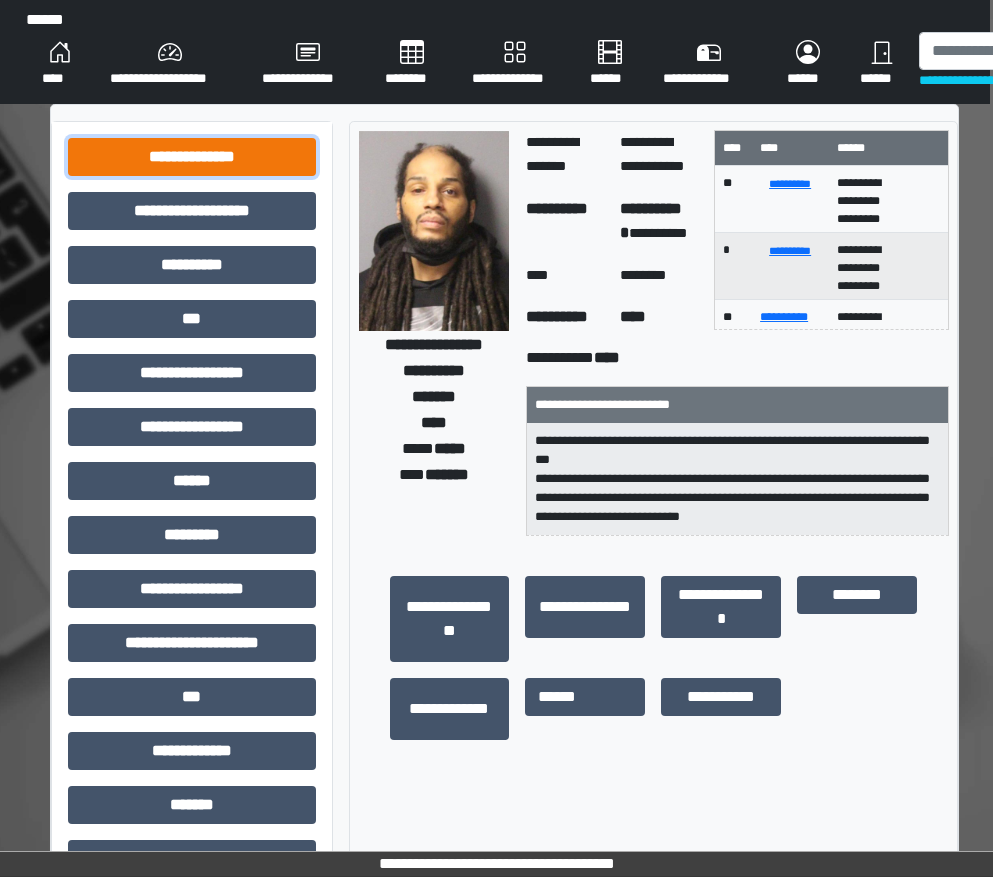 click on "**********" at bounding box center (192, 157) 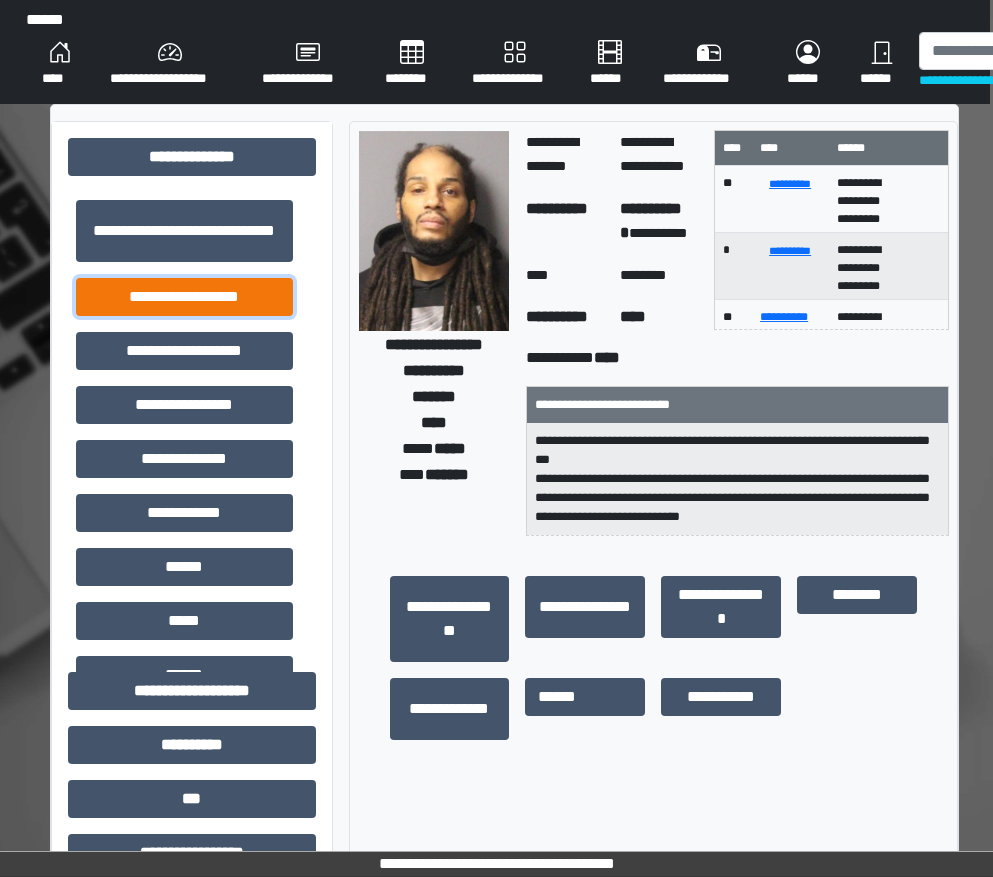 click on "**********" at bounding box center (184, 297) 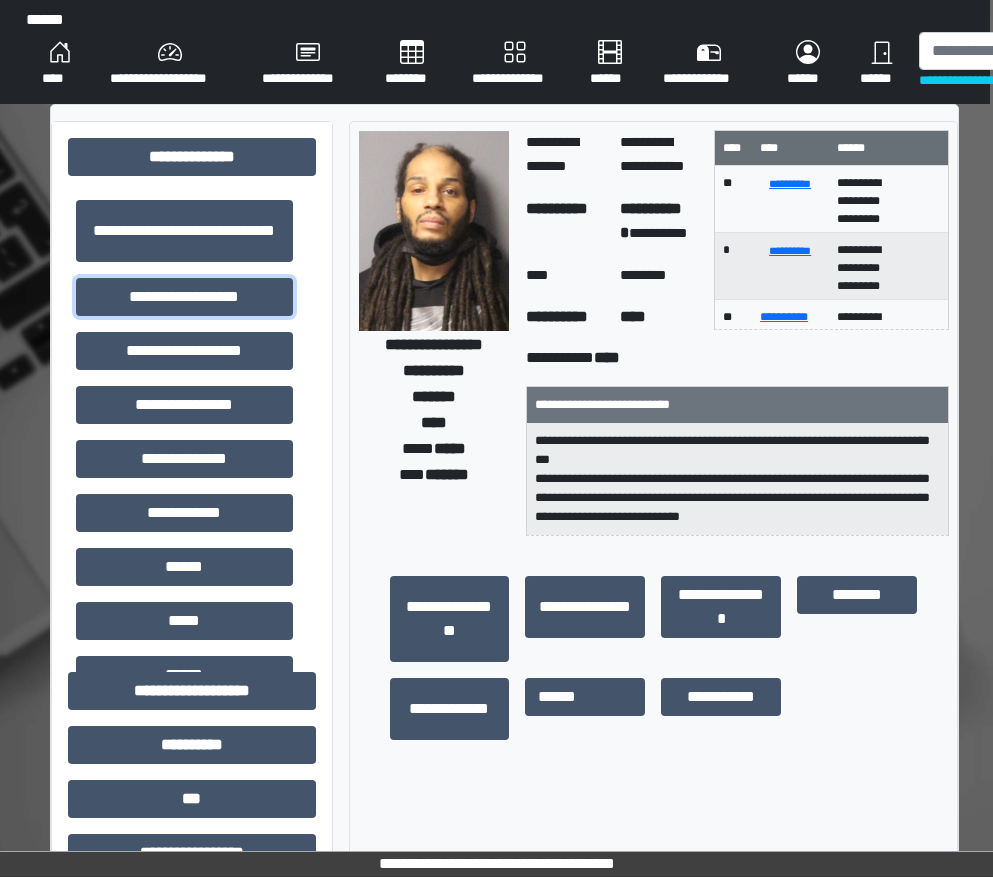 scroll, scrollTop: 300, scrollLeft: 3, axis: both 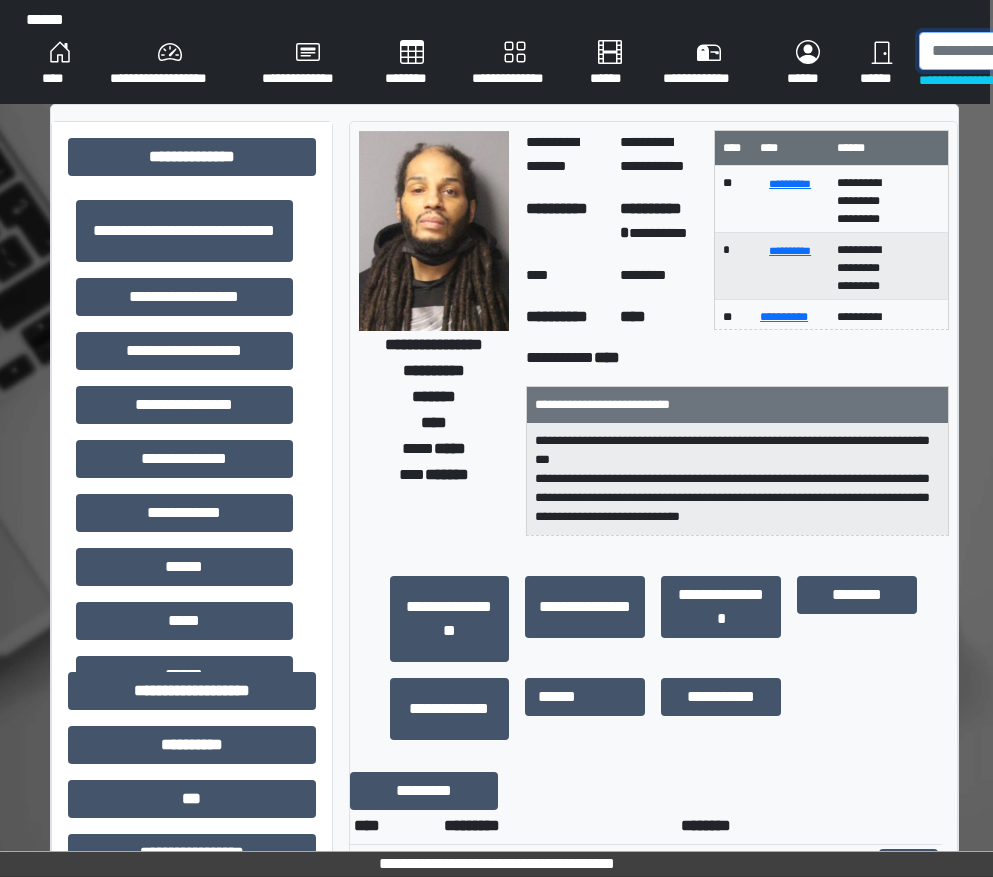 click at bounding box center (1022, 51) 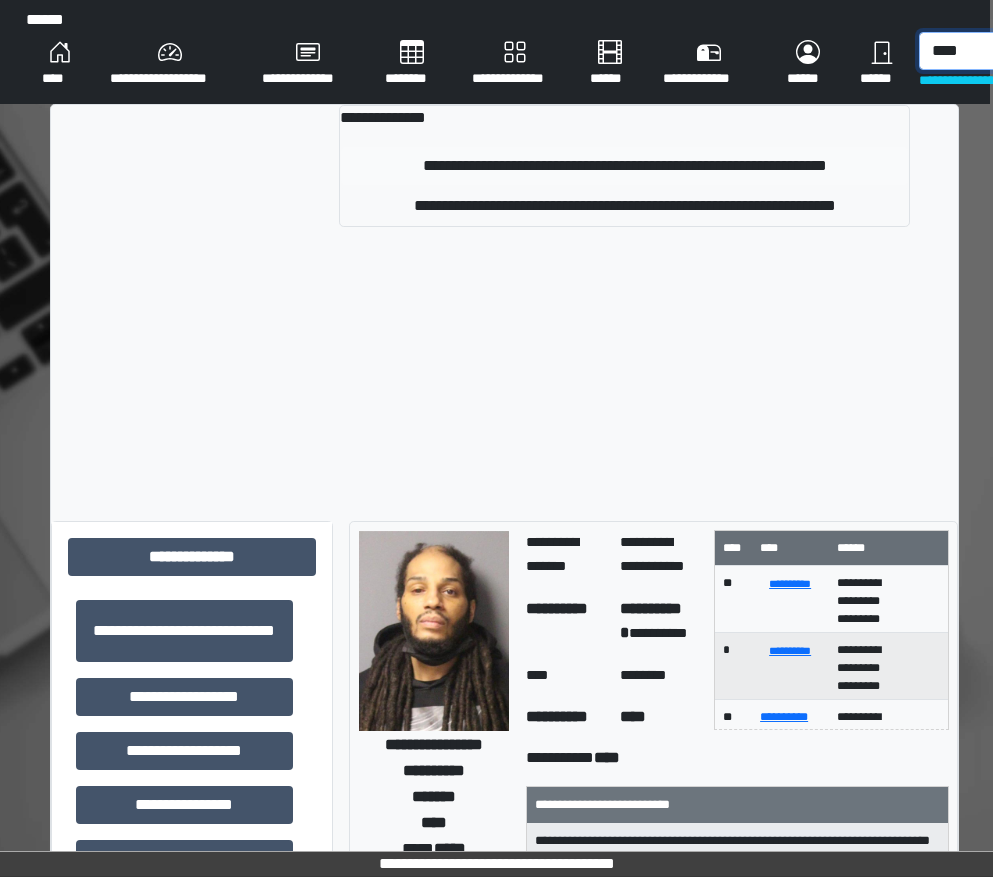 type on "****" 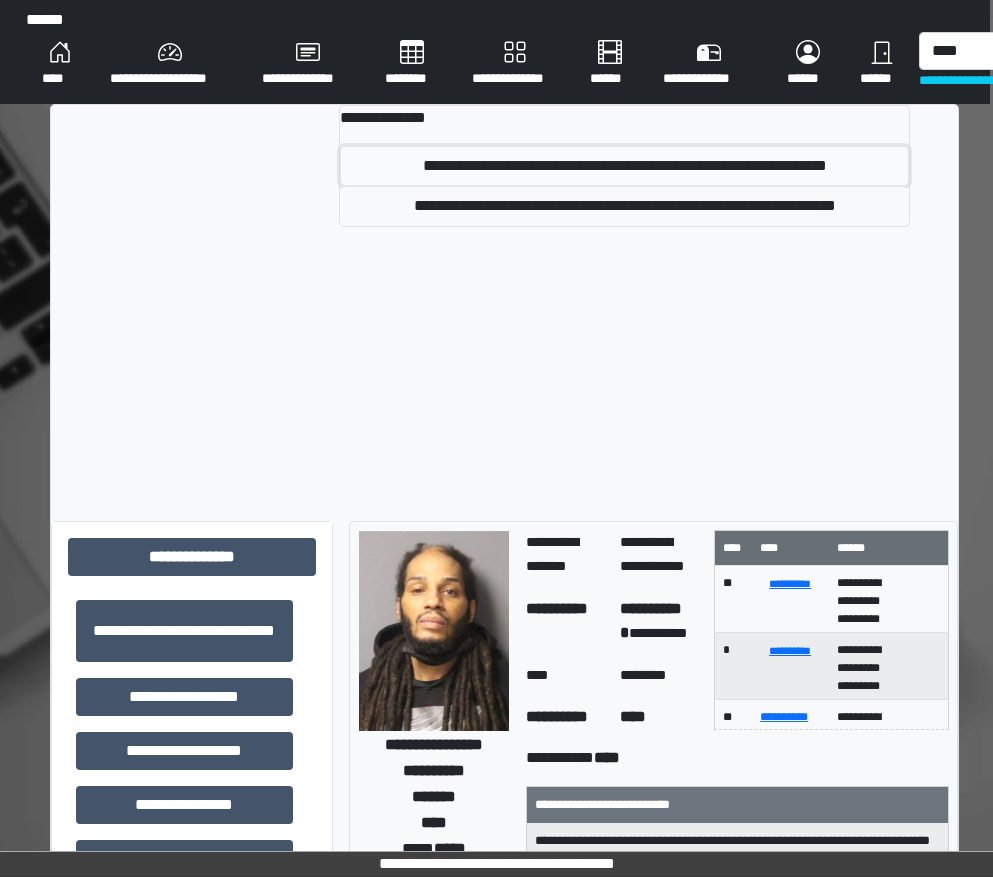 click on "**********" at bounding box center [624, 166] 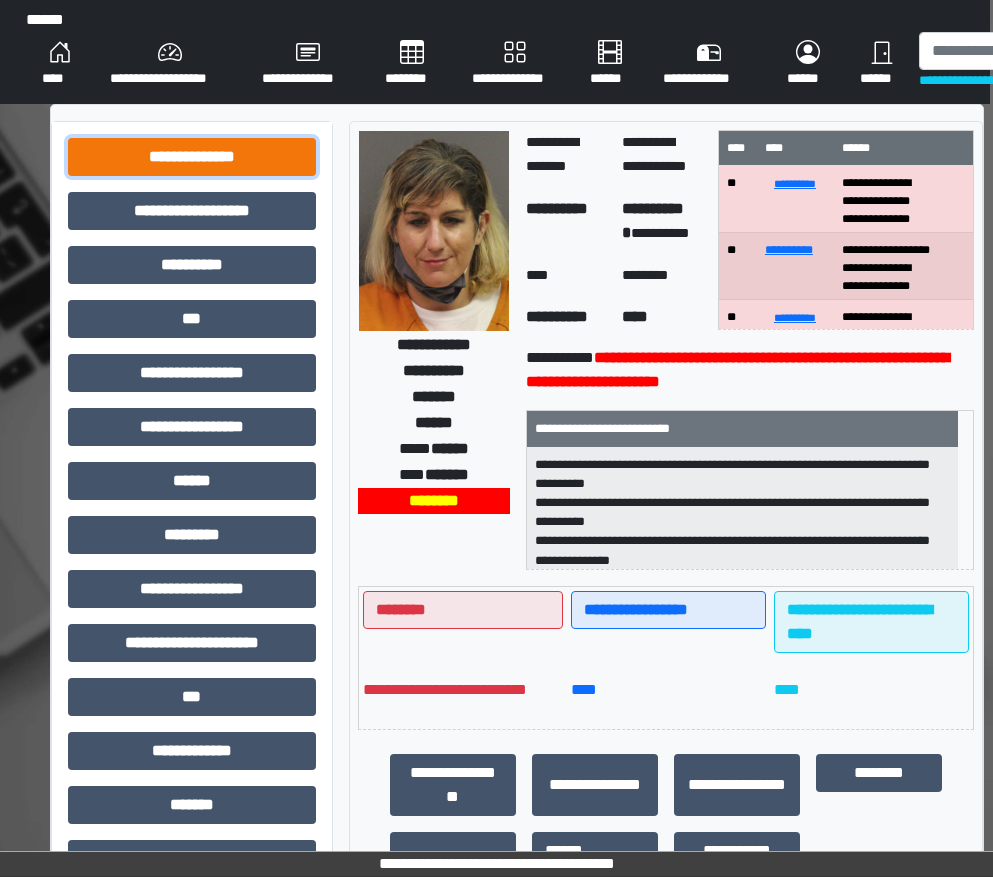 click on "**********" at bounding box center (192, 157) 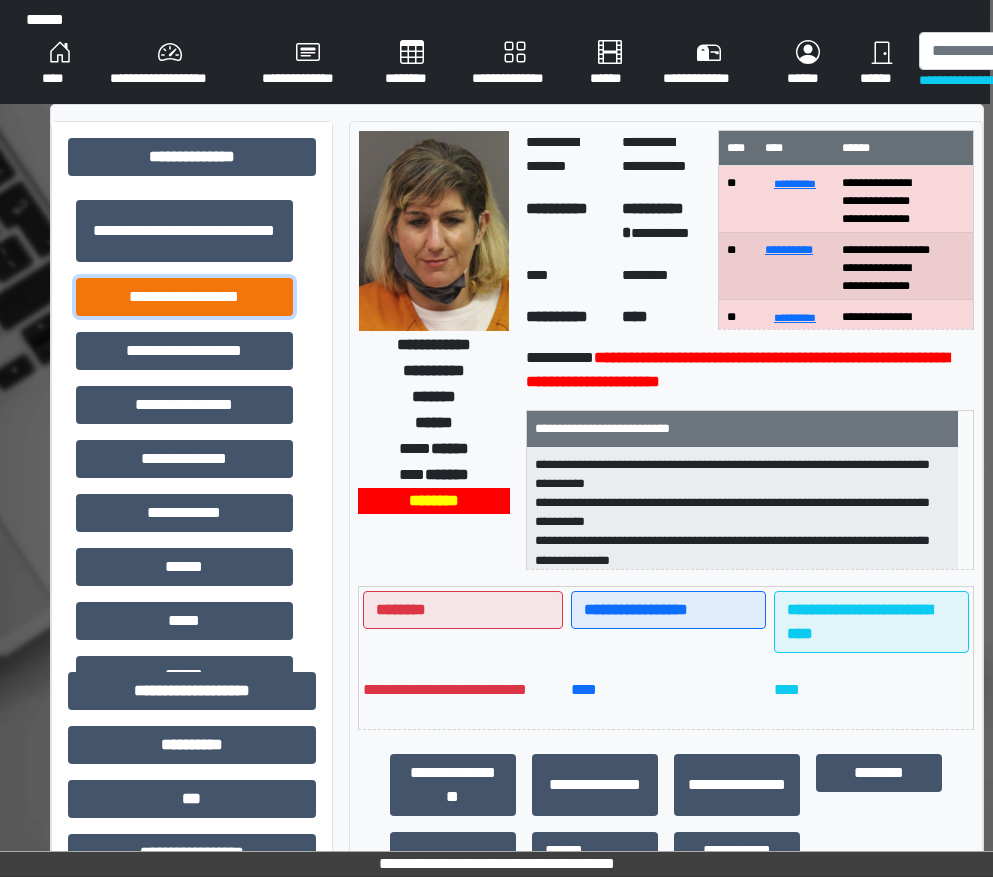 click on "**********" at bounding box center (184, 297) 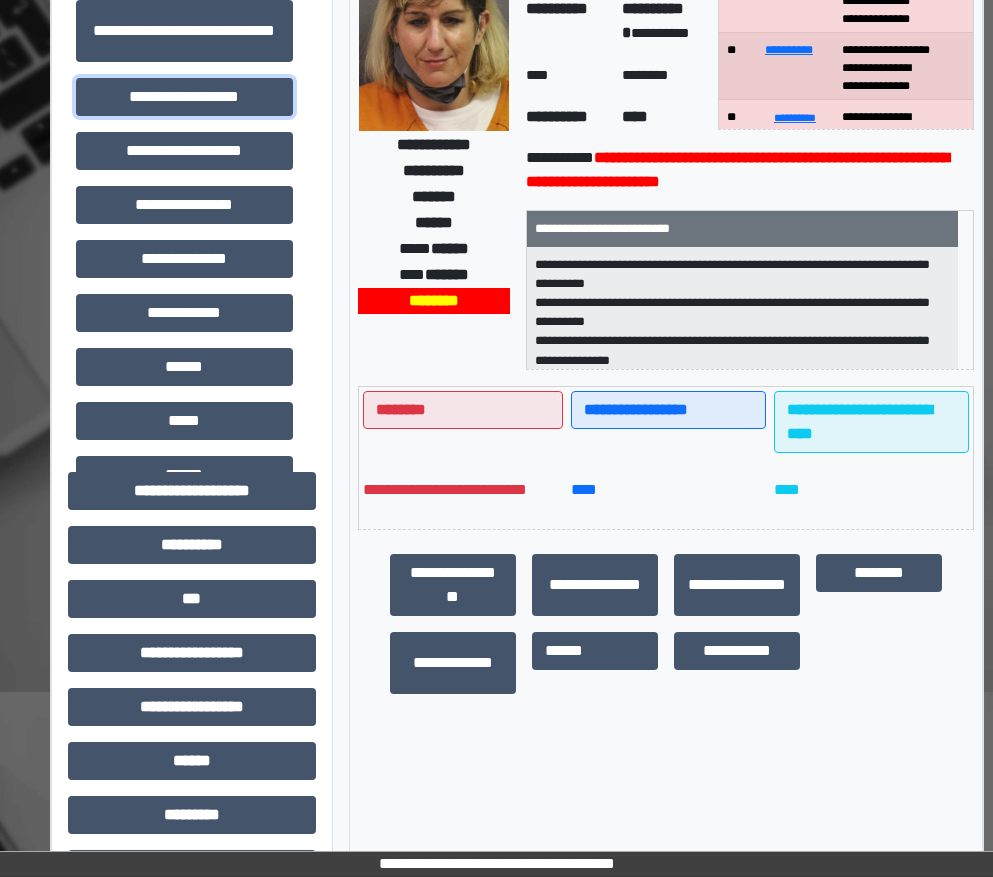 scroll, scrollTop: 400, scrollLeft: 3, axis: both 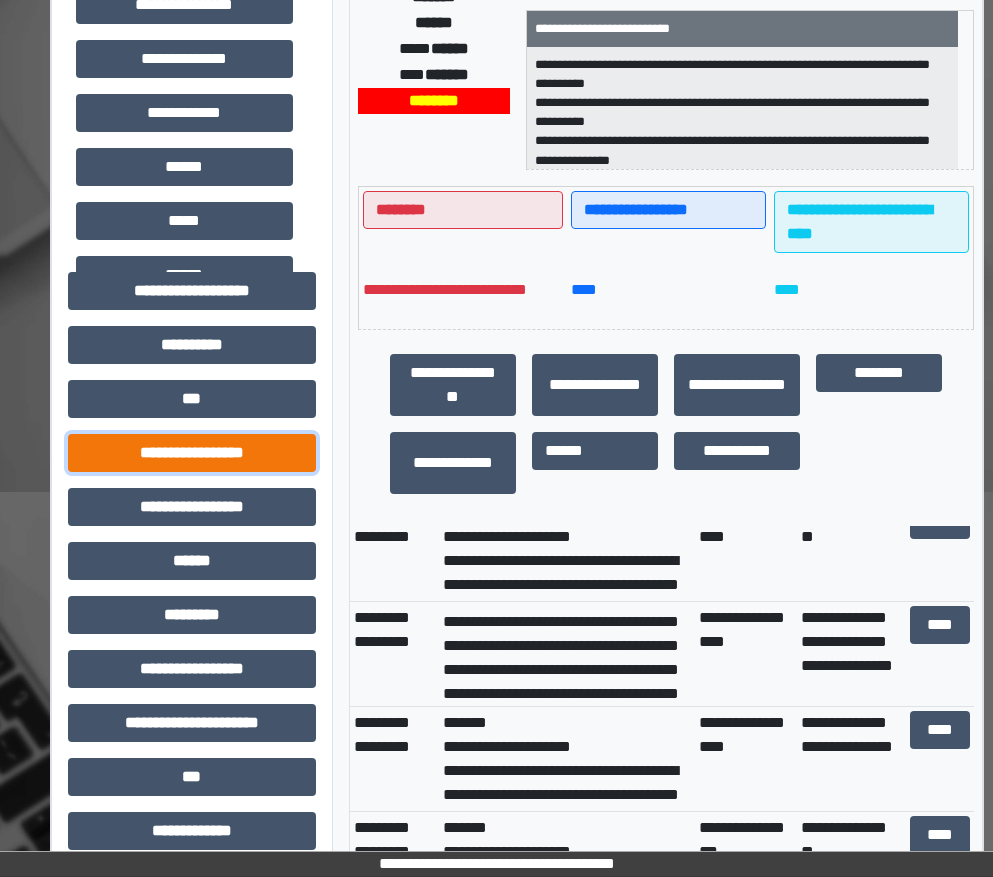click on "**********" at bounding box center (192, 453) 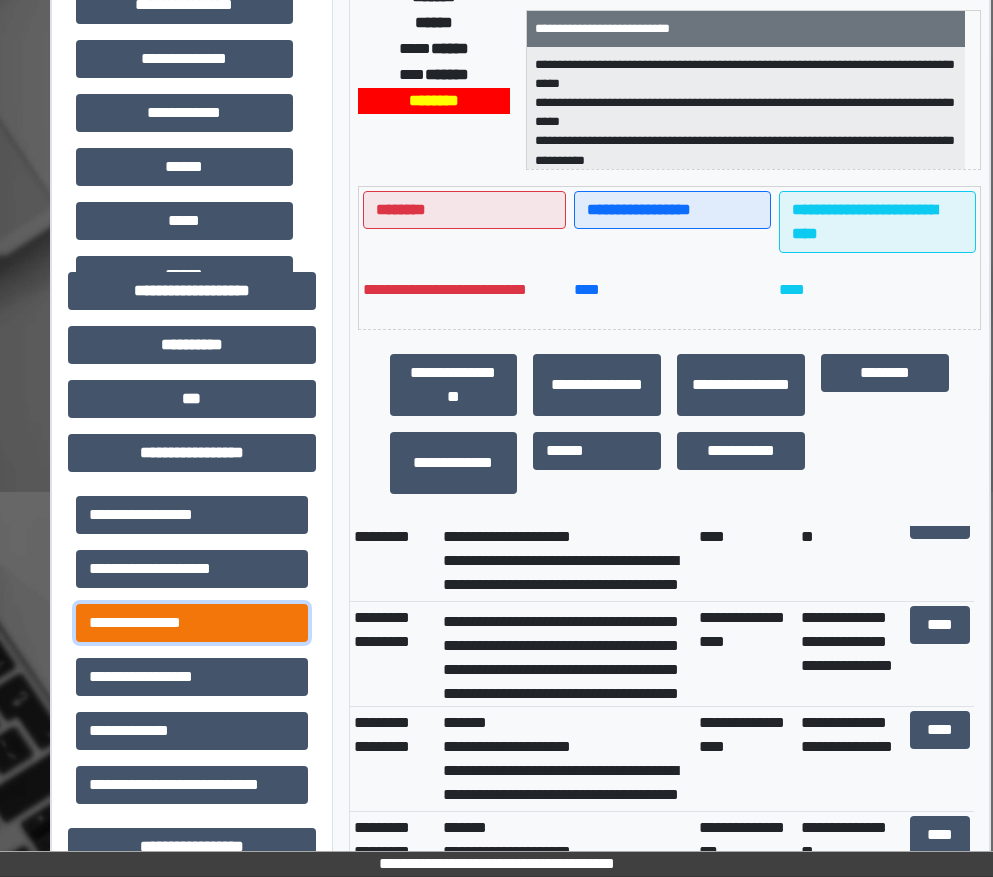 click on "**********" at bounding box center (192, 623) 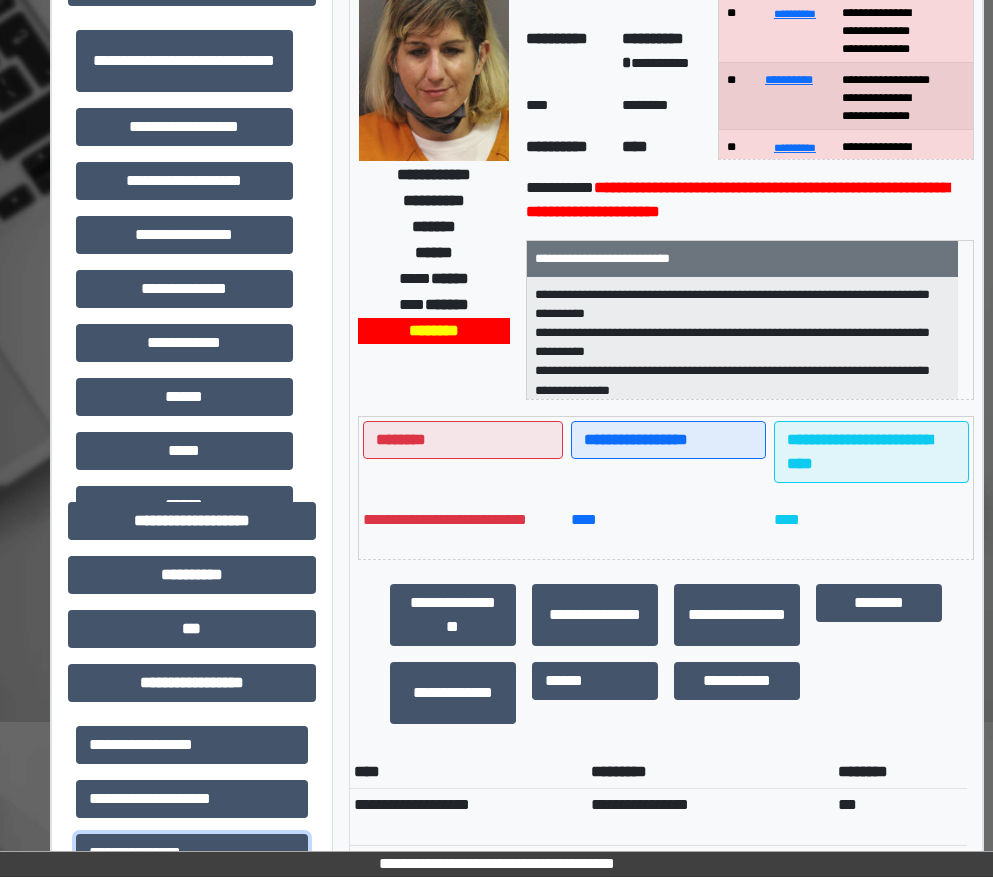 scroll, scrollTop: 0, scrollLeft: 3, axis: horizontal 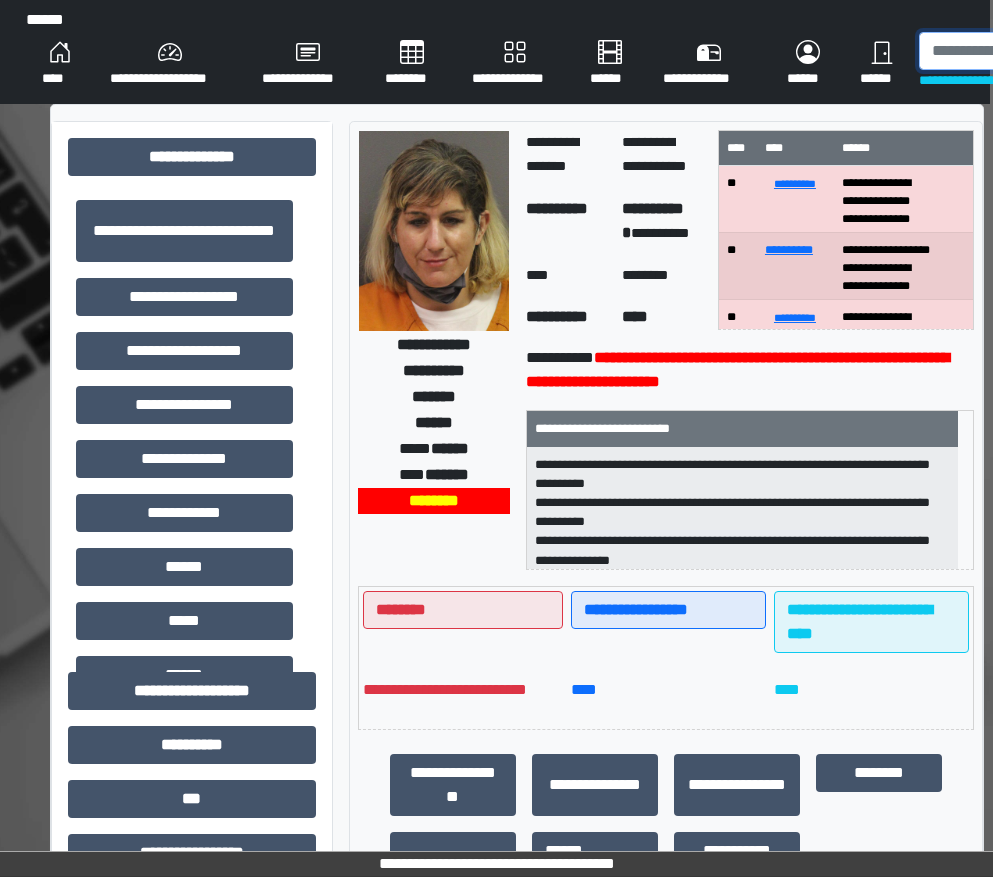 click at bounding box center [1022, 51] 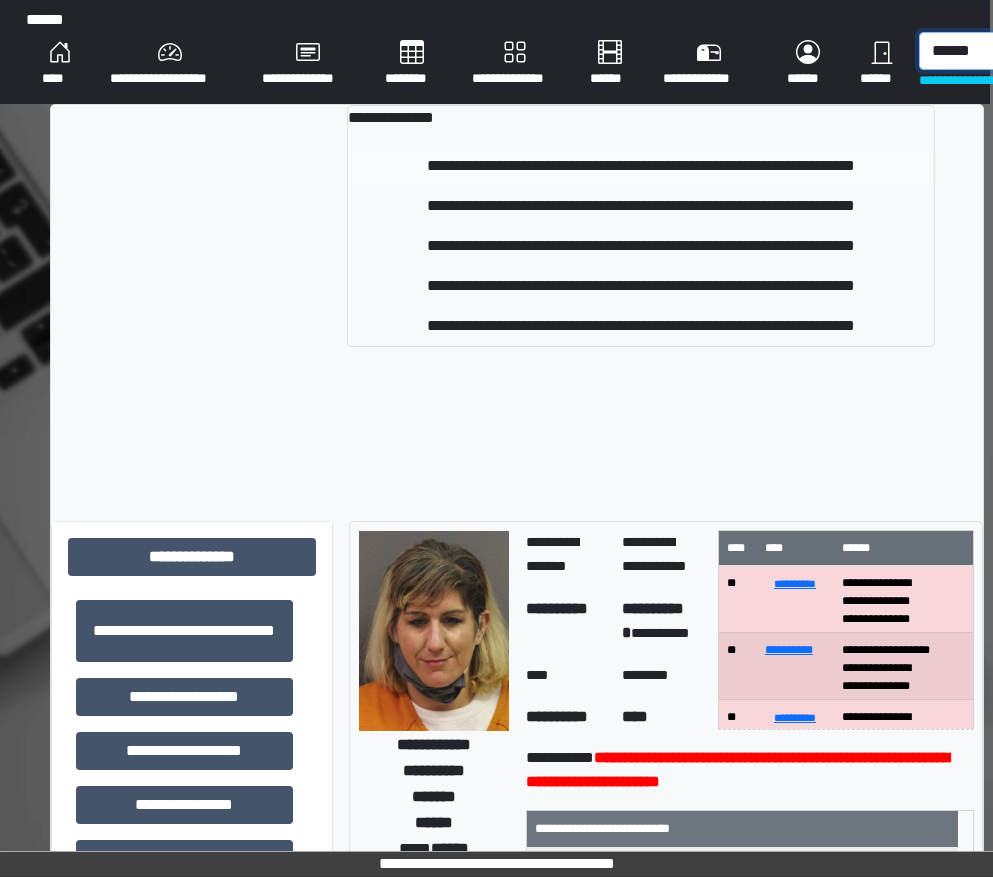 type on "******" 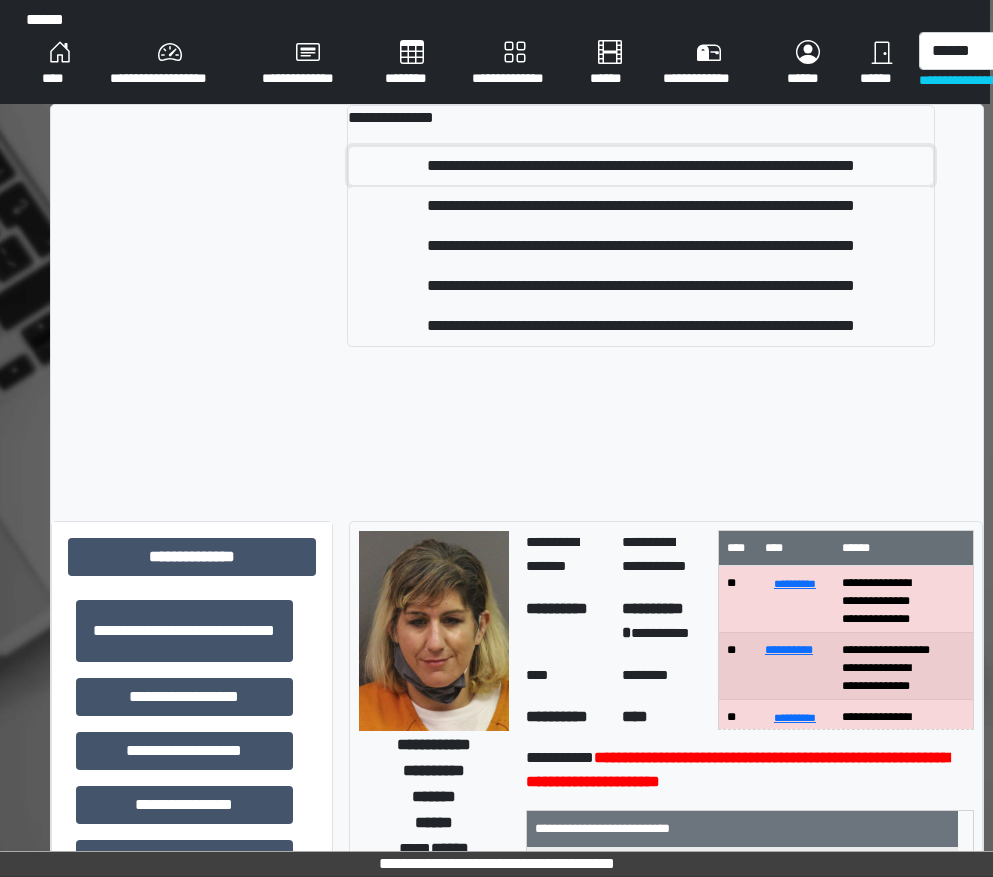 click on "**********" at bounding box center (641, 166) 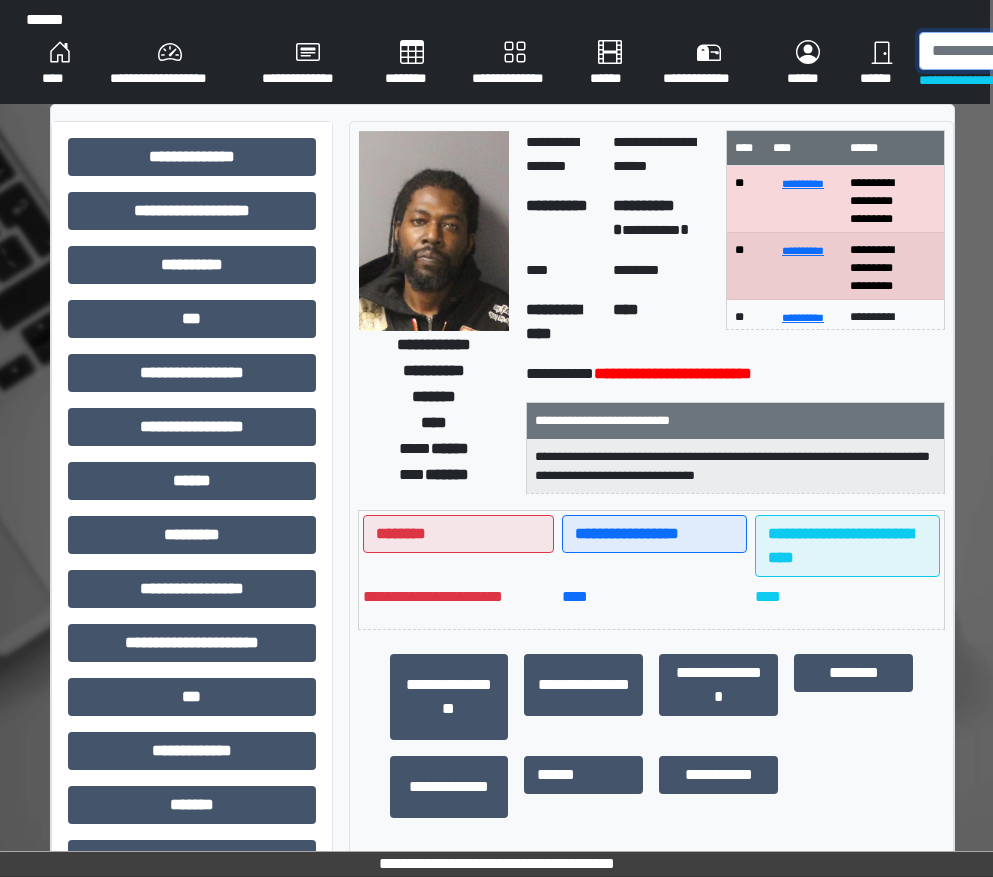click at bounding box center (1022, 51) 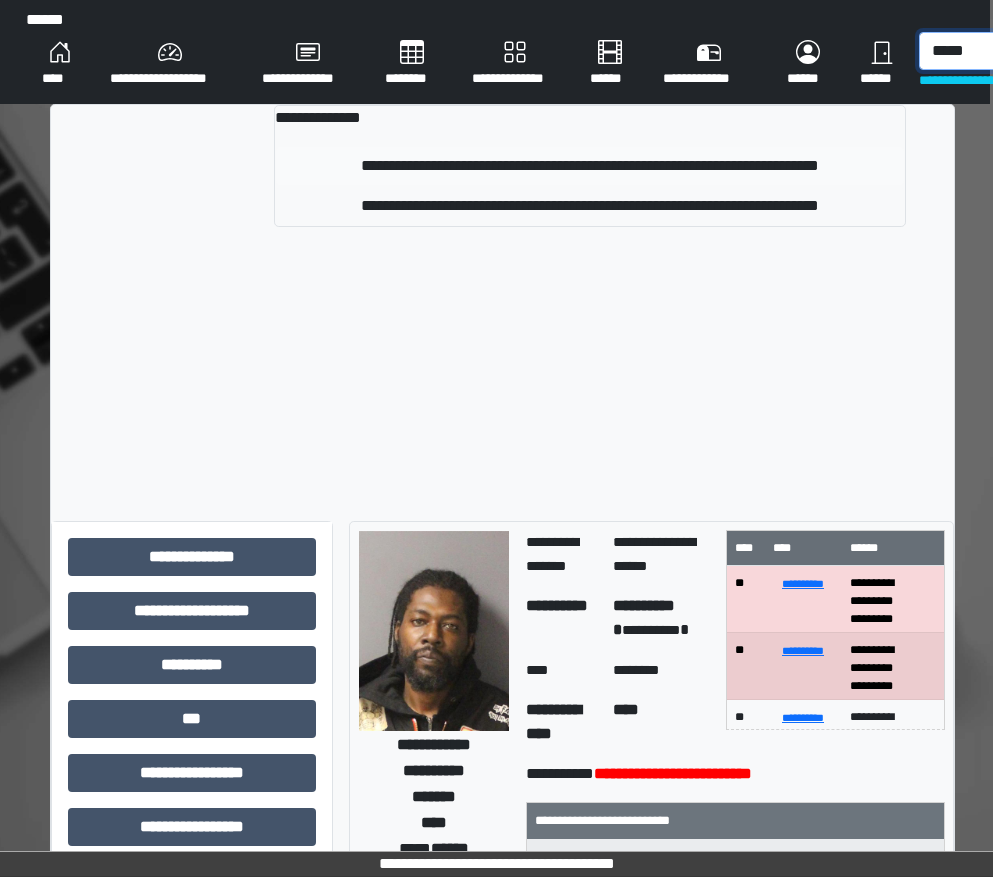 type on "*****" 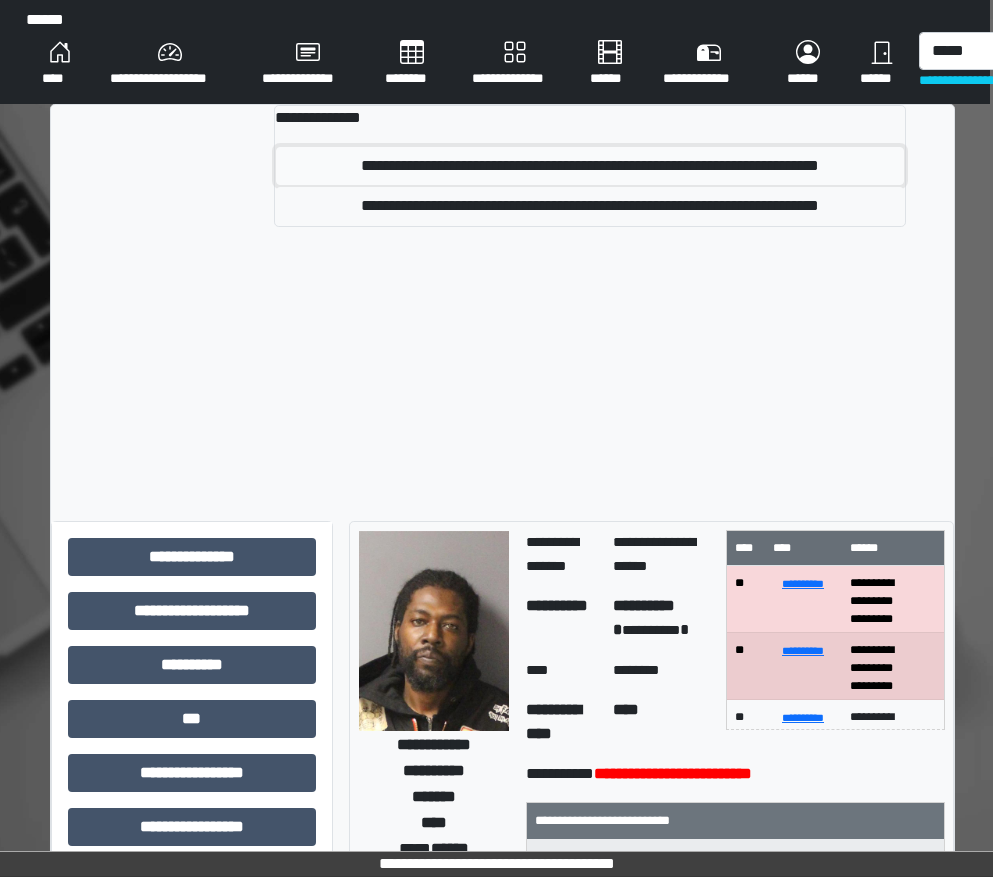 click on "**********" at bounding box center (590, 166) 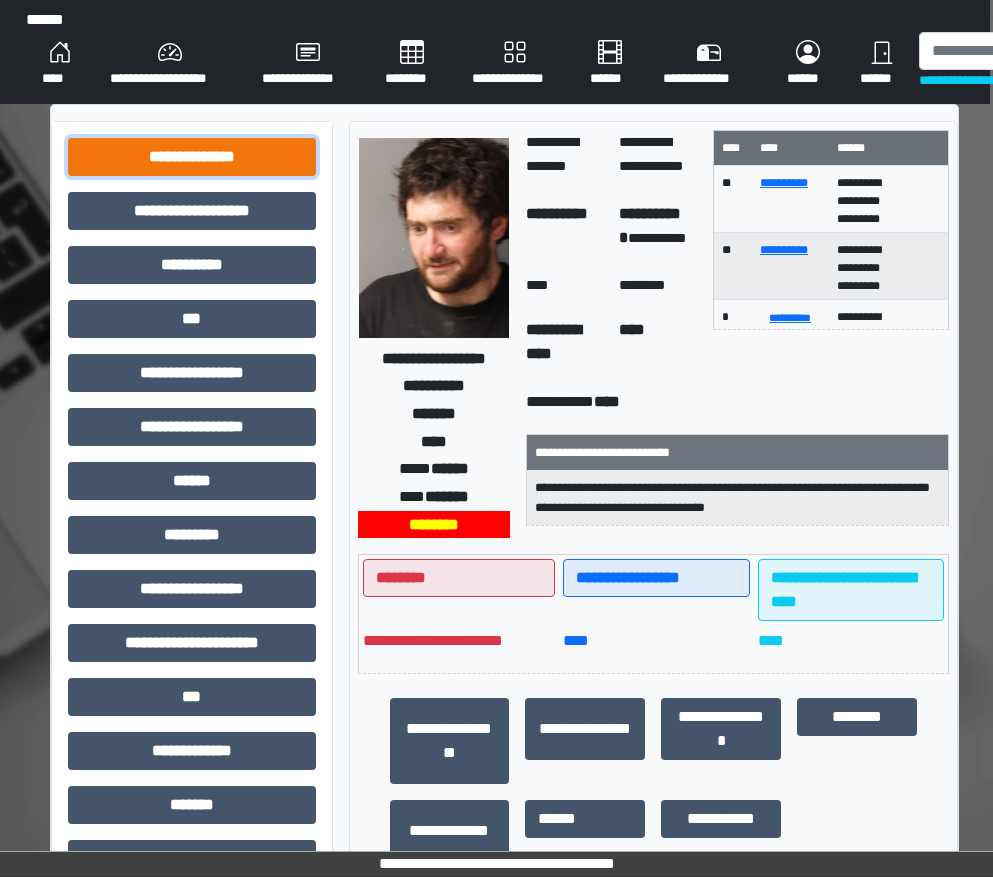 click on "**********" at bounding box center [192, 157] 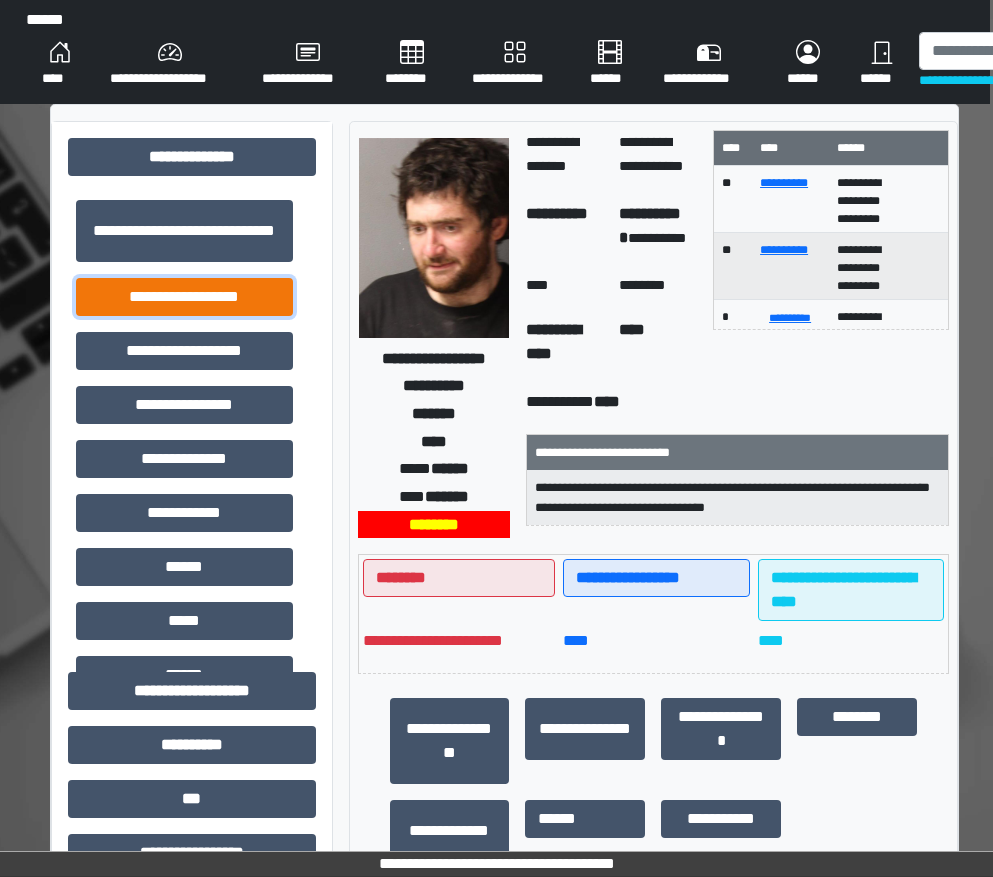 click on "**********" at bounding box center [184, 297] 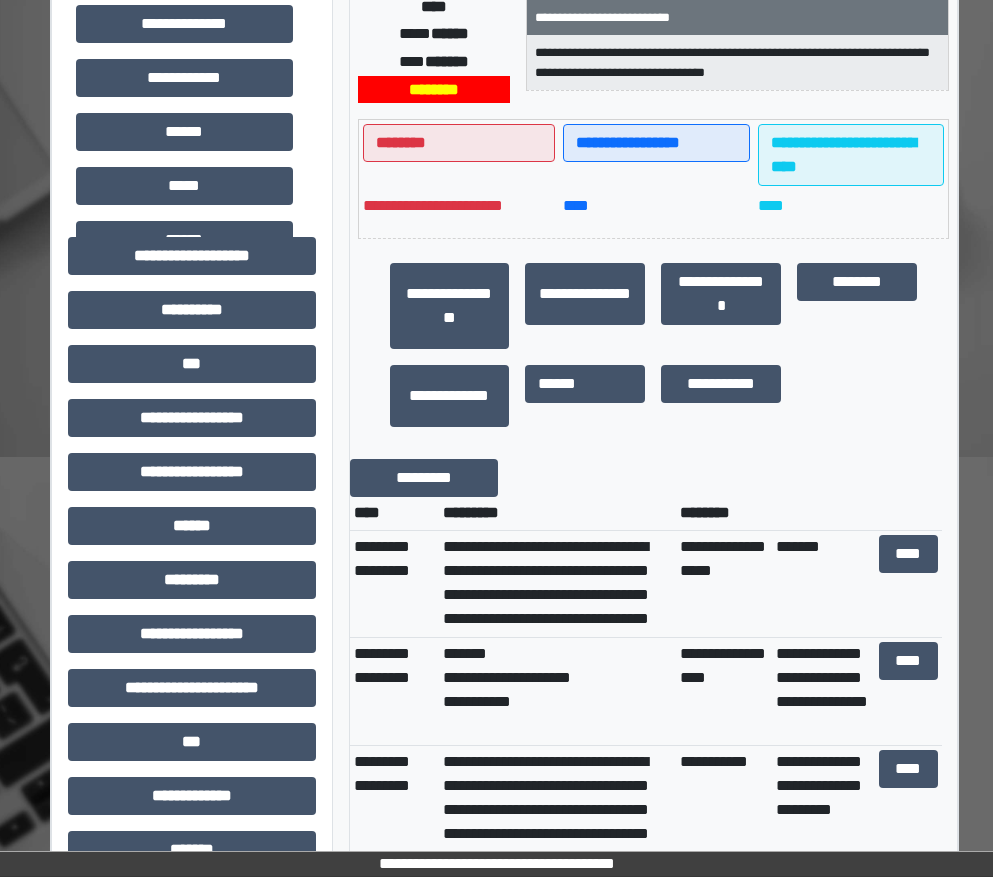 scroll, scrollTop: 400, scrollLeft: 3, axis: both 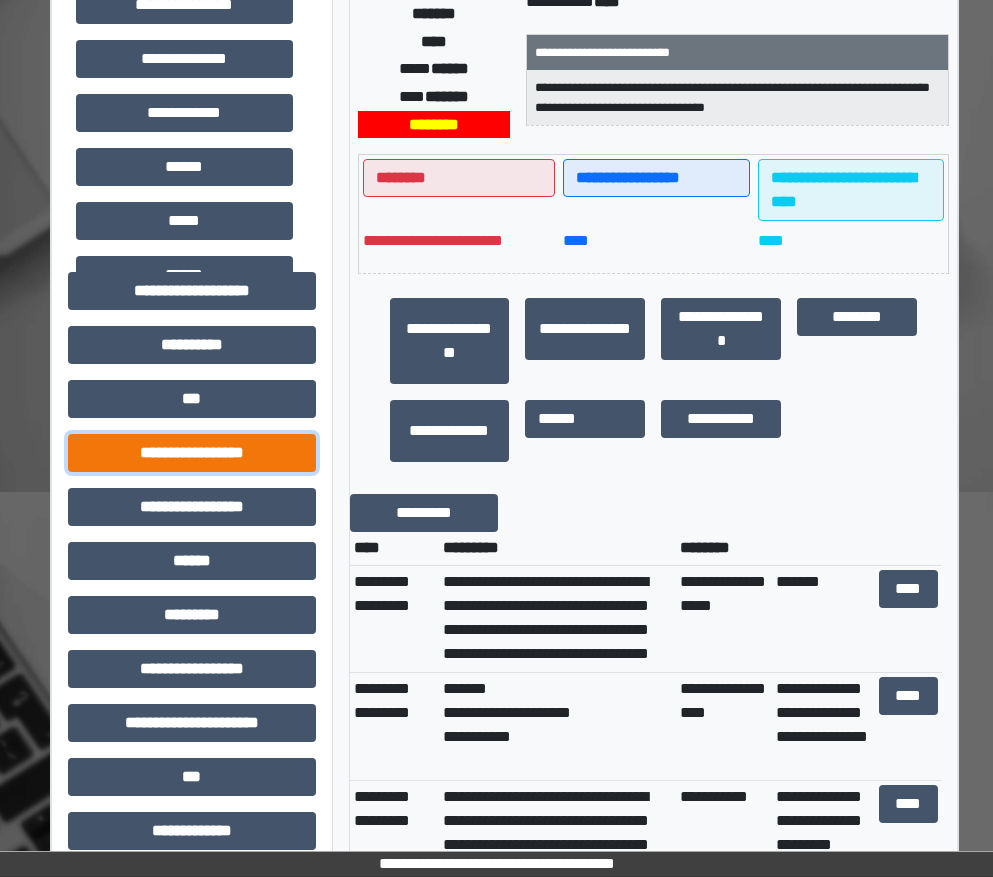click on "**********" at bounding box center [192, 453] 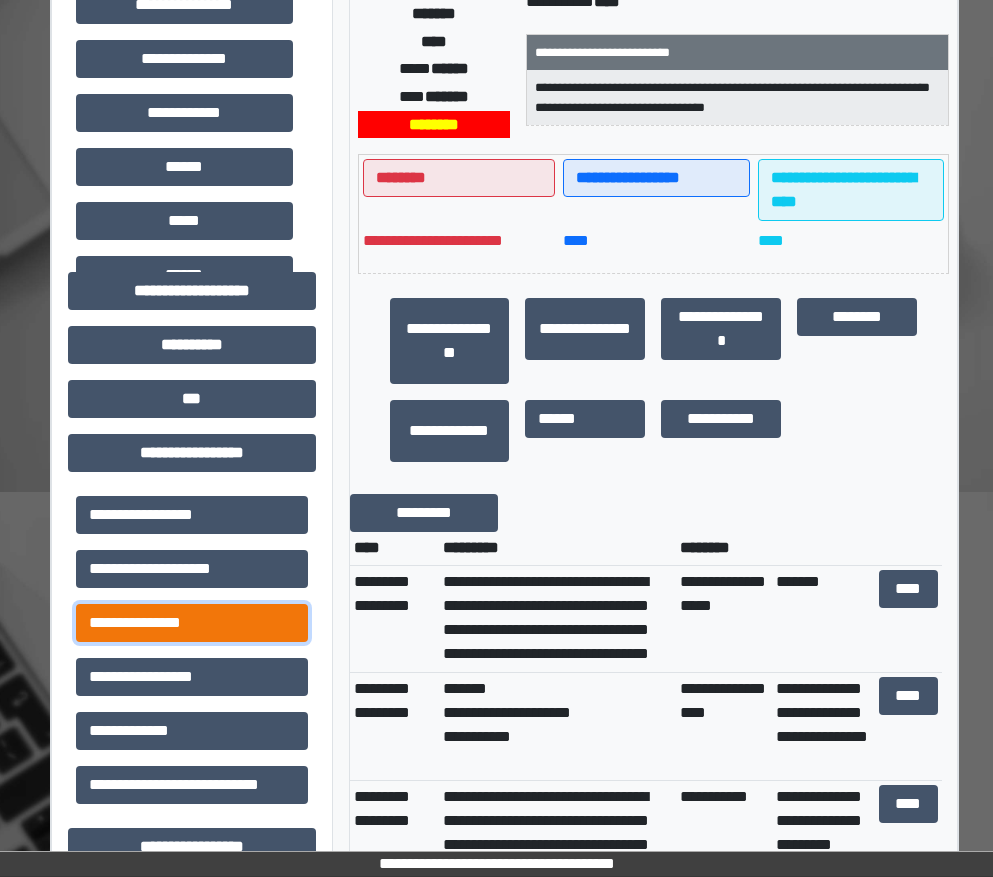 click on "**********" at bounding box center (192, 623) 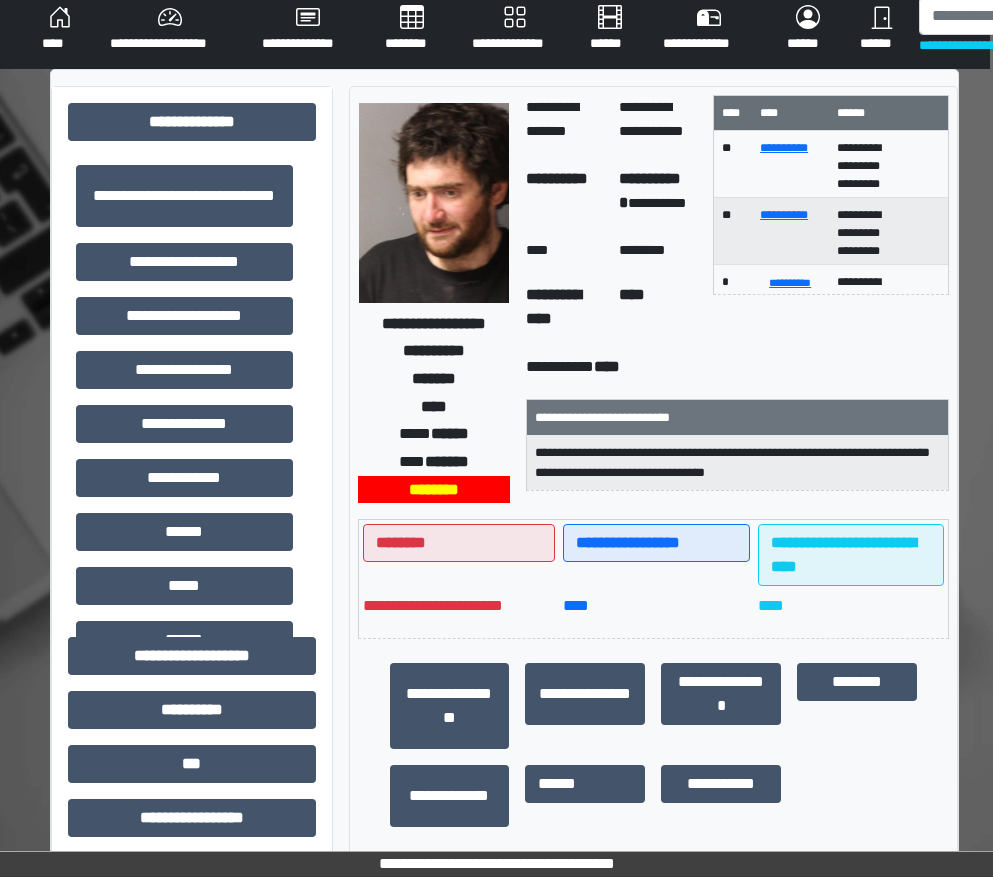 scroll, scrollTop: 0, scrollLeft: 3, axis: horizontal 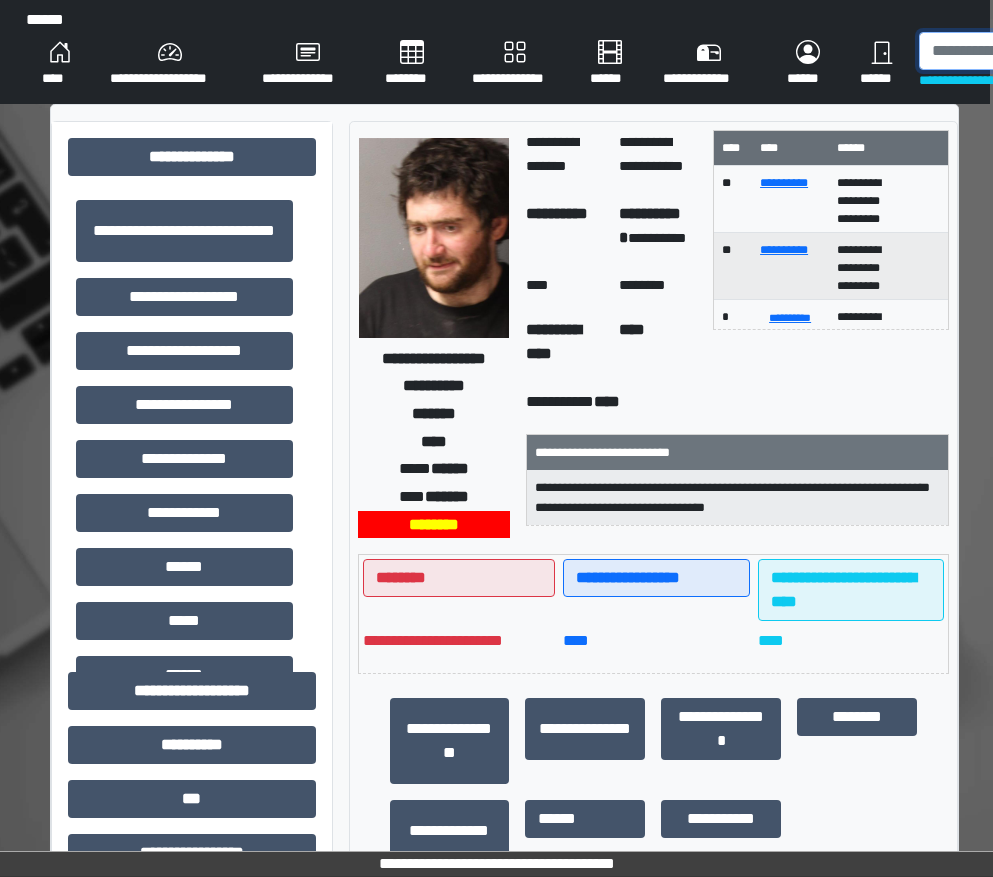 click at bounding box center (1022, 51) 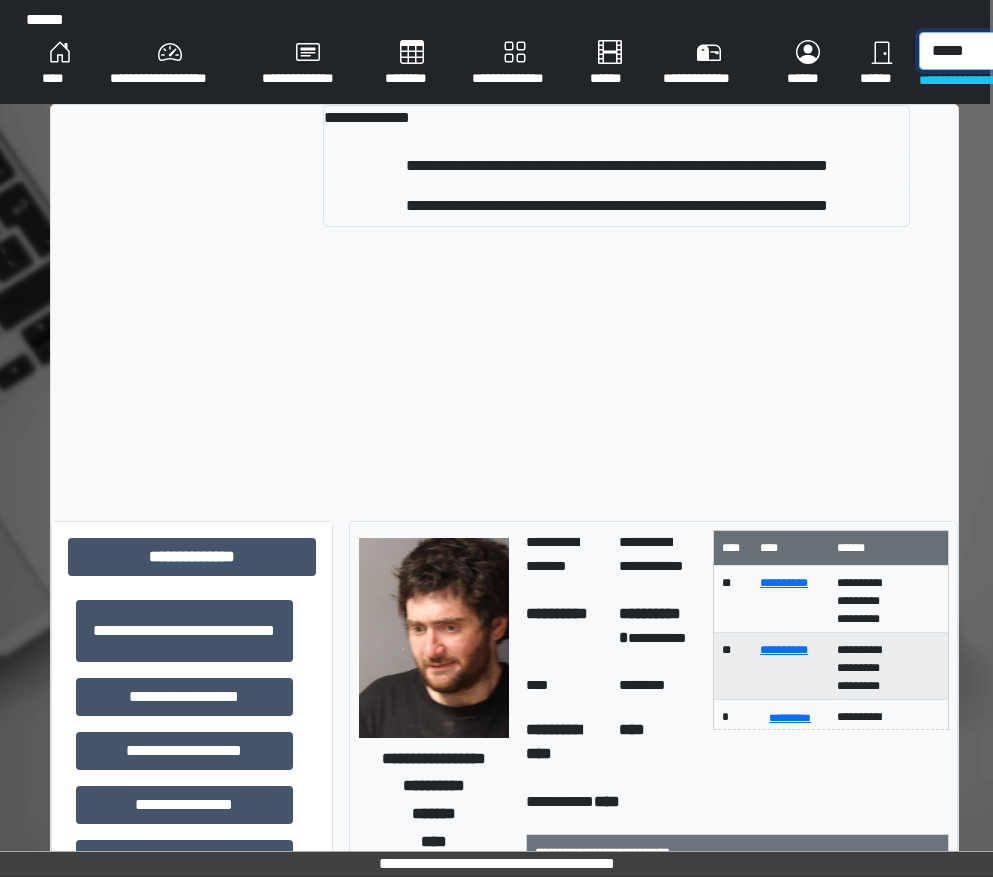 type on "*****" 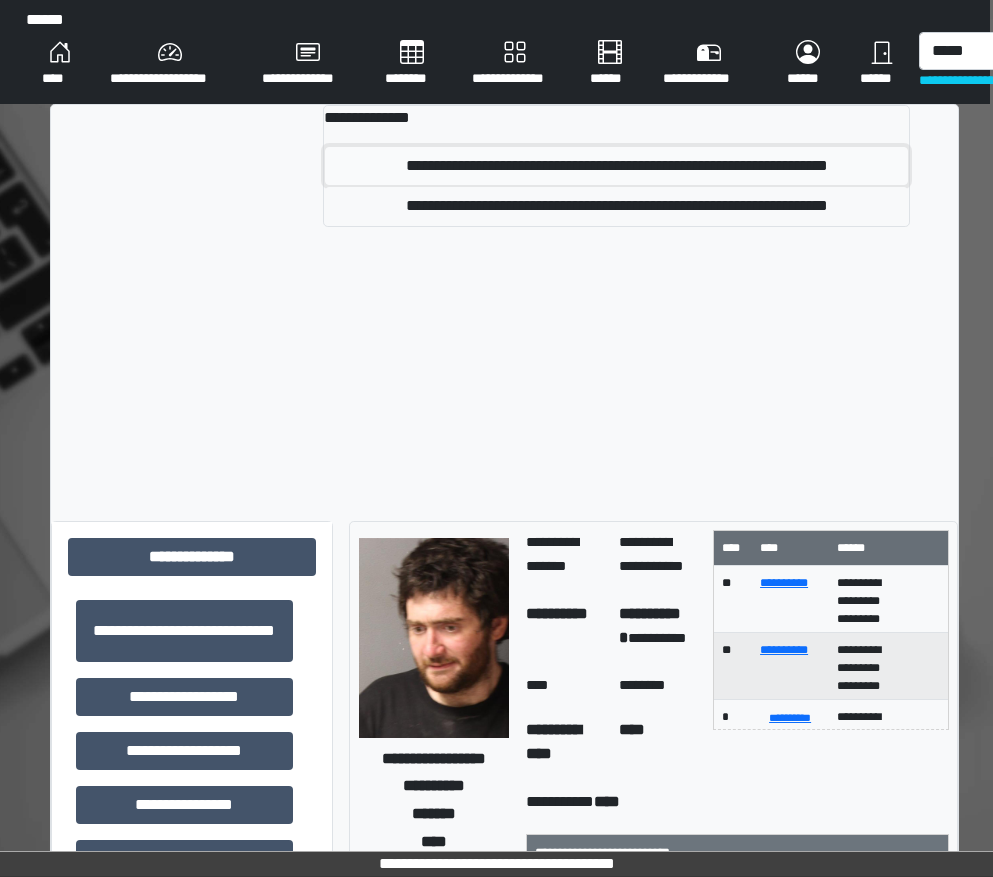 click on "**********" at bounding box center [616, 166] 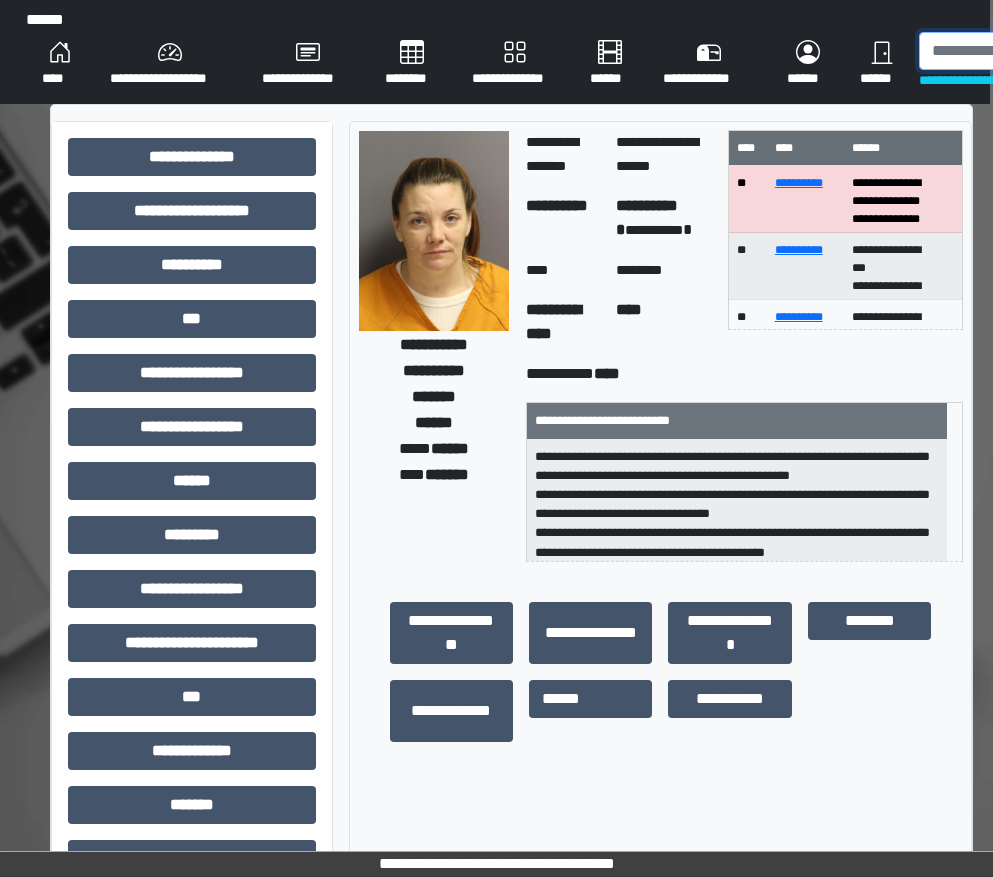 click at bounding box center [1022, 51] 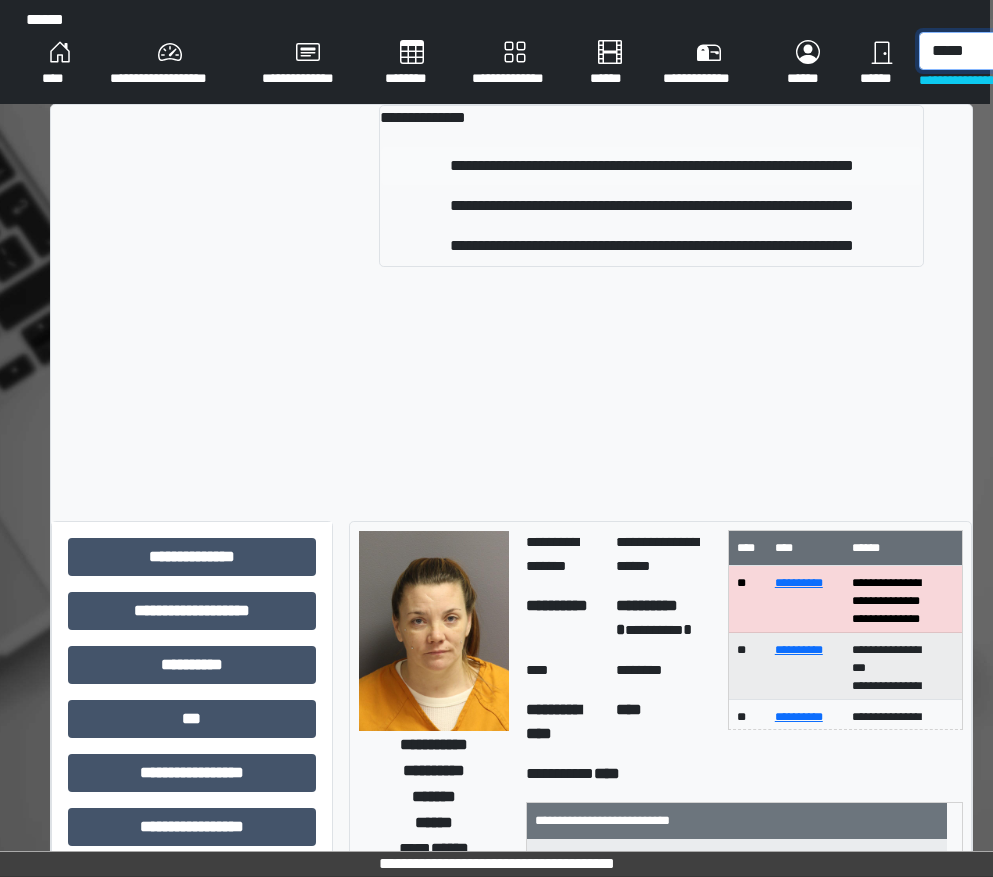 type on "*****" 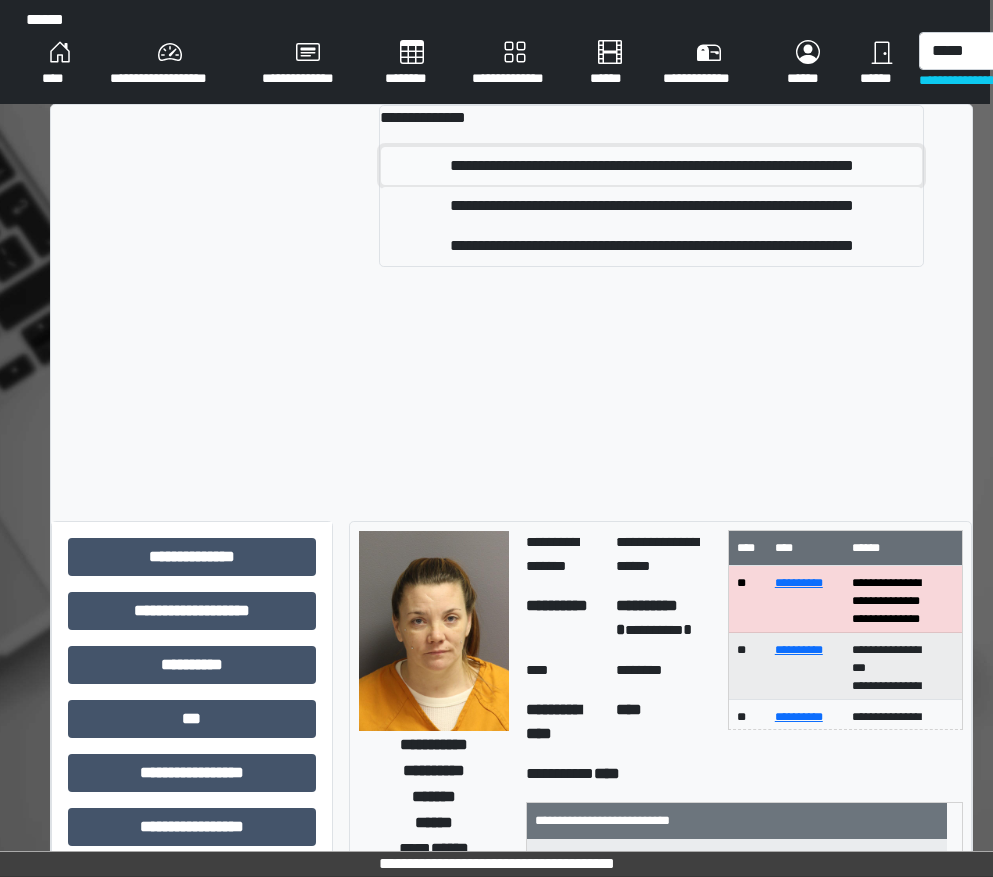 click on "**********" at bounding box center (651, 166) 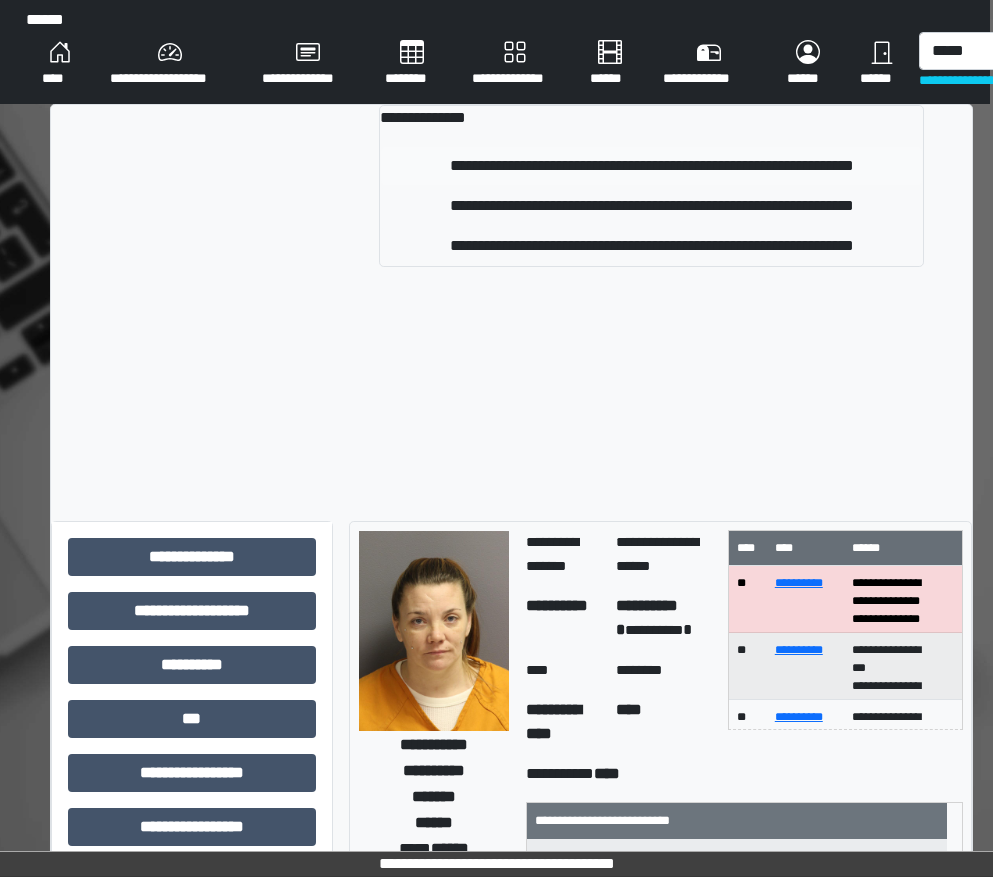 type 